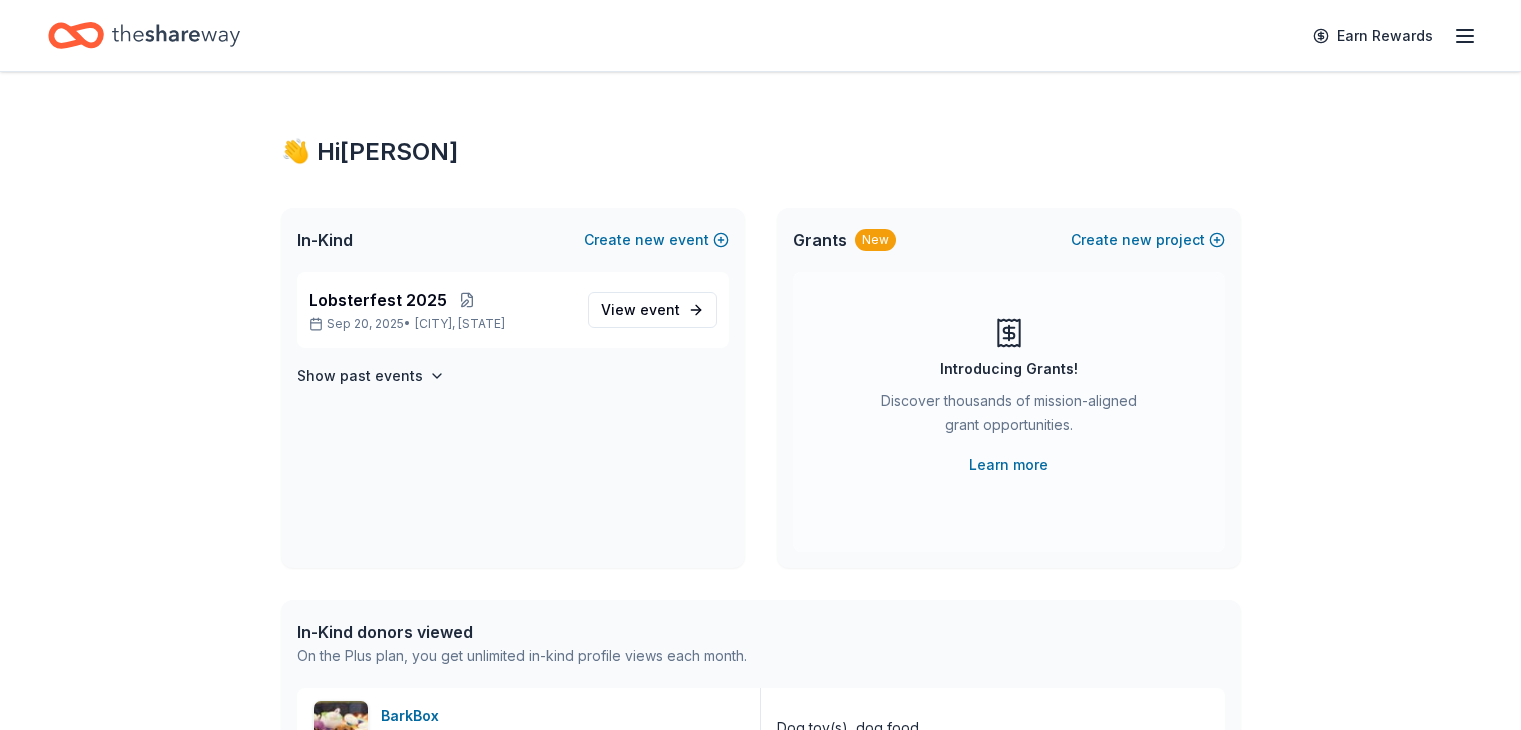 scroll, scrollTop: 0, scrollLeft: 0, axis: both 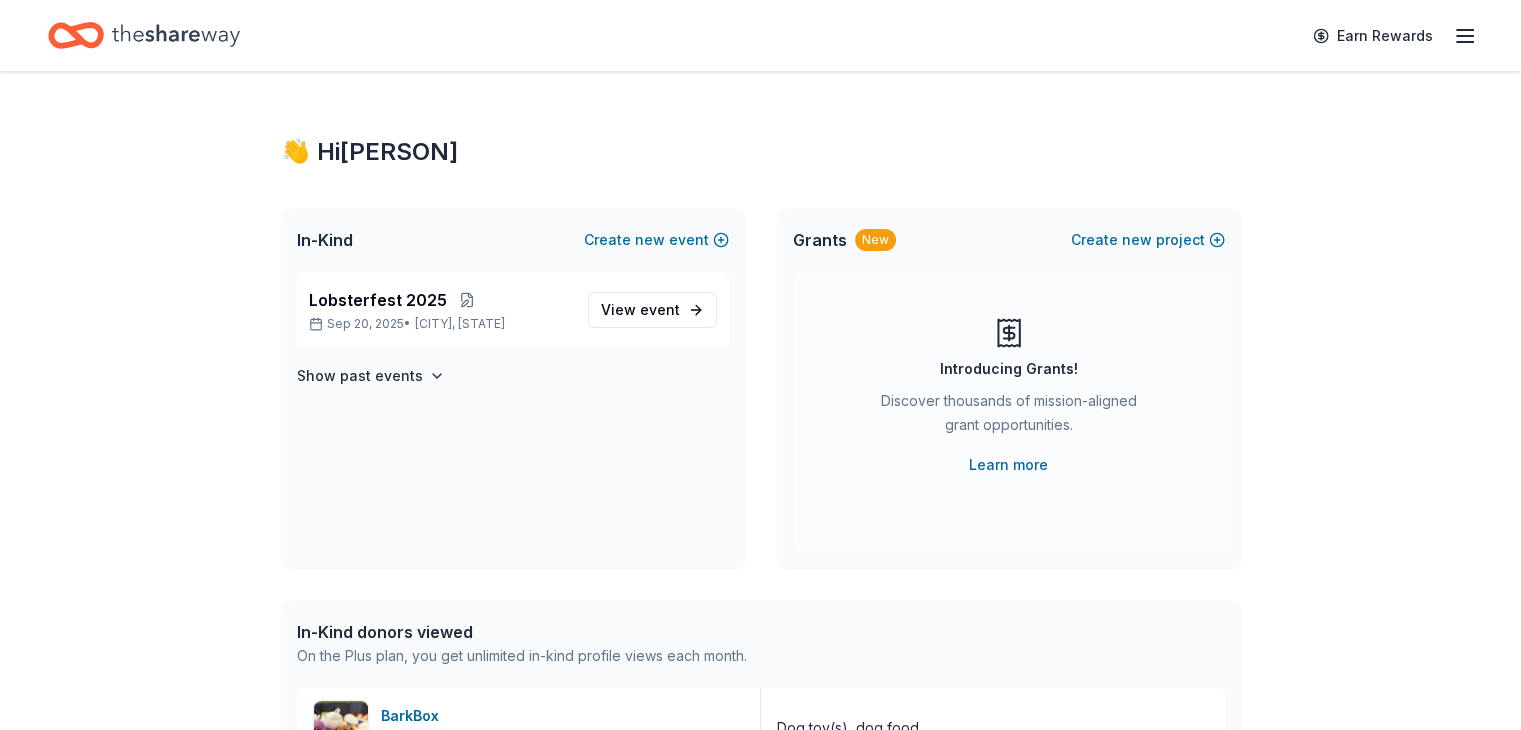 click on "👋 Hi  [FIRST] In-Kind Create  new  event   Lobsterfest 2025 [DATE]  •  [CITY], [STATE] View   event   Show past events Grants New Create  new  project   Introducing Grants! Discover thousands of mission-aligned grant opportunities. Learn more In-Kind donors viewed On the Plus plan, you get unlimited in-kind profile views each month. BarkBox 5.0 Dog toy(s), dog food Grants viewed On the Plus plan, you get 5 grant profile views each month. You have not yet viewed any  grant  profiles this month. Create a new  project   to view  grants ." at bounding box center [761, 612] 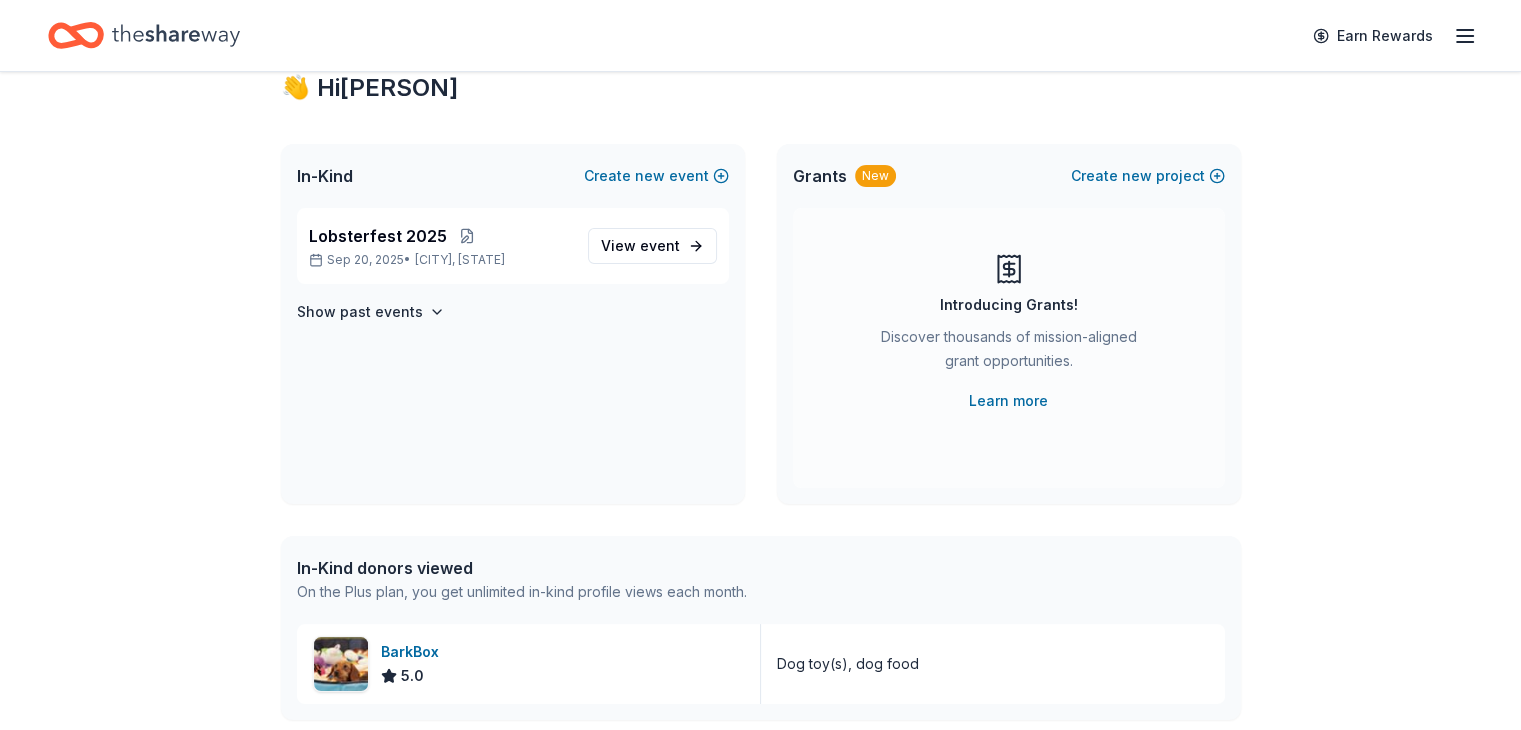 scroll, scrollTop: 0, scrollLeft: 0, axis: both 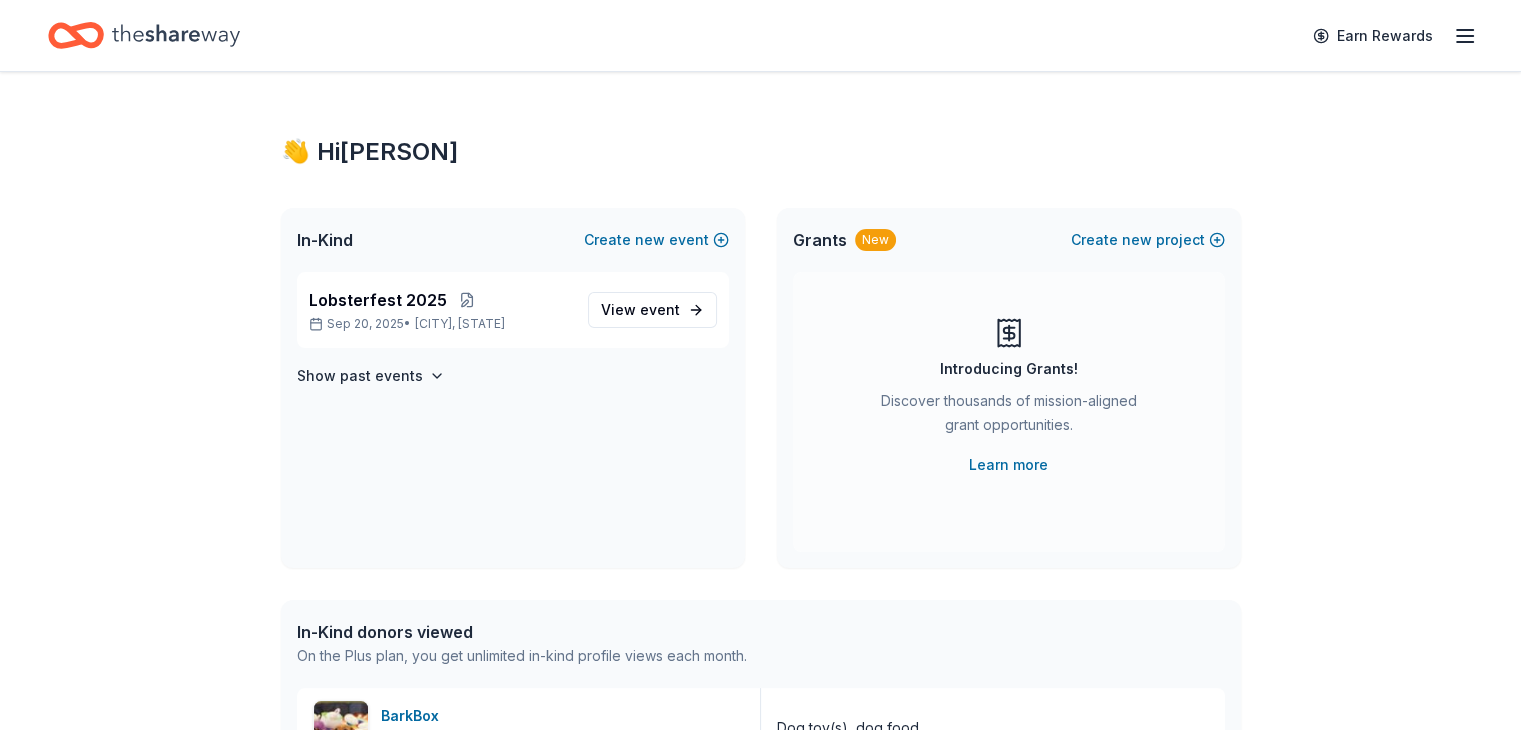 click 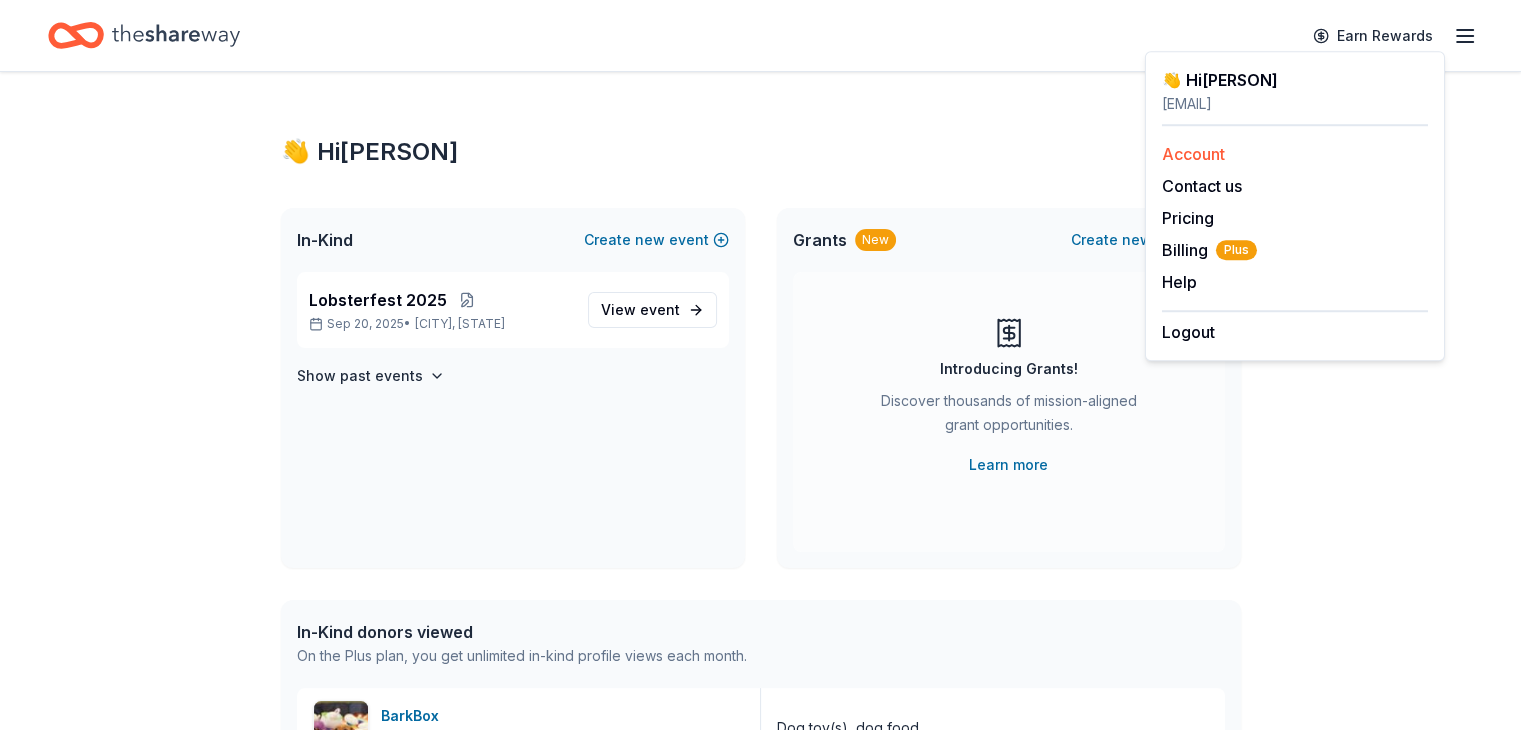 click on "Account" at bounding box center [1193, 154] 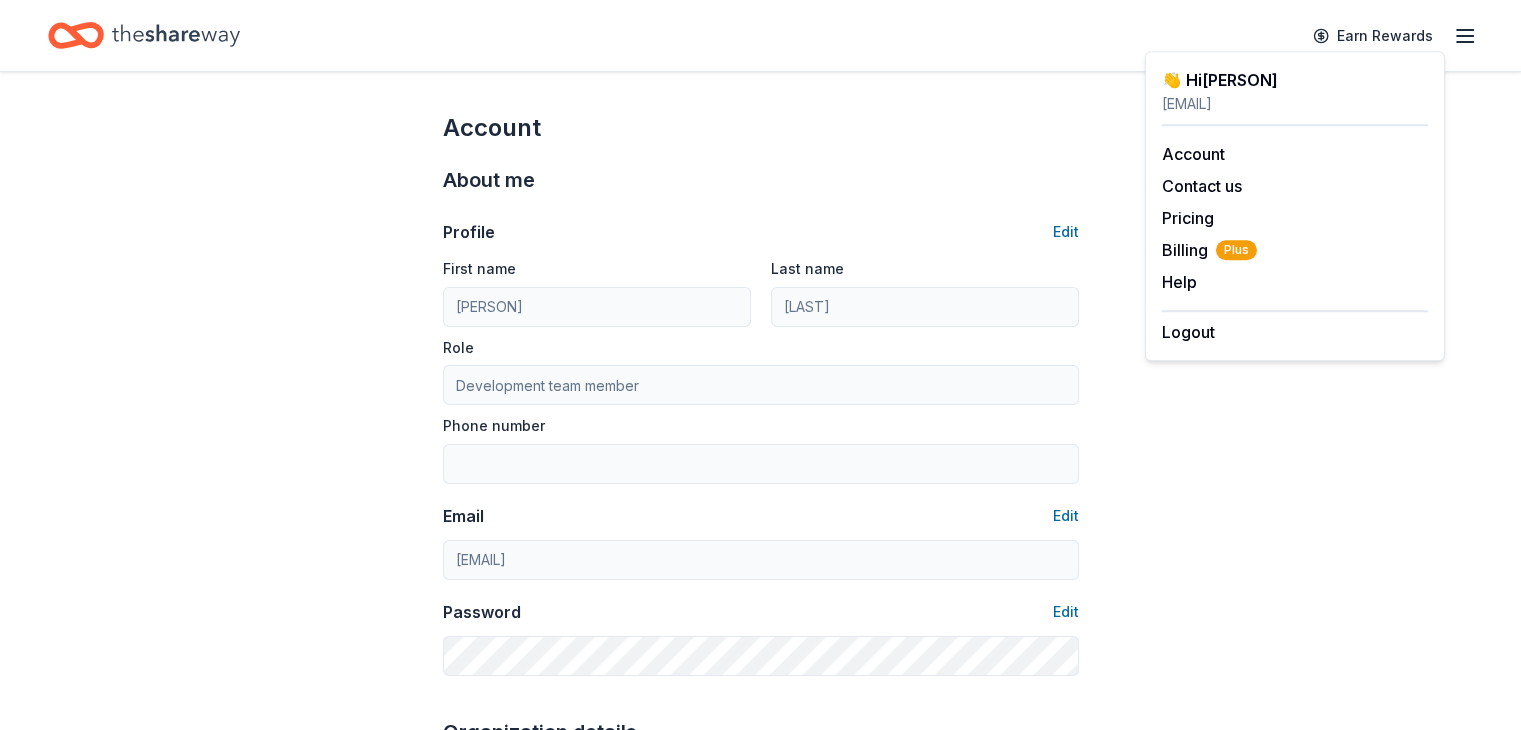 click 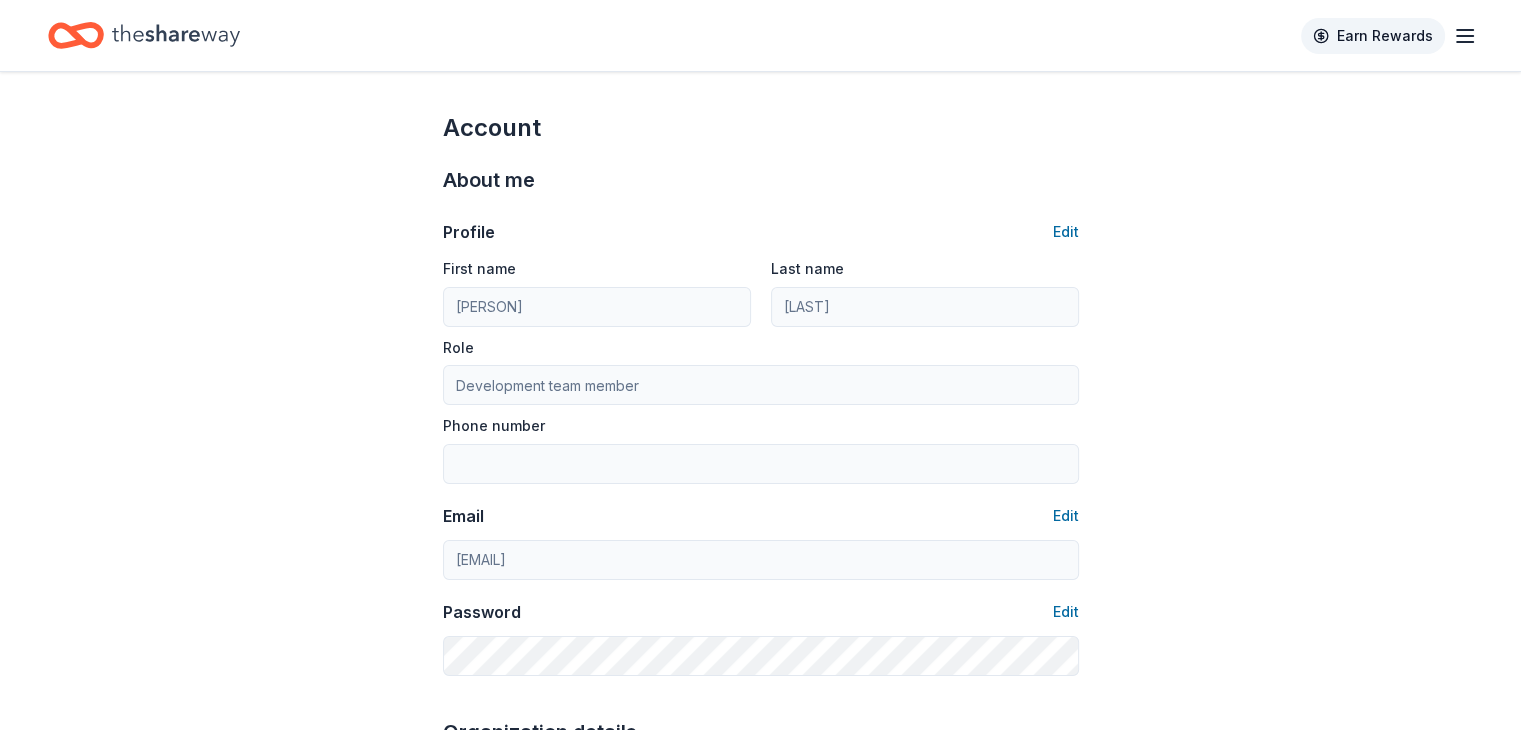 click on "Earn Rewards" at bounding box center [1373, 36] 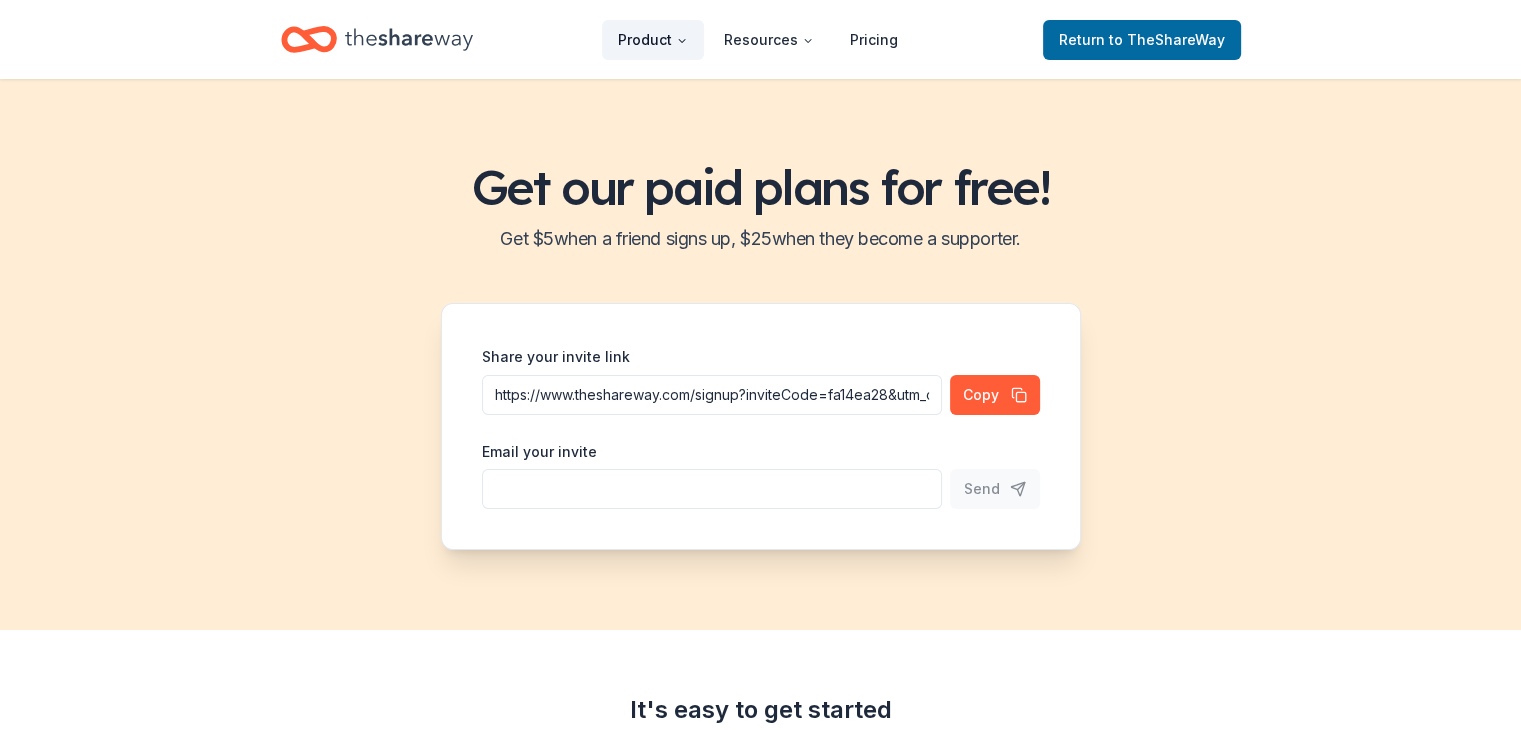 click on "Product" at bounding box center (653, 40) 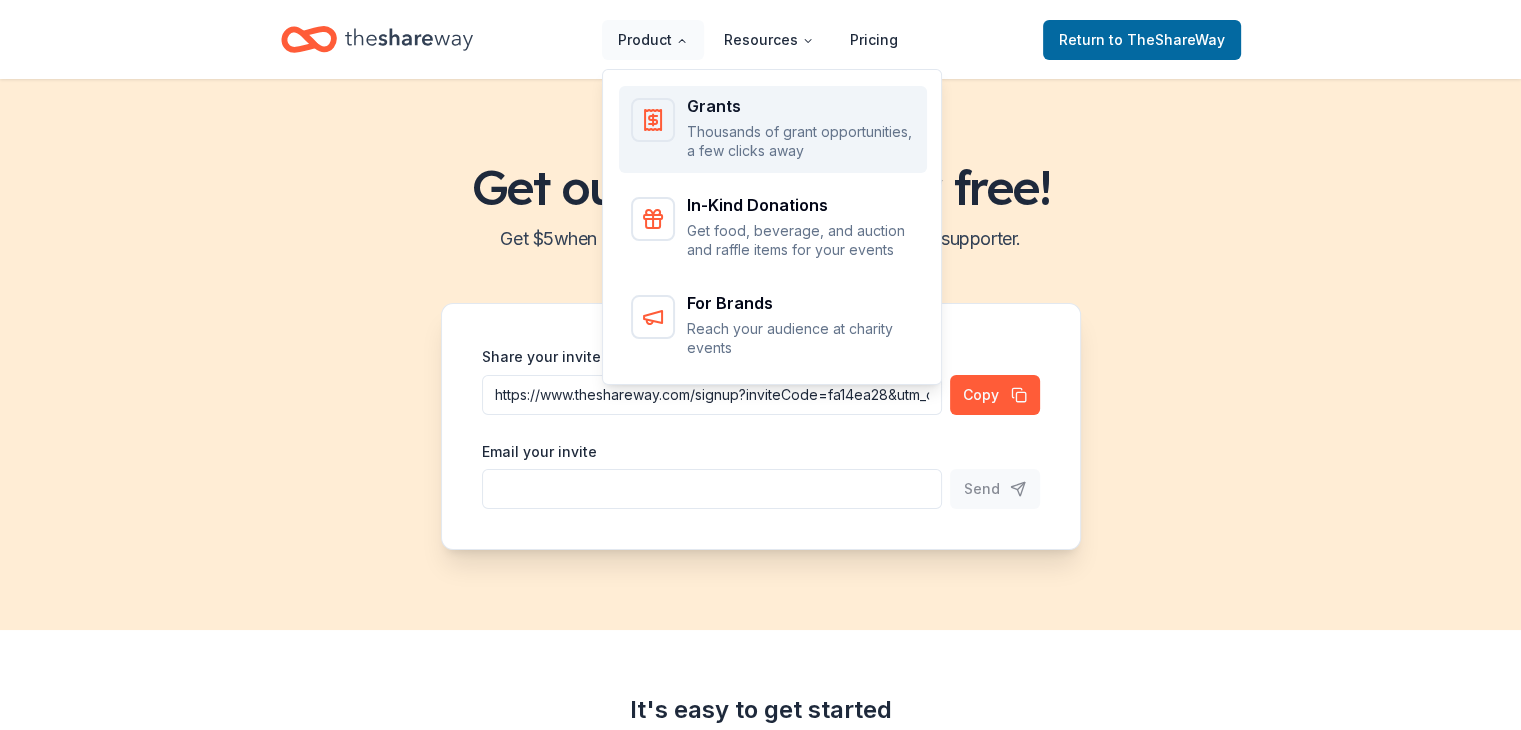 click on "Grants Thousands of grant opportunities, a few clicks away" at bounding box center (801, 129) 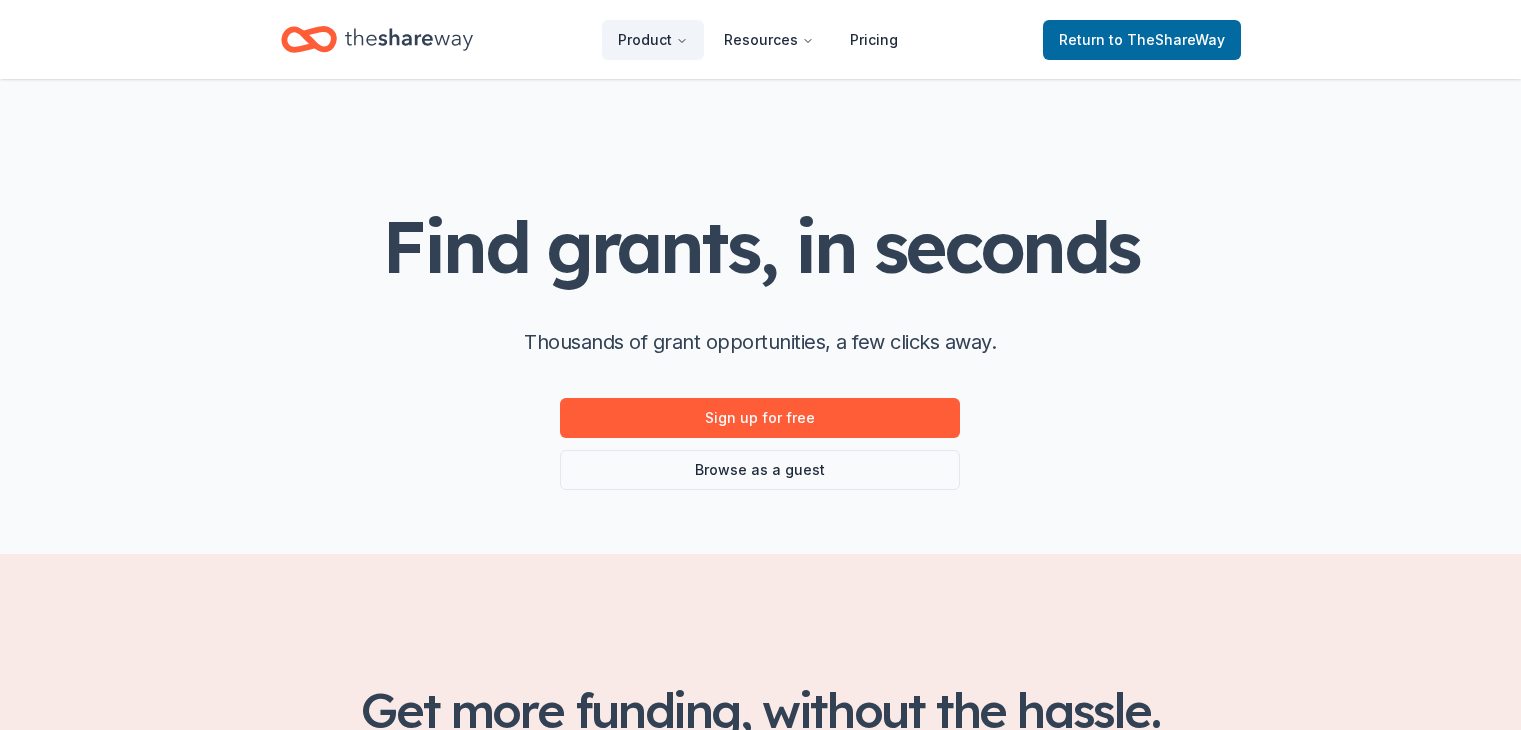 scroll, scrollTop: 0, scrollLeft: 0, axis: both 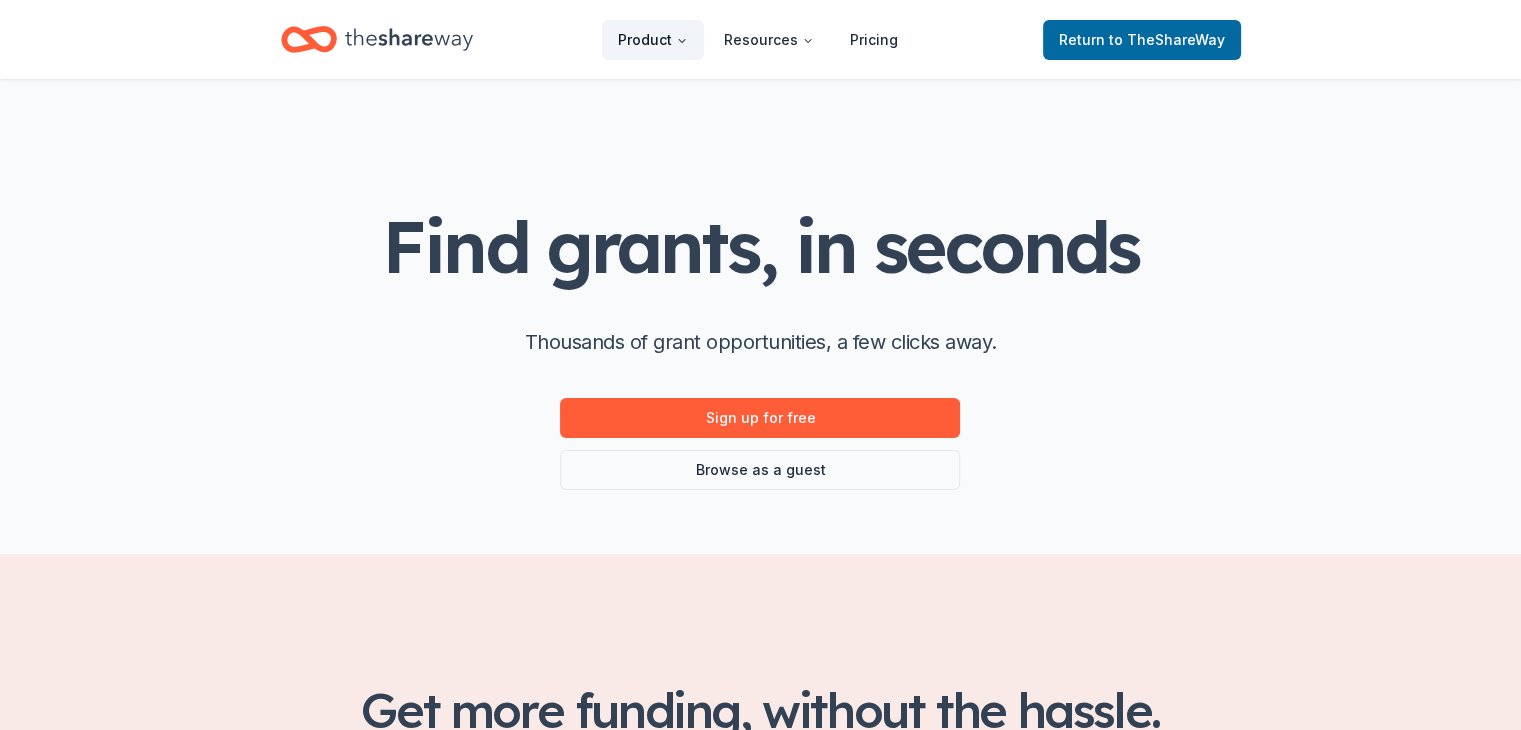 click on "Product" at bounding box center [653, 40] 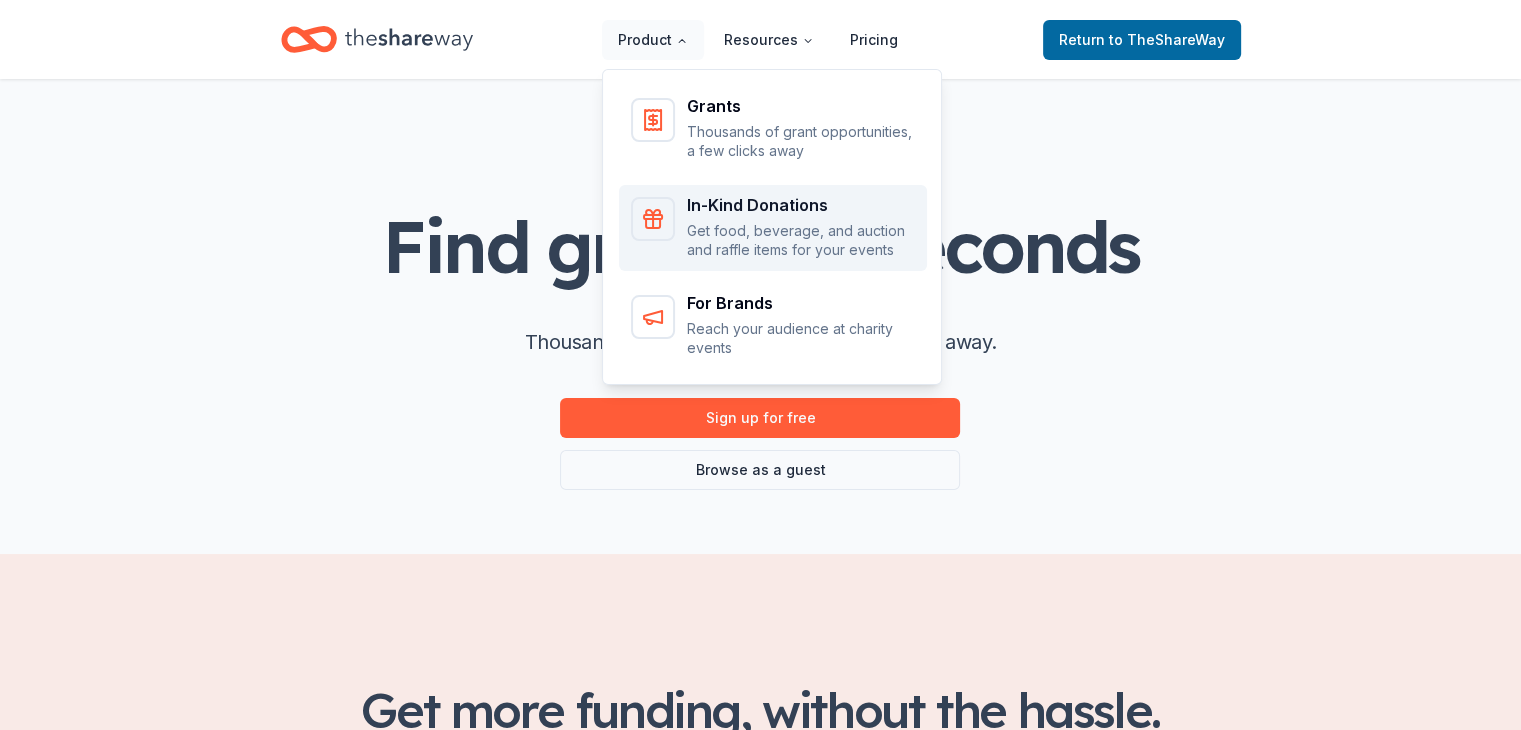 click on "In-Kind Donations Get food, beverage, and auction and raffle items for your events" at bounding box center (801, 228) 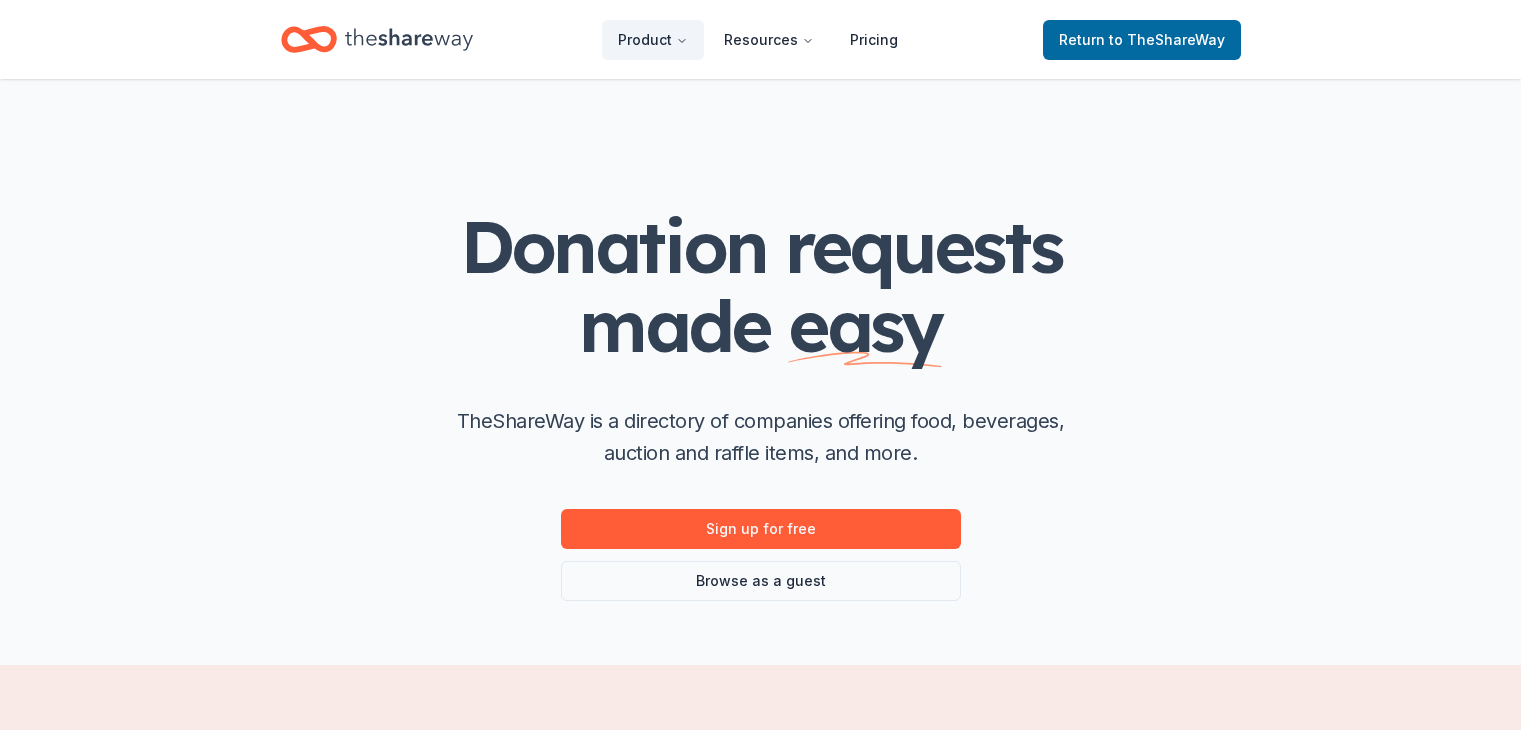 scroll, scrollTop: 0, scrollLeft: 0, axis: both 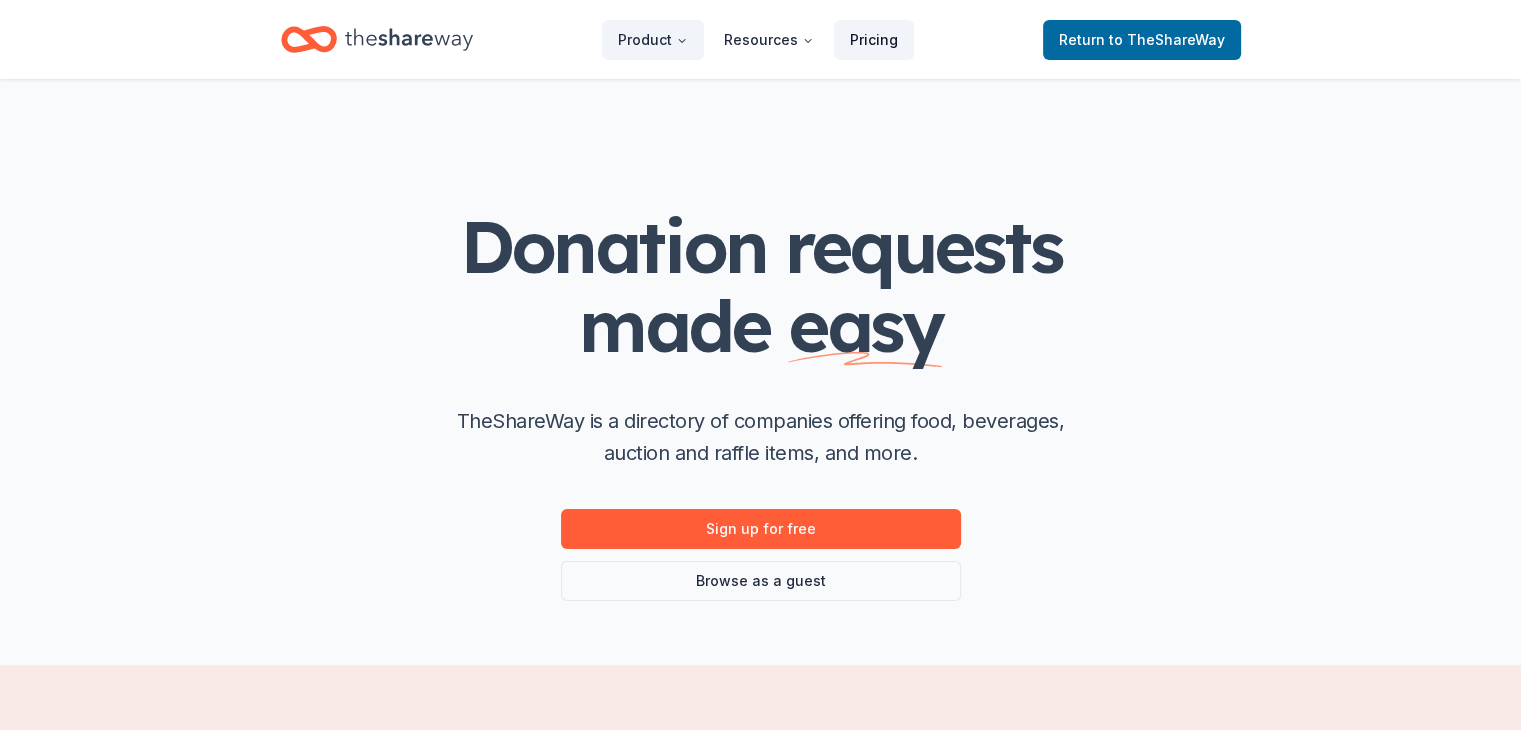 click on "Pricing" at bounding box center (874, 40) 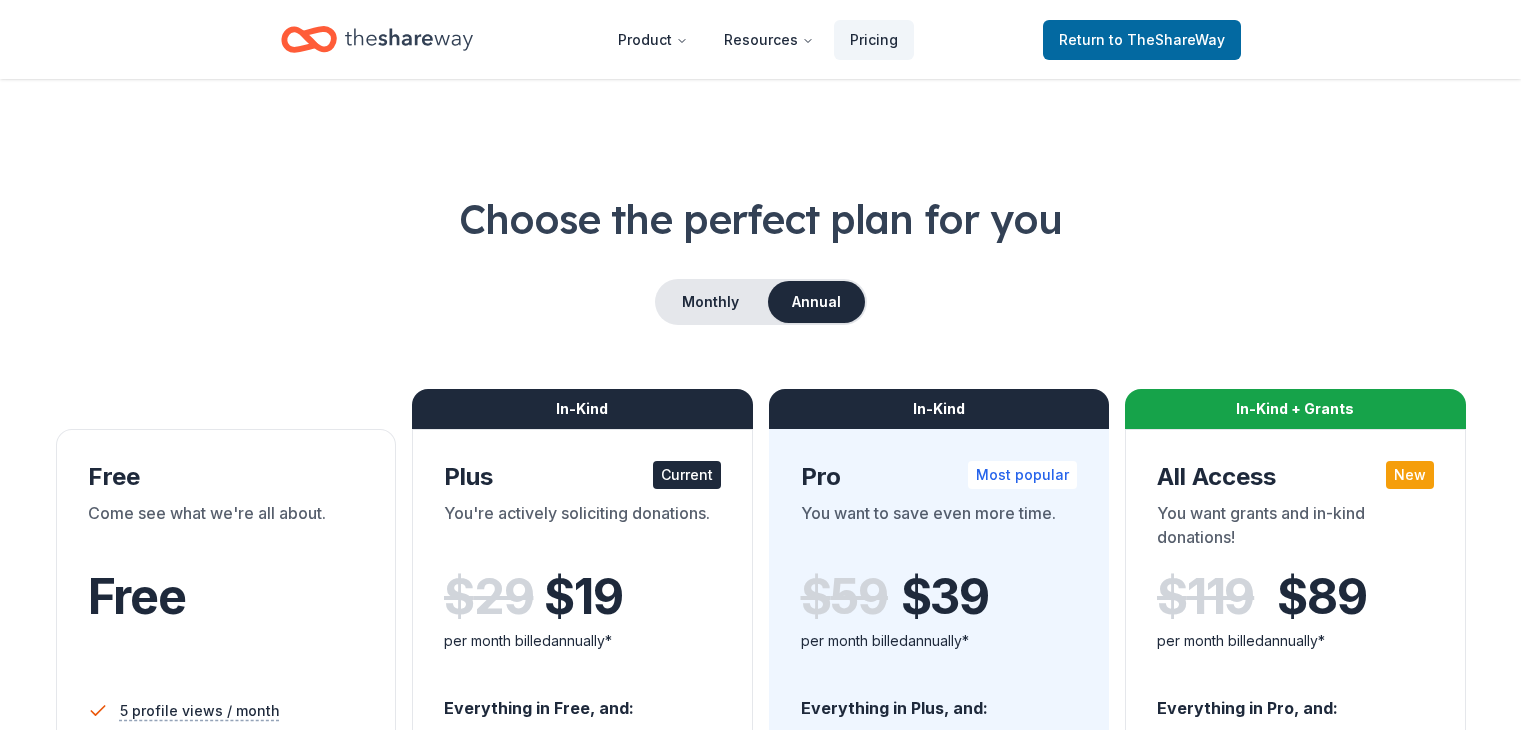 scroll, scrollTop: 0, scrollLeft: 0, axis: both 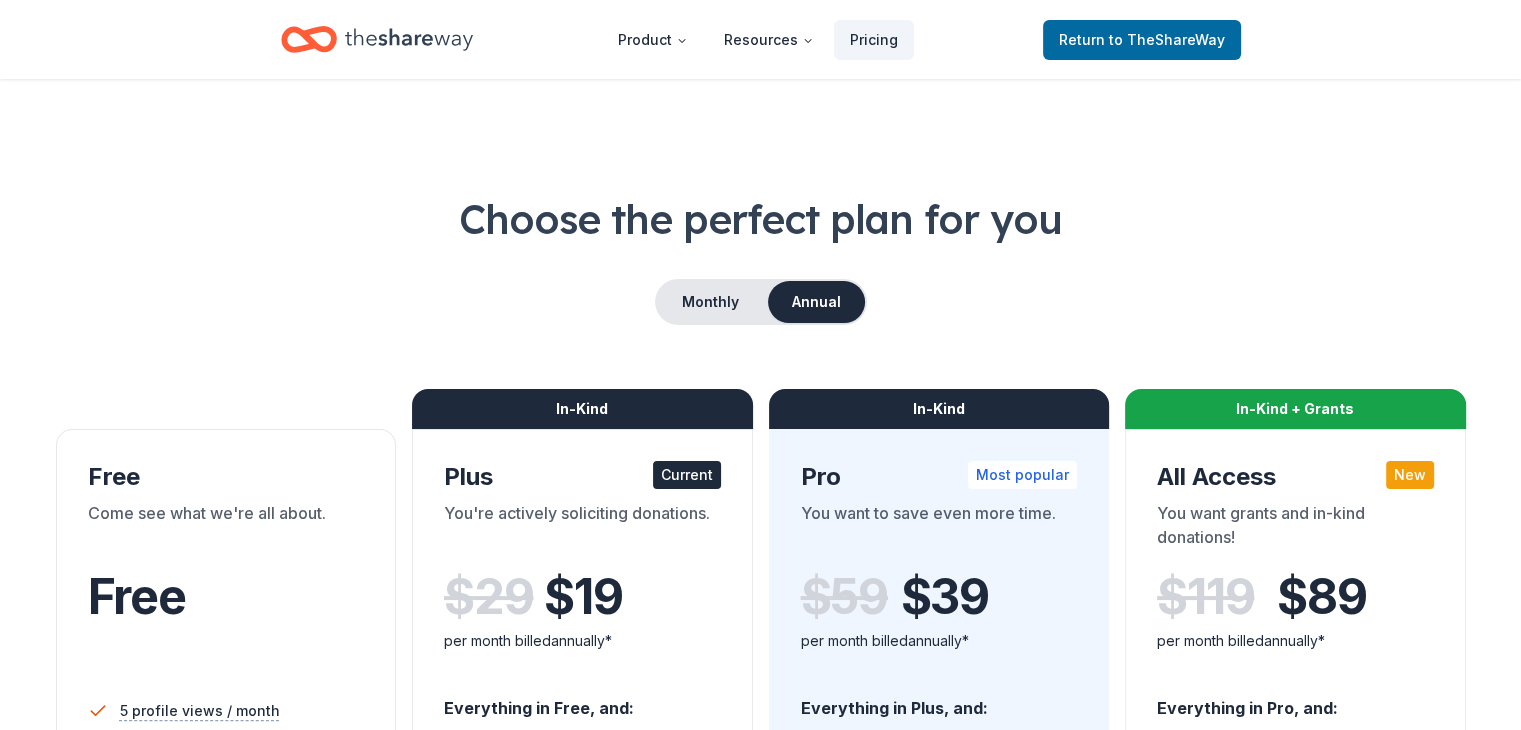 click on "Free Come see what we're all about. Free 5 profile views / month Limited directory search 2 new donors / week (in-kind only) Track Reminder emails Up-to-date data In-Kind Plus Current You're actively soliciting donations. $ 29 $ 19 per month billed  annually* Everything in Free, and: Unlimited  in-kind profile views Full in-kind directory search 10 new in-kind donors / week Filter by new donors Sort donors in Track Limited copy & paste shortcuts * Saving $120 per year Change plan In-Kind Pro Most popular You want to save even more time. $ 59 $ 39 per month billed  annually* Everything in Plus, and: Approval & donation value insights Sort donors by approval rate Sort donors by donation value Sort donors by due date Export donors Unlimited  copy & paste shortcuts * Saving $240 per year Upgrade In-Kind + Grants All Access New You want grants and in-kind donations! $ 119 $ 89 per month billed  annually* Everything in Pro, and: Unlimited  grant profile views Full grant directory search Filter grants Upgrade" at bounding box center (761, 819) 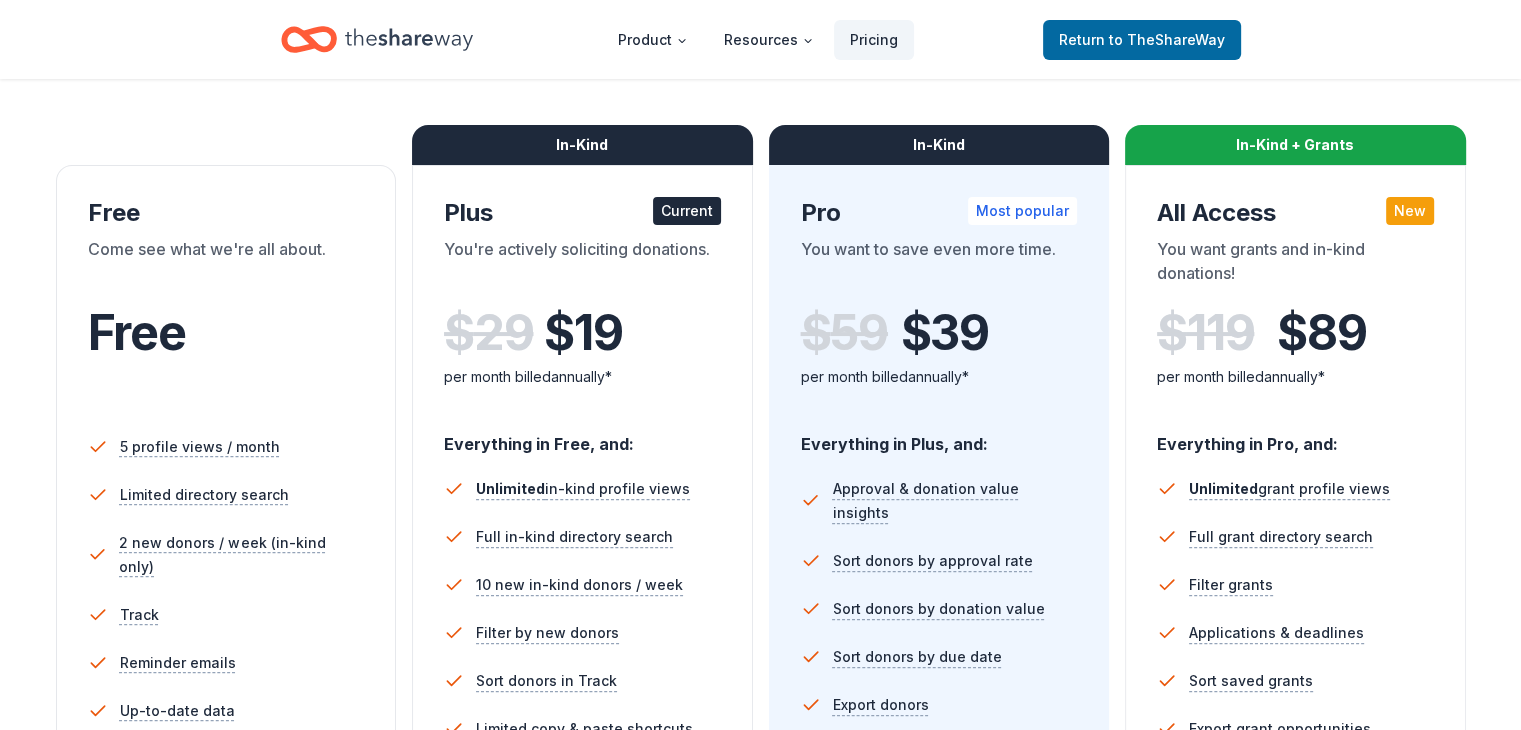 scroll, scrollTop: 264, scrollLeft: 0, axis: vertical 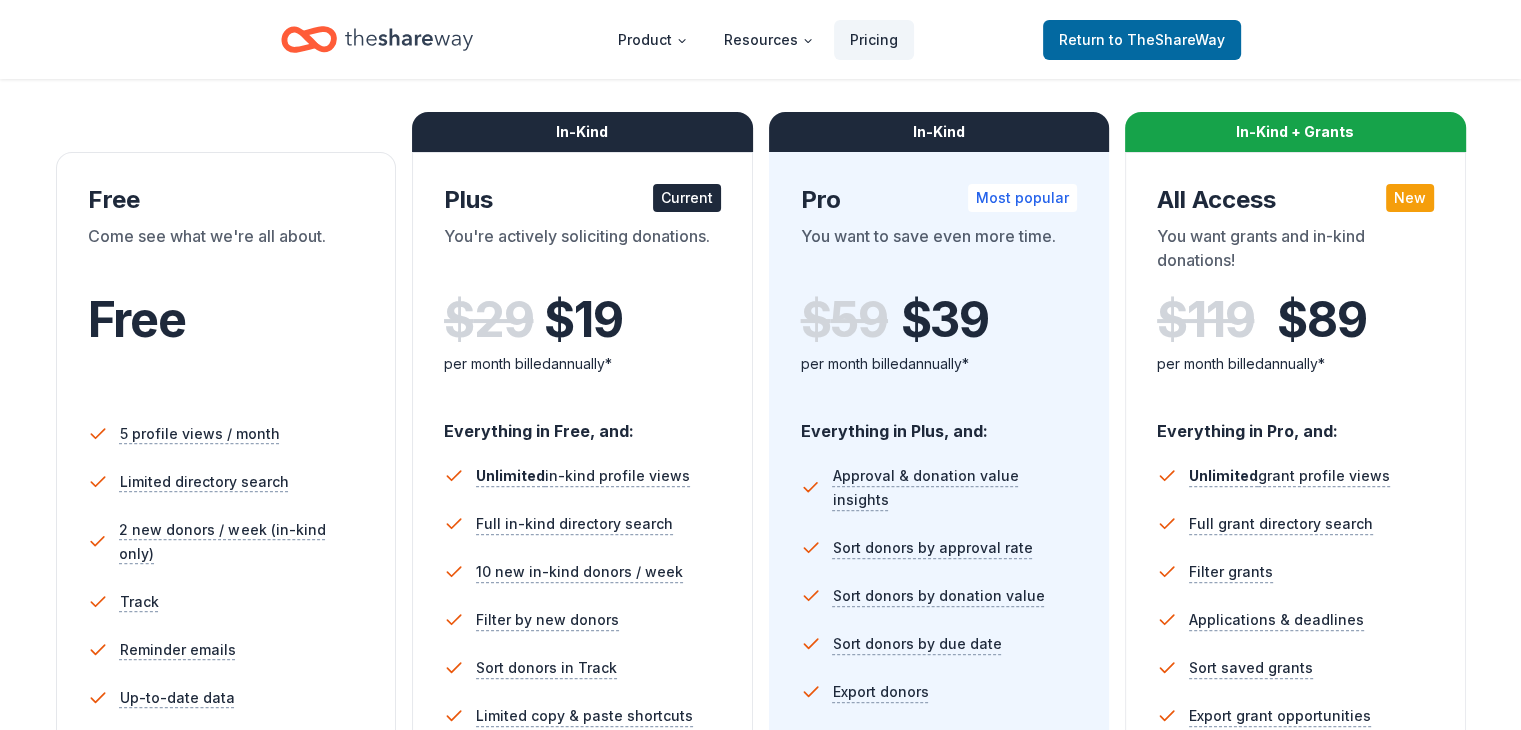 click on "In-Kind Plus Current You're actively soliciting donations. $ 29 $ 19 per month billed  annually* Everything in Free, and: Unlimited  in-kind profile views Full in-kind directory search 10 new in-kind donors / week Filter by new donors Sort donors in Track Limited copy & paste shortcuts * Saving $120 per year Change plan" at bounding box center [582, 562] 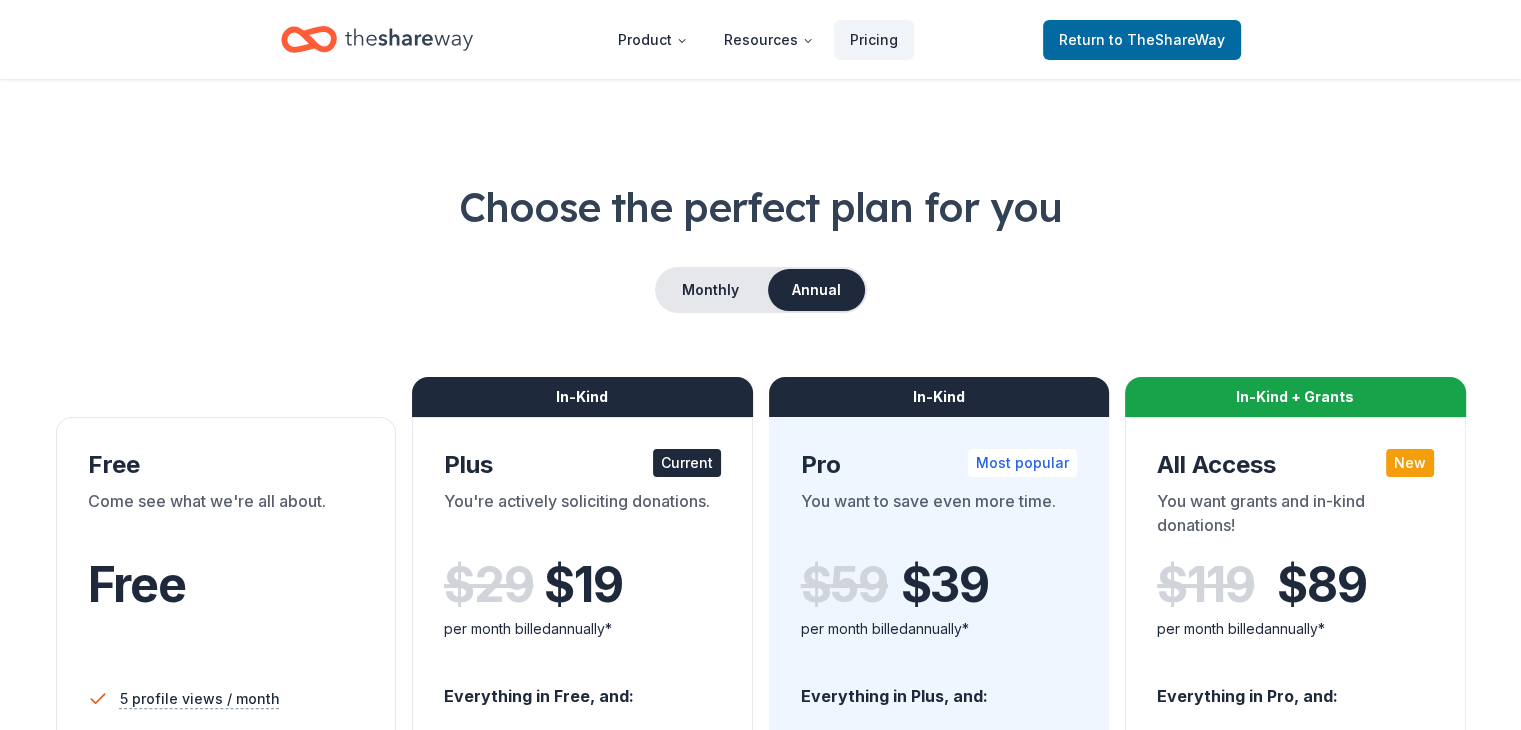 scroll, scrollTop: 0, scrollLeft: 0, axis: both 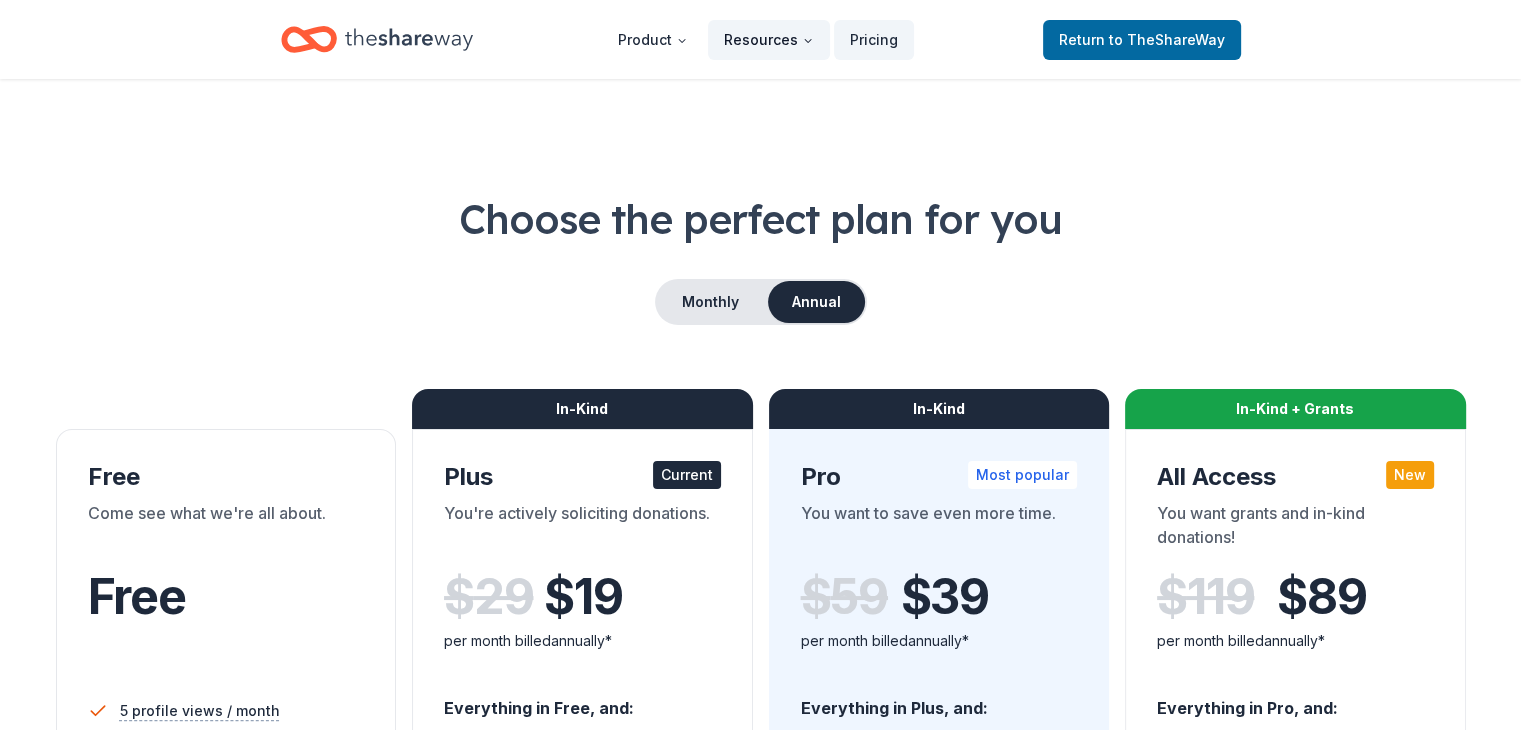 click on "Resources" at bounding box center [769, 40] 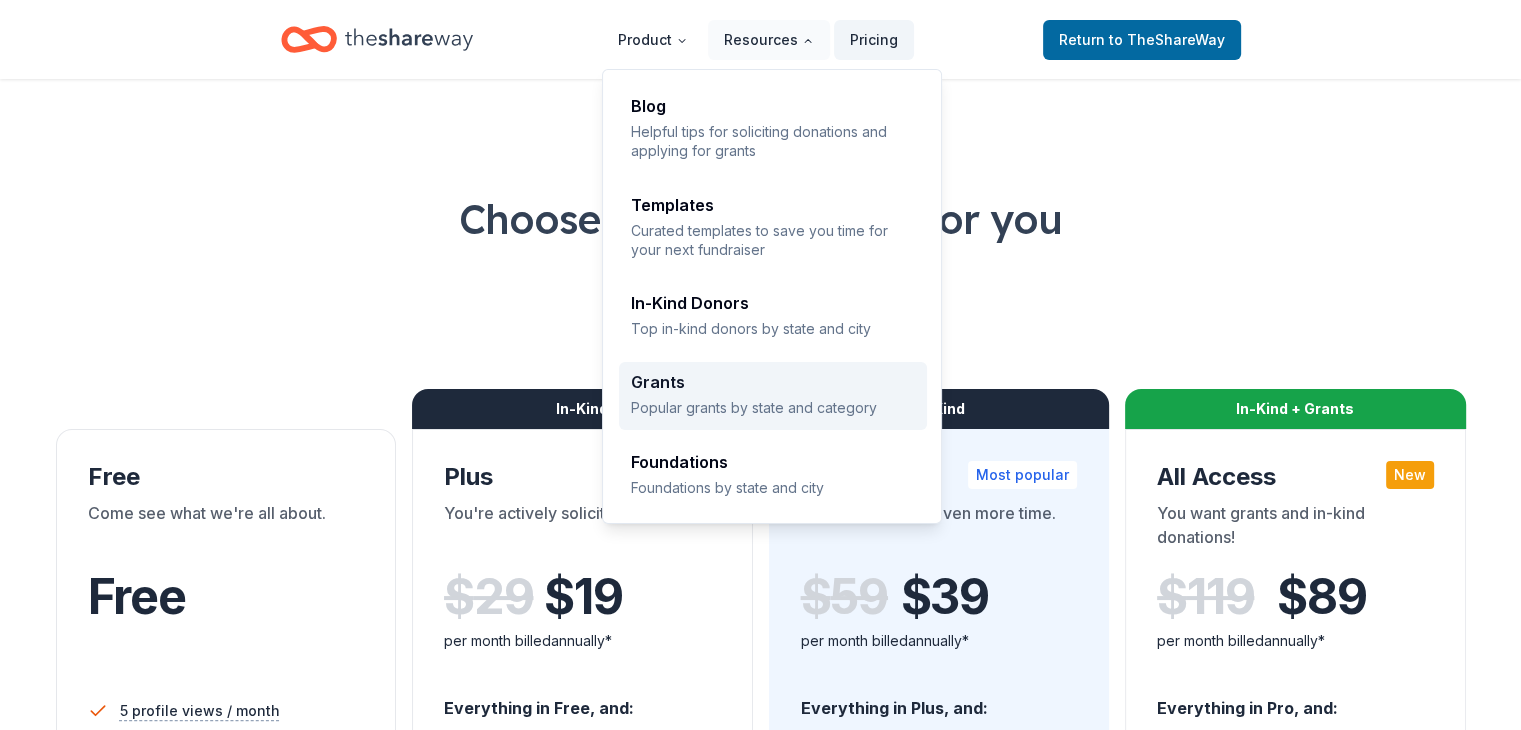 click on "Grants" at bounding box center [773, 382] 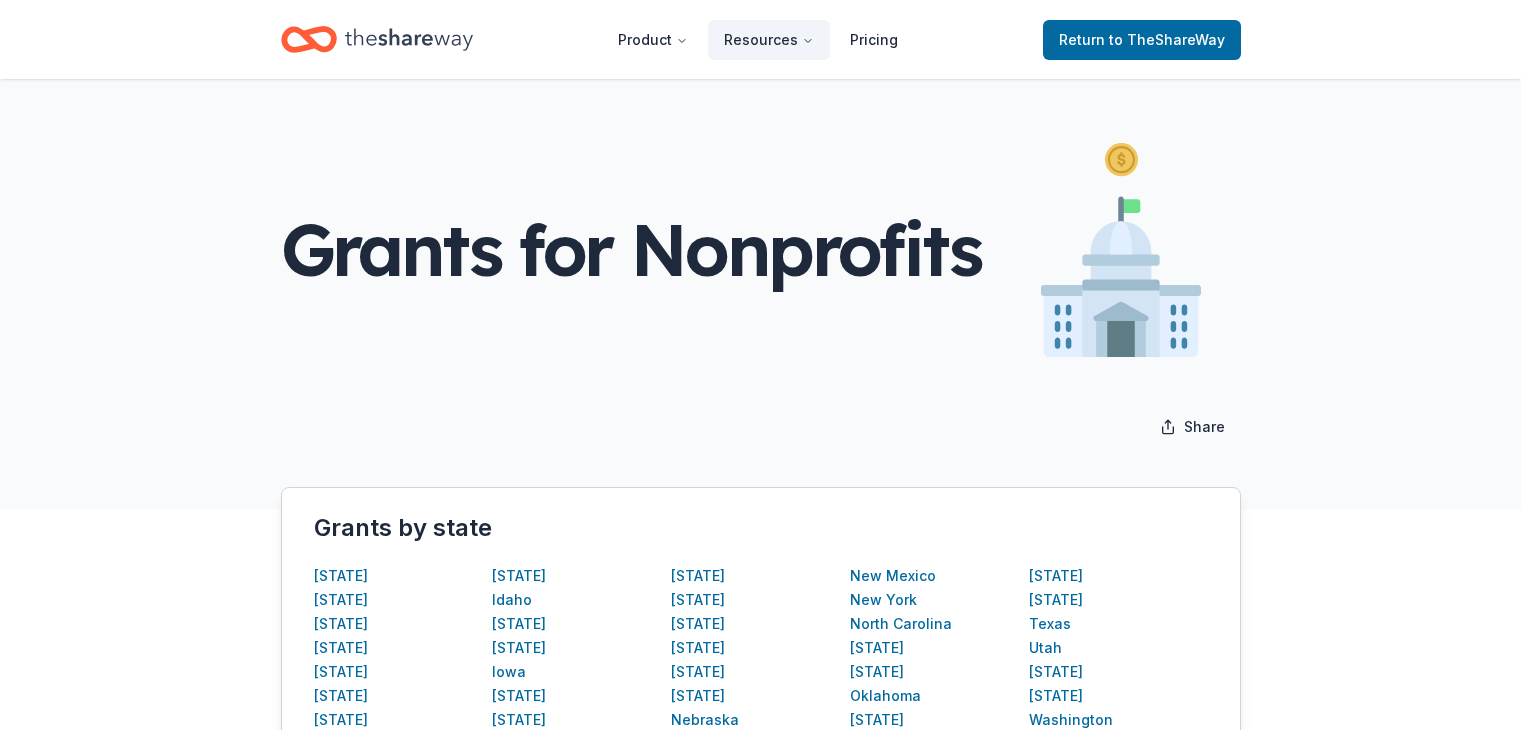 scroll, scrollTop: 0, scrollLeft: 0, axis: both 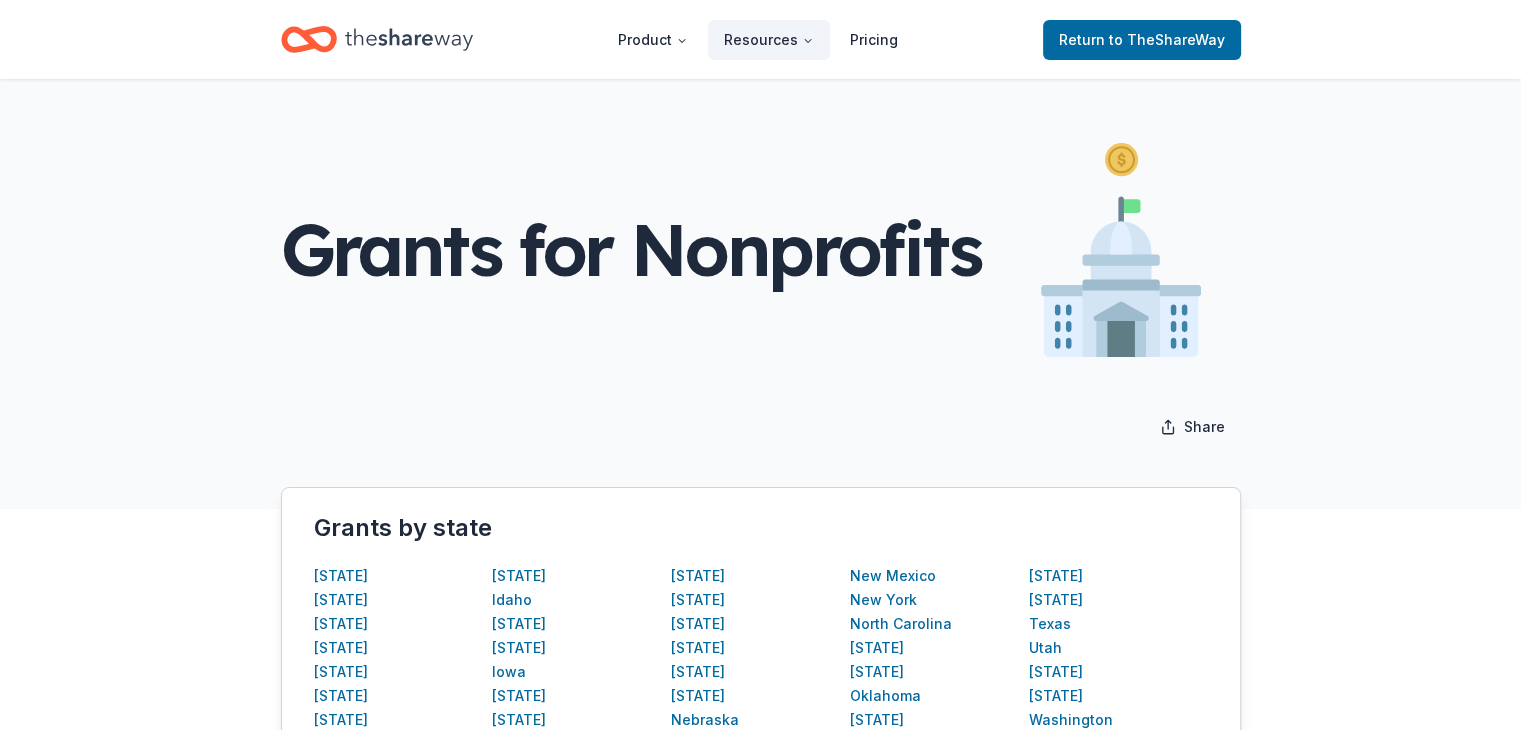click on "Grants by state [STATE] [STATE] [STATE] [STATE] [STATE] [STATE] [STATE] [STATE] [STATE] [STATE] [STATE] [STATE] [STATE] [STATE] [STATE] [STATE] [STATE] [STATE] [STATE] [STATE] [STATE] [STATE] [STATE] [STATE] [STATE] [STATE] [STATE] [STATE] [STATE] [STATE] [STATE] [STATE] [STATE] [STATE] [STATE] [STATE] [STATE] [STATE]" at bounding box center [761, 670] 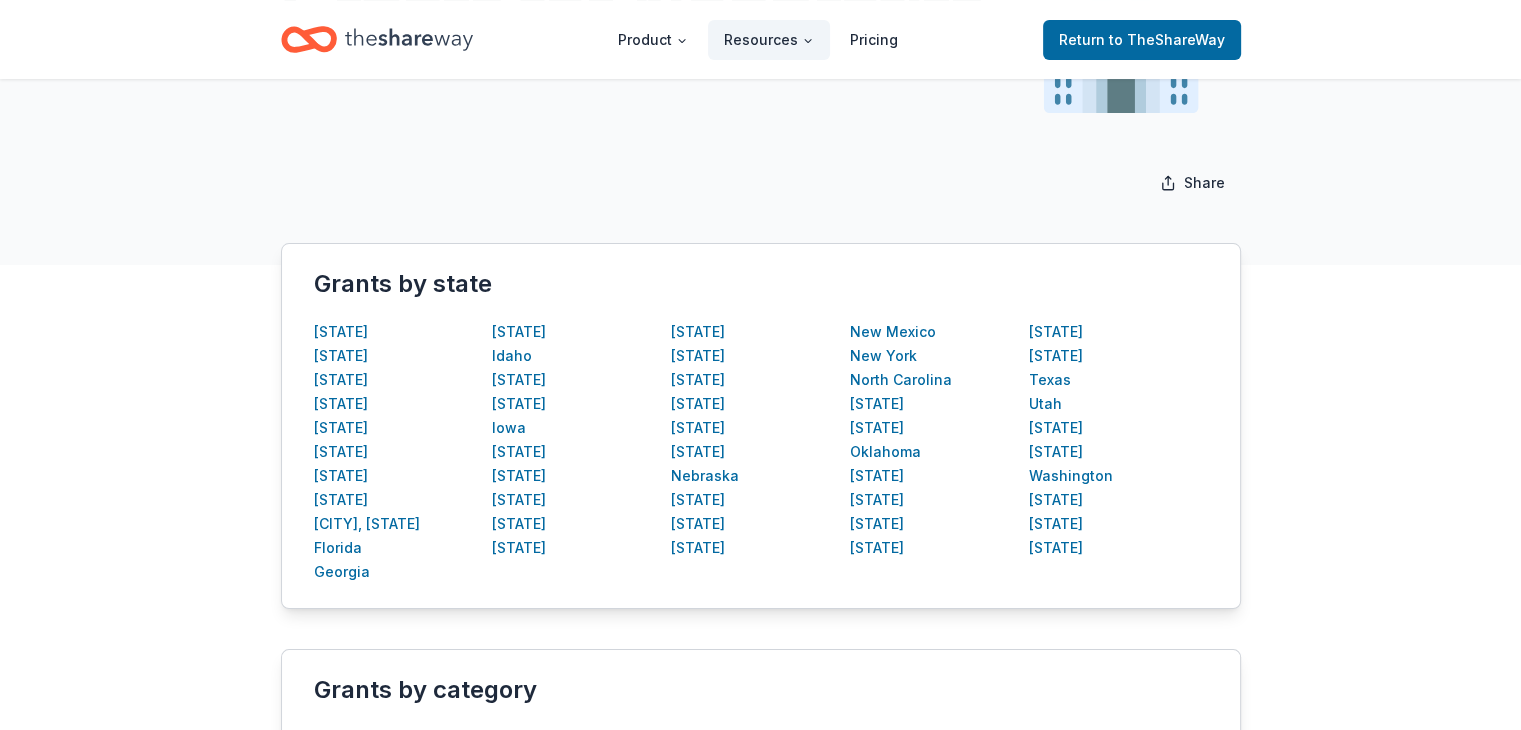 scroll, scrollTop: 0, scrollLeft: 0, axis: both 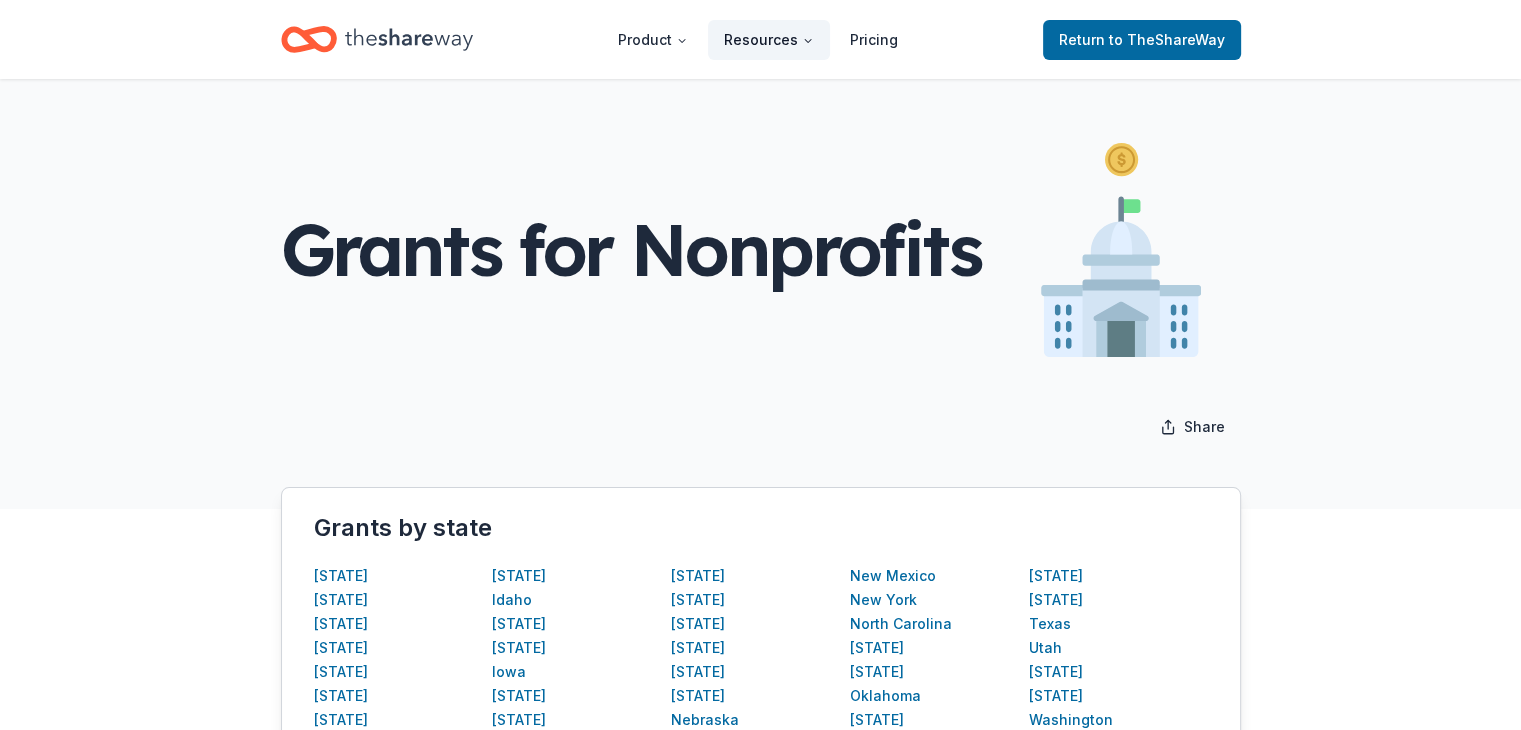 click on "Resources" at bounding box center (769, 40) 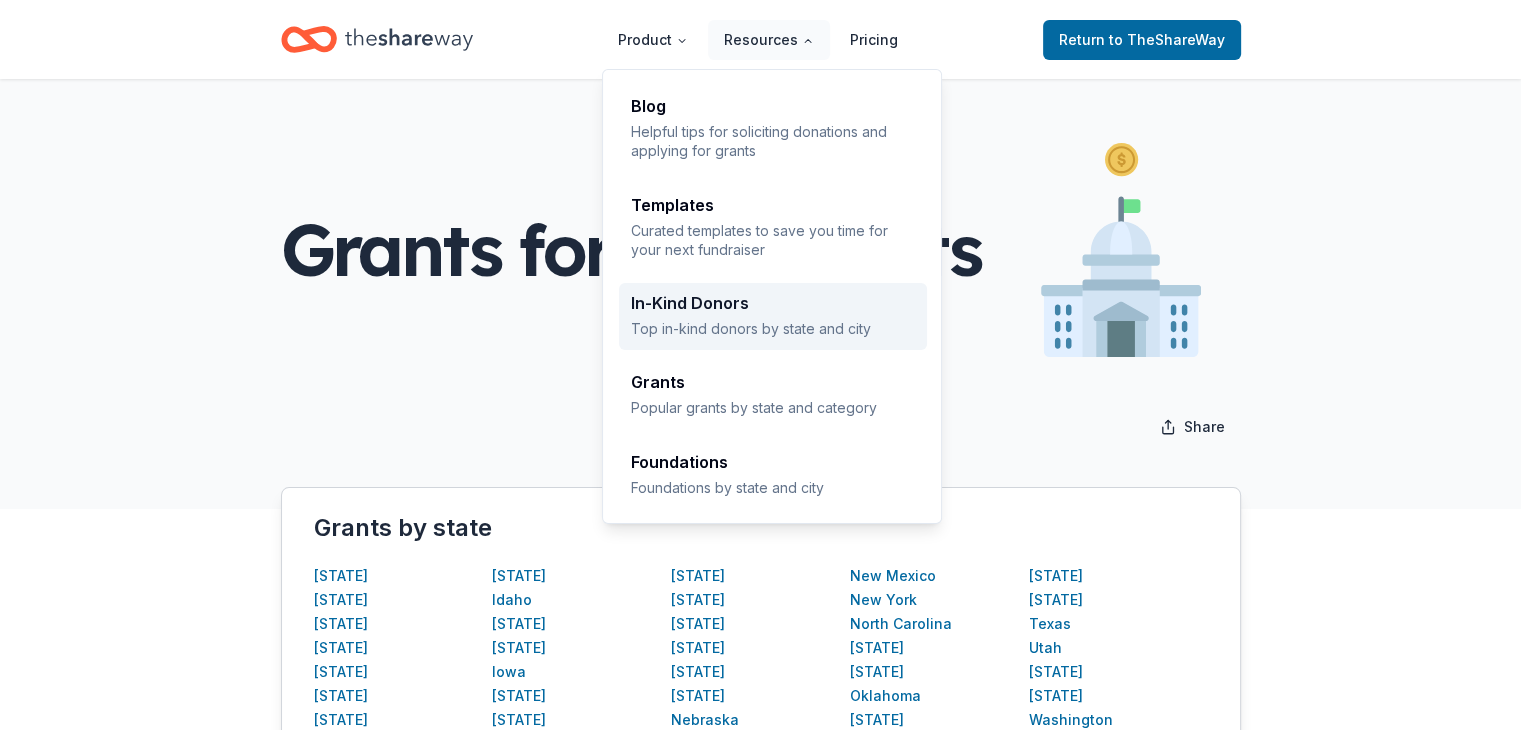 click on "In-Kind Donors" at bounding box center (773, 303) 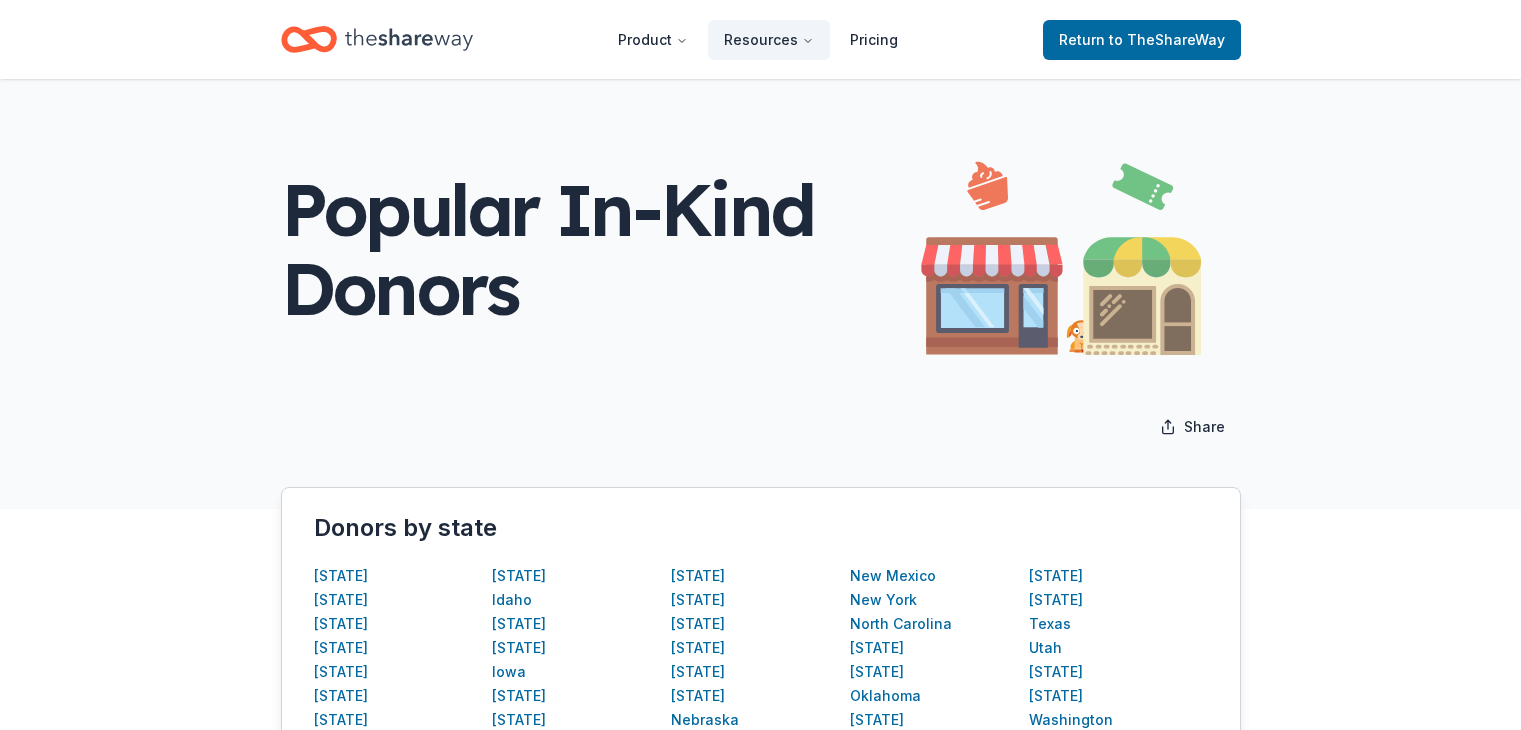scroll, scrollTop: 0, scrollLeft: 0, axis: both 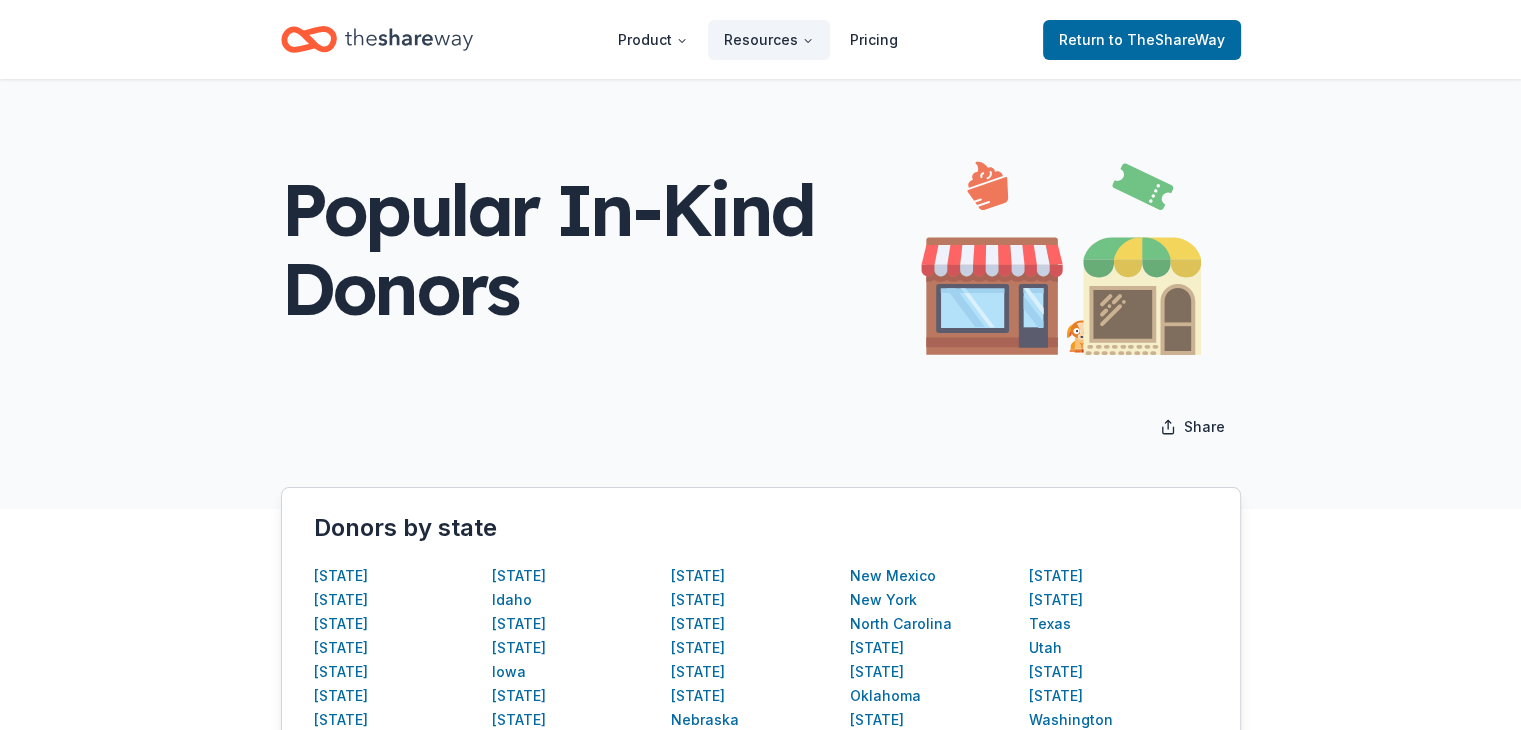 click on "Popular In-Kind Donors Cities States Share Donors by state Alabama Hawaii Massachusetts New Mexico South Dakota Alaska Idaho Michigan New York Tennessee Arizona Illinois Minnesota North Carolina Texas Arkansas Indiana Mississippi North Dakota Utah California Iowa Missouri Ohio Vermont Colorado Kansas Montana Oklahoma Virginia Connecticut Kentucky Nebraska Oregon Washington Delaware Louisiana Nevada Pennsylvania West Virginia Washington, DC Maine New Hampshire Rhode Island Wisconsin Florida Maryland New Jersey South Carolina Wyoming Georgia Donors by city Albuquerque, NM Cleveland, OH Indianapolis, IN New Orleans, LA San Antonio, TX Anaheim, CA Colorado Springs, CO Irvine, CA New York, NY San Diego, CA Arlington, TX Corpus Christi, TX Jacksonville, FL North Las Vegas, NV San Jose, CA Arlington, VA Dallas, TX Kansas City, MO Oakland, CA Santa Ana, CA Atlanta, CO Denver, CO Las Vegas, NV Oklahoma City, OK Scottsdale, AZ Aurora, CO Detroit, MI" at bounding box center [760, 829] 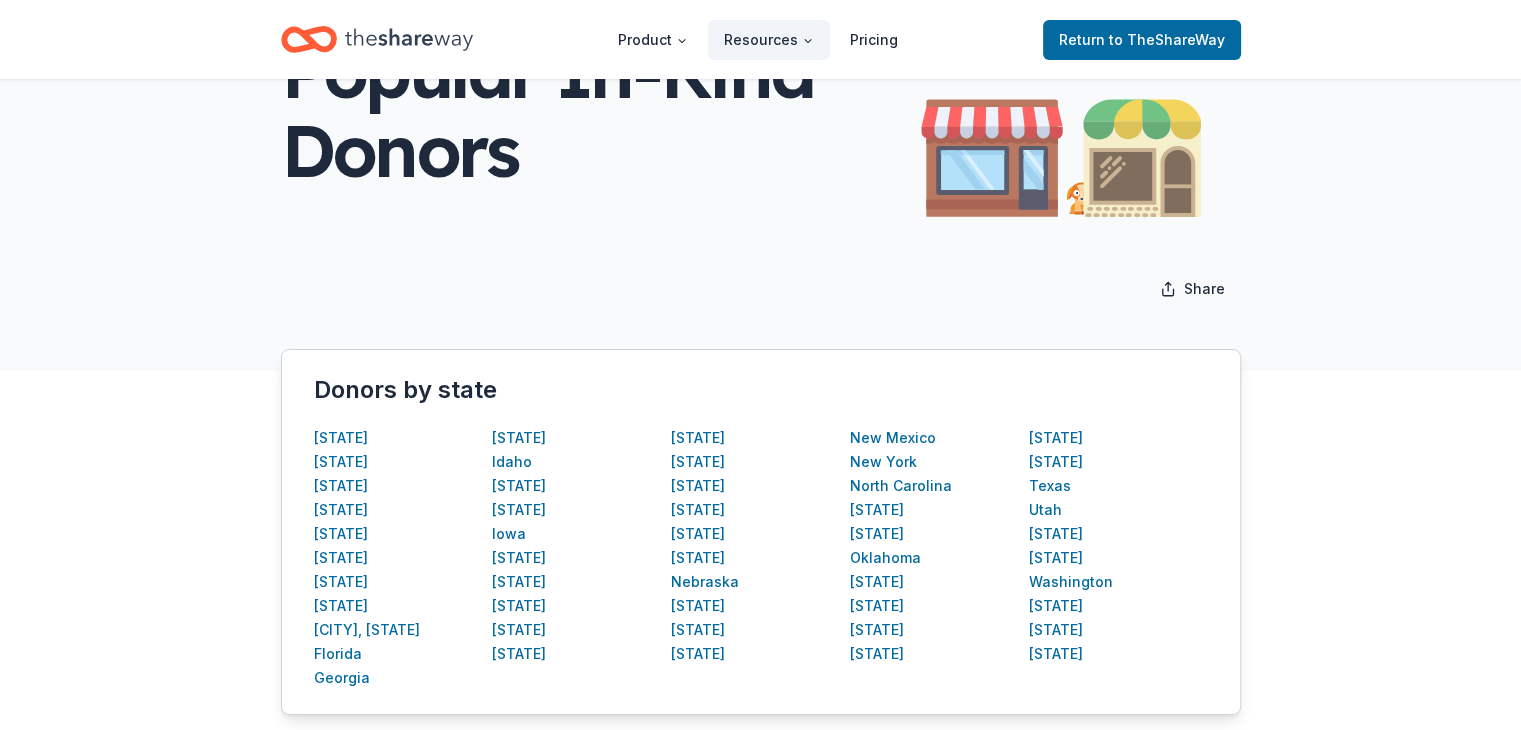 scroll, scrollTop: 144, scrollLeft: 0, axis: vertical 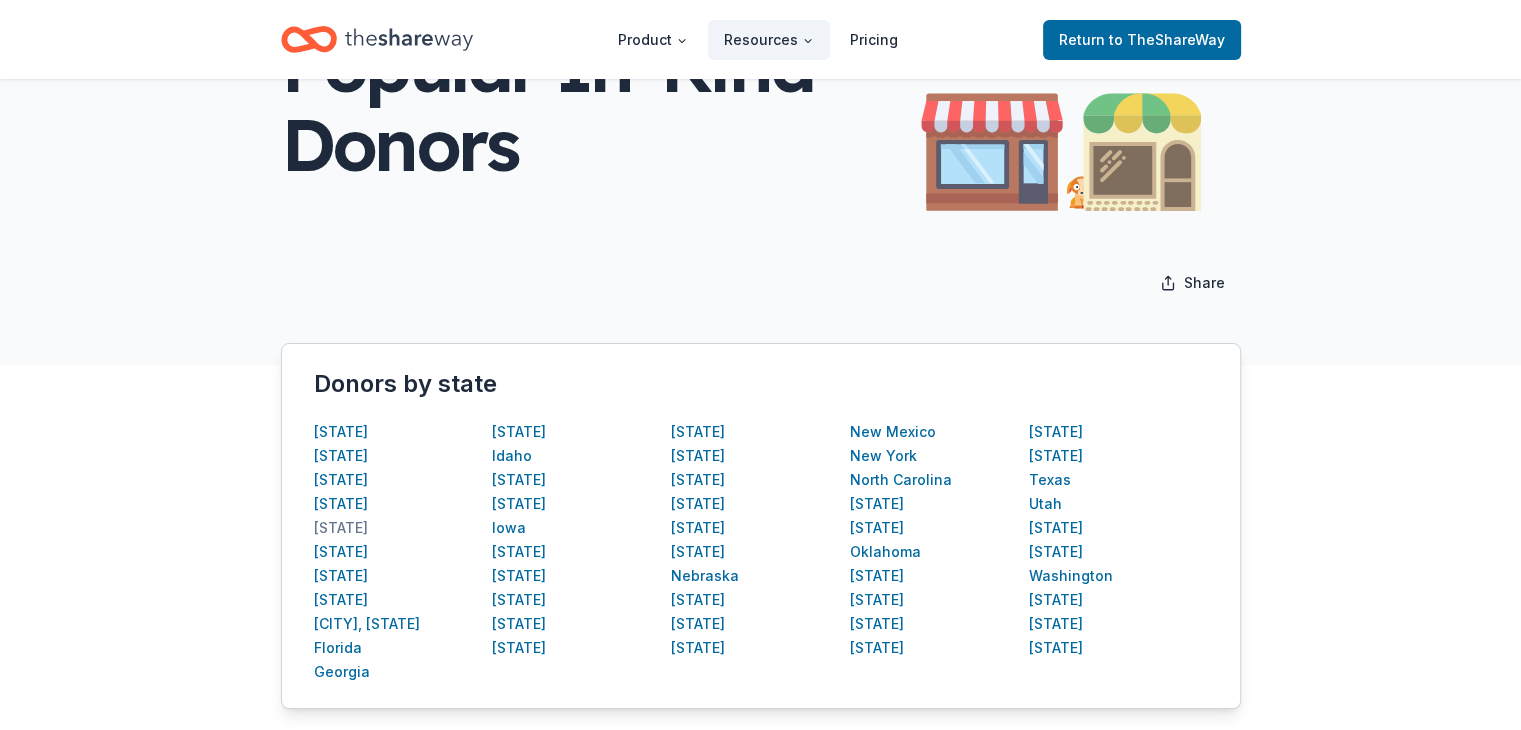 click on "[STATE]" at bounding box center (341, 528) 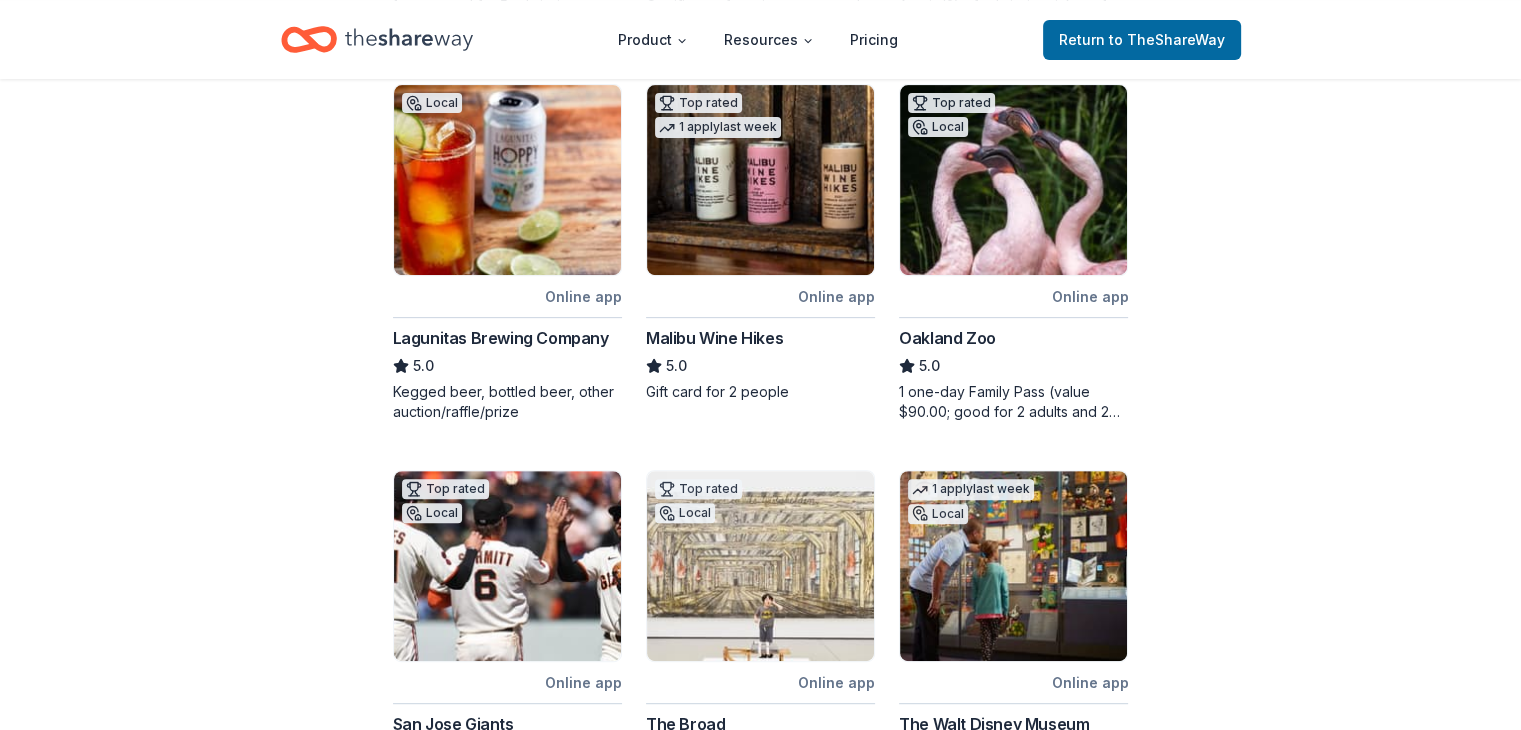 scroll, scrollTop: 742, scrollLeft: 0, axis: vertical 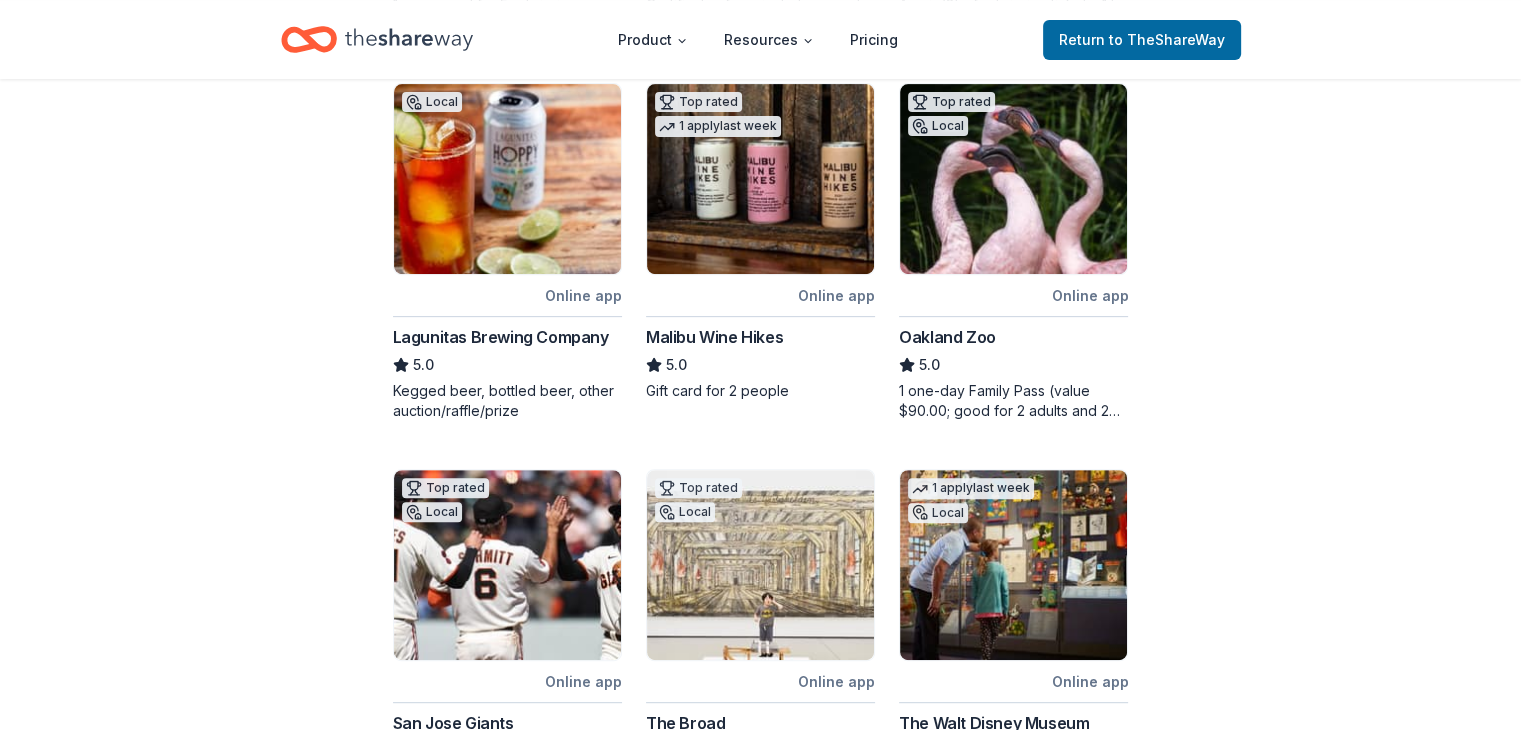 click on "Browse all in-kind donors California California Donation Requests Find companies that donate food, beverage, and raffle and auction
items in California. California Share 1   apply  last week Local Online app Bay Area Discovery Museum 4.5 1 pass good for 5 admissions  1   apply  last week Local Online app Concannon Vineyard 5.0 Certificates for private tours and tastings Top rated Local Online app Hollywood Wax Museum (Hollywood) 5.0 A pair (2) of admission tickets, 1 to the Hollywood Wax Museum and 1 to the Guinness World Records Museum Local Online app Lagunitas Brewing Company 5.0 Kegged beer, bottled beer, other auction/raffle/prize Top rated 1   apply  last week Online app Malibu Wine Hikes 5.0 Gift card for 2 people Top rated Local Online app Oakland Zoo 5.0 1 one-day Family Pass (value $90.00; good for 2 adults and 2 children; parking is included) Top rated Local Online app San Jose Giants 5.0 Tickets, merchandise/apparel Top rated Local Online app The Broad 5.0 1   apply  last week Local" at bounding box center (760, 126) 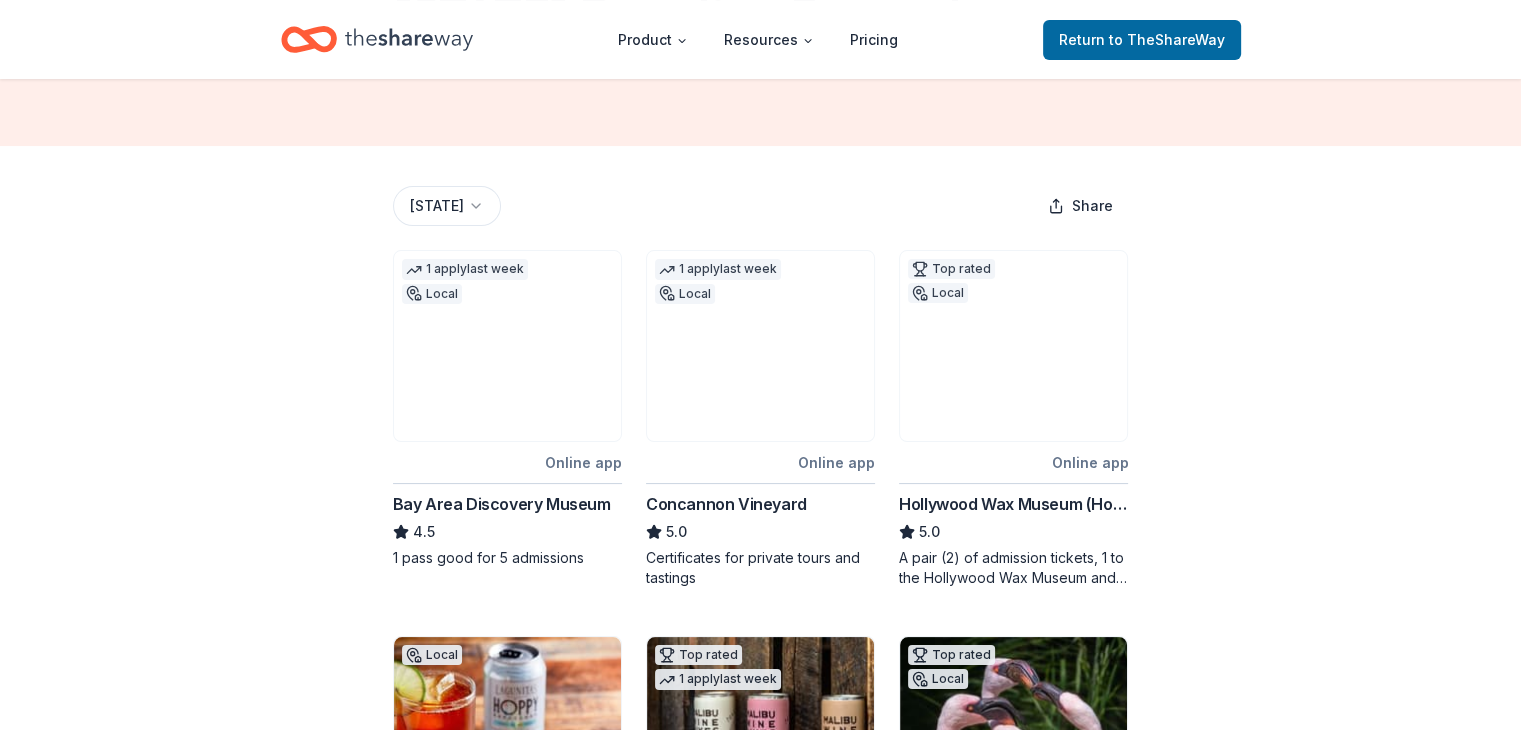 scroll, scrollTop: 0, scrollLeft: 0, axis: both 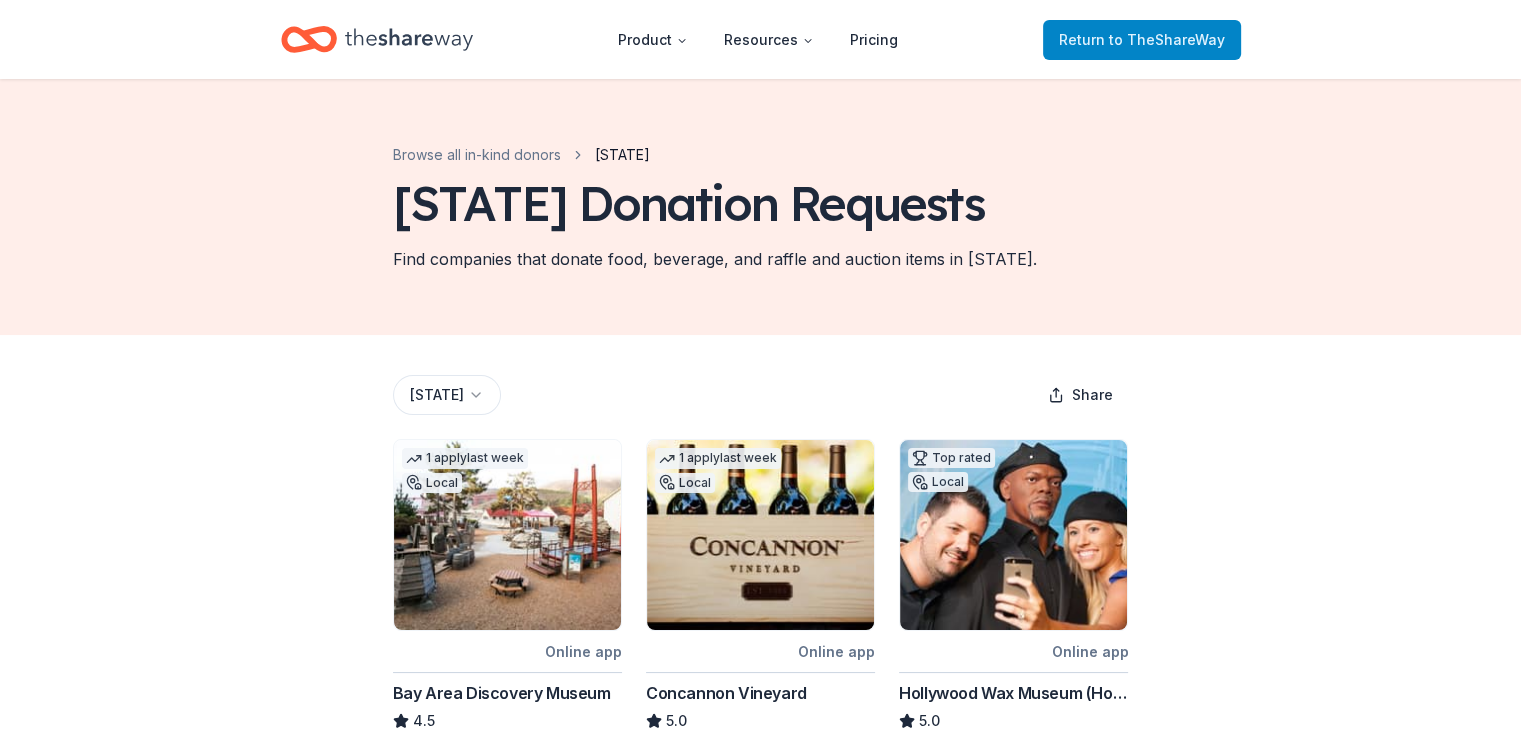 click on "to TheShareWay" at bounding box center [1167, 39] 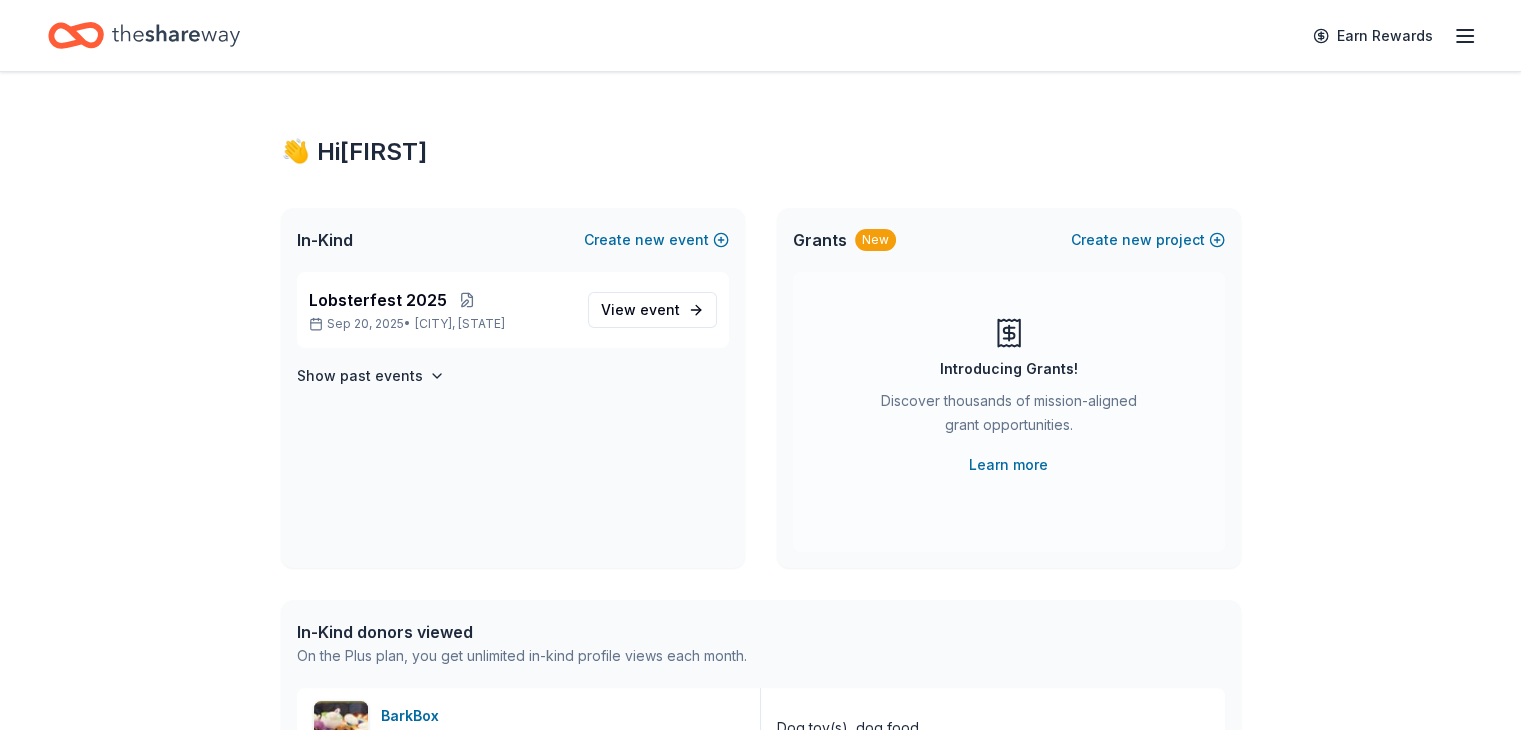 click on "👋 Hi  Naomi In-Kind Create  new  event   Lobsterfest 2025 Sep 20, 2025  •  Patterson, CA View   event   Show past events Grants New Create  new  project   Introducing Grants! Discover thousands of mission-aligned grant opportunities. Learn more In-Kind donors viewed On the Plus plan, you get unlimited in-kind profile views each month. BarkBox 5.0 Dog toy(s), dog food Grants viewed On the Plus plan, you get 5 grant profile views each month. You have not yet viewed any  grant  profiles this month. Create a new  project   to view  grants ." at bounding box center (760, 612) 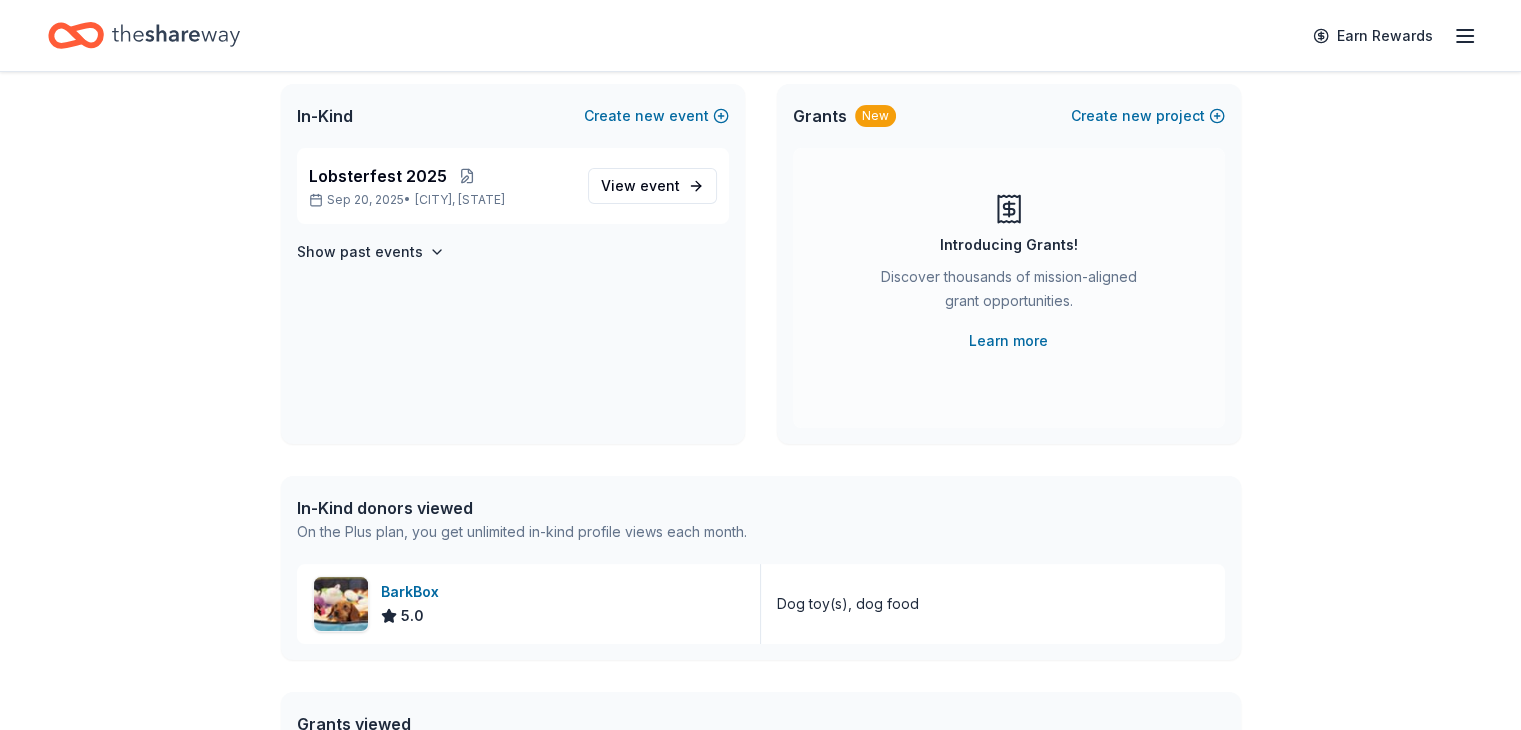 scroll, scrollTop: 0, scrollLeft: 0, axis: both 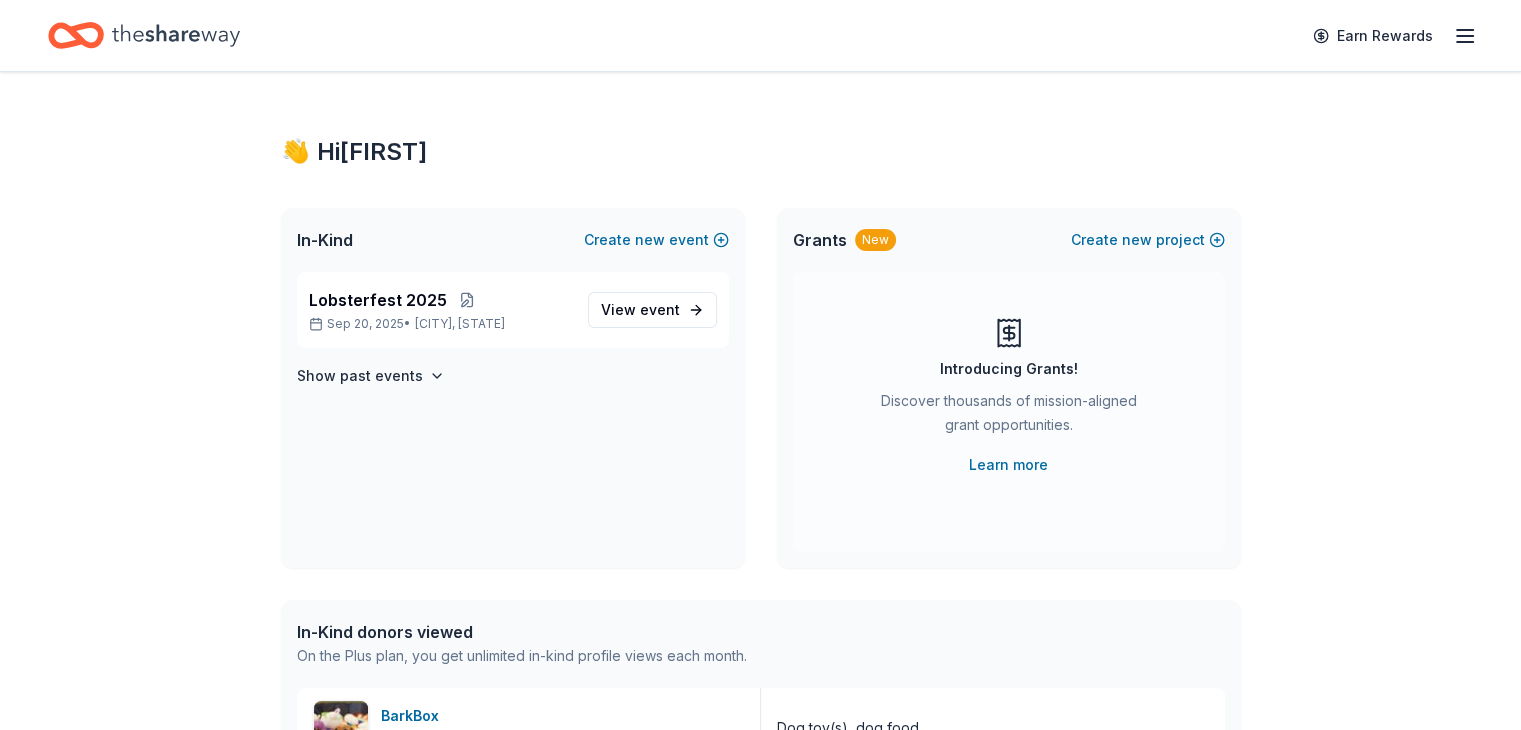 click 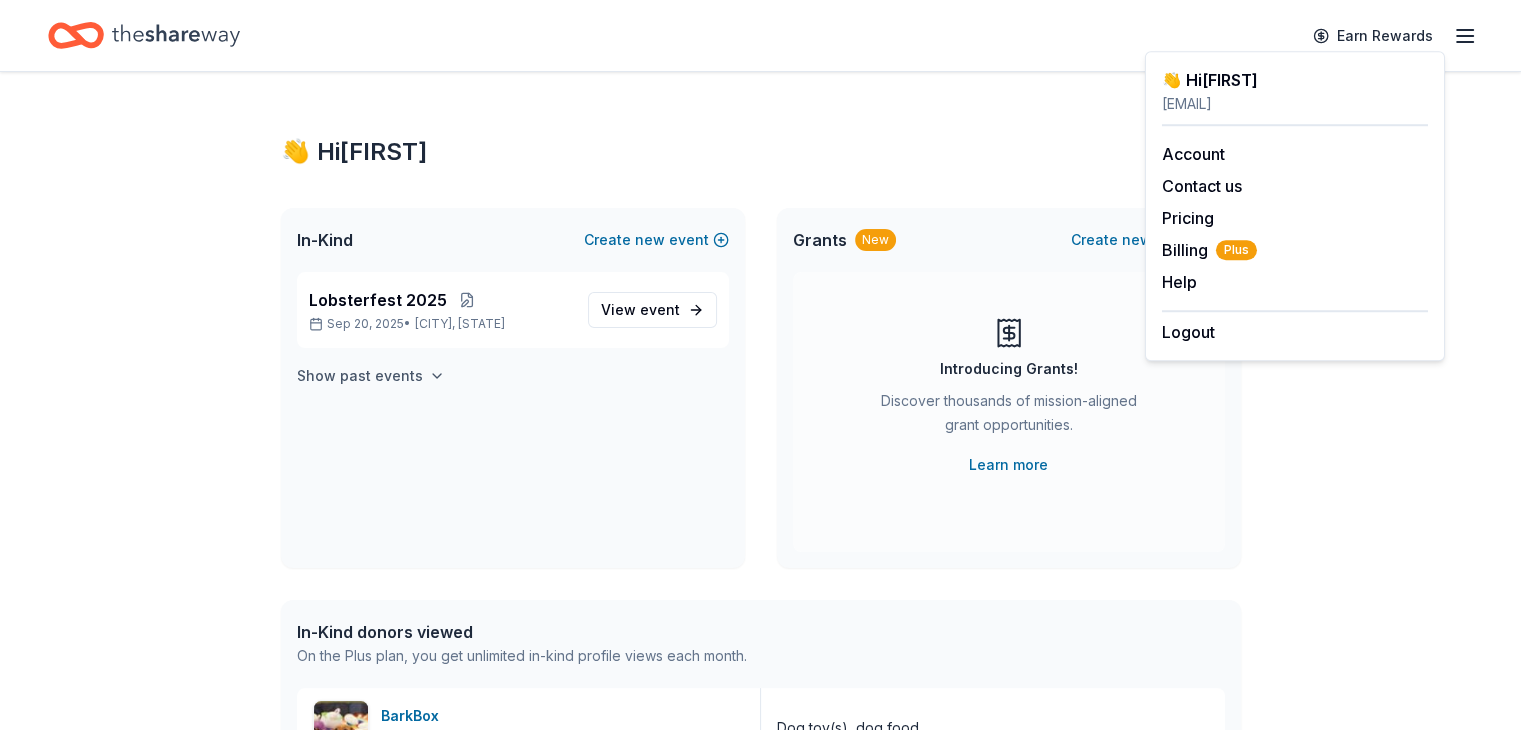 click on "Show past events" at bounding box center (360, 376) 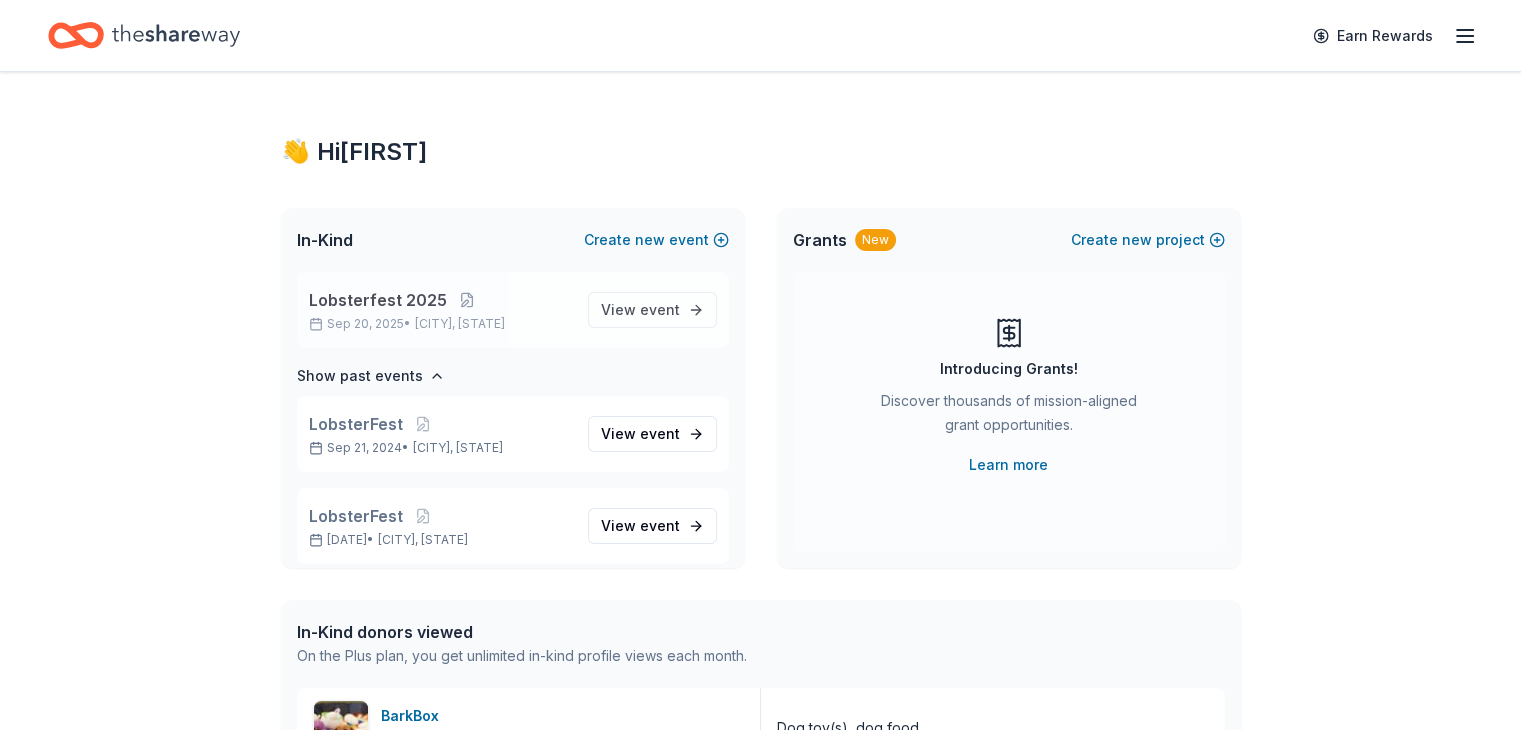 click on "Sep 20, 2025  •  Patterson, CA" at bounding box center [440, 324] 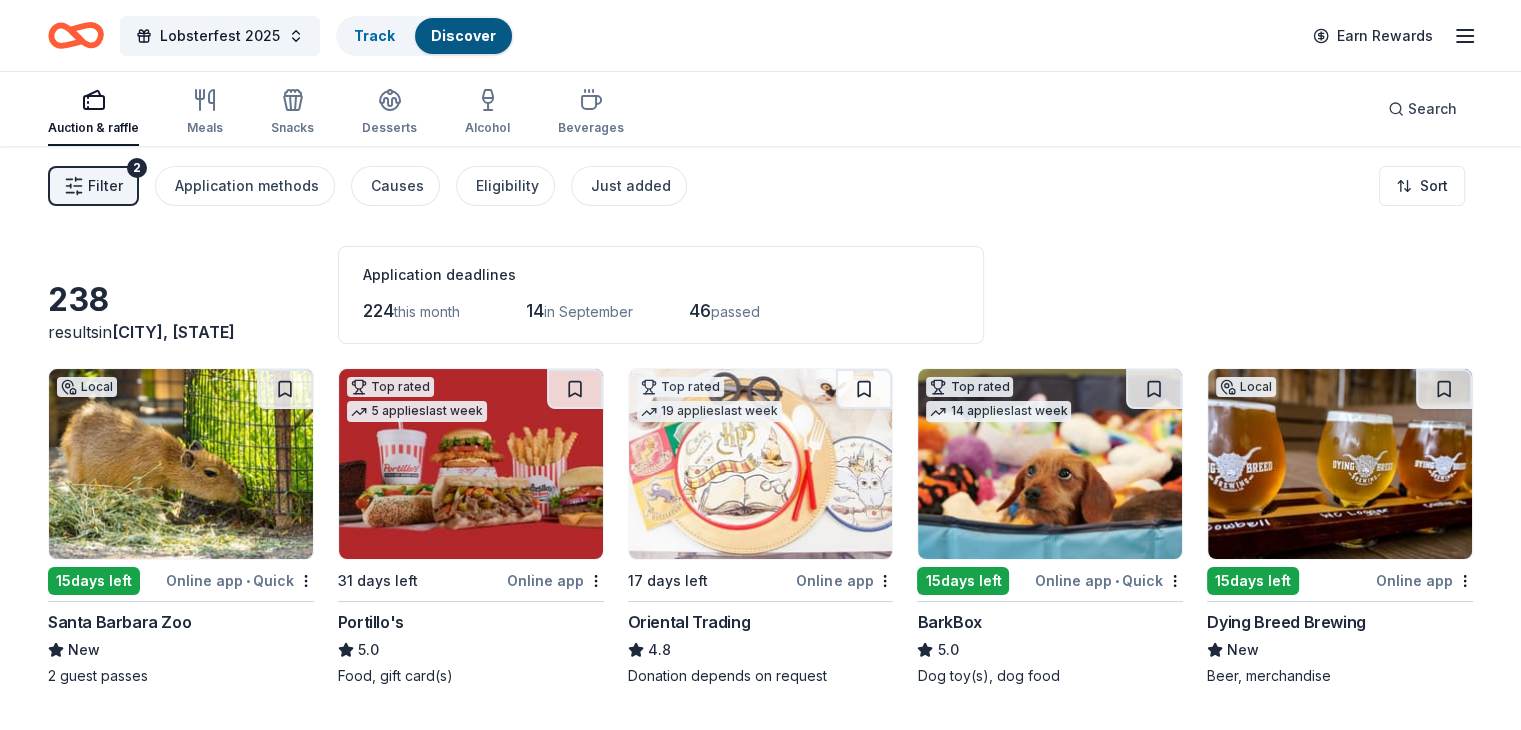 click on "New" at bounding box center (1340, 650) 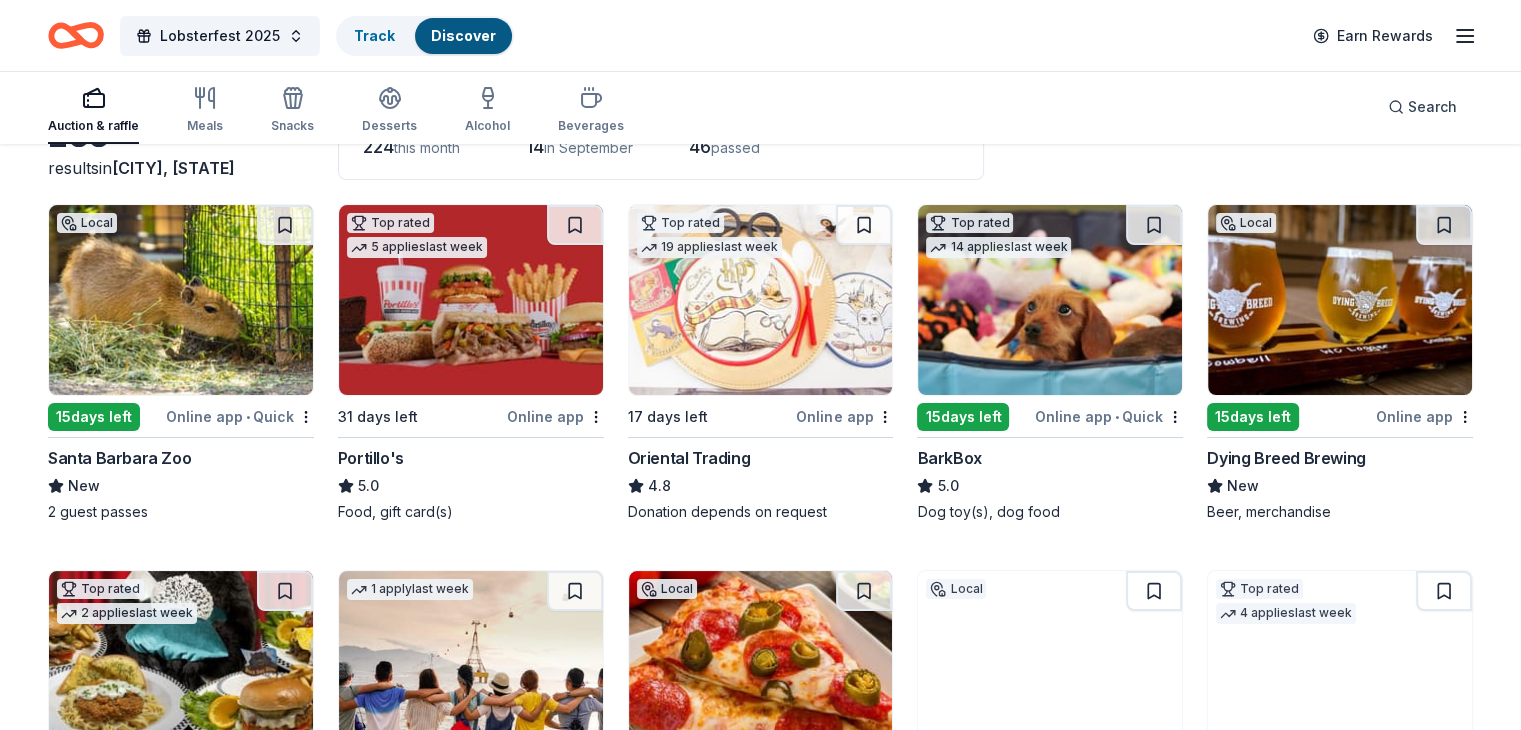 scroll, scrollTop: 178, scrollLeft: 0, axis: vertical 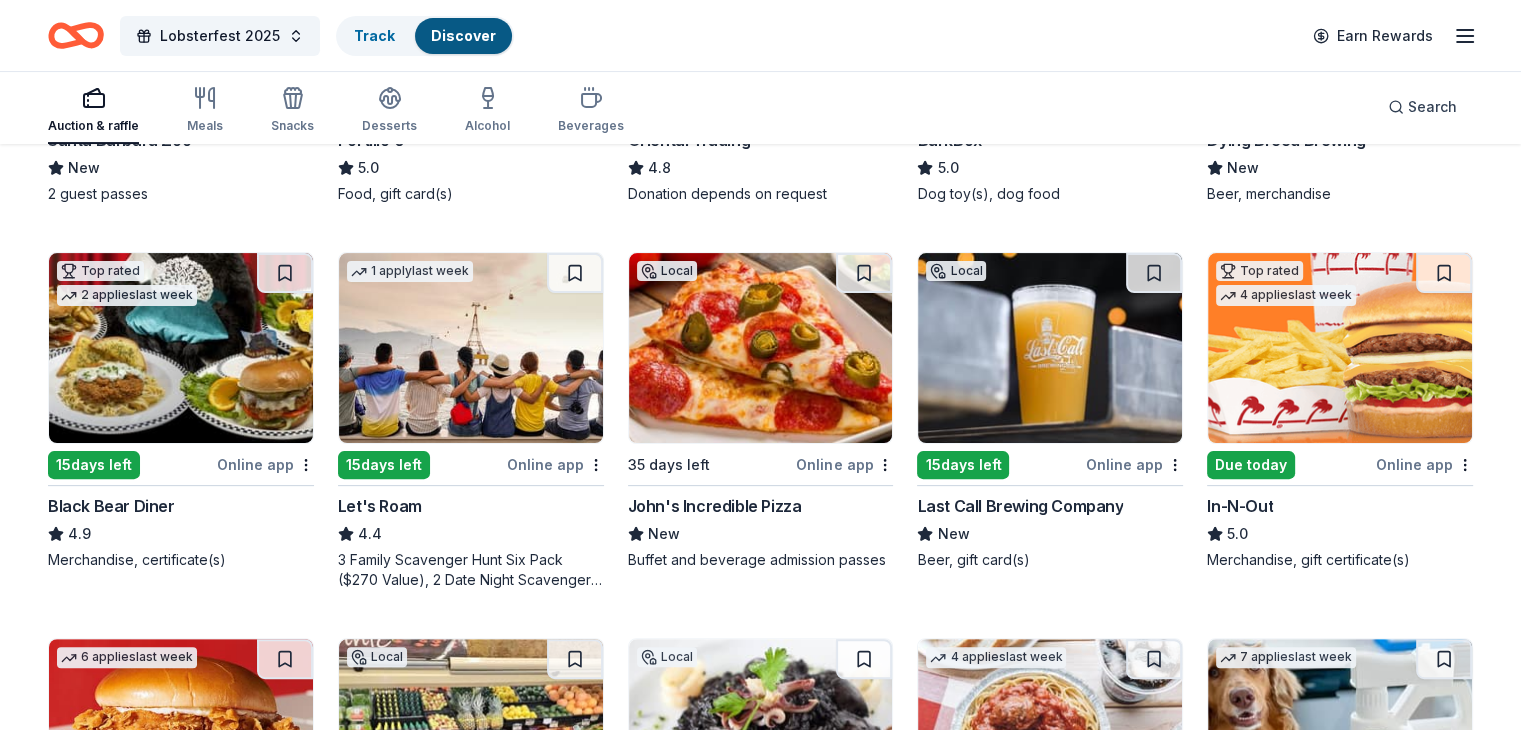 click on "Due today" at bounding box center (1251, 465) 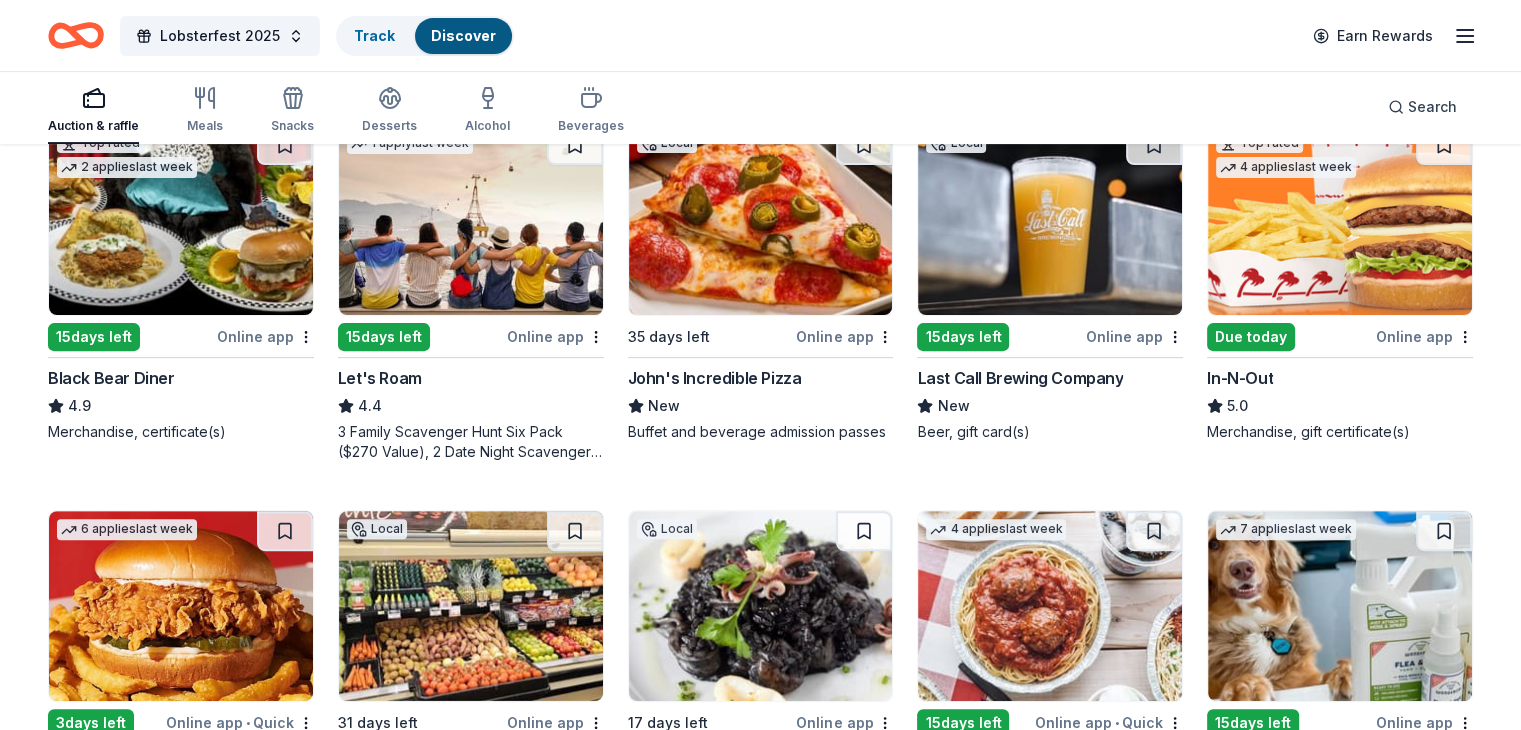 scroll, scrollTop: 611, scrollLeft: 0, axis: vertical 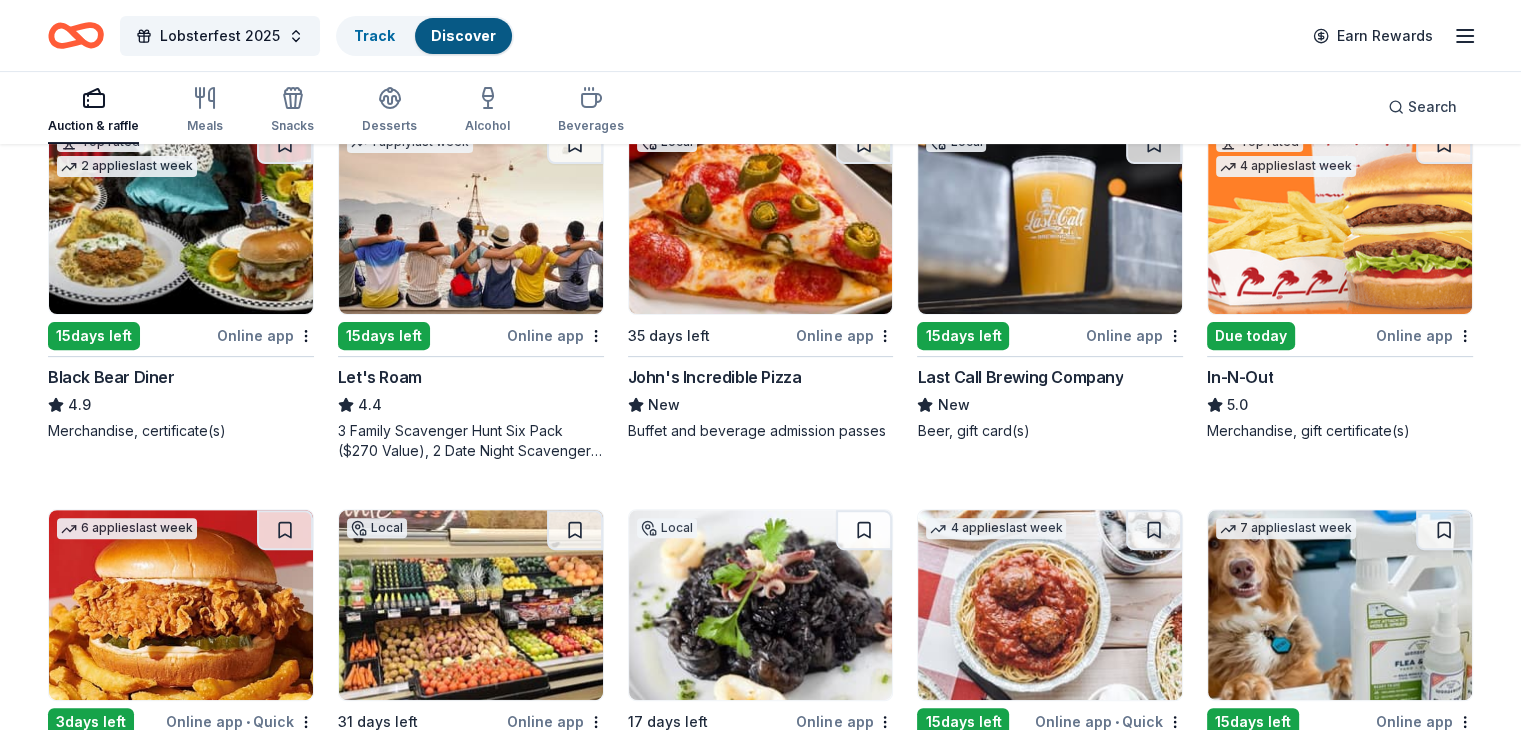 click on "15  days left" at bounding box center [94, 336] 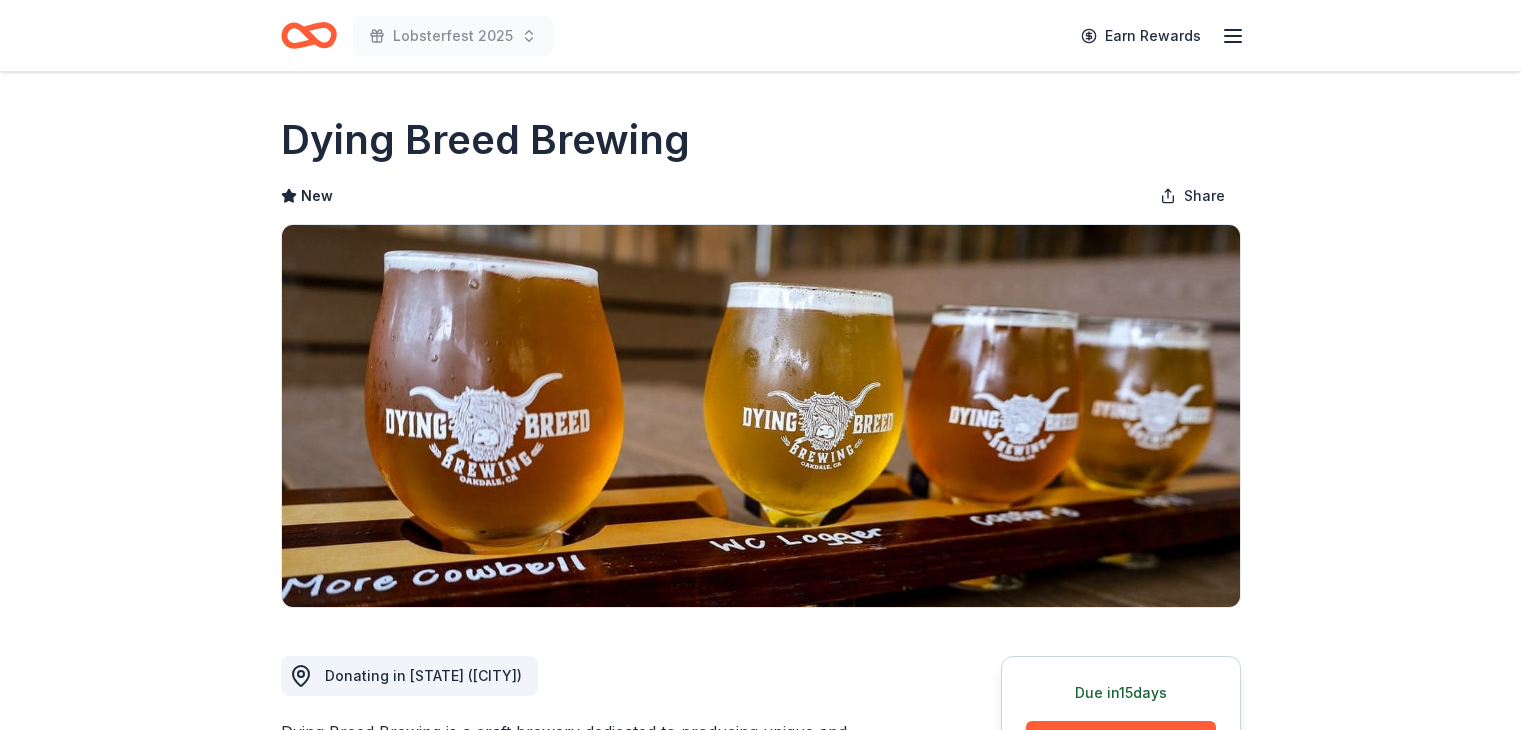 scroll, scrollTop: 0, scrollLeft: 0, axis: both 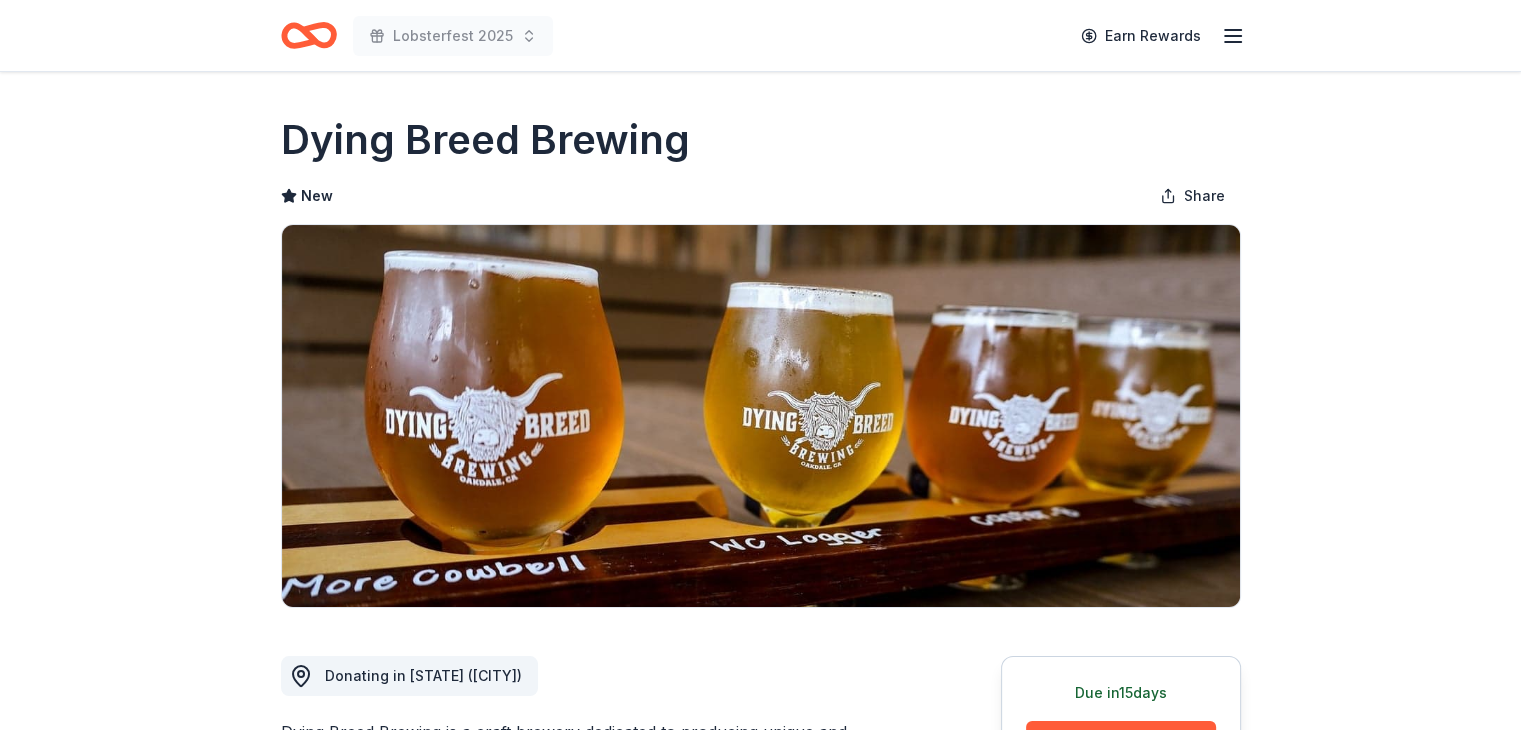 click on "Due in  15  days Share Dying Breed Brewing New Share Donating in [STATE] ([CITY]) Dying Breed Brewing is a craft brewery dedicated to producing unique and flavorful beers with a focus on craftsmanship and innovation. The brewery combines traditional brewing methods with creative approaches to offer a variety of distinct beer styles. What they donate Beer, merchandise Alcohol Auction & raffle Who they donate to  Preferred 501(c)(3) required Upgrade to Pro to view approval rates and average donation values Due in  15  days Apply Save Application takes 10 min Usually responds in  around a week Updated  about 2 months  ago Report a mistake New Be the first to review this company! Leave a review Similar donors Local Deadline passed Lagunitas Brewing Company 5.0 Kegged beer, bottled beer, other auction/raffle/prize Local Deadline passed Jackson Family Wines New Wine cases (maximum of 4 cases), silent auction items Local Due today Online app McKahn Family Cellars New Certificates for private tasting experiences Local 15" at bounding box center (760, 1273) 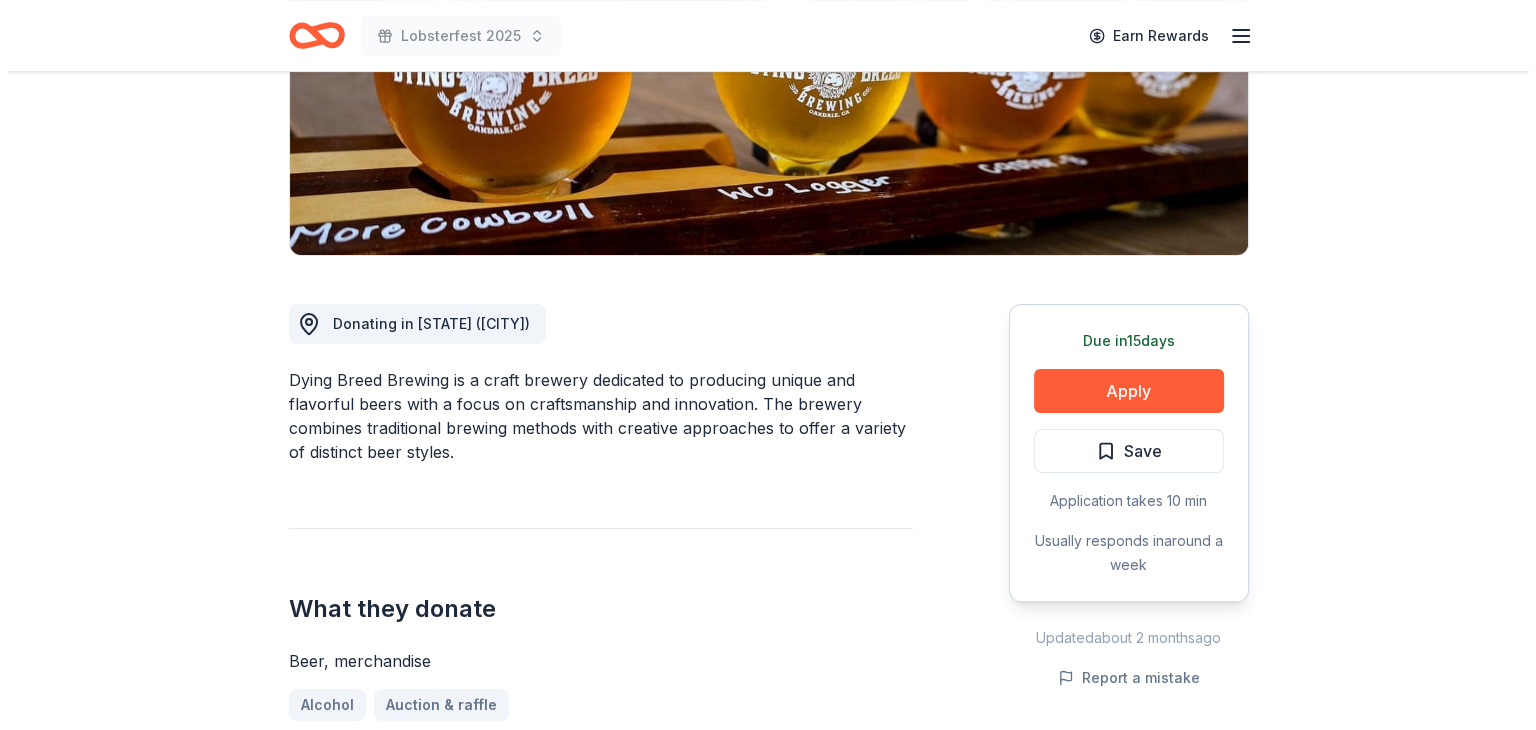 scroll, scrollTop: 371, scrollLeft: 0, axis: vertical 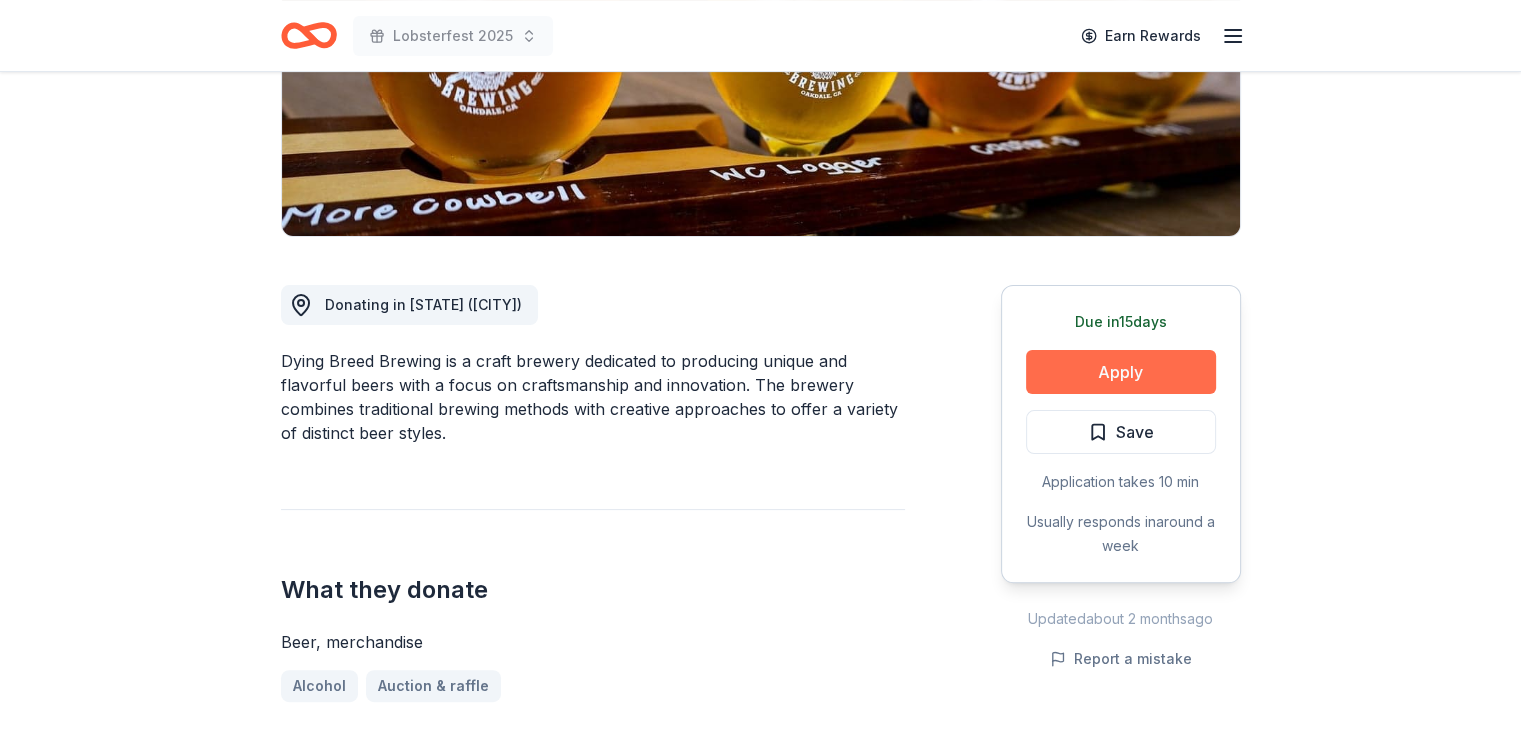 click on "Apply" at bounding box center [1121, 372] 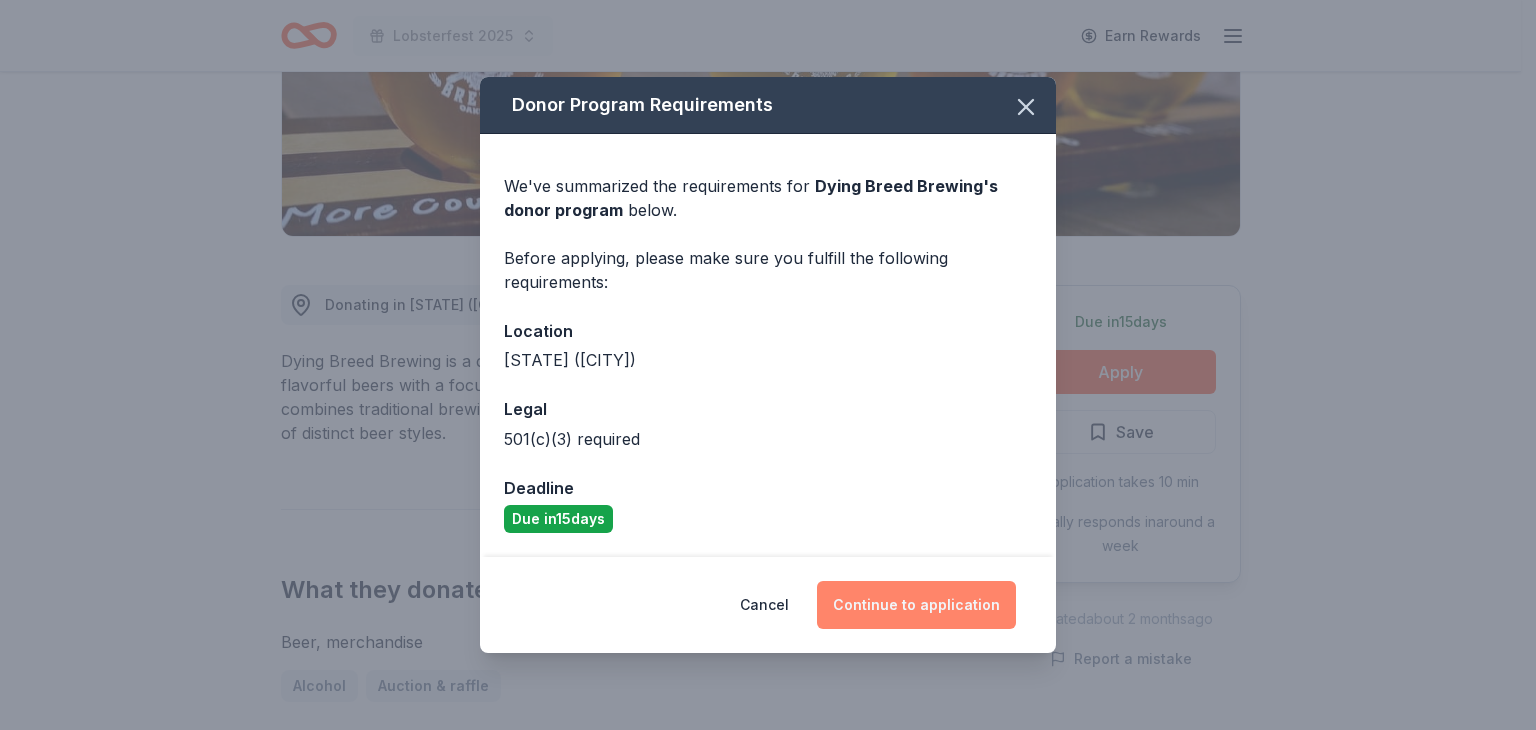 click on "Continue to application" at bounding box center (916, 605) 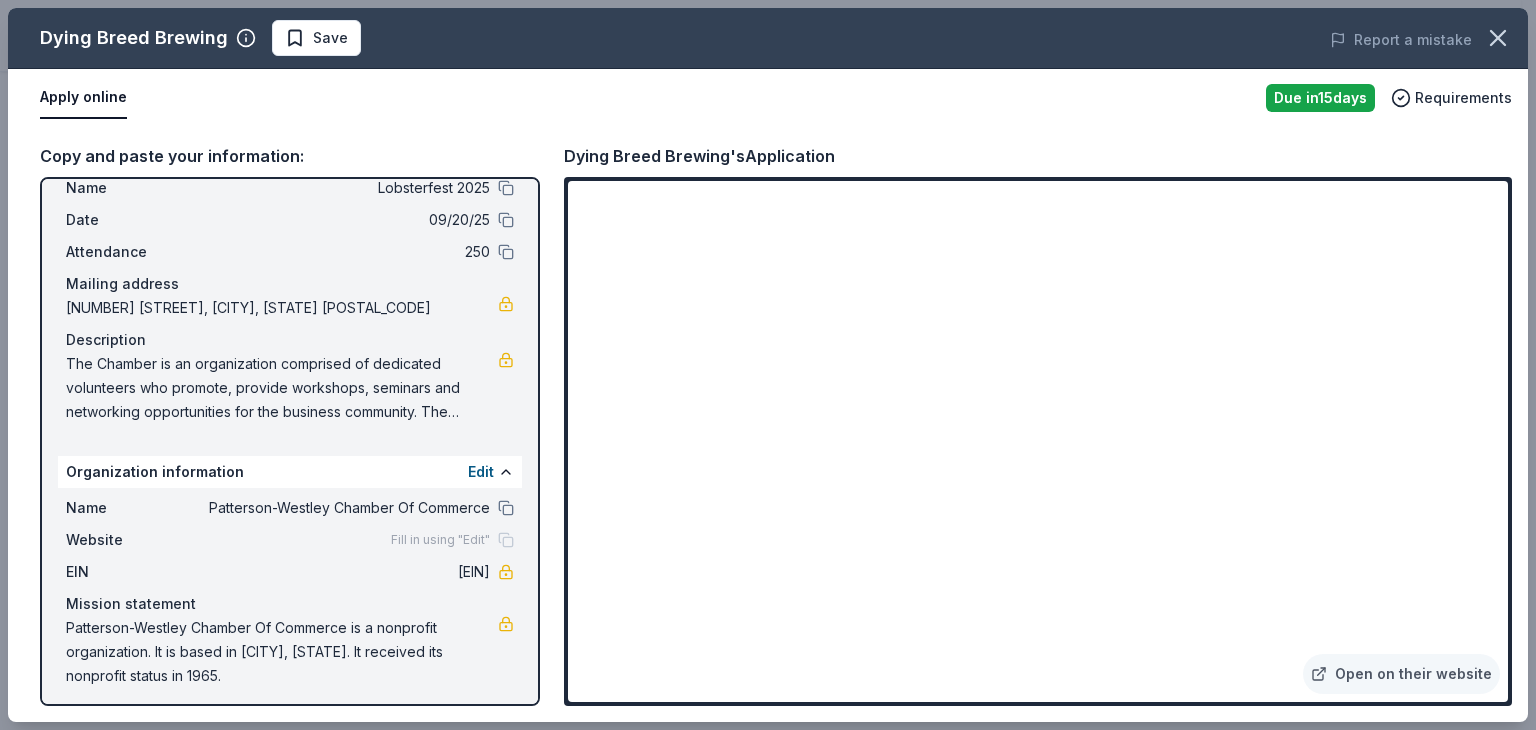 scroll, scrollTop: 66, scrollLeft: 0, axis: vertical 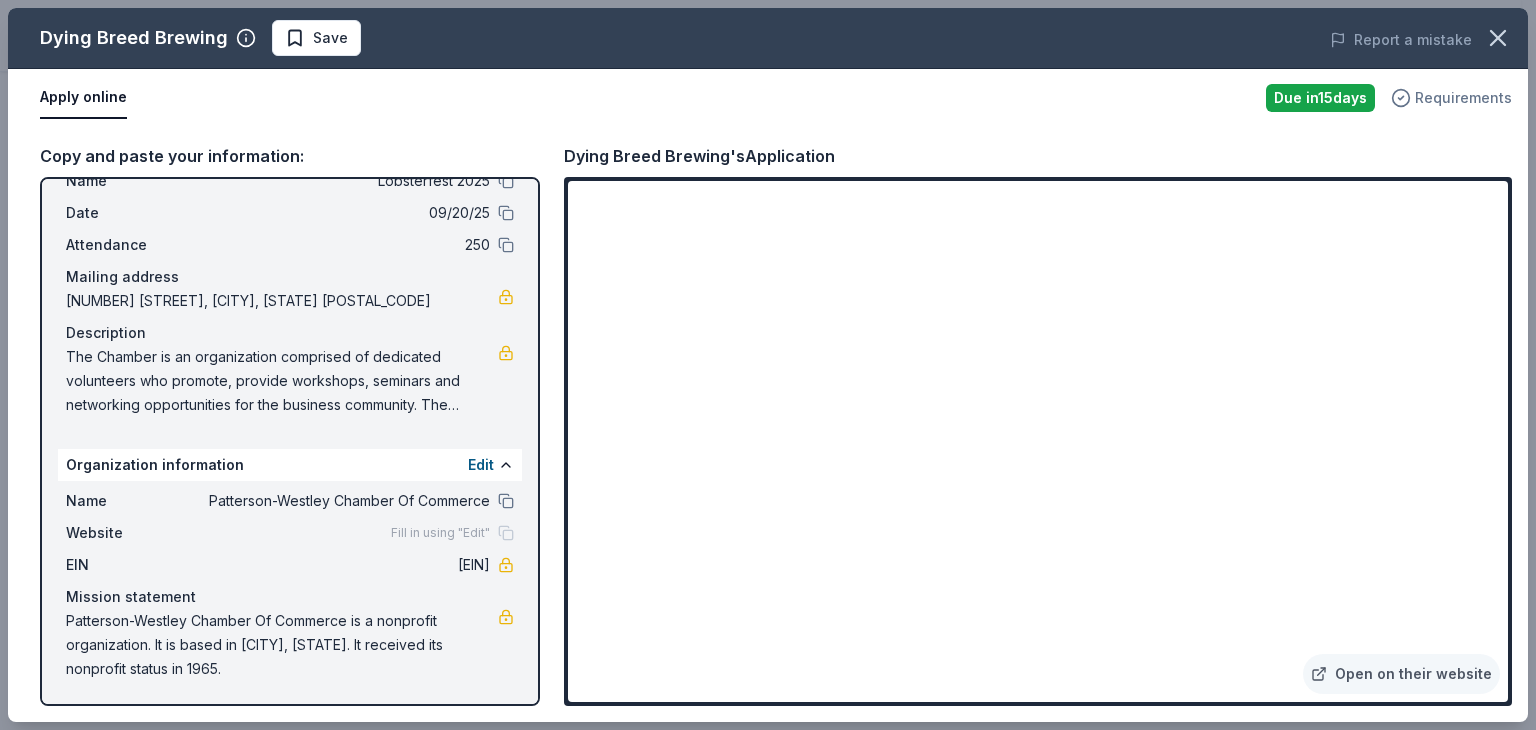 click on "Requirements" at bounding box center (1463, 98) 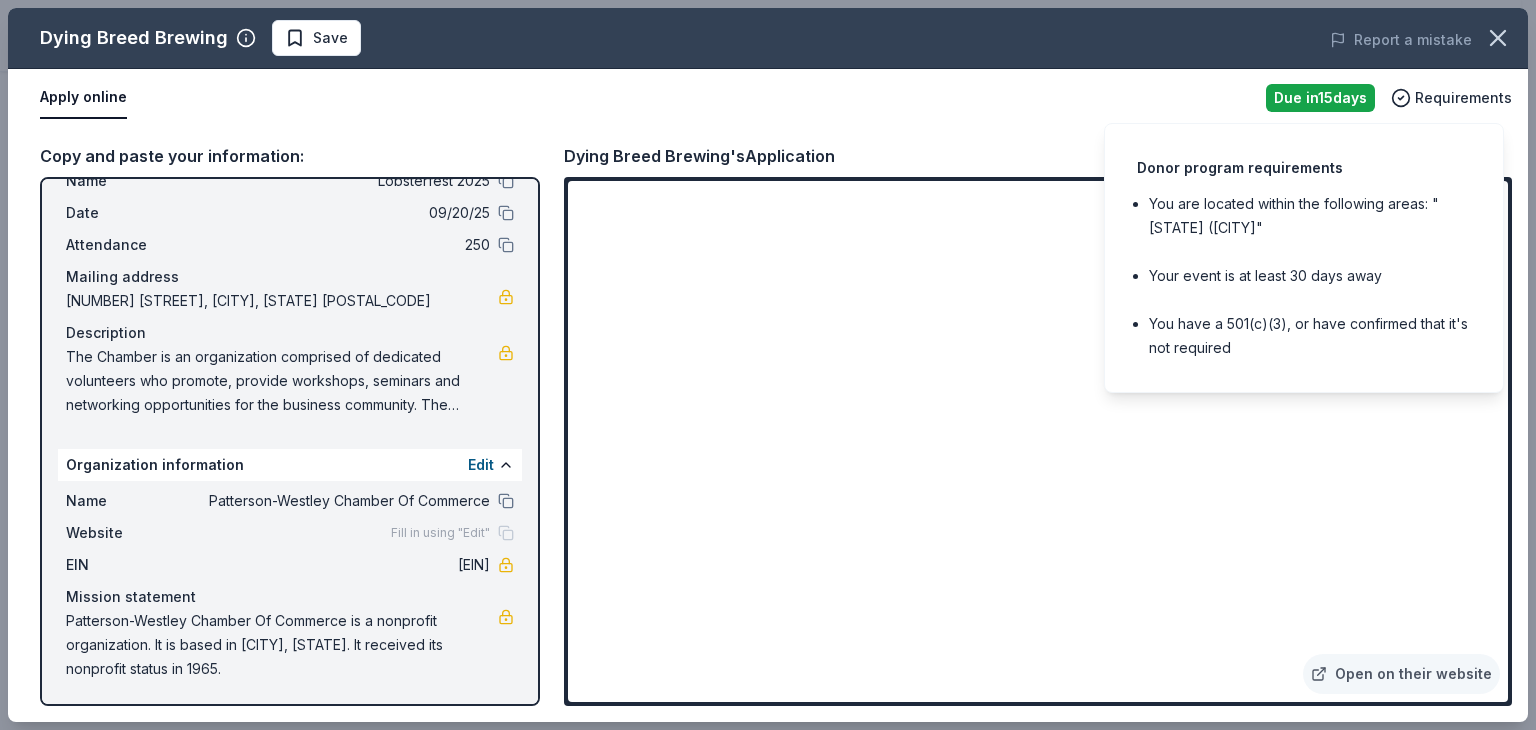 click on "Apply online Due in  15  days Requirements" at bounding box center (768, 98) 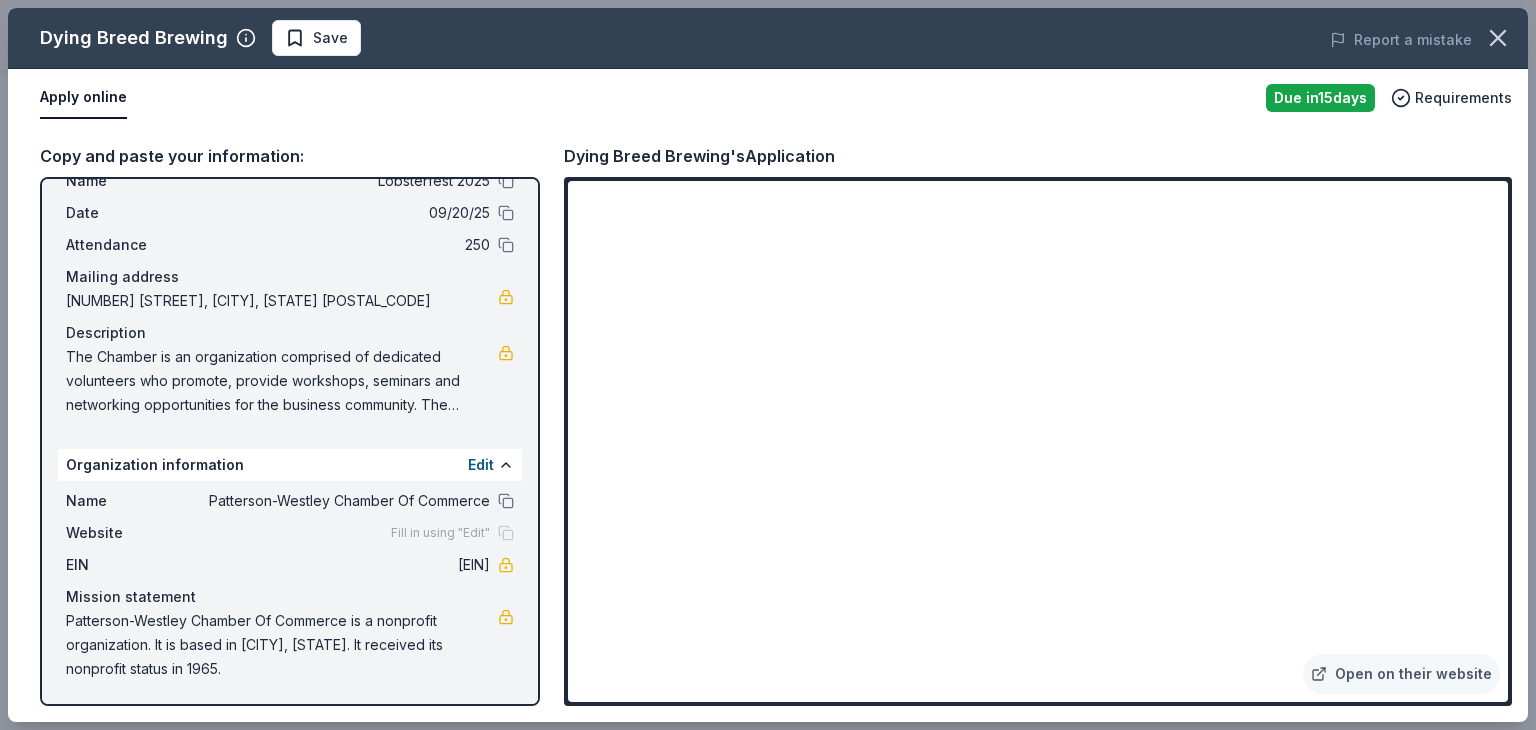 scroll, scrollTop: 0, scrollLeft: 0, axis: both 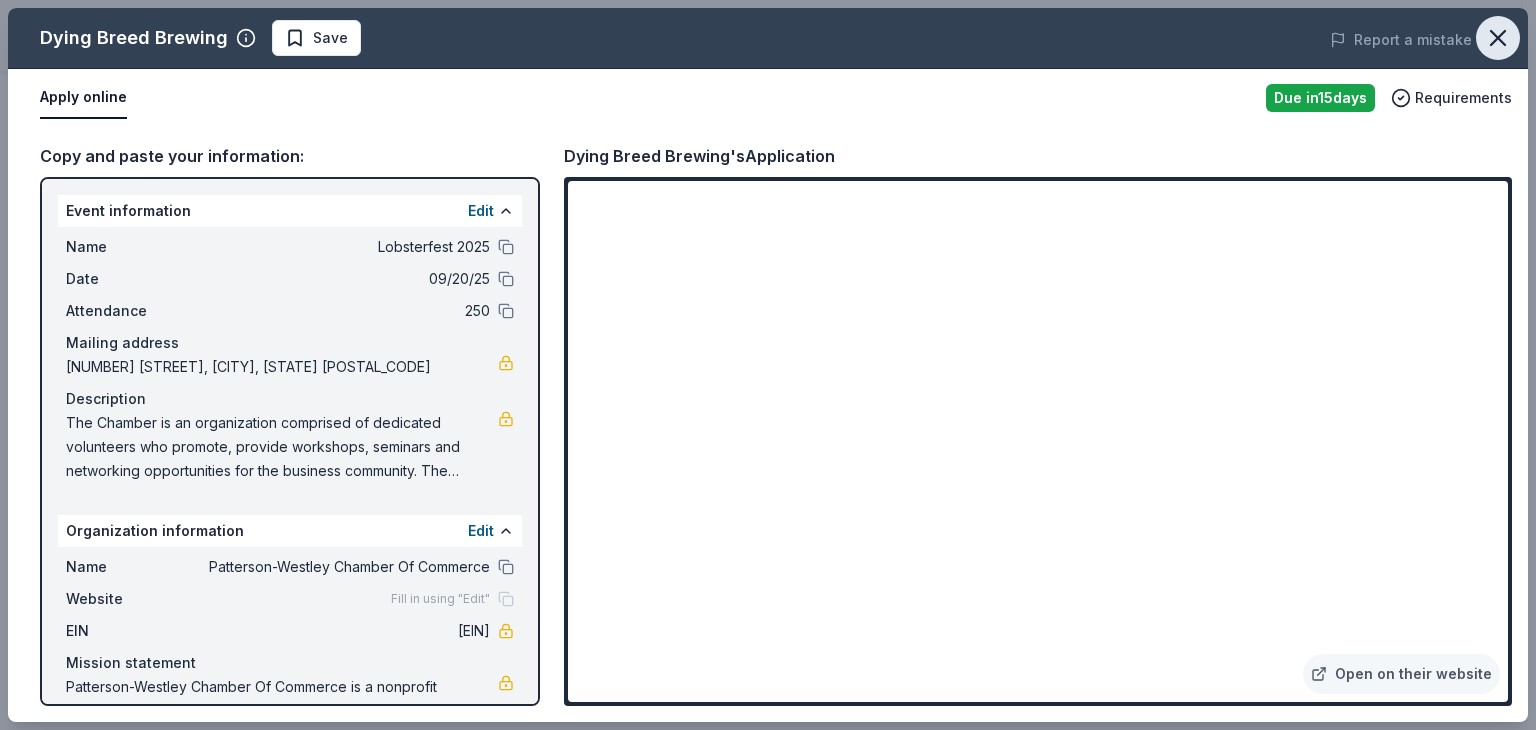 click 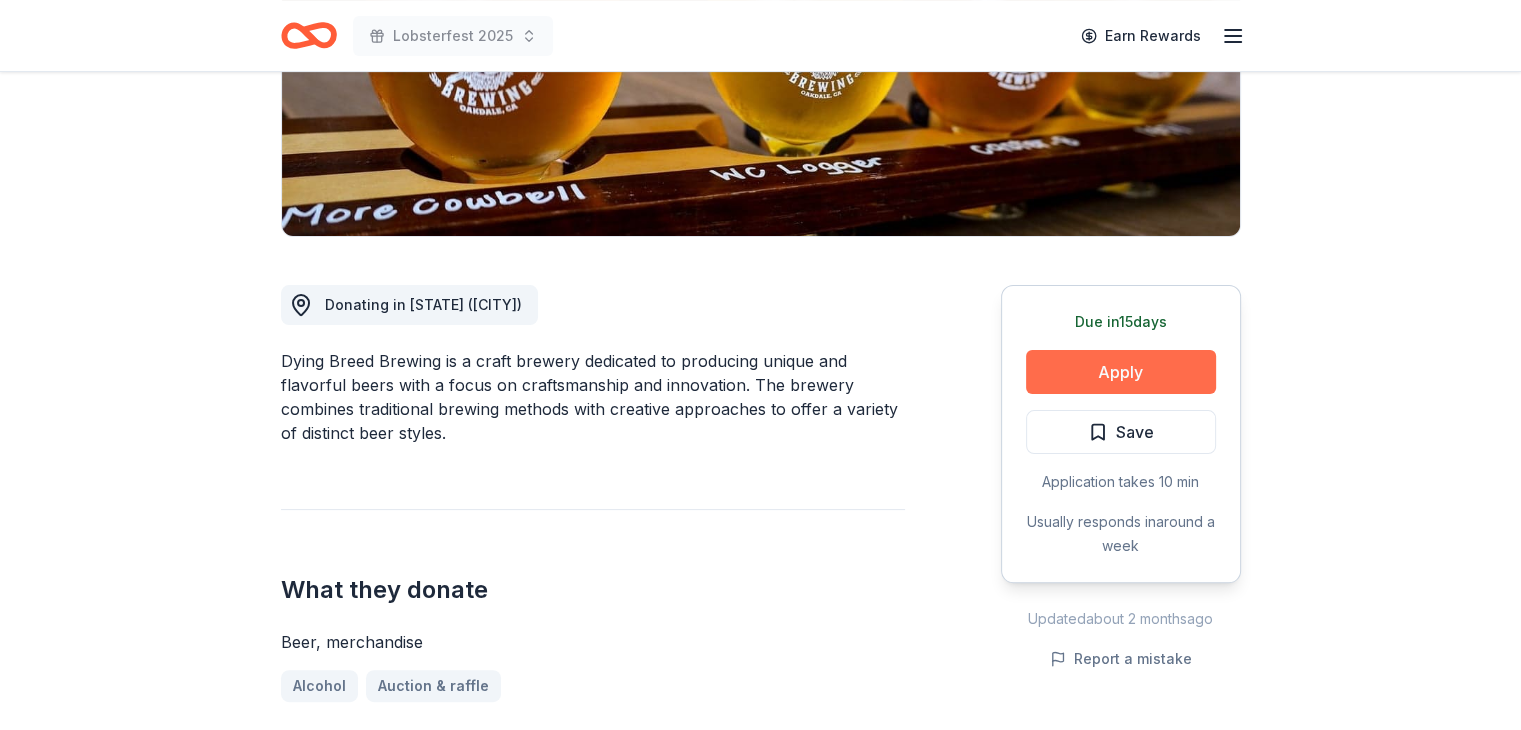click on "Apply" at bounding box center [1121, 372] 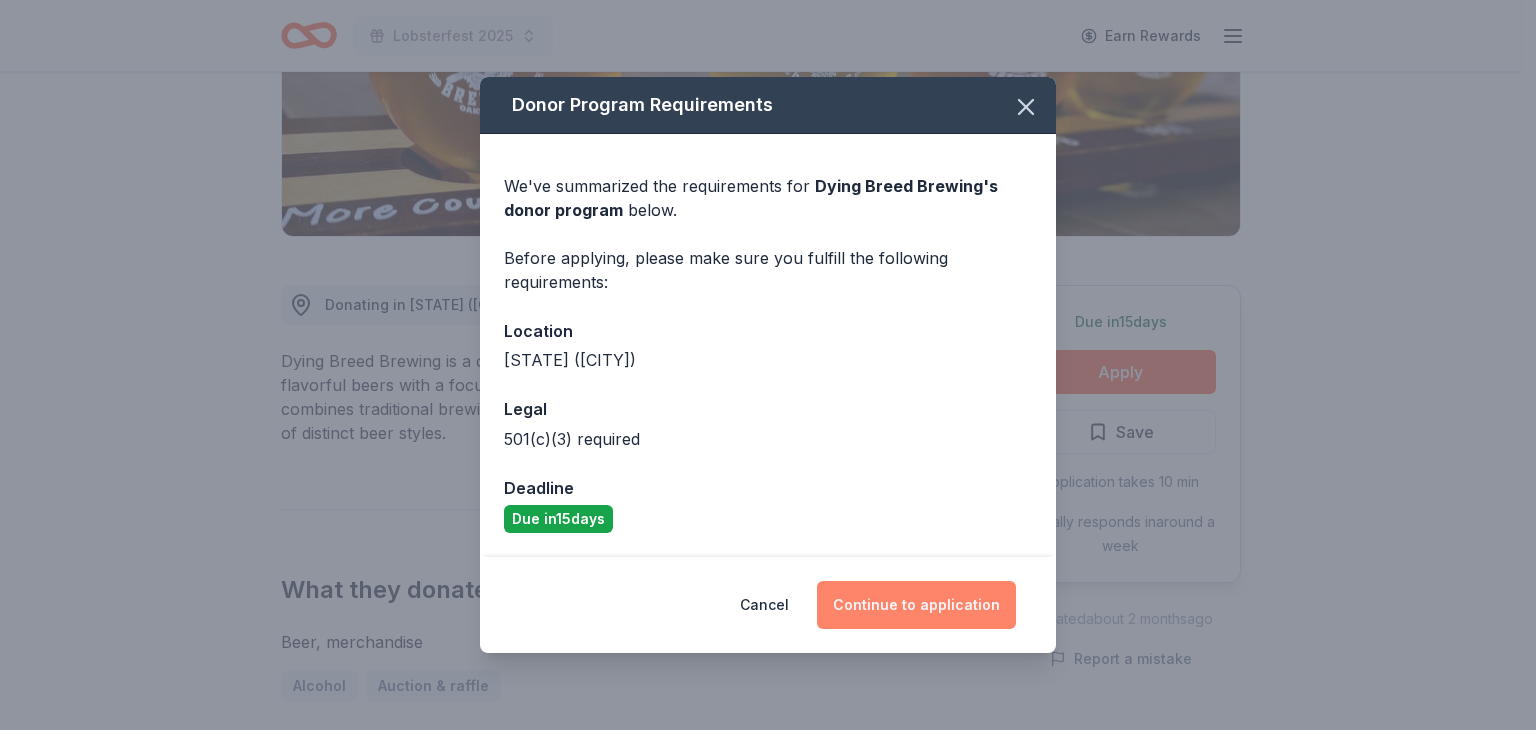 click on "Continue to application" at bounding box center (916, 605) 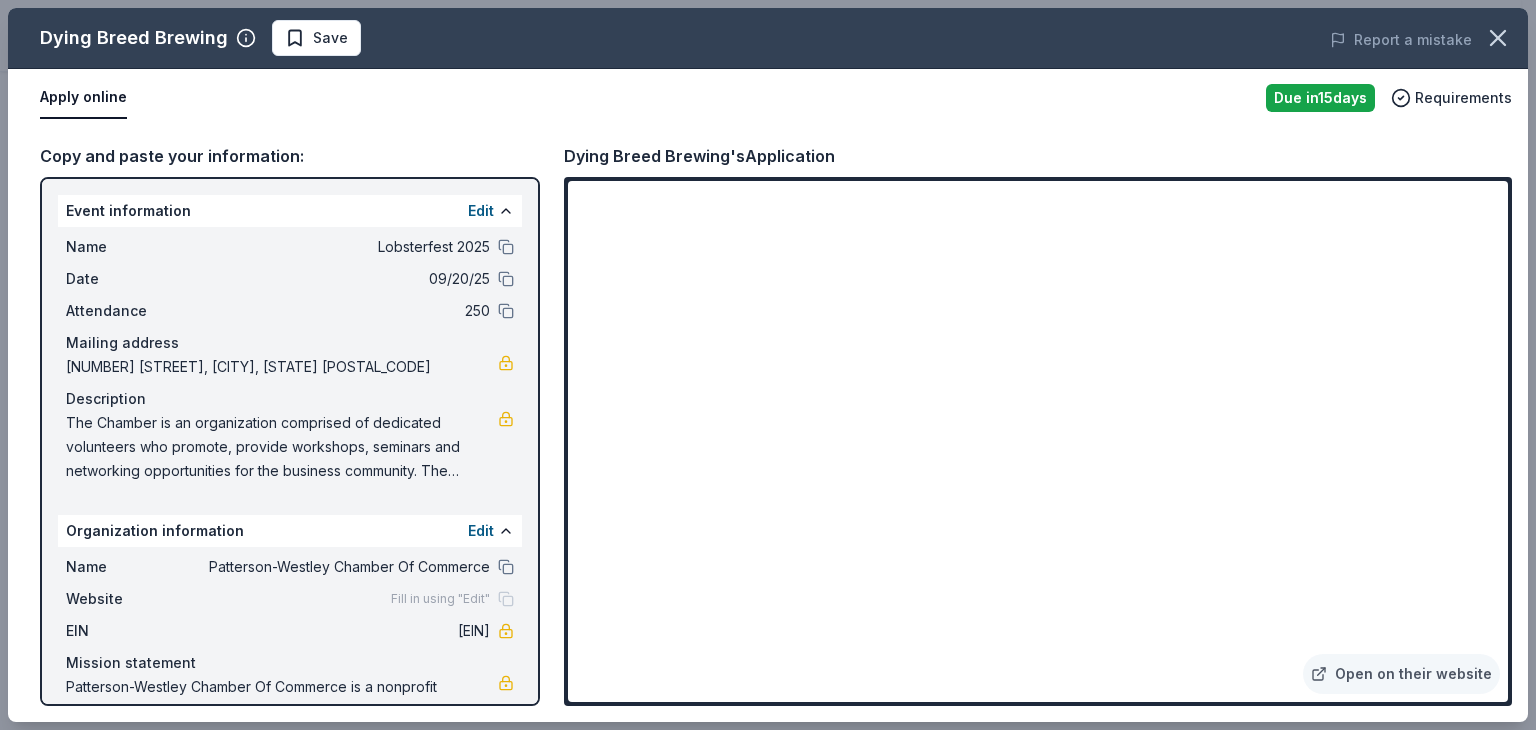 scroll, scrollTop: 66, scrollLeft: 0, axis: vertical 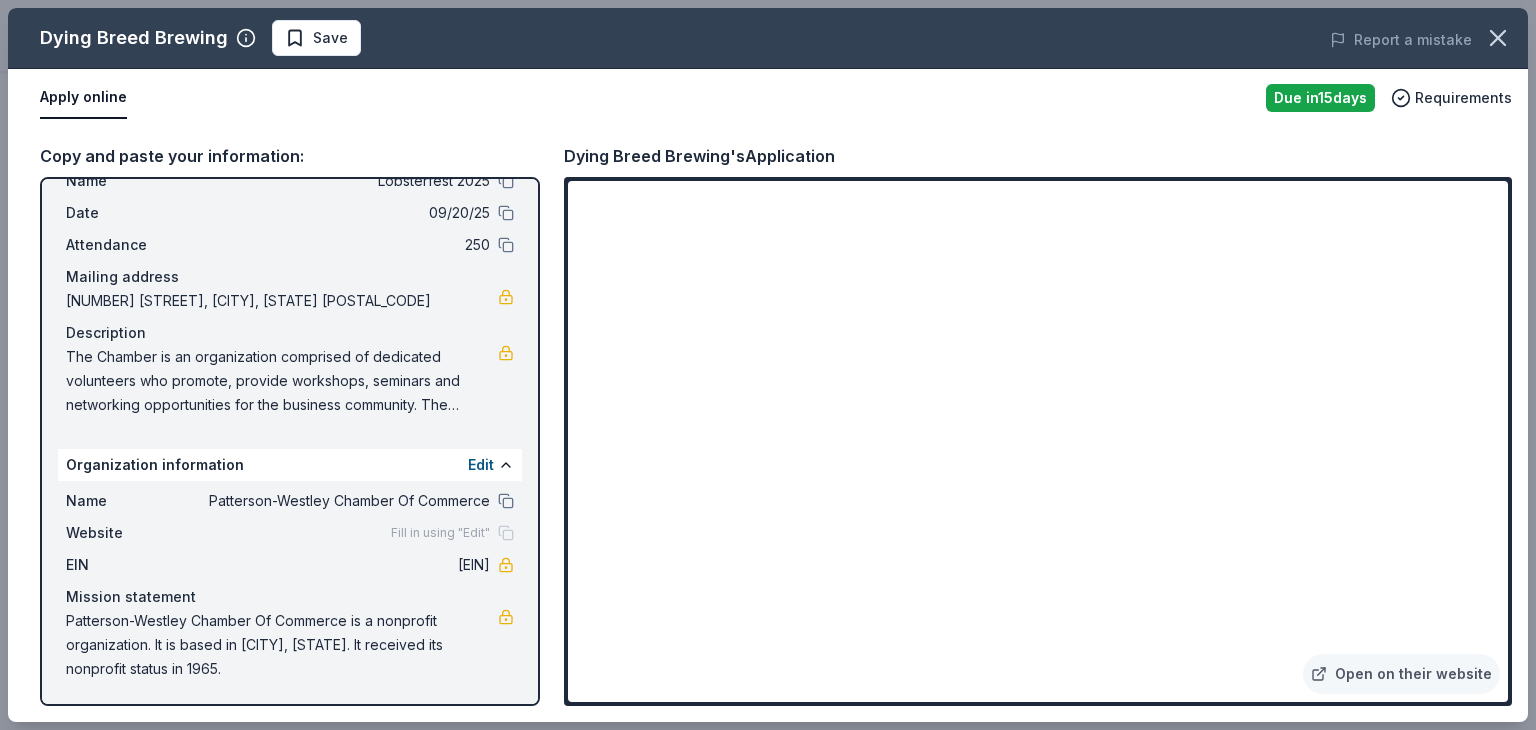 click on "Apply online" at bounding box center (83, 98) 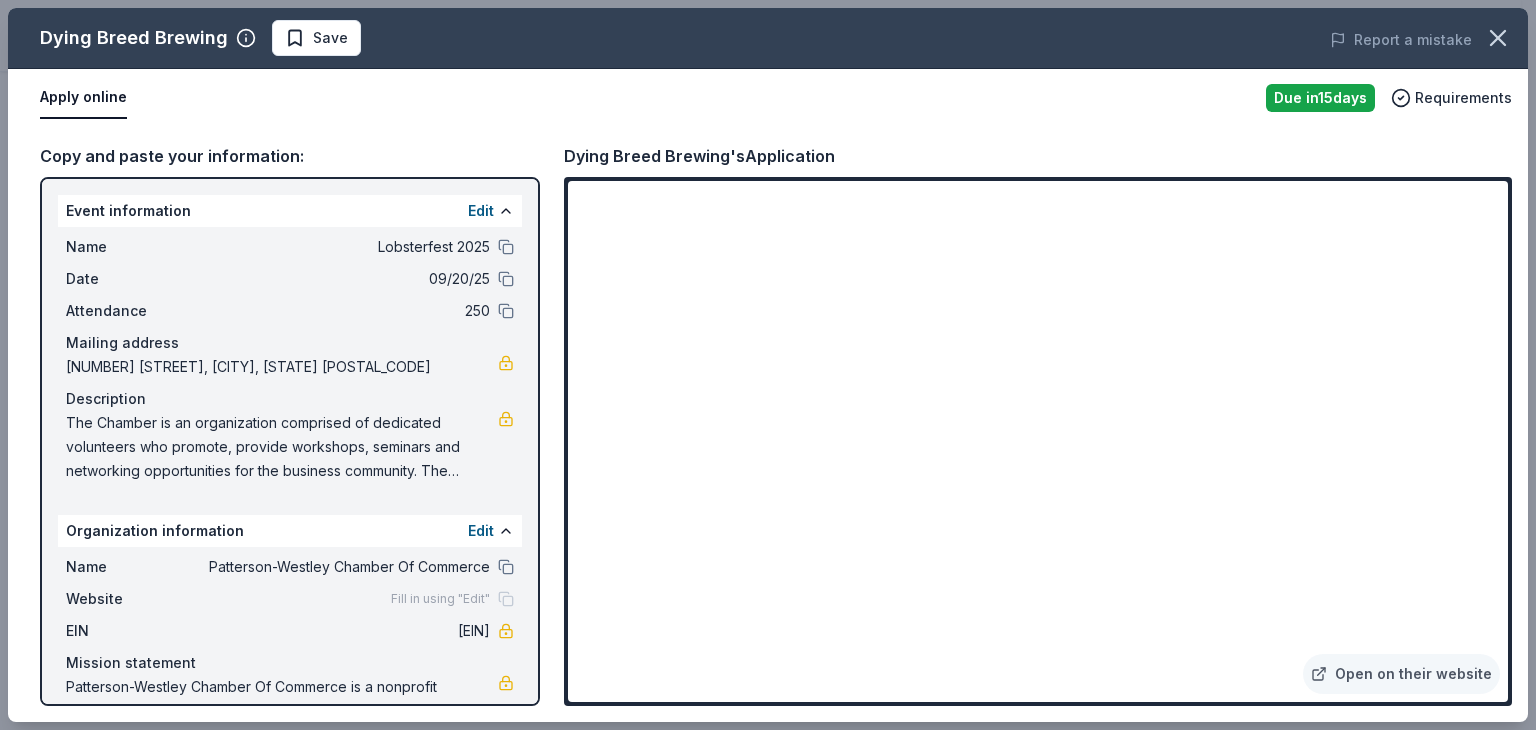 click on "Apply online" at bounding box center [83, 98] 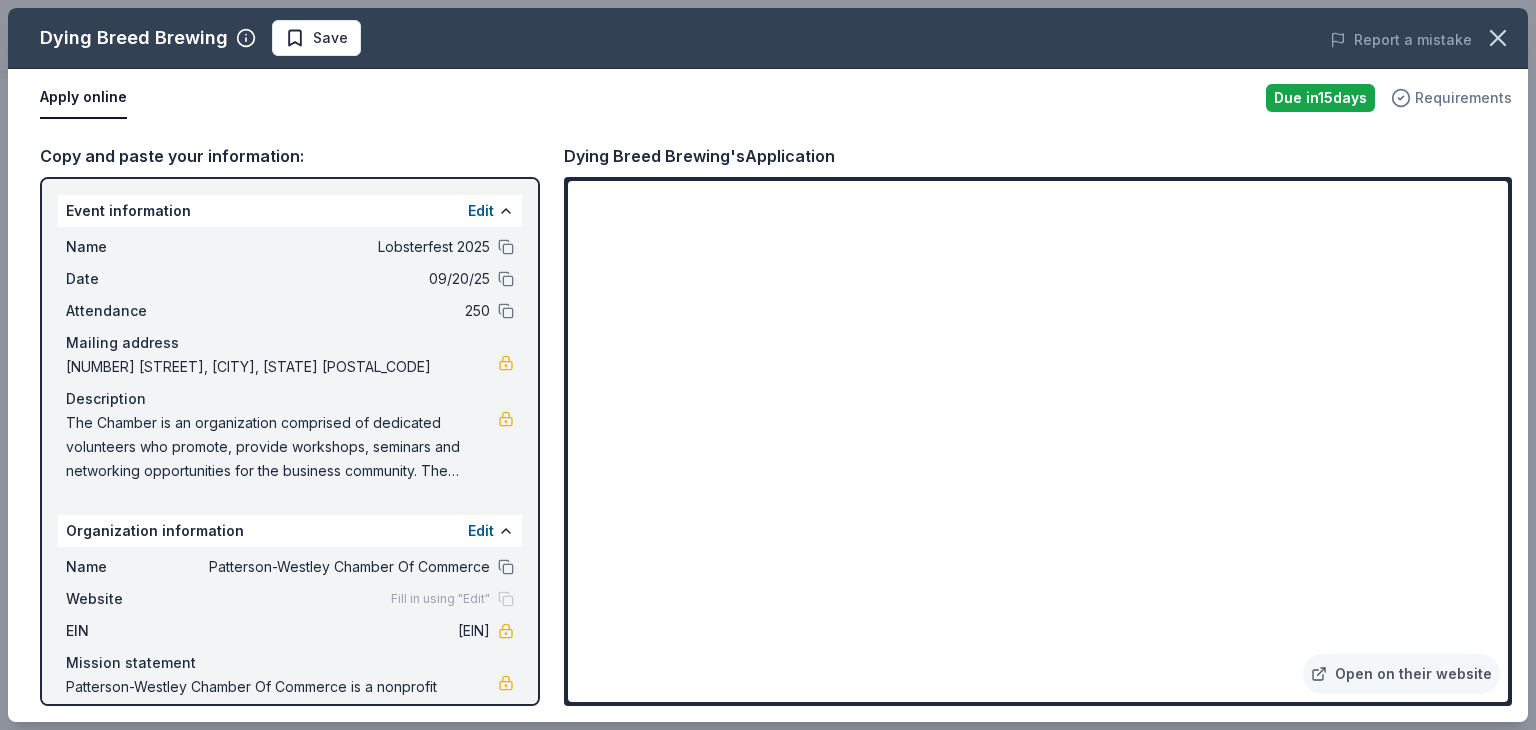 click on "Requirements" at bounding box center [1463, 98] 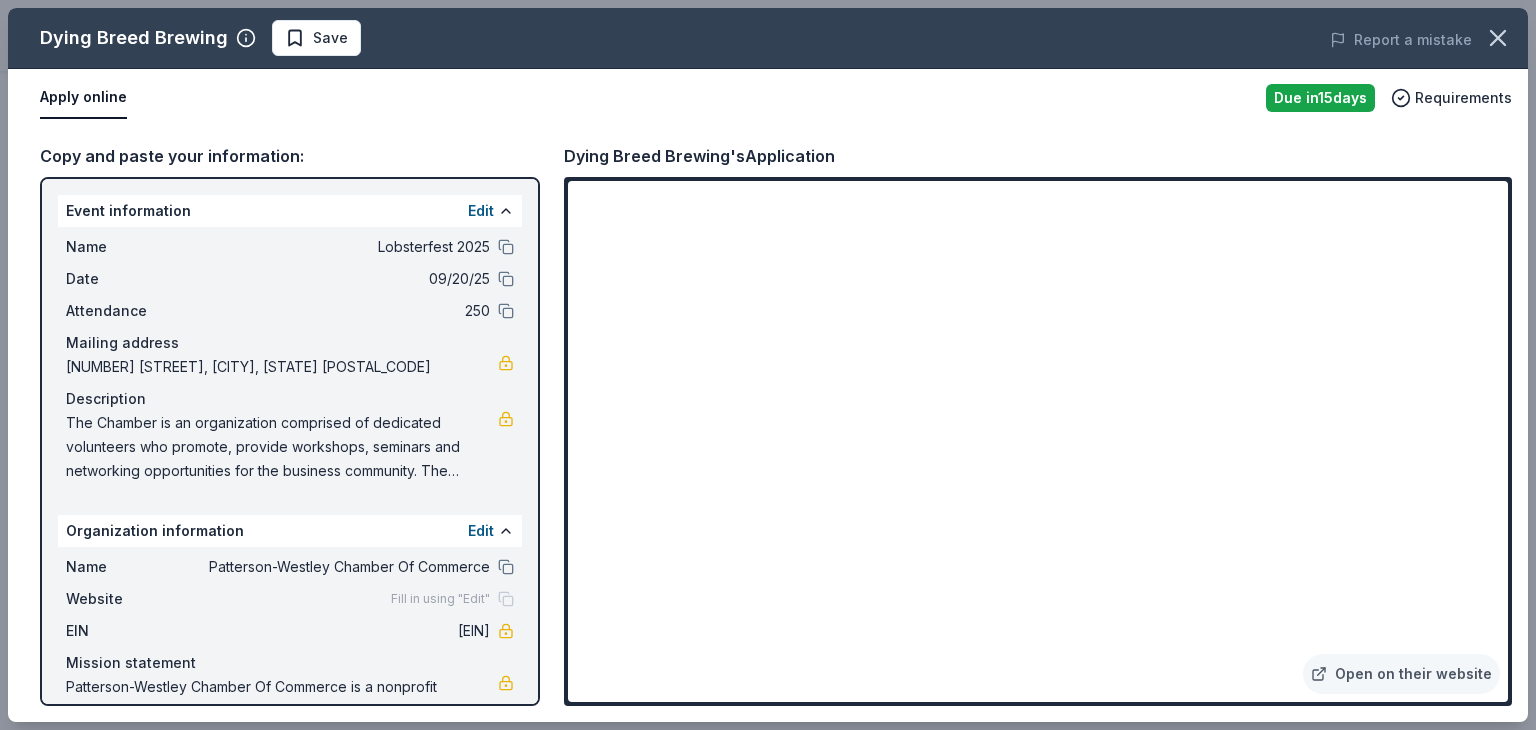 click on "Apply online" at bounding box center [83, 98] 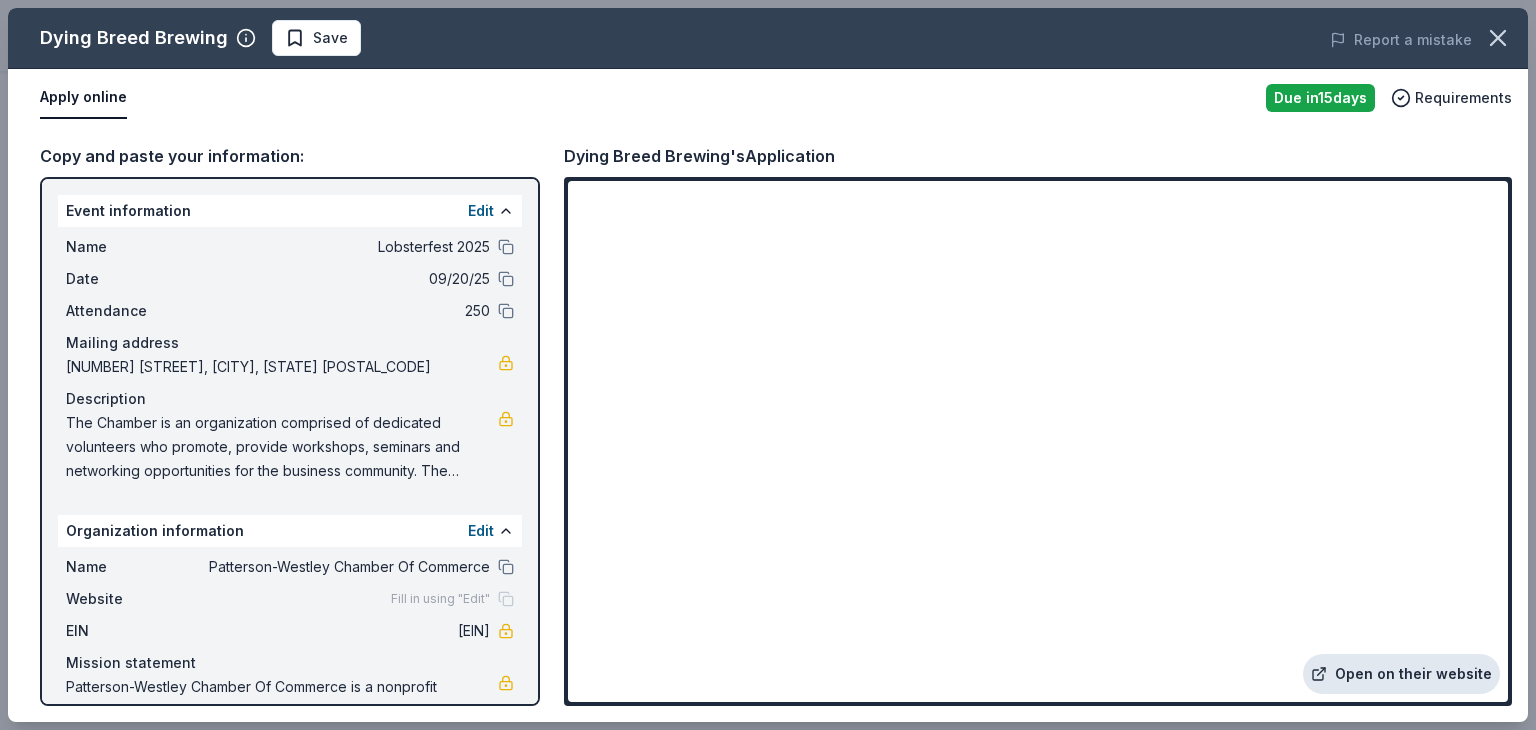 click on "Open on their website" at bounding box center [1401, 674] 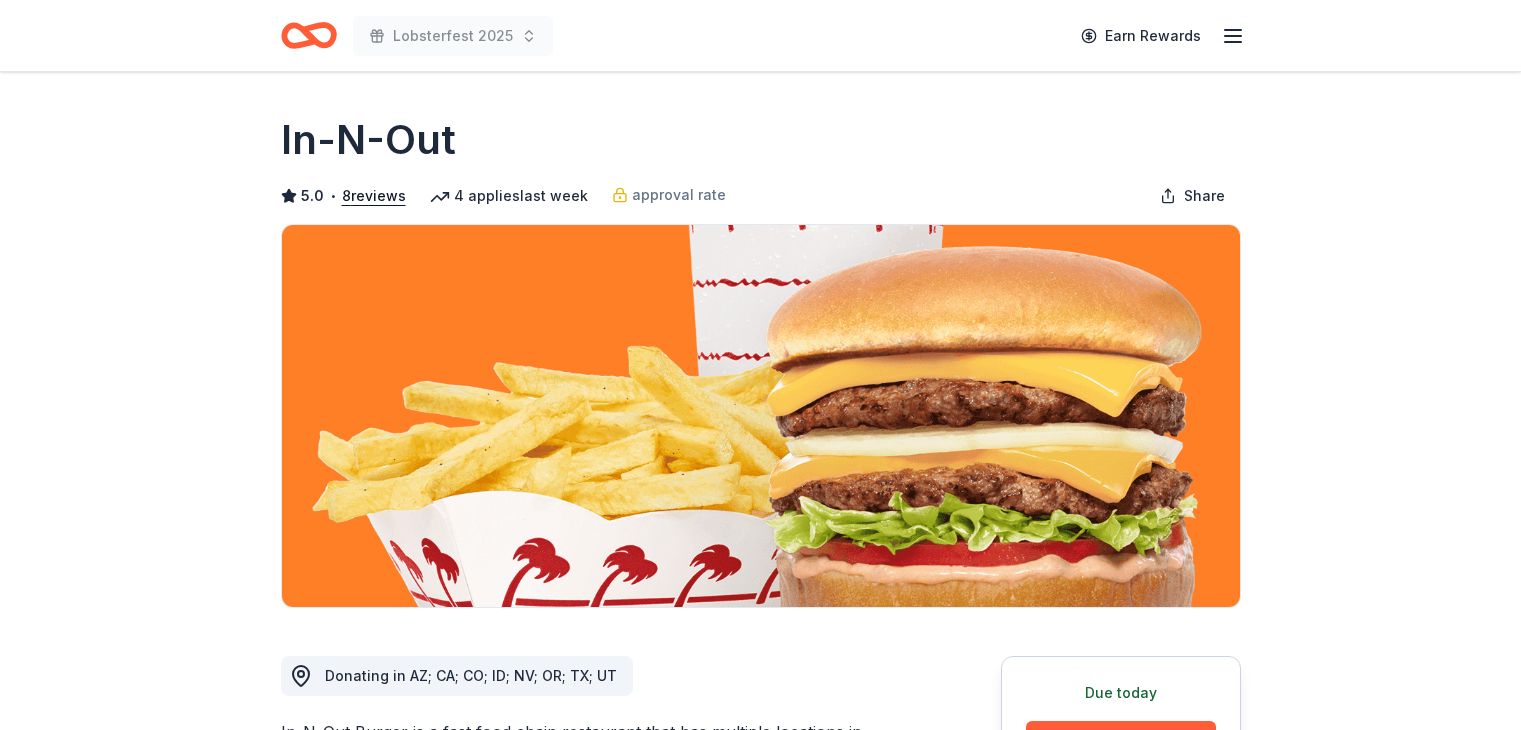 scroll, scrollTop: 0, scrollLeft: 0, axis: both 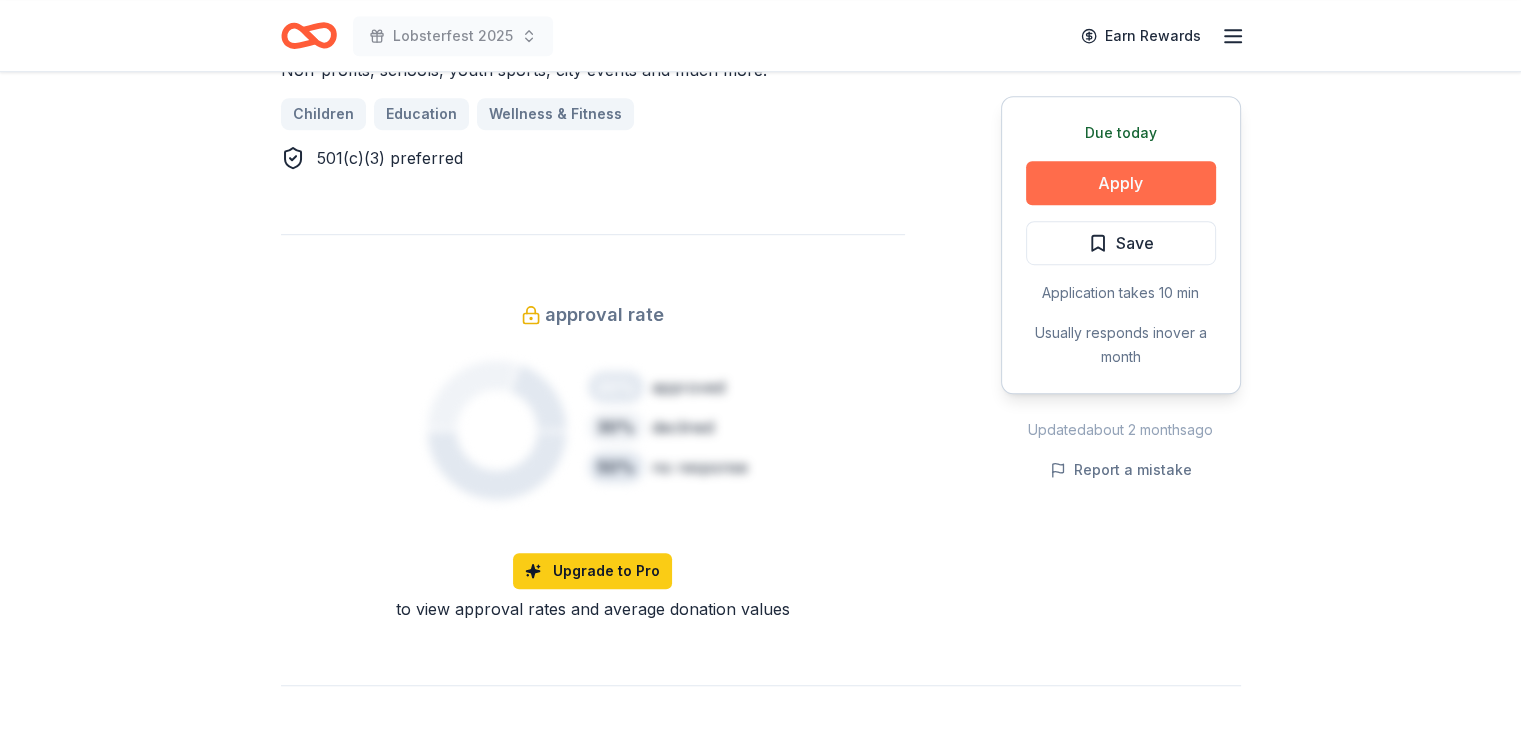 click on "Apply" at bounding box center [1121, 183] 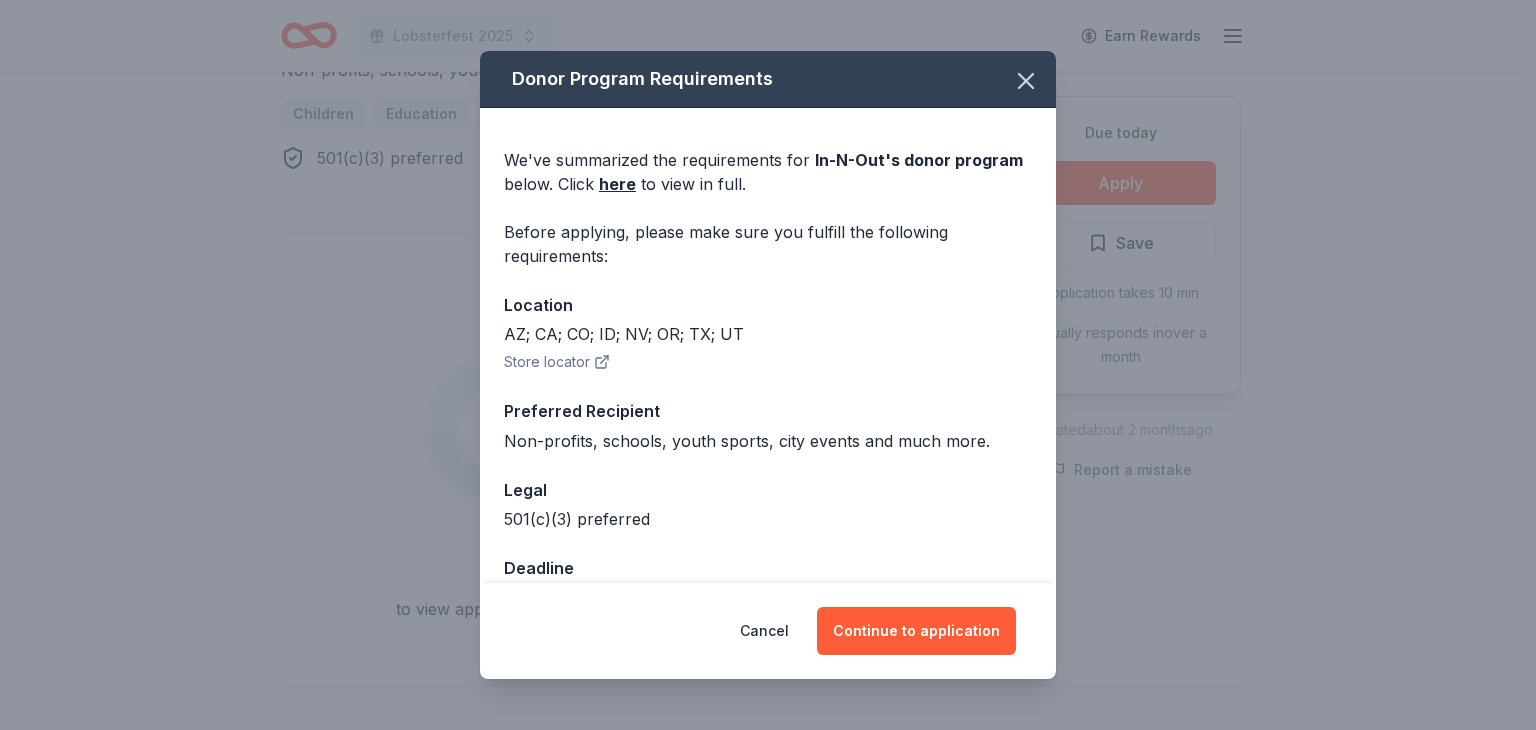 scroll, scrollTop: 54, scrollLeft: 0, axis: vertical 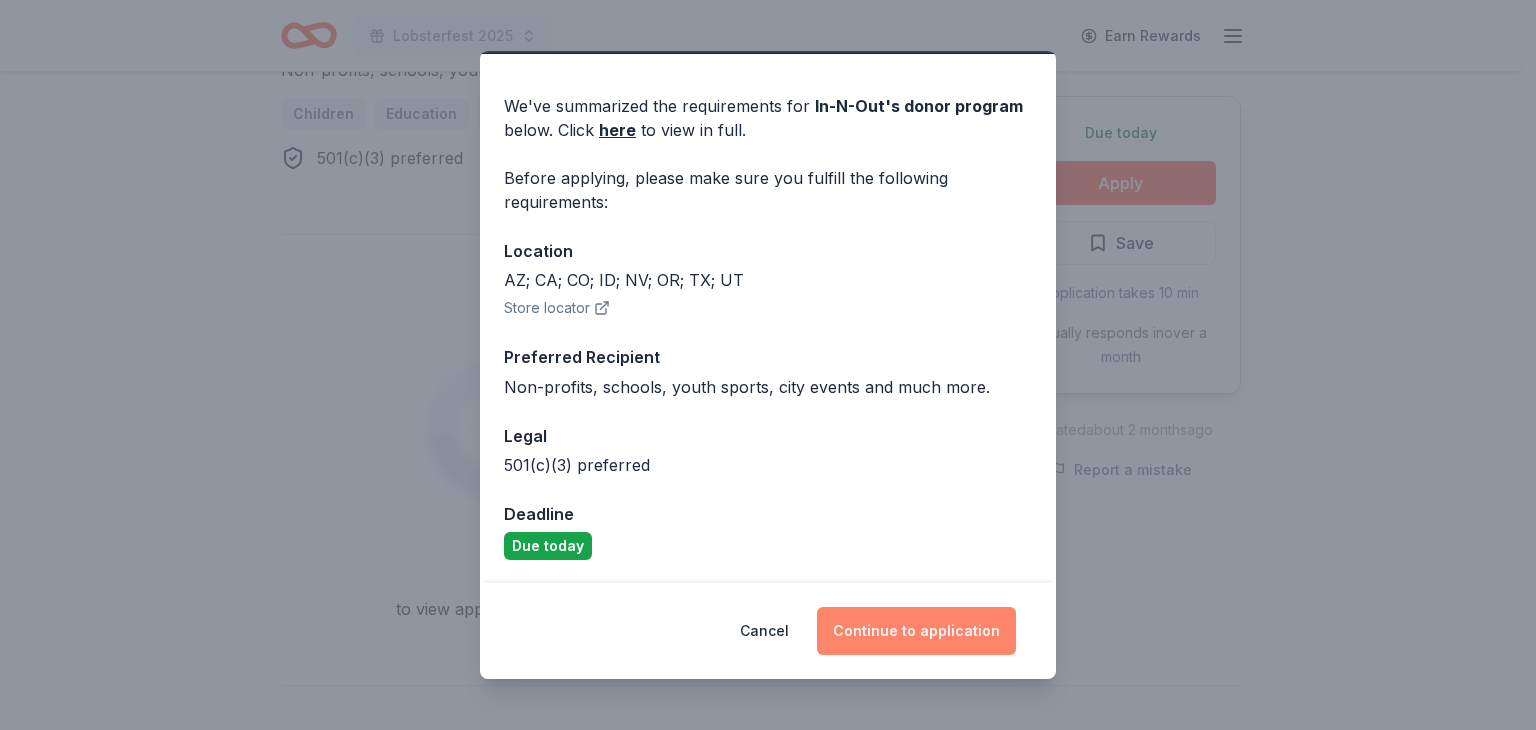 click on "Continue to application" at bounding box center (916, 631) 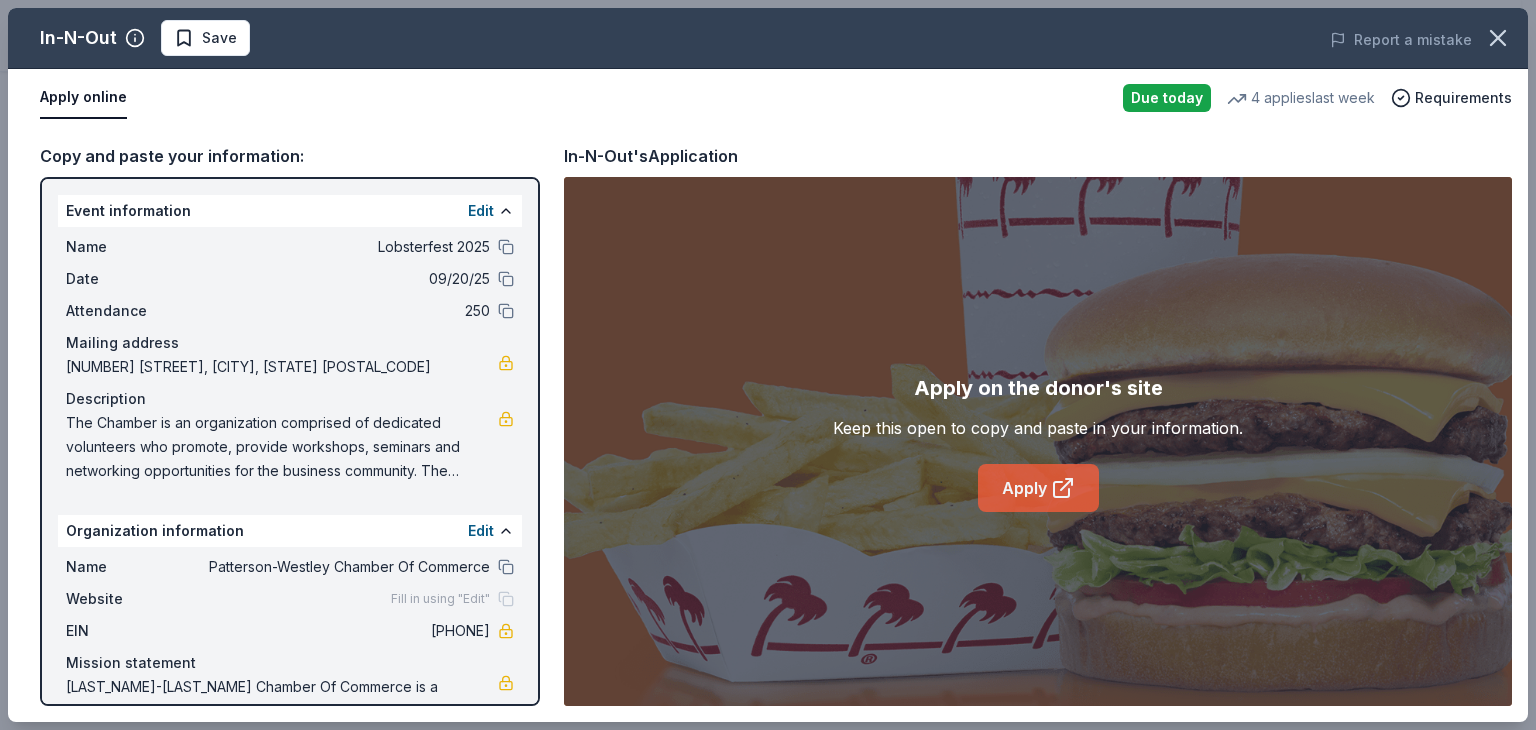 click 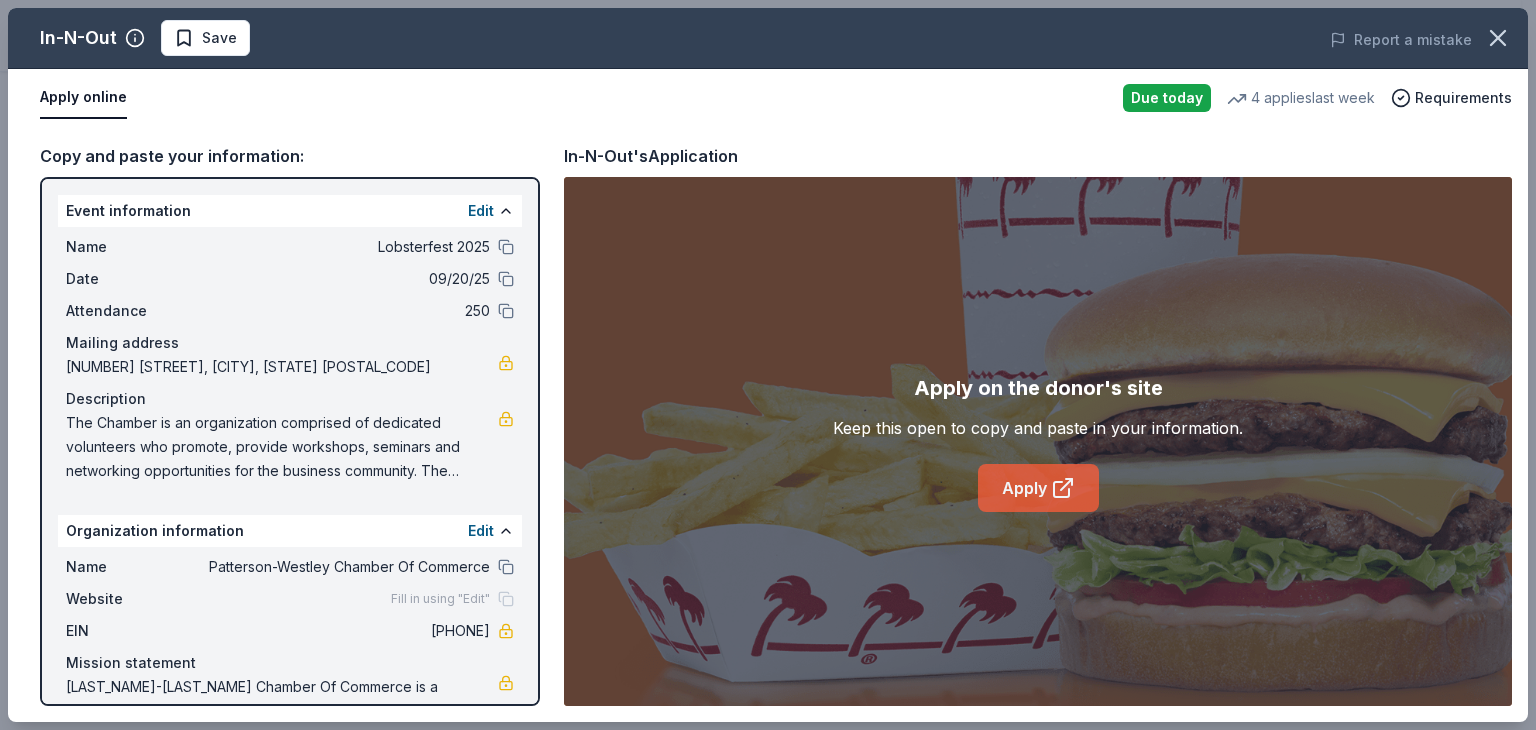 click on "Apply" at bounding box center [1038, 488] 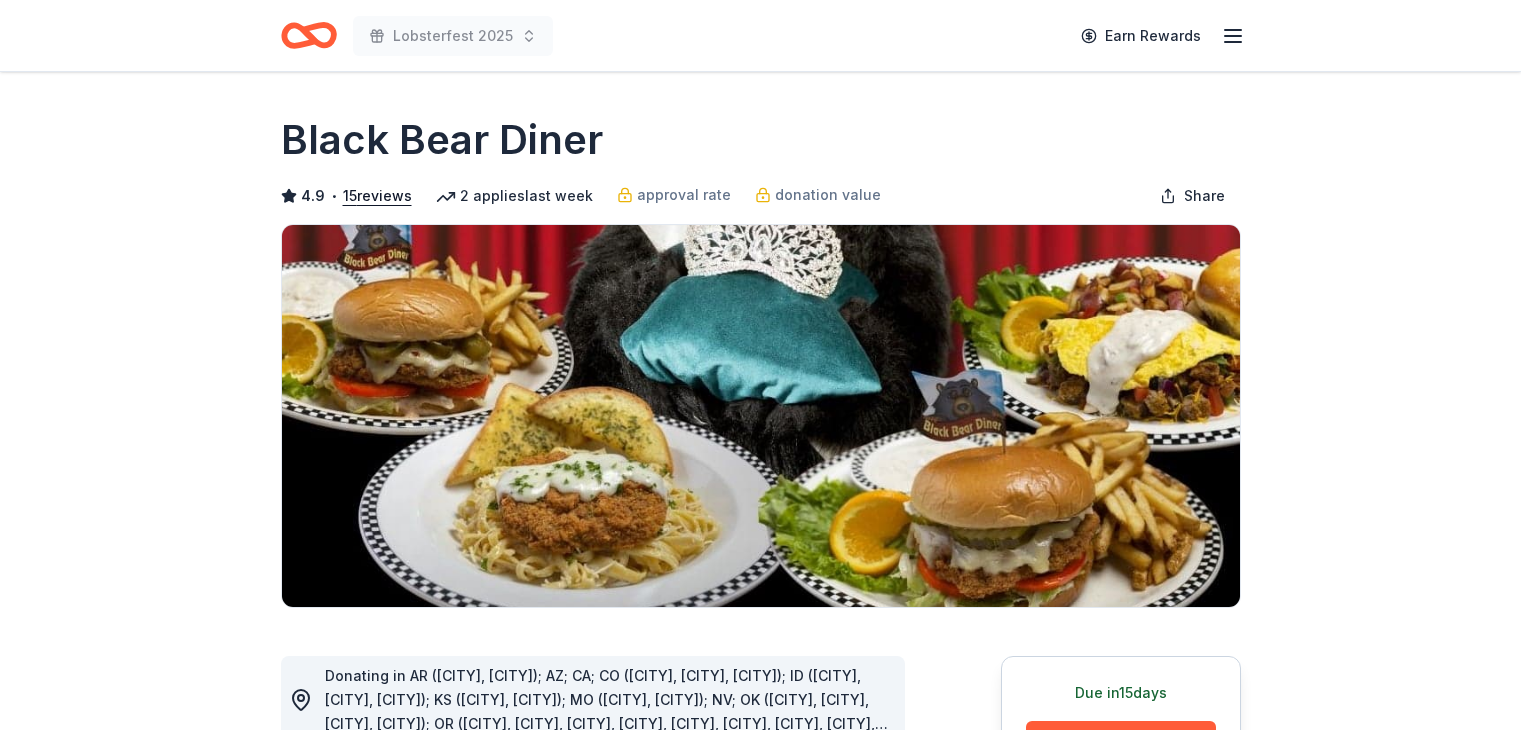 scroll, scrollTop: 0, scrollLeft: 0, axis: both 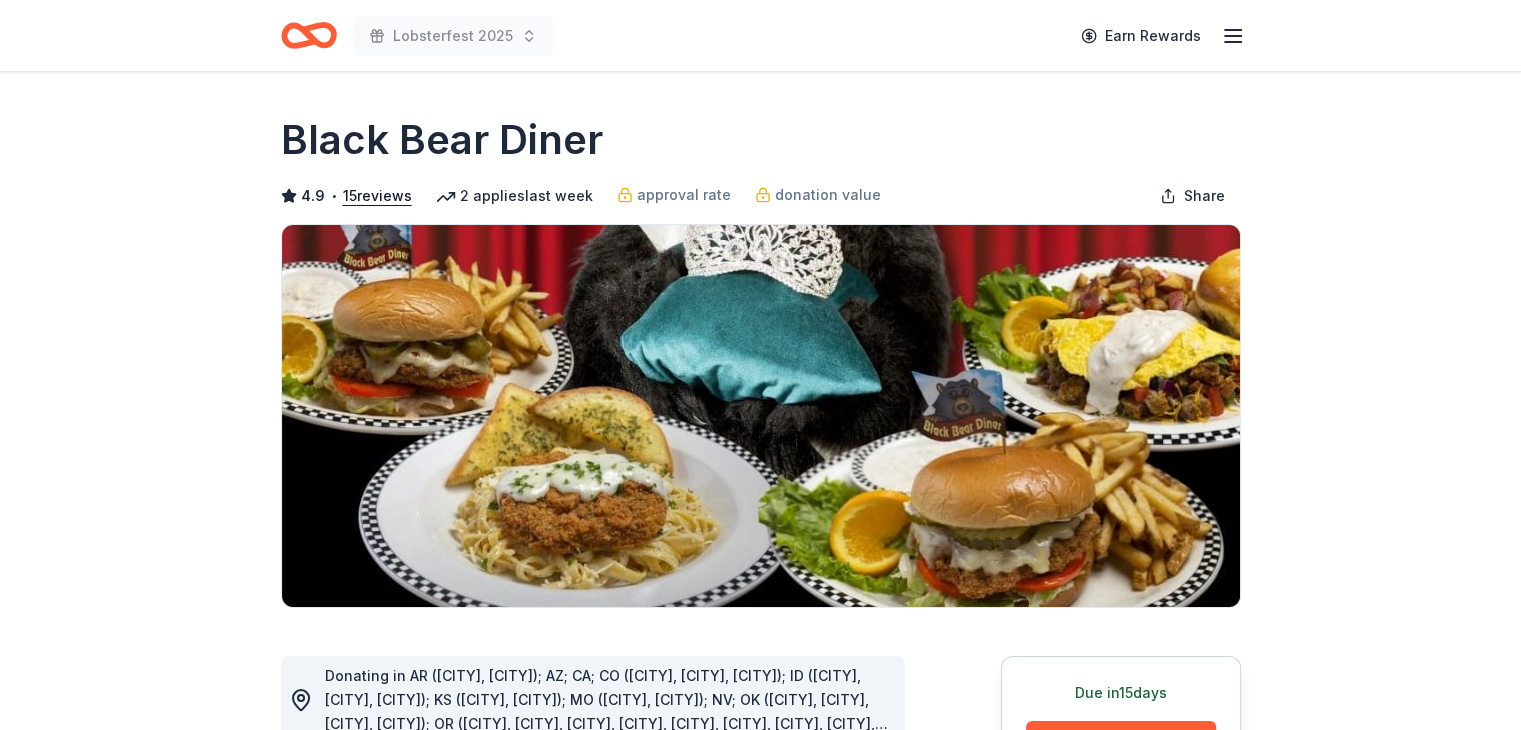 click on "Due in  15  days Share Black Bear Diner 4.9 • 15  reviews 2   applies  last week approval rate donation value Share Donating in AR (Fayetteville, North Little Rock); AZ; CA; CO (Aurora, Colorado Springs, Fountain); ID (Boise, Idaho Falls, Twin Falls); KS (Garden City, Olathe); MO (Independence, St. Charles); NV; OK (Midwest City, Moore, Oklahoma City, Tulsa); OR (Beaverton, Bend, Grants Pass, Gresham, Klamath Falls, Madras, Medford, Newberg, Portland, Wilsonville); TX; UT; WA (Federal Way, Lakewood, Puyallup, Sequim, Vancouver) Founded in Mt. Shasta, California, Black Bear Diner serves home-style comfort food classics. Its menu offers hearty portions and excellent value, with service rooted in genuine hospitality. What they donate Merchandise, certificate(s) Auction & raffle Donation can be shipped to you Donation is small & easy to send to guests Who they donate to  Preferred 501(c)(3) required Due in  15  days Apply Save Application takes 10 min Usually responds in  around a week Updated  about 2 months %" at bounding box center (760, 1622) 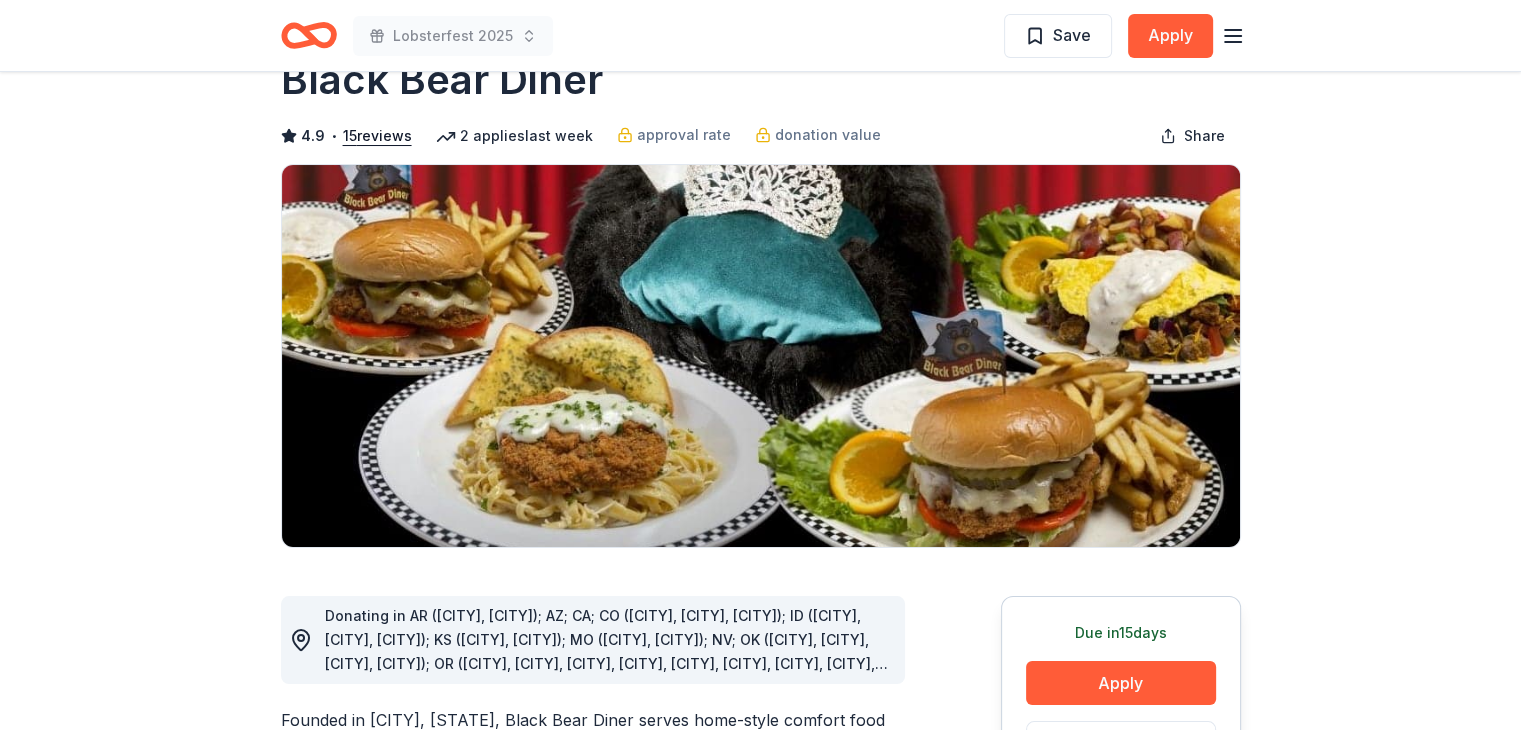 scroll, scrollTop: 0, scrollLeft: 0, axis: both 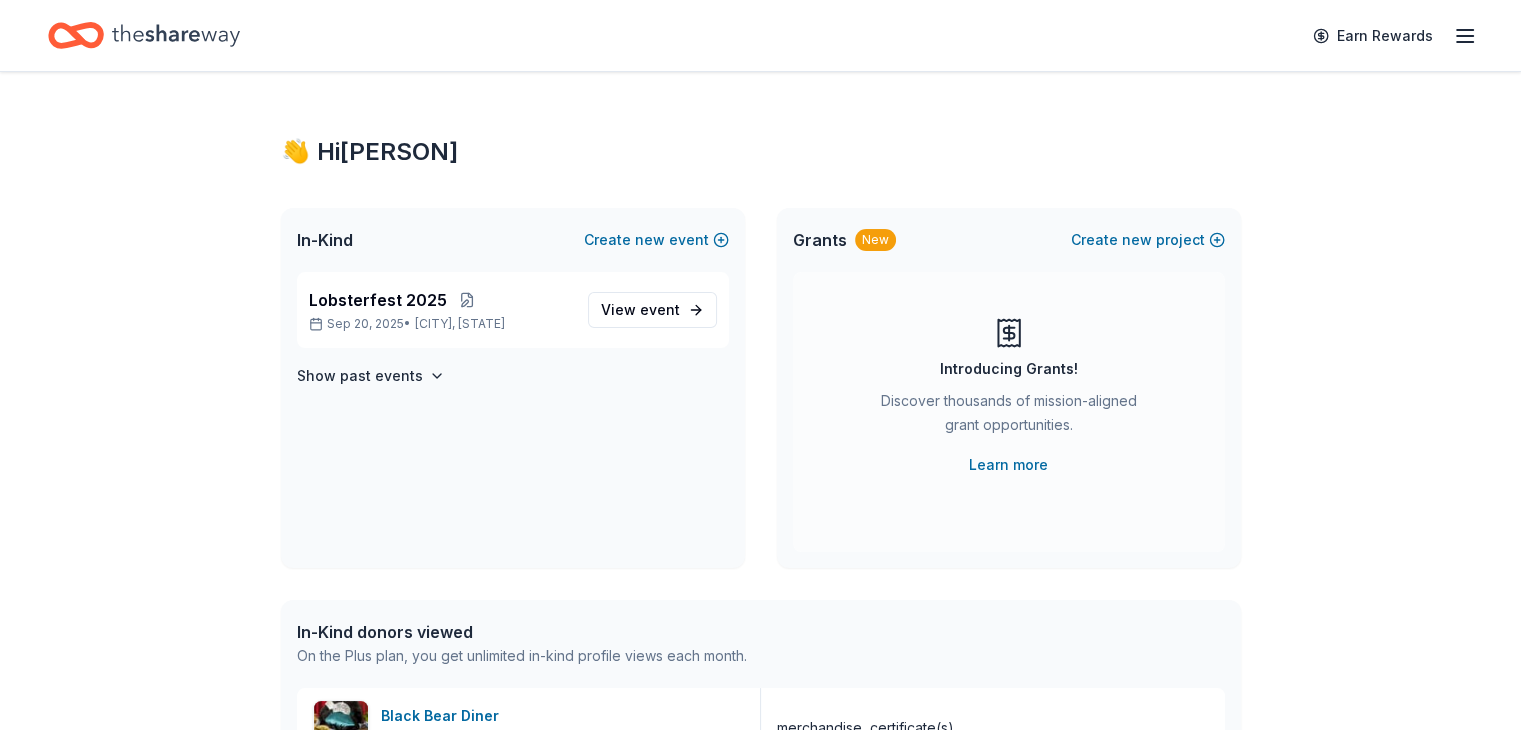 click 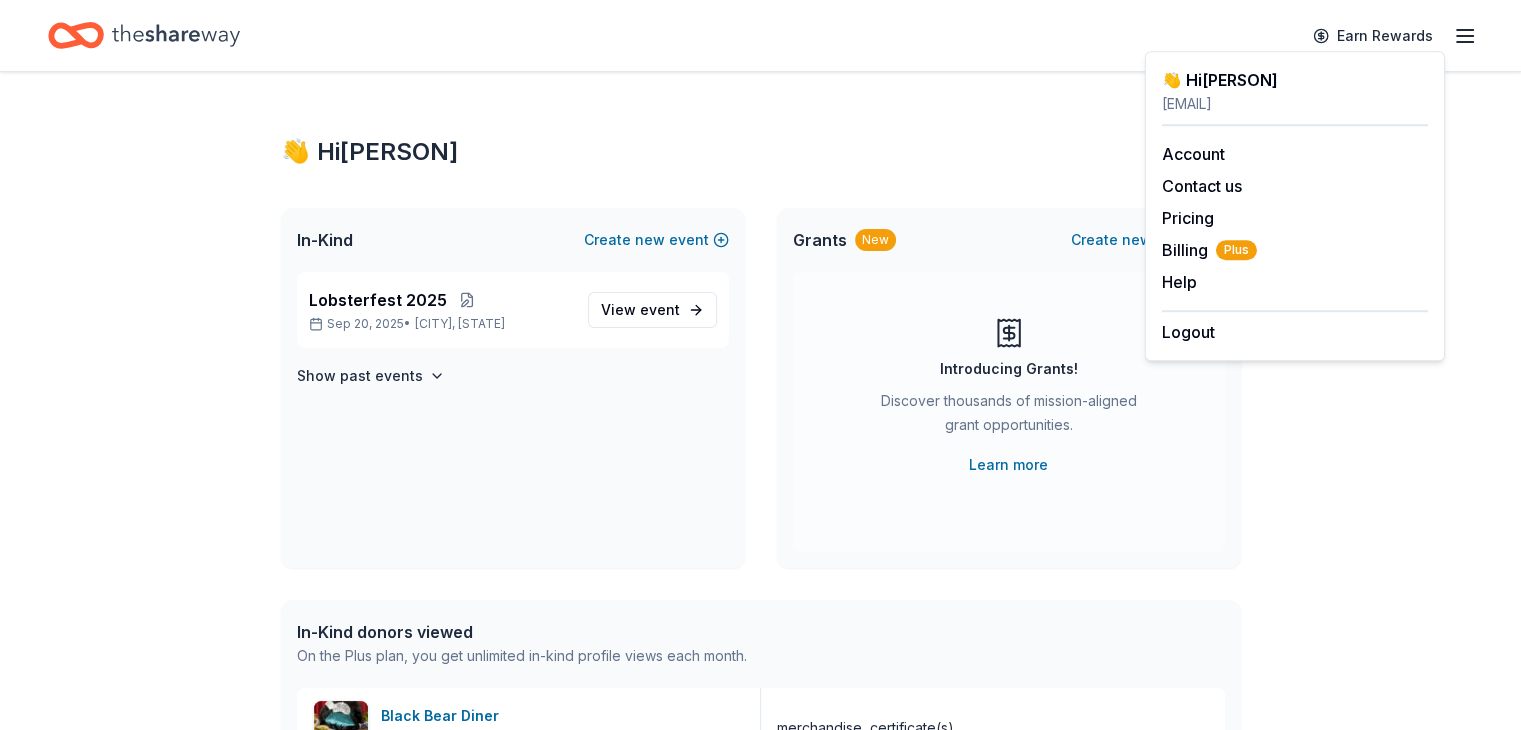 click on "👋 Hi  Naomi In-Kind Create  new  event   Lobsterfest 2025 Sep 20, 2025  •  Patterson, CA View   event   Show past events Grants New Create  new  project   Introducing Grants! Discover thousands of mission-aligned grant opportunities. Learn more In-Kind donors viewed On the Plus plan, you get unlimited in-kind profile views each month. Black Bear Diner 4.9 merchandise, certificate(s) In-N-Out 5.0 merchandise, gift certificate(s) Dying Breed Brewing New Beer, merchandise BarkBox 5.0 Dog toy(s), dog food Grants viewed On the Plus plan, you get 5 grant profile views each month. You have not yet viewed any  grant  profiles this month. Create a new  project   to view  grants ." at bounding box center [760, 733] 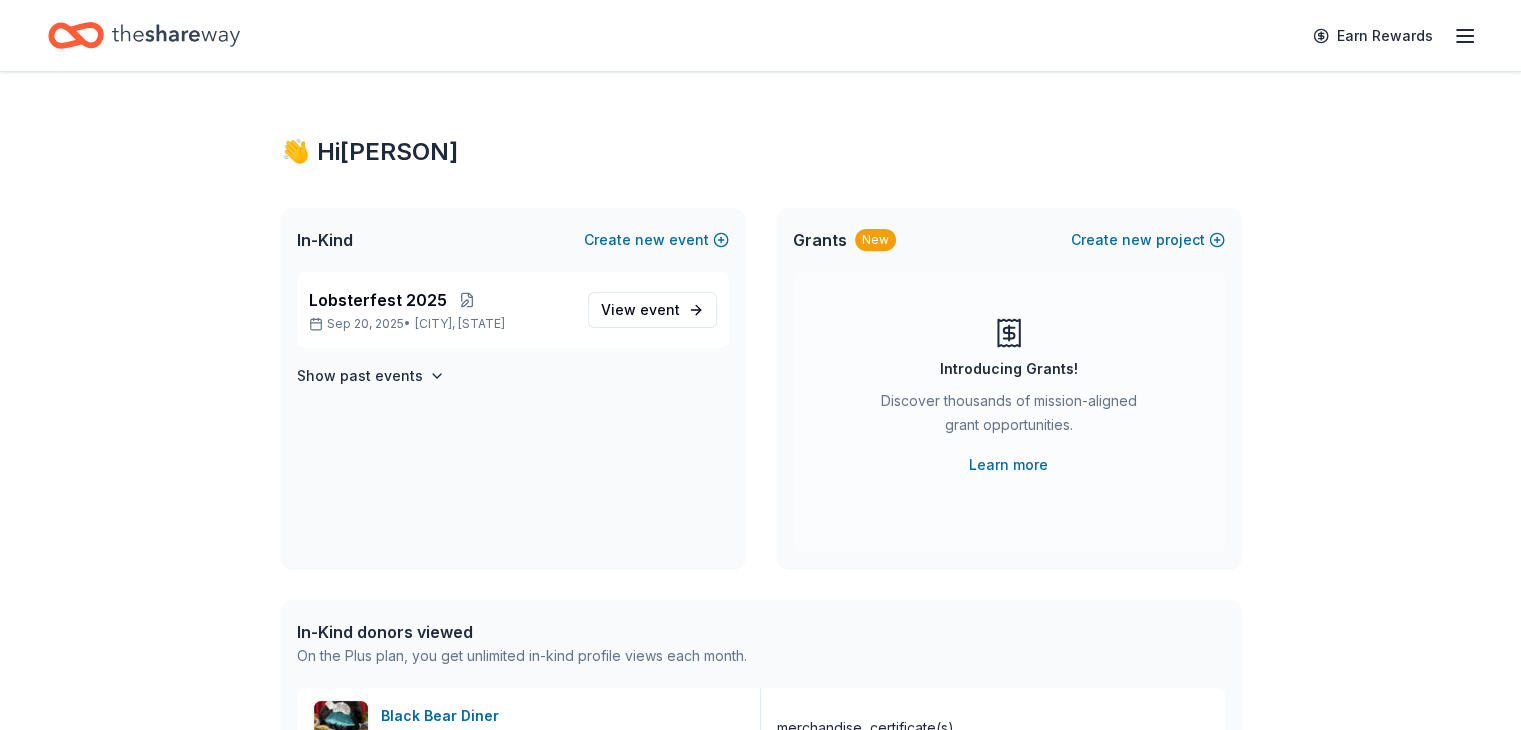 click 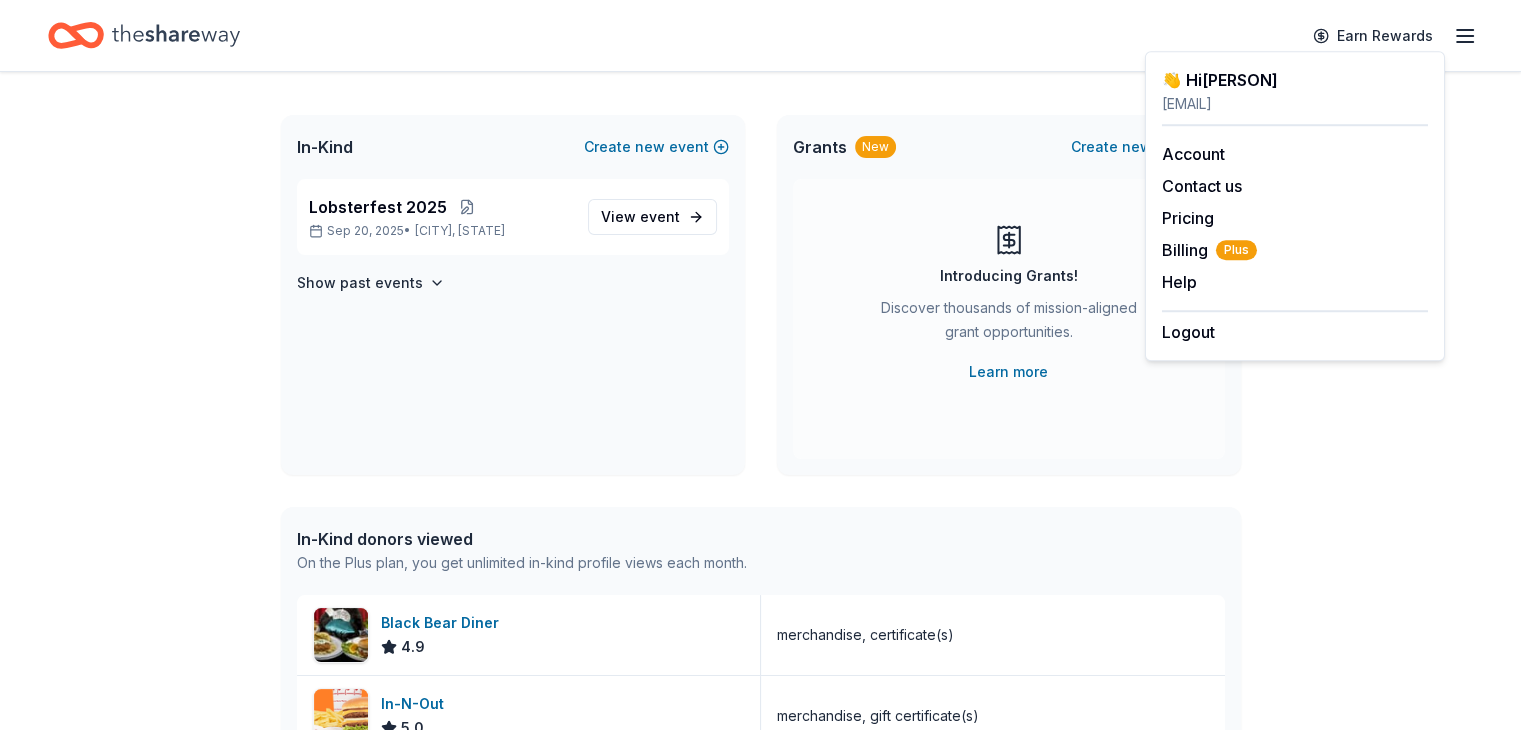 scroll, scrollTop: 95, scrollLeft: 0, axis: vertical 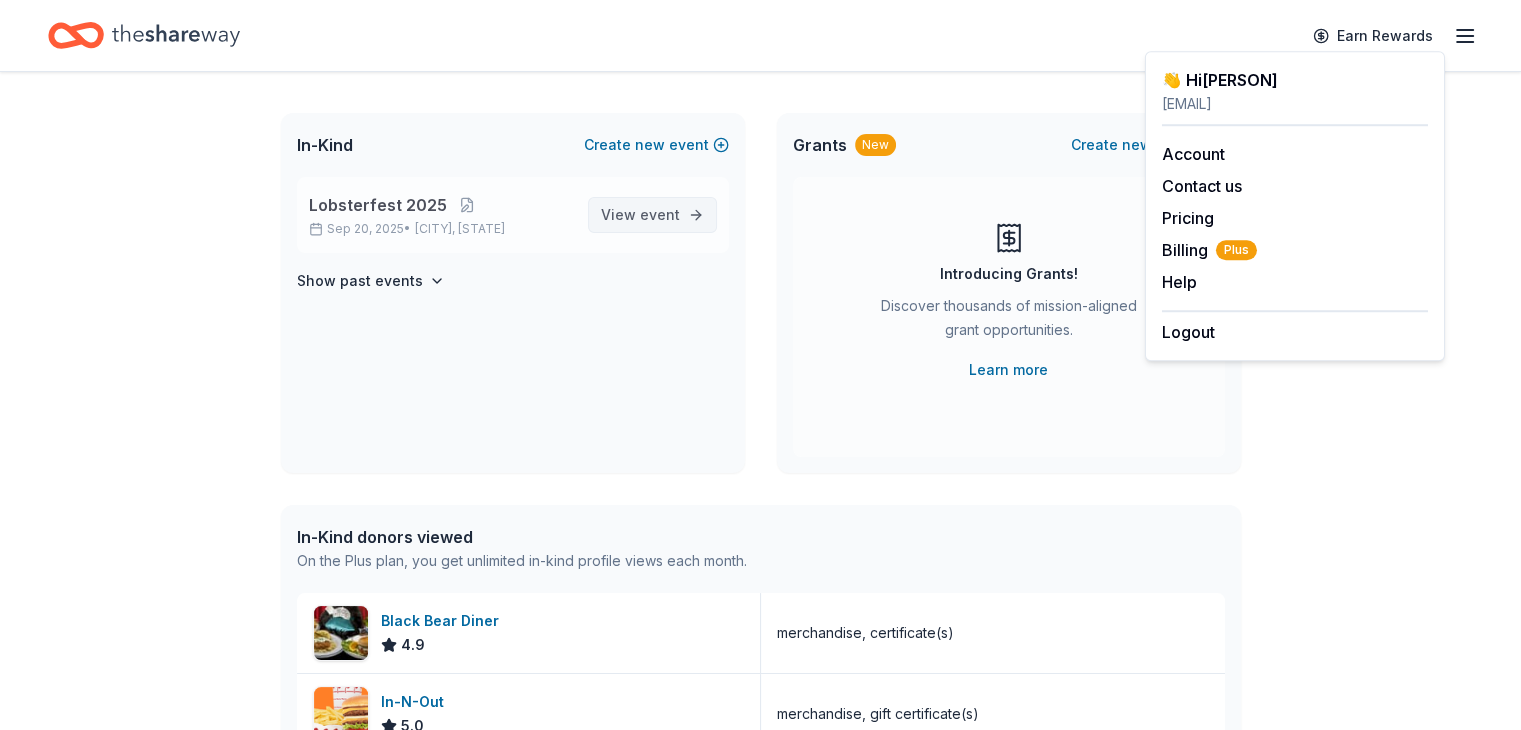 click on "View   event" at bounding box center (640, 215) 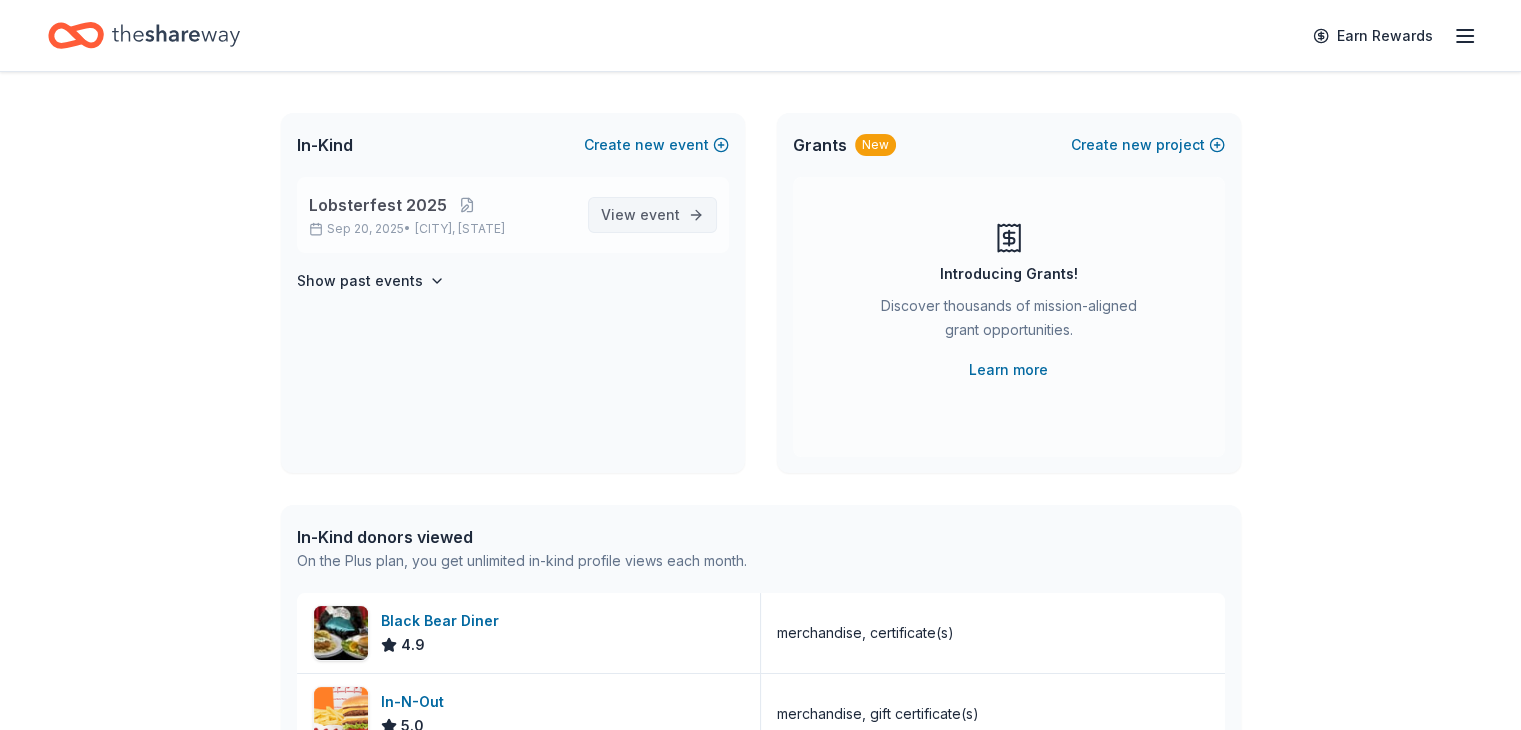 scroll, scrollTop: 0, scrollLeft: 0, axis: both 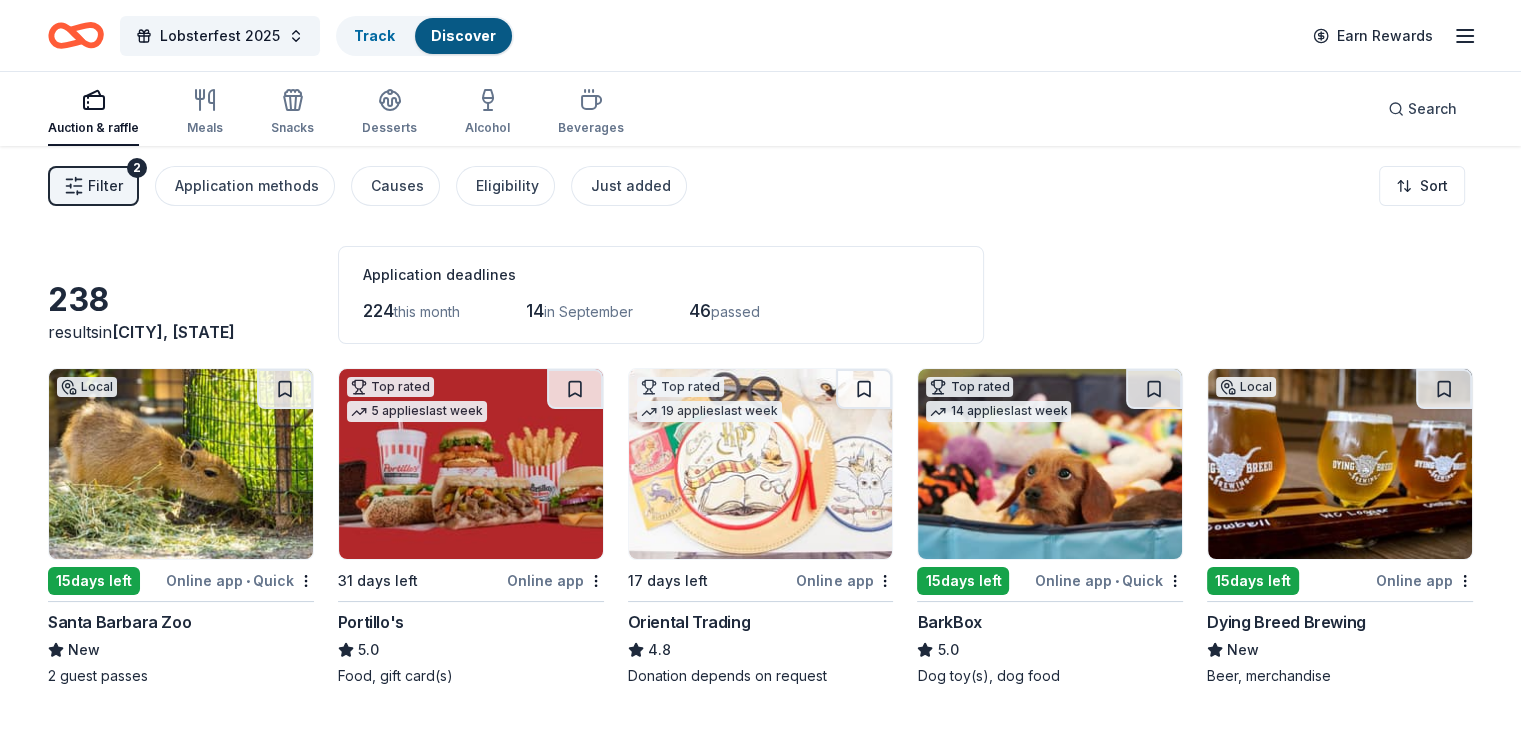 click on "238 results  in  Patterson, CA Application deadlines 224  this month 14  in September 46  passed Local 15  days left Online app • Quick Santa Barbara Zoo New 2 guest passes Top rated 5   applies  last week 31 days left Online app Portillo's 5.0 Food, gift card(s) Top rated 19   applies  last week 17 days left Online app Oriental Trading 4.8 Donation depends on request Top rated 14   applies  last week 15  days left Online app • Quick BarkBox 5.0 Dog toy(s), dog food Local 15  days left Online app Dying Breed Brewing New Beer, merchandise Top rated 2   applies  last week 15  days left Online app Black Bear Diner 4.9 Merchandise, certificate(s) 1   apply  last week 15  days left Online app Let's Roam 4.4 3 Family Scavenger Hunt Six Pack ($270 Value), 2 Date Night Scavenger Hunt Two Pack ($130 Value) Local 35 days left Online app John's Incredible Pizza New Buffet and beverage admission passes Local 15  days left Online app Last Call Brewing Company New Beer, gift card(s) Top rated 4   applies  last week 5.0" at bounding box center (760, 1065) 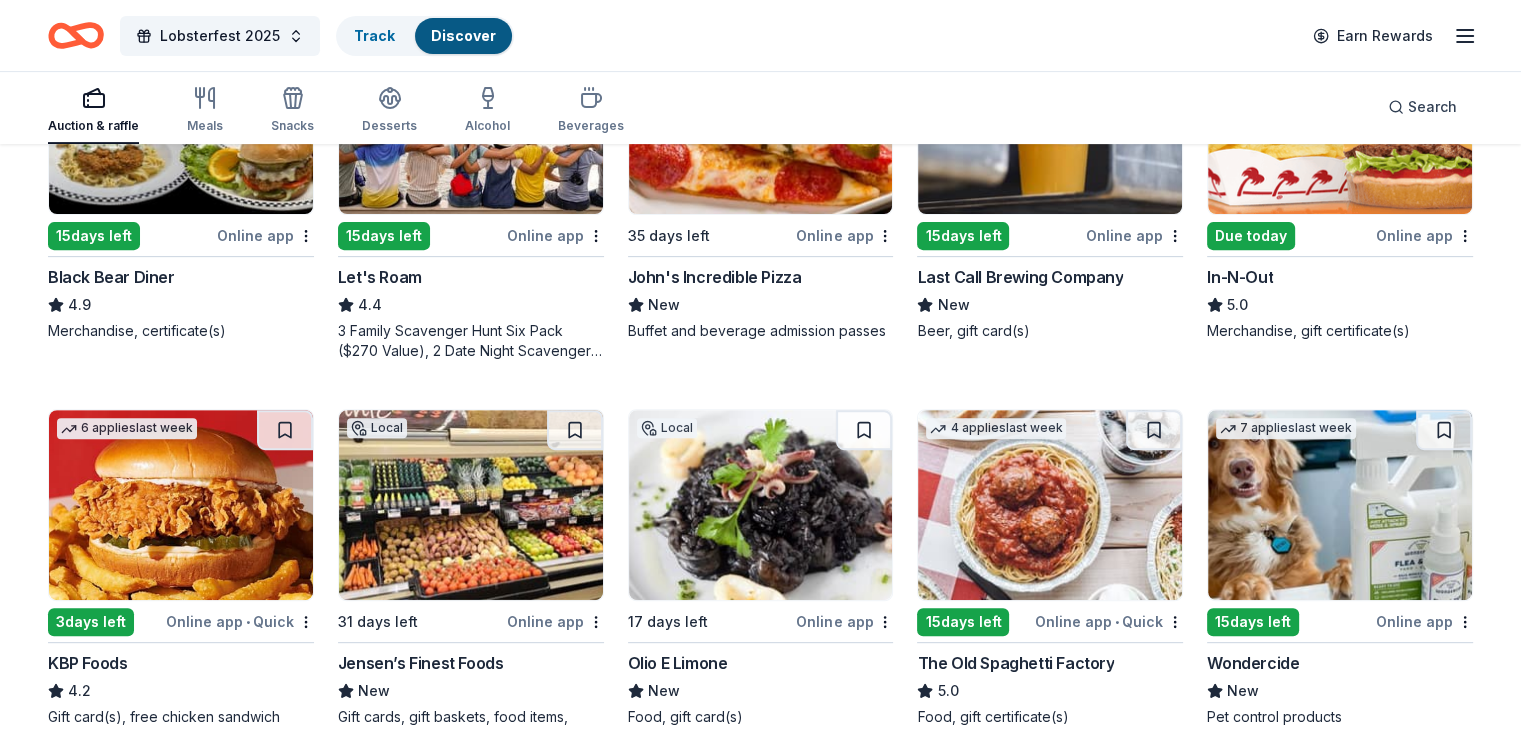scroll, scrollTop: 728, scrollLeft: 0, axis: vertical 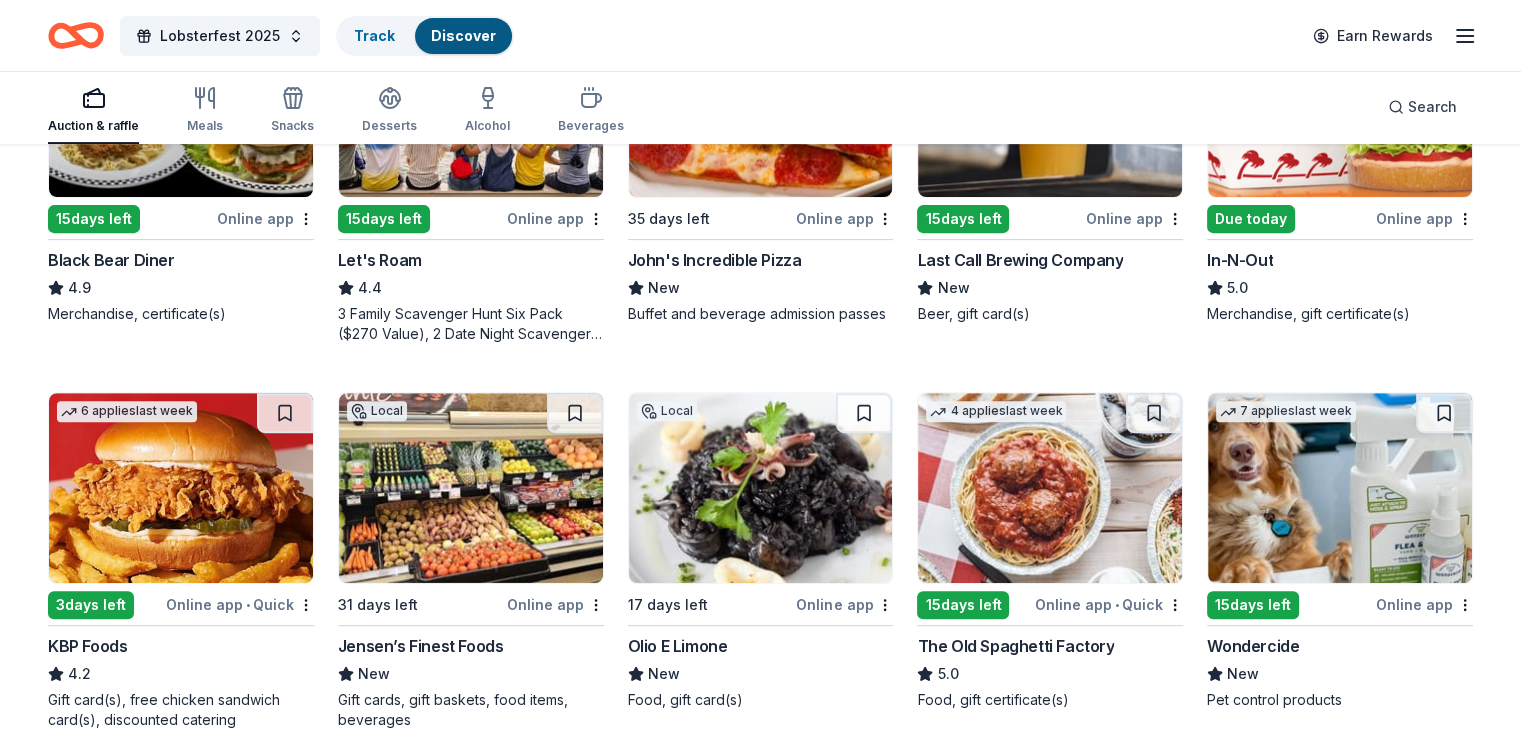 click on "3 Family Scavenger Hunt Six Pack ($270 Value), 2 Date Night Scavenger Hunt Two Pack ($130 Value)" at bounding box center (471, 324) 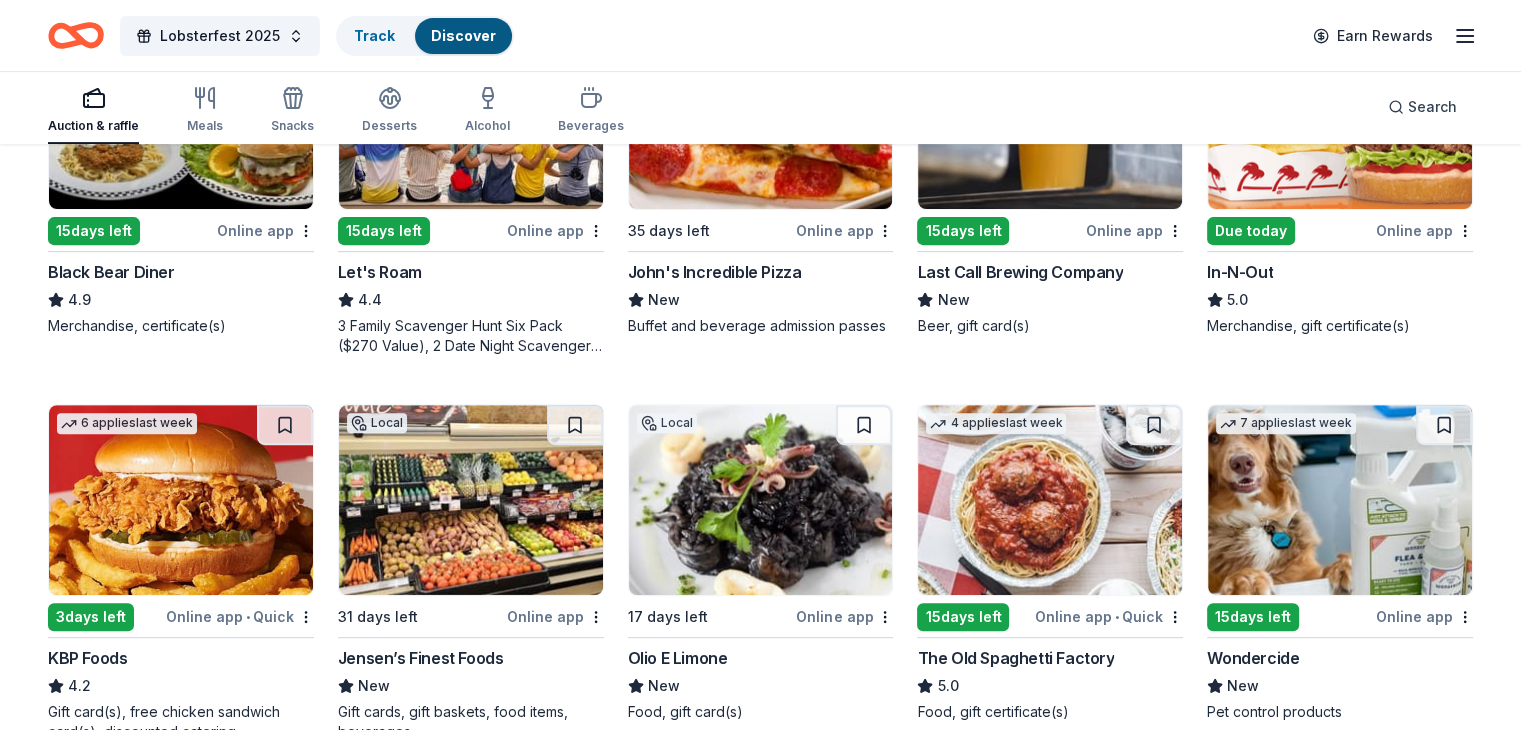 click on "Due today" at bounding box center (1251, 231) 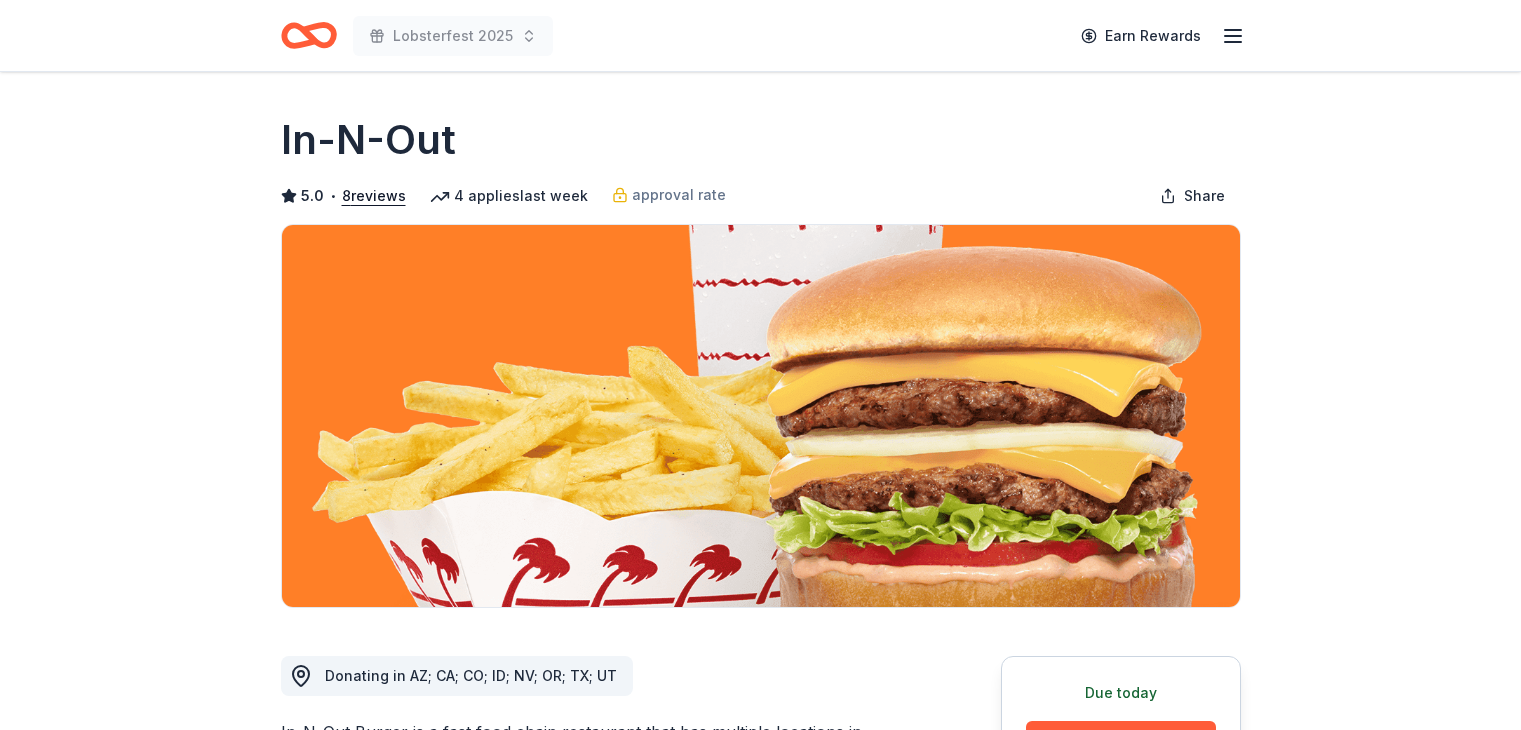 scroll, scrollTop: 0, scrollLeft: 0, axis: both 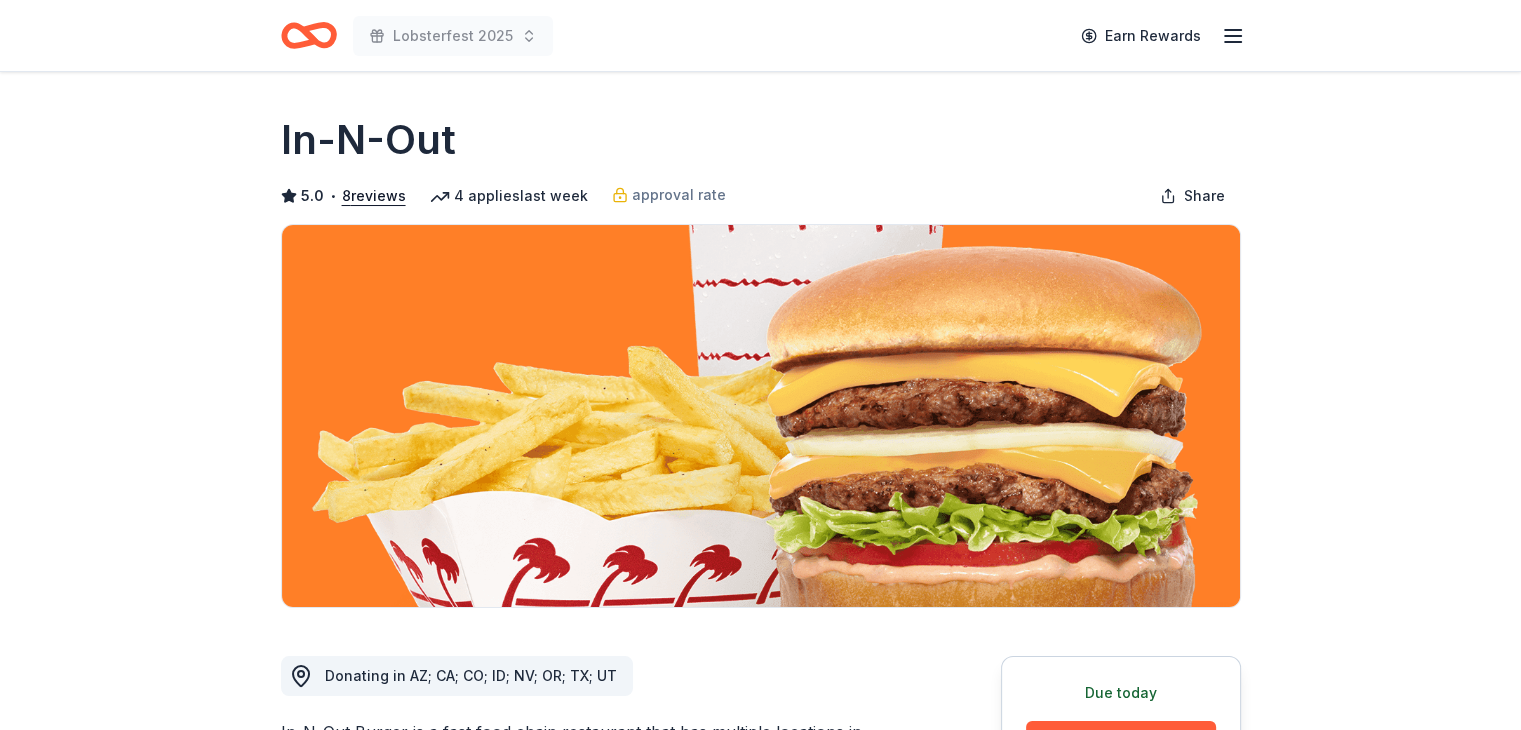 click on "Due today Share In-N-Out 5.0 • 8  reviews 4   applies  last week approval rate Share Donating in [STATE]; [STATE]; [STATE]; [STATE]; [STATE]; [STATE]; [STATE]; [STATE] In-N-Out Burger is a fast food chain restaurant that has multiple locations in [STATE]. They are known for their fries and hamburgers made with fresh, all-American ingredients.  What they donate Merchandise, gift certificate(s) Auction & raffle Donation is small & easy to send to guests Who they donate to  Preferred Non-profits, schools, youth sports, city events and much more. Children Education Wellness & Fitness 501(c)(3) preferred approval rate 20 % approved 30 % declined 50 % no response Upgrade to Pro to view approval rates and average donation values Due today Apply Save Application takes 10 min Usually responds in  over a month Updated  about 2 months  ago Report a mistake 5.0 • 8  reviews See all  8  reviews TruChoice Pregnancy Resource Center [MONTH] [YEAR] • Approved Homeless Pet Placement League [MONTH] [YEAR] • Approved Wonderful! Bishop Elementary PTO [MONTH] [YEAR] 8" at bounding box center [760, 1672] 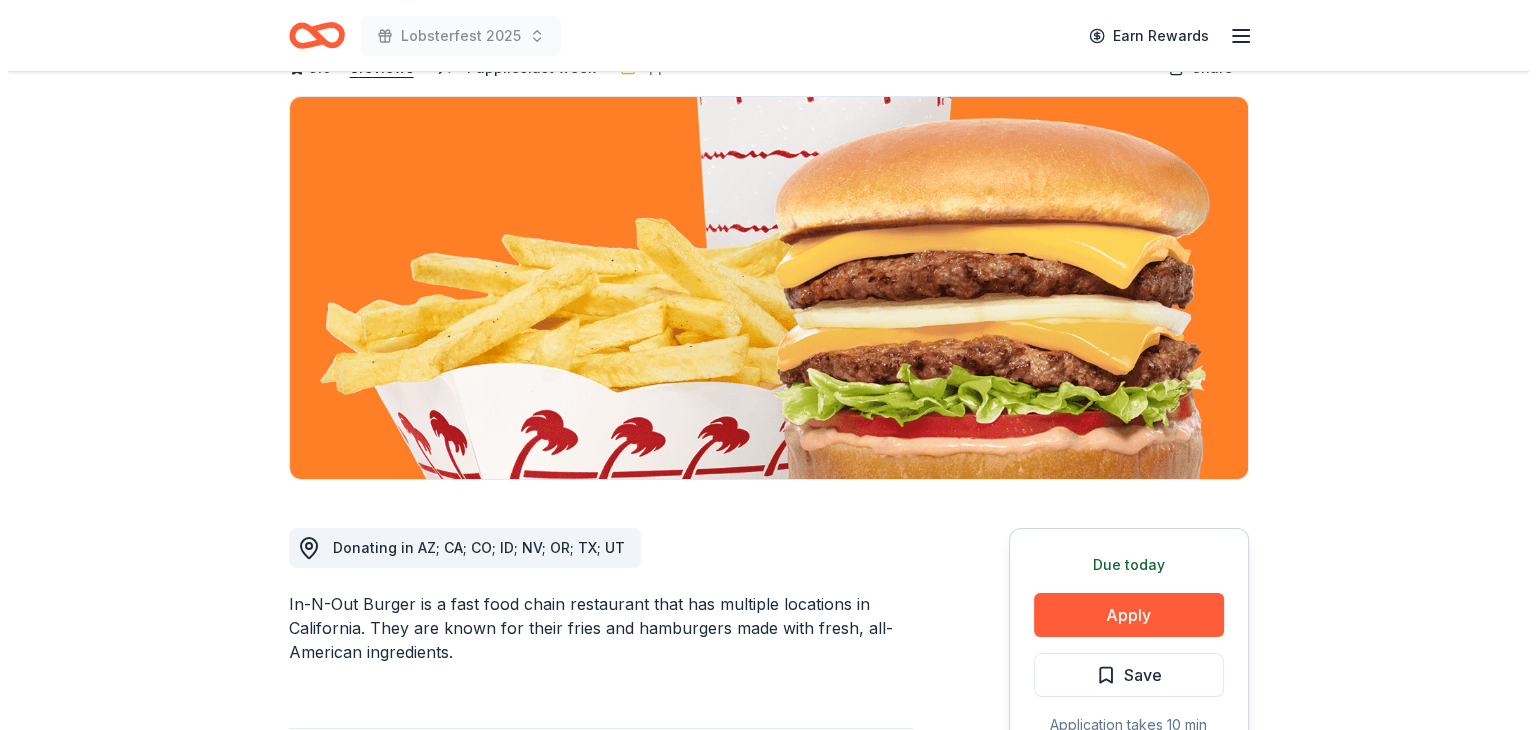 scroll, scrollTop: 139, scrollLeft: 0, axis: vertical 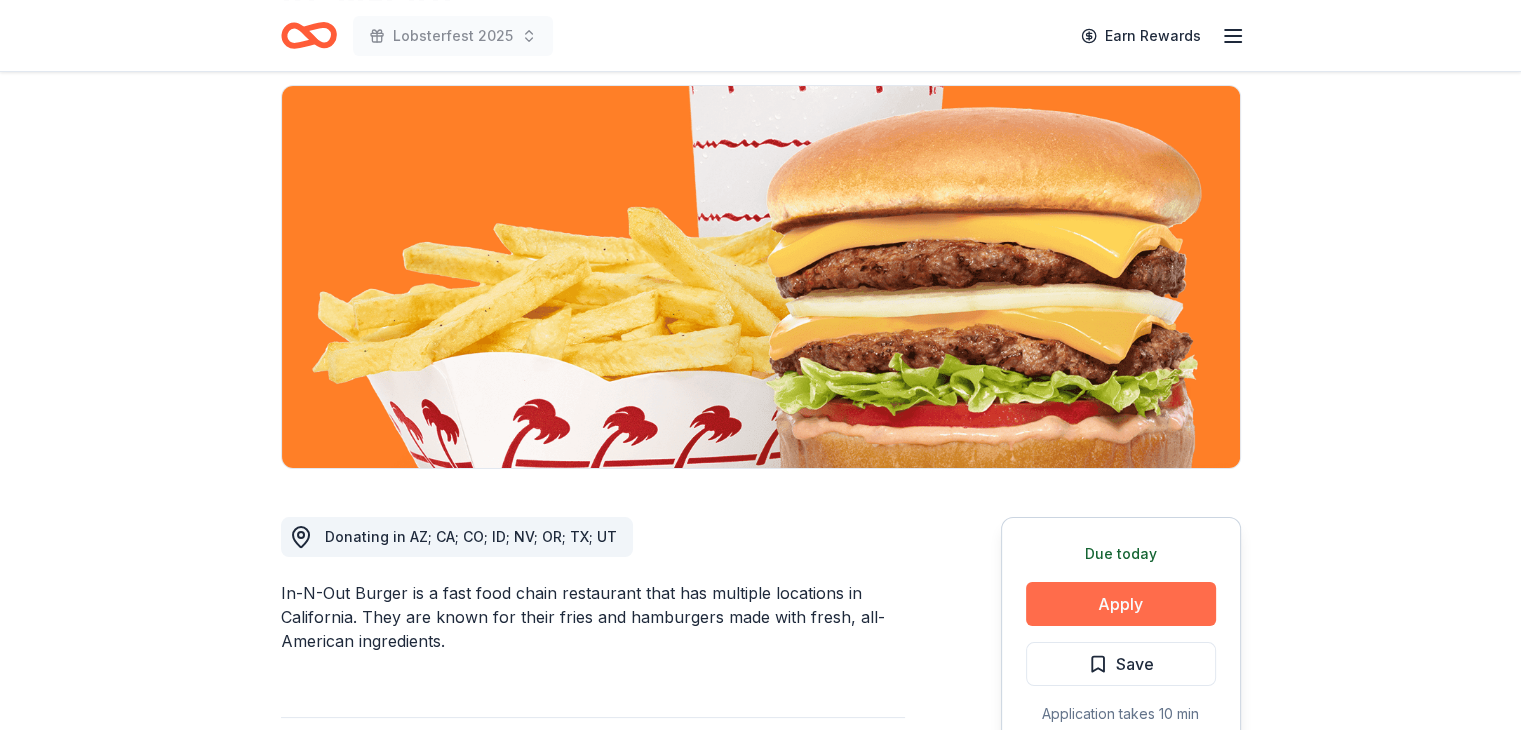 click on "Apply" at bounding box center [1121, 604] 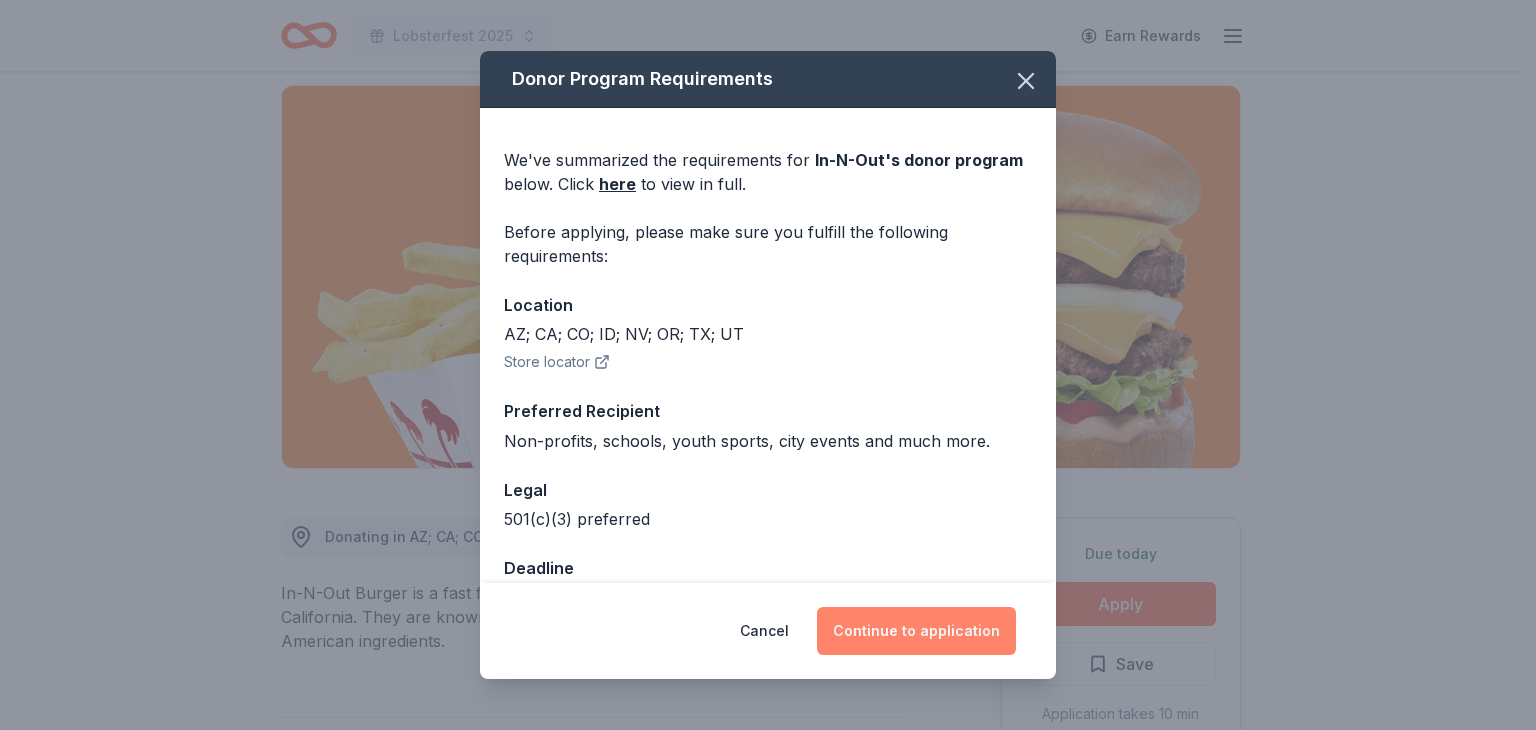 click on "Continue to application" at bounding box center (916, 631) 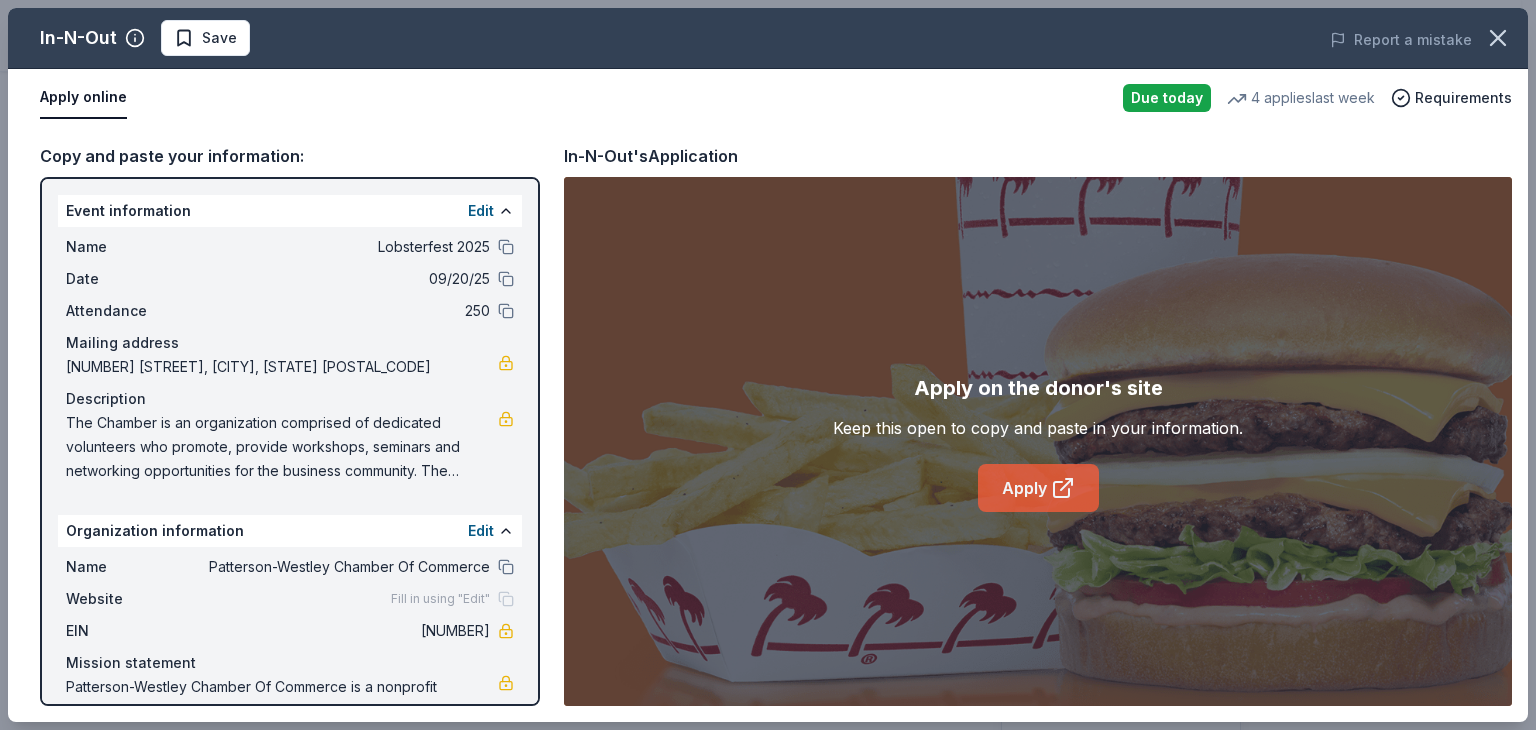 click on "Apply" at bounding box center [1038, 488] 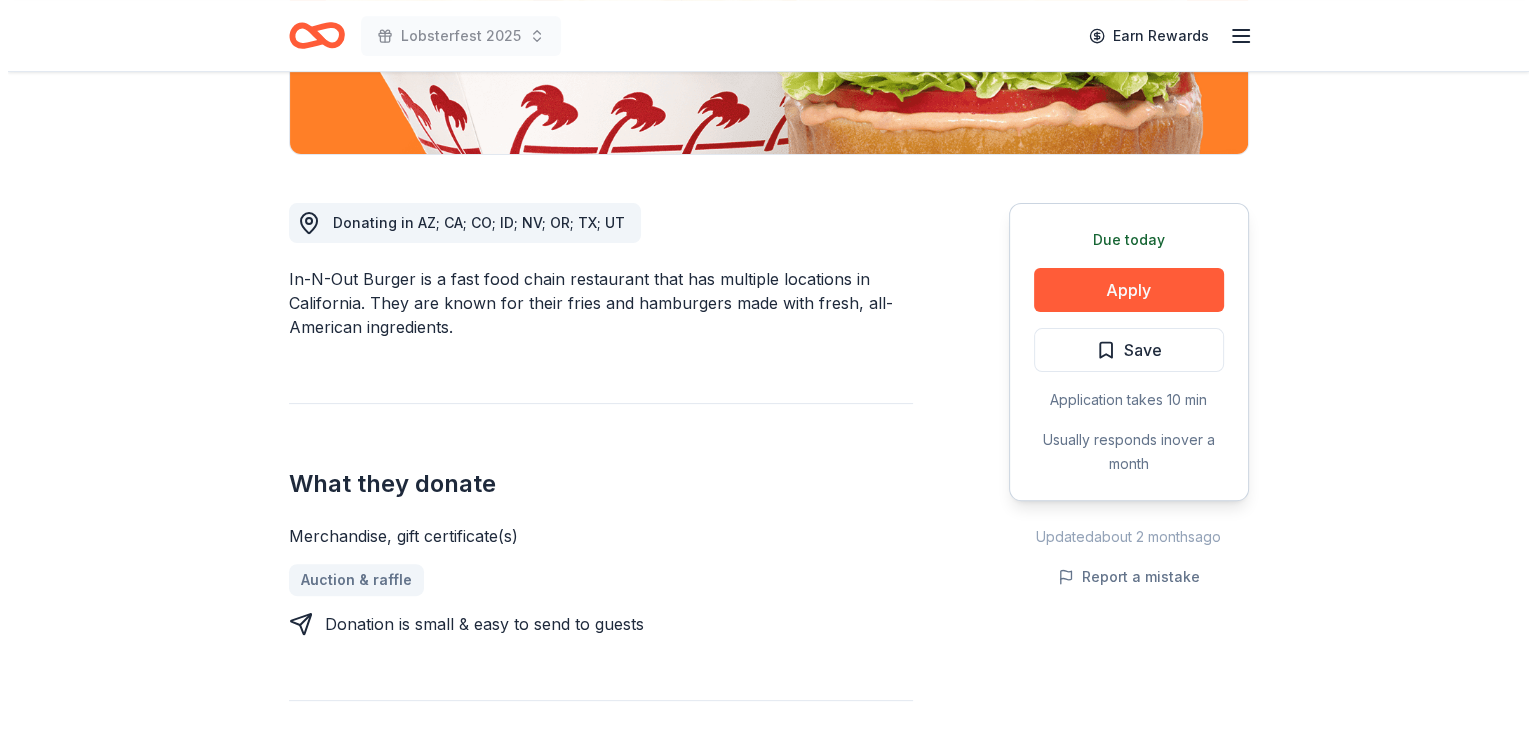 scroll, scrollTop: 454, scrollLeft: 0, axis: vertical 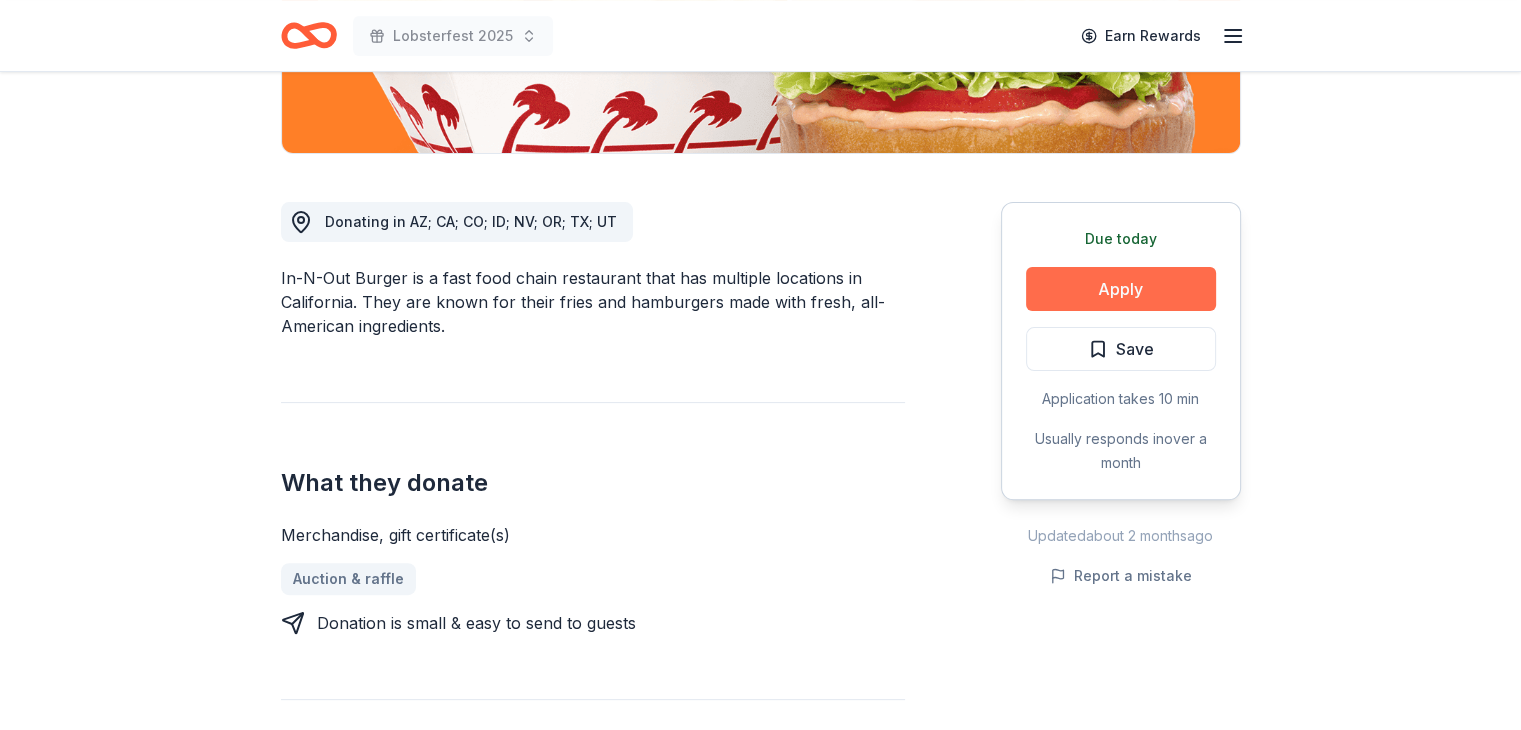 click on "Apply" at bounding box center (1121, 289) 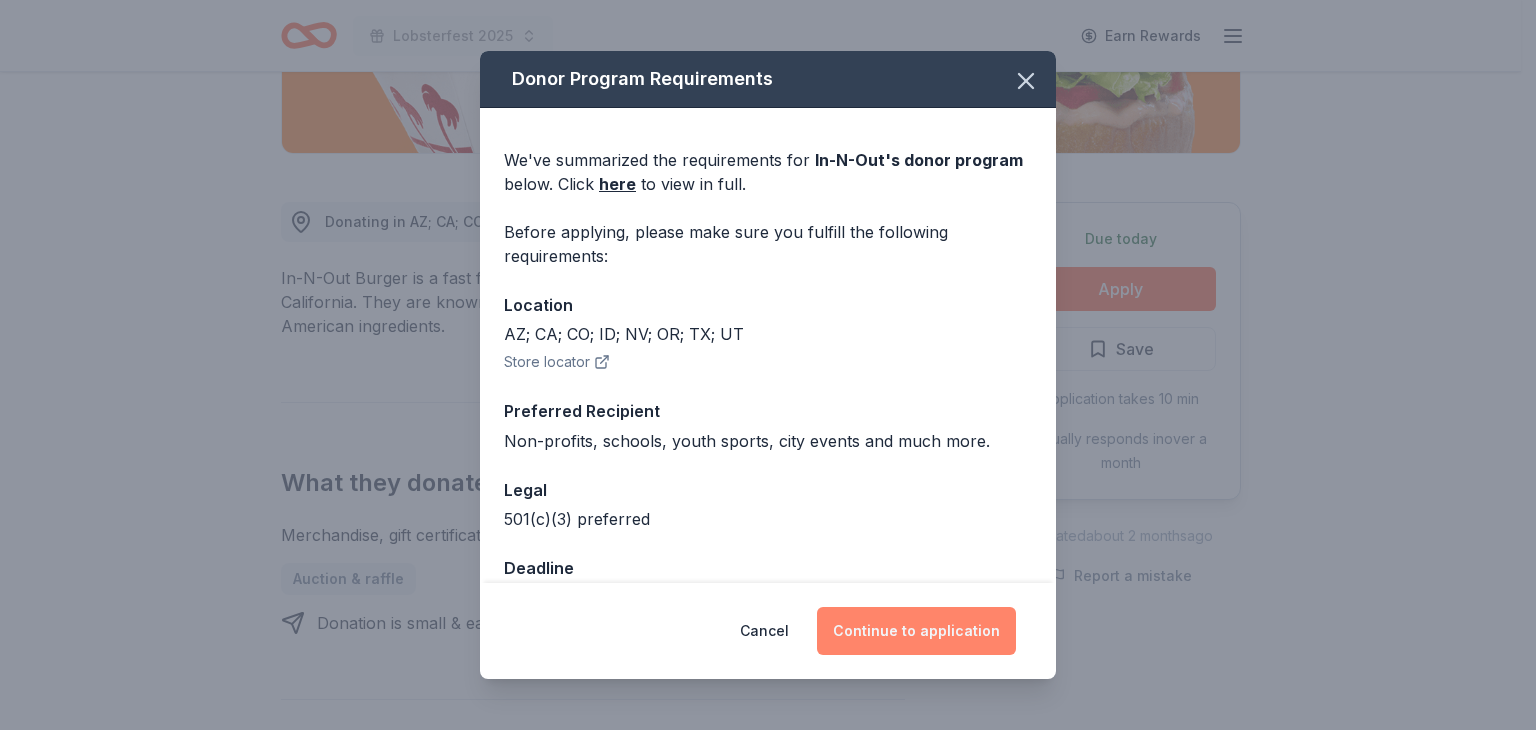 click on "Continue to application" at bounding box center (916, 631) 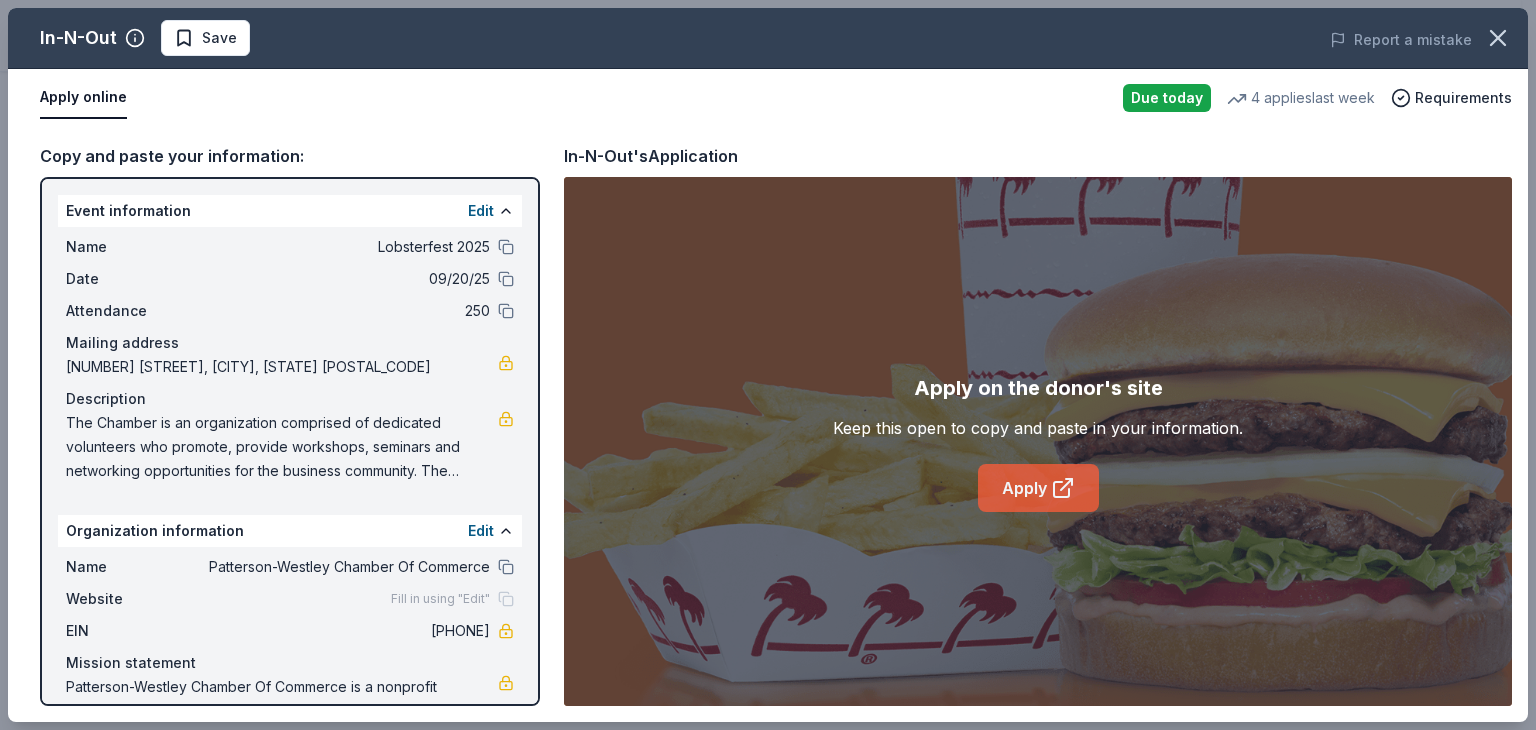 click on "Apply" at bounding box center (1038, 488) 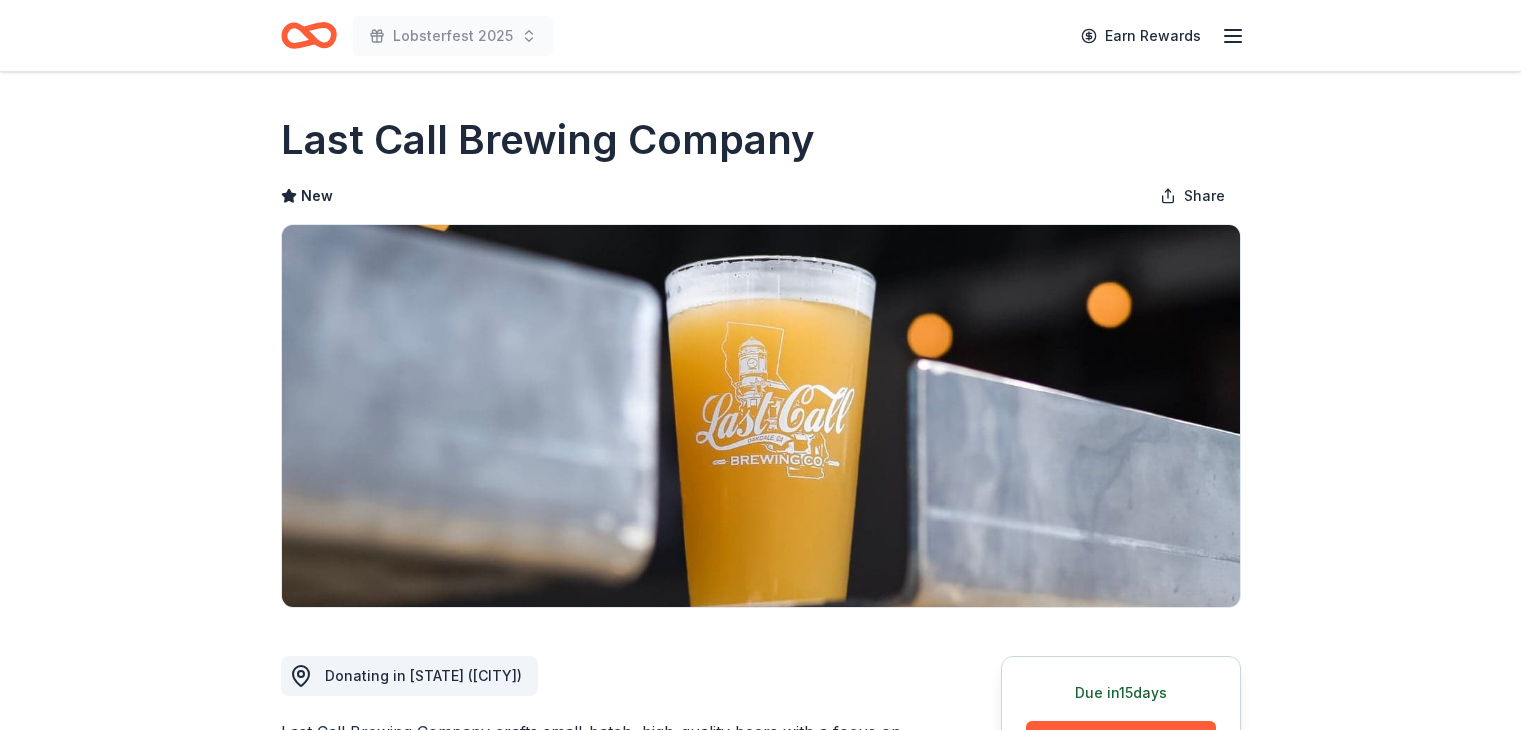 scroll, scrollTop: 0, scrollLeft: 0, axis: both 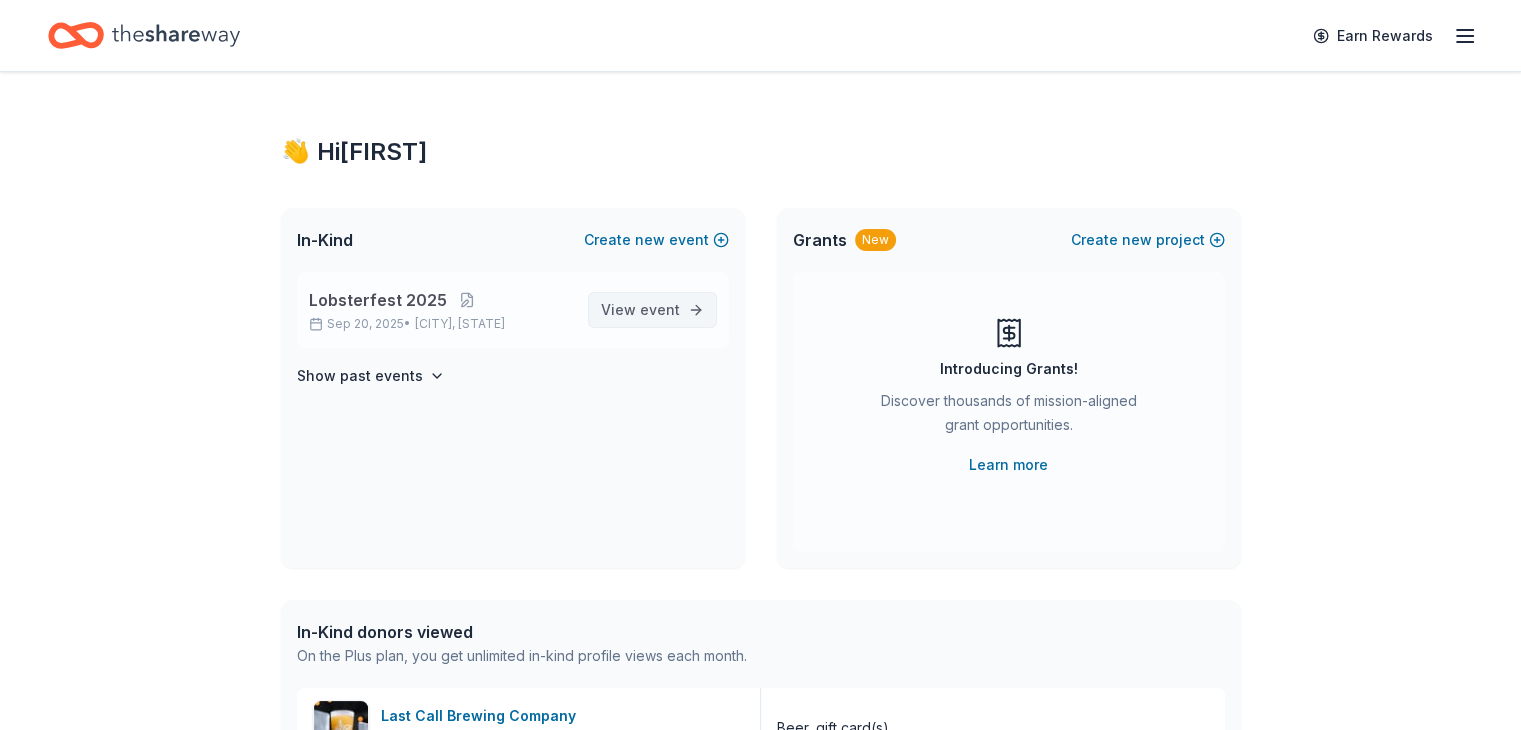click on "event" at bounding box center [660, 309] 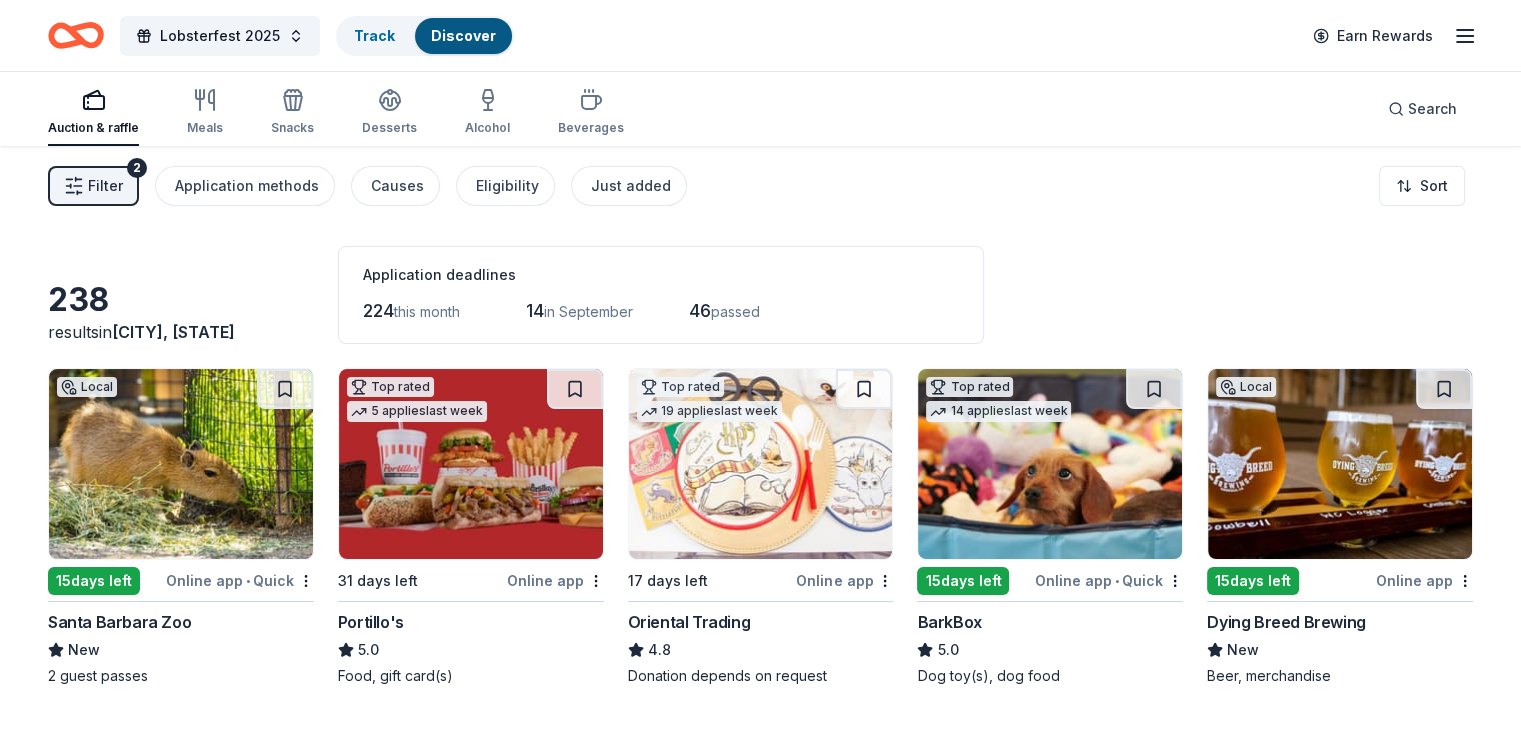 click on "Local 15  days left Online app Dying Breed Brewing New Beer, merchandise" at bounding box center [1340, 527] 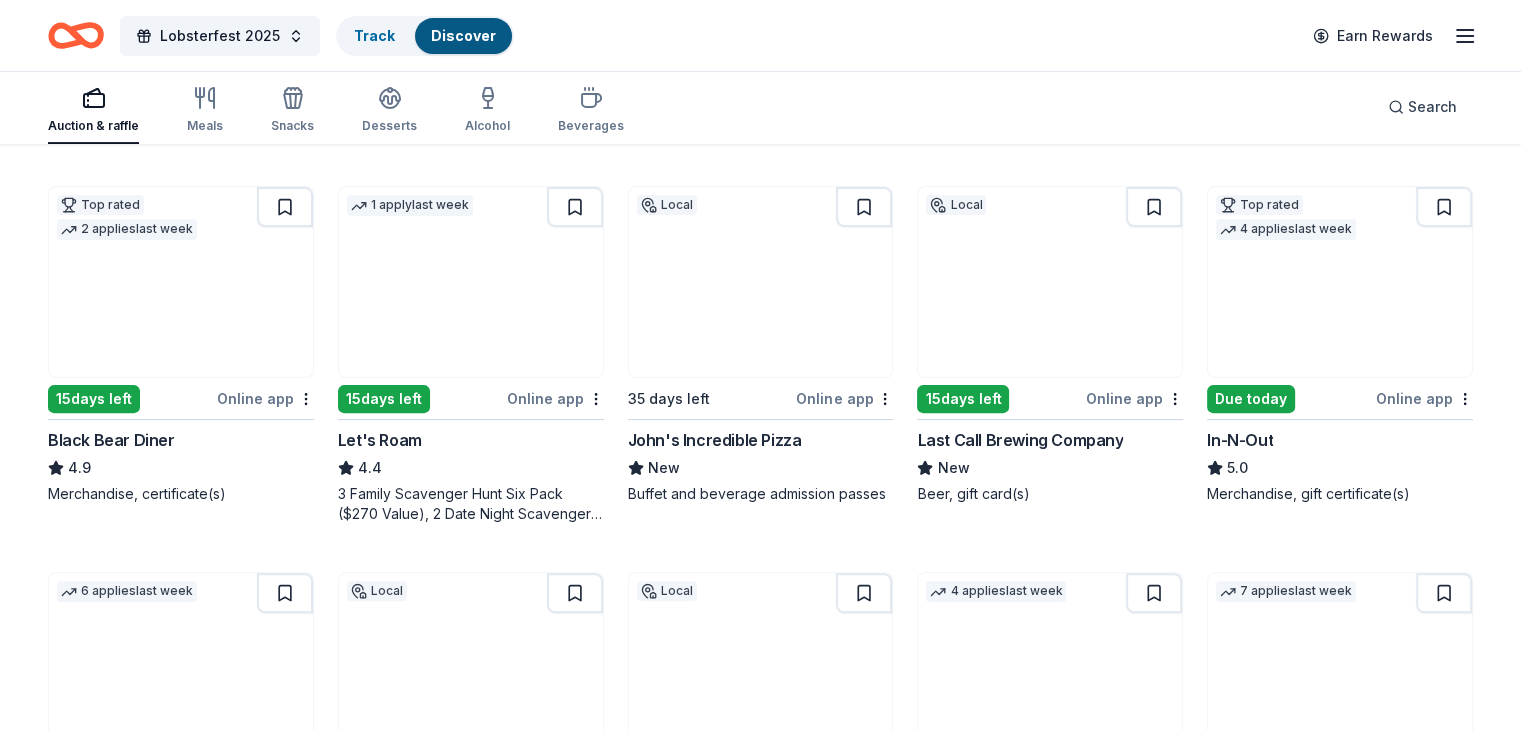 scroll, scrollTop: 550, scrollLeft: 0, axis: vertical 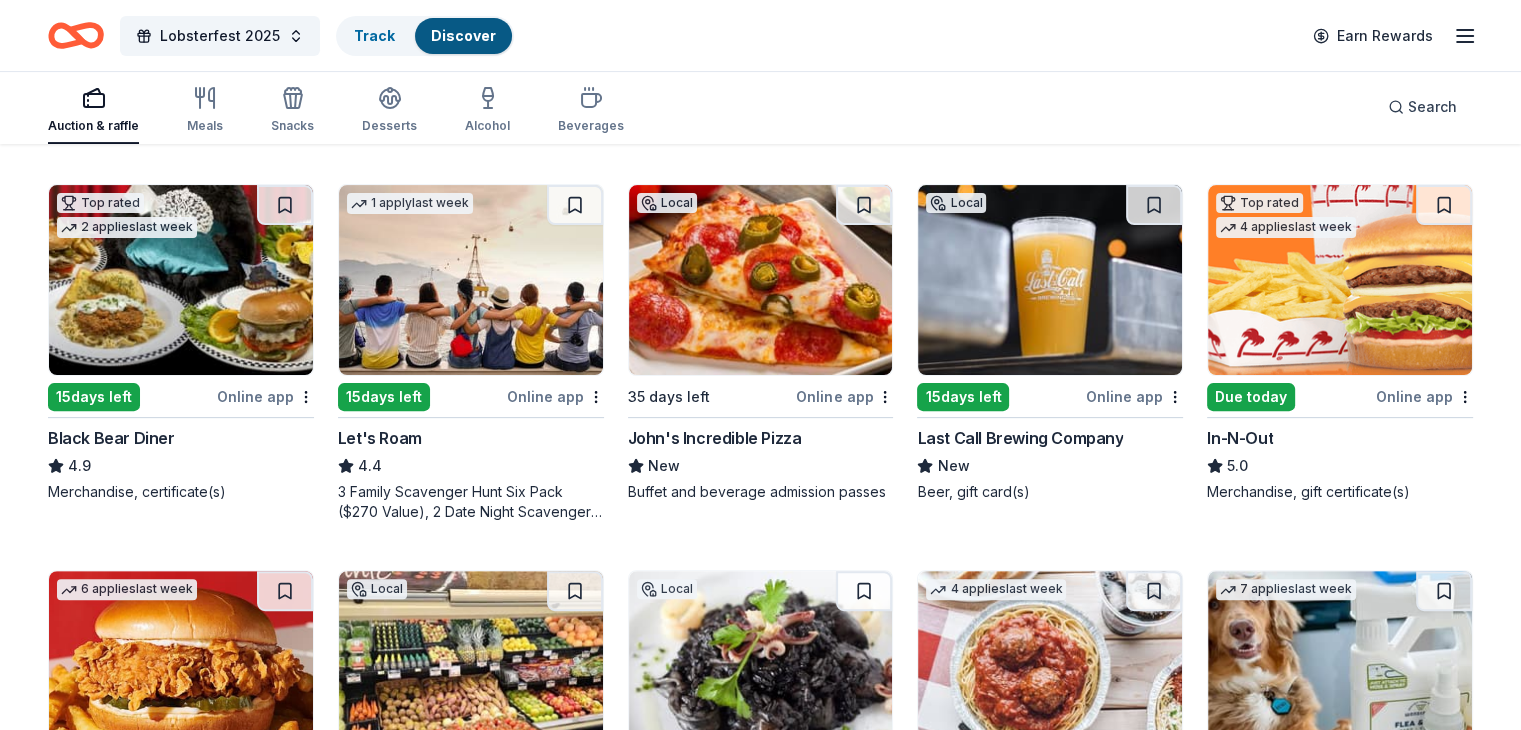 click on "Due today" at bounding box center (1251, 397) 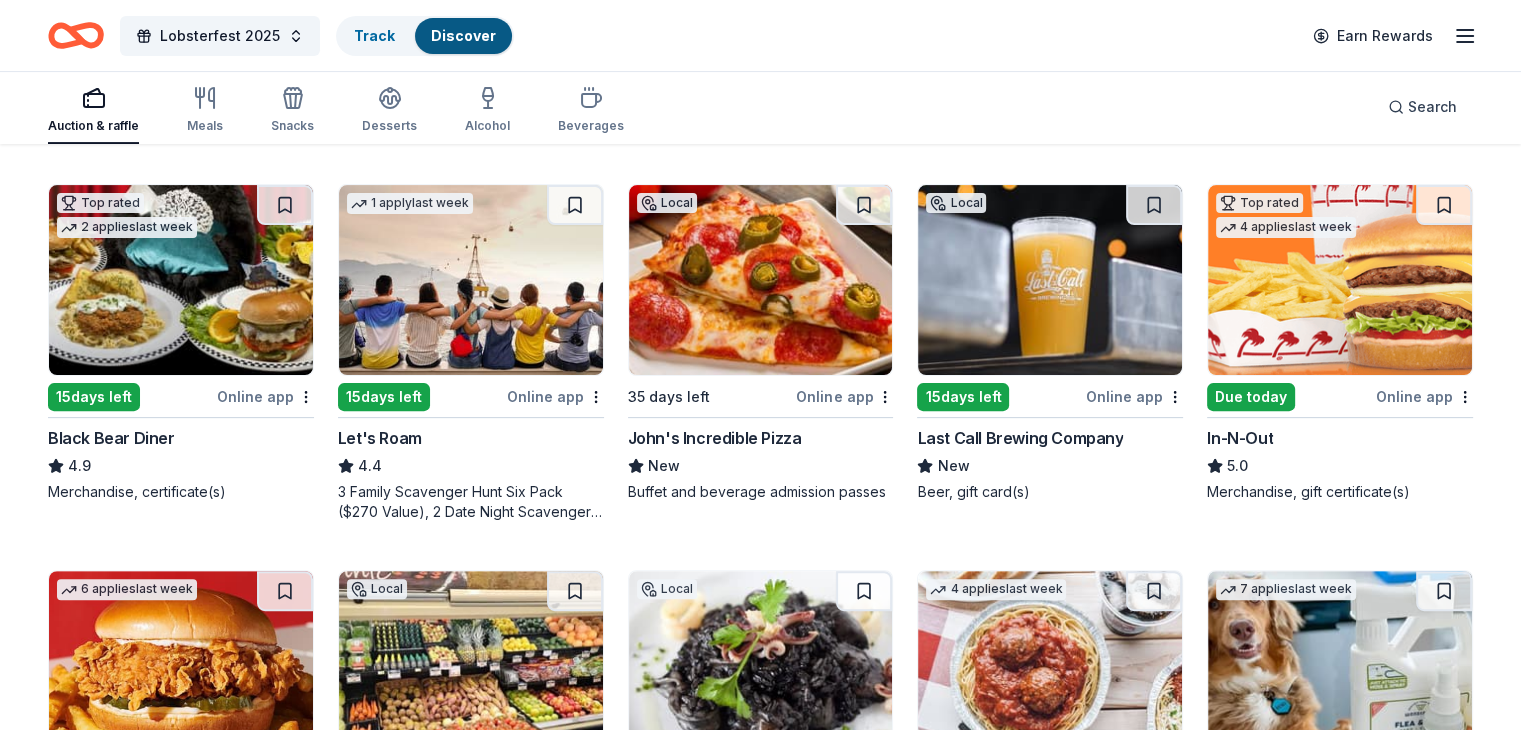 click 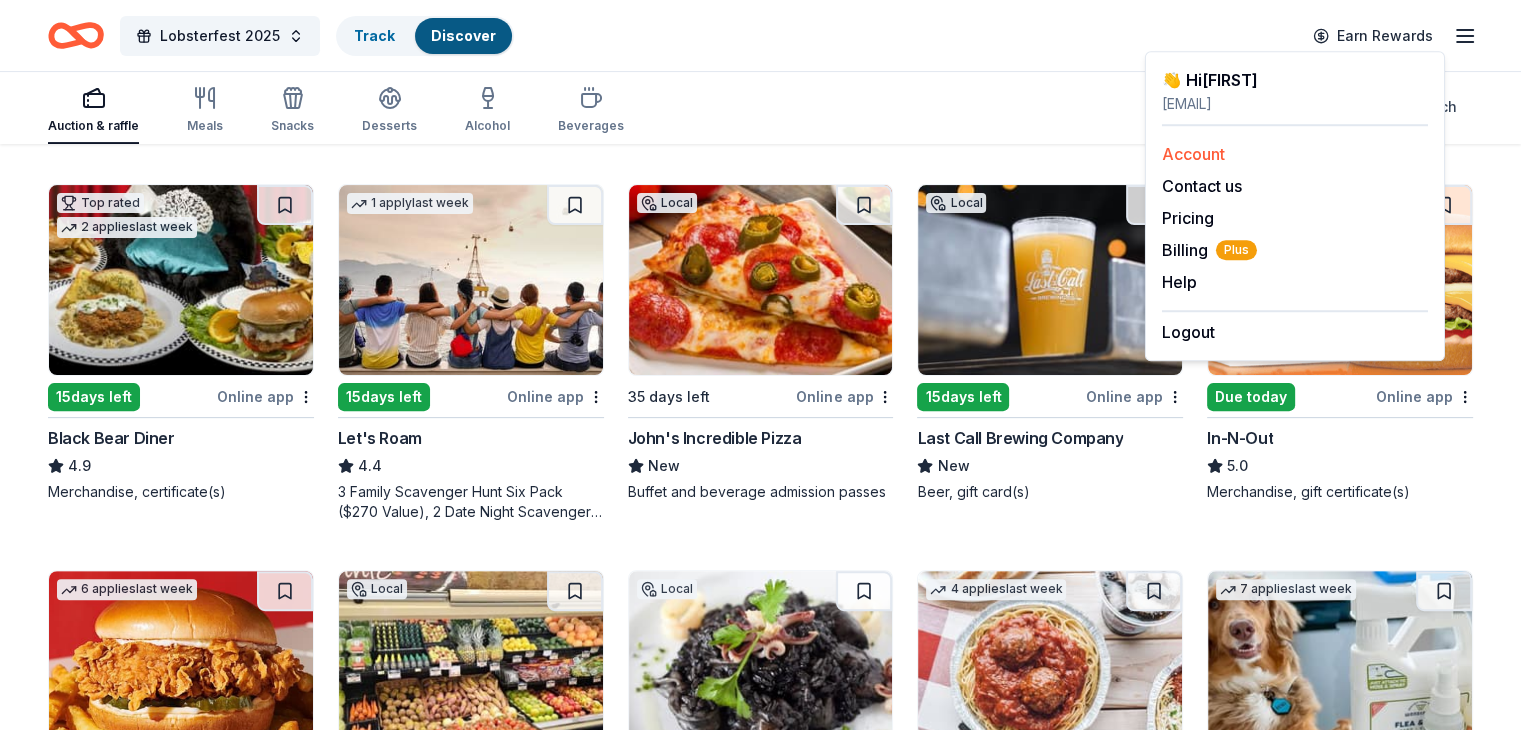 click on "Account" at bounding box center (1193, 154) 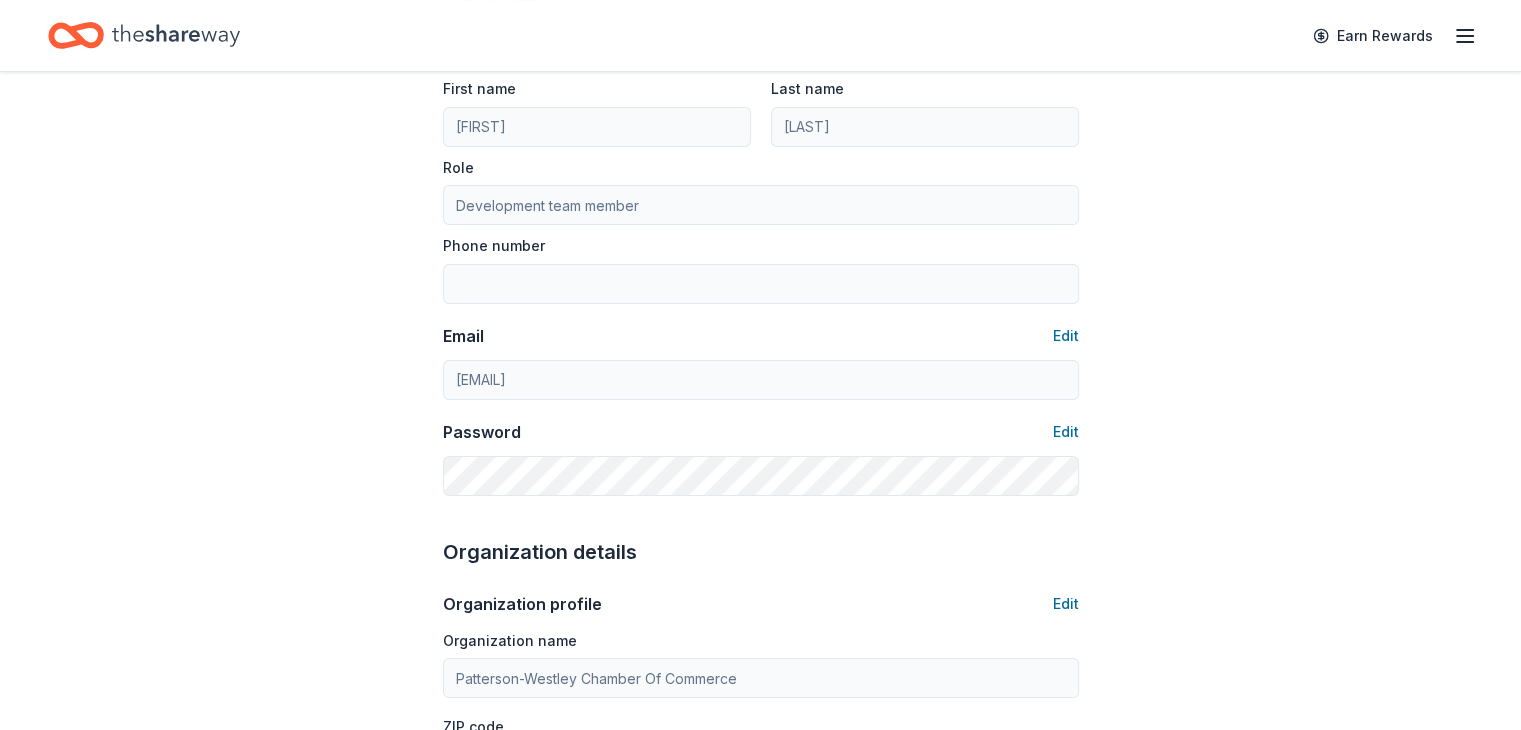 scroll, scrollTop: 208, scrollLeft: 0, axis: vertical 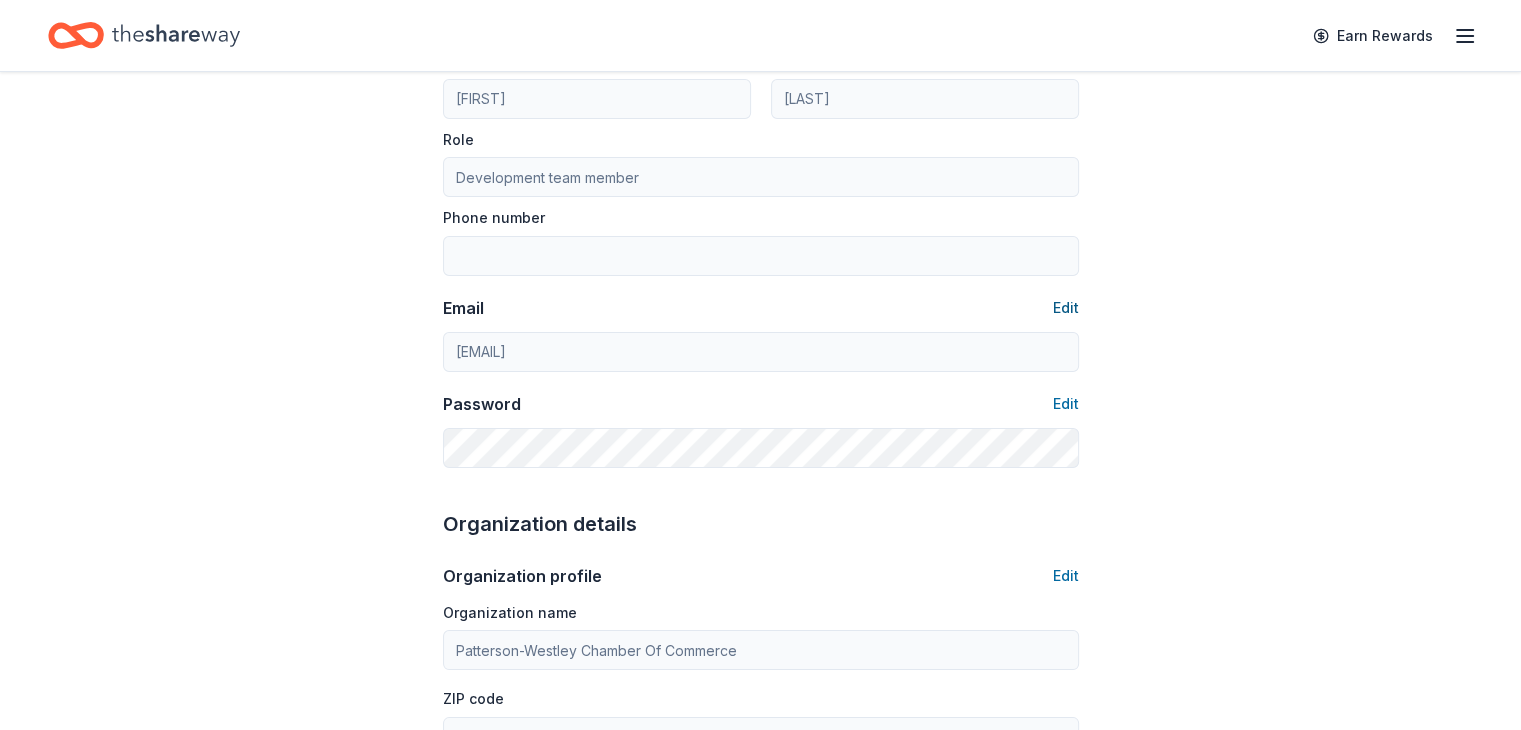 click on "Edit" at bounding box center [1066, 308] 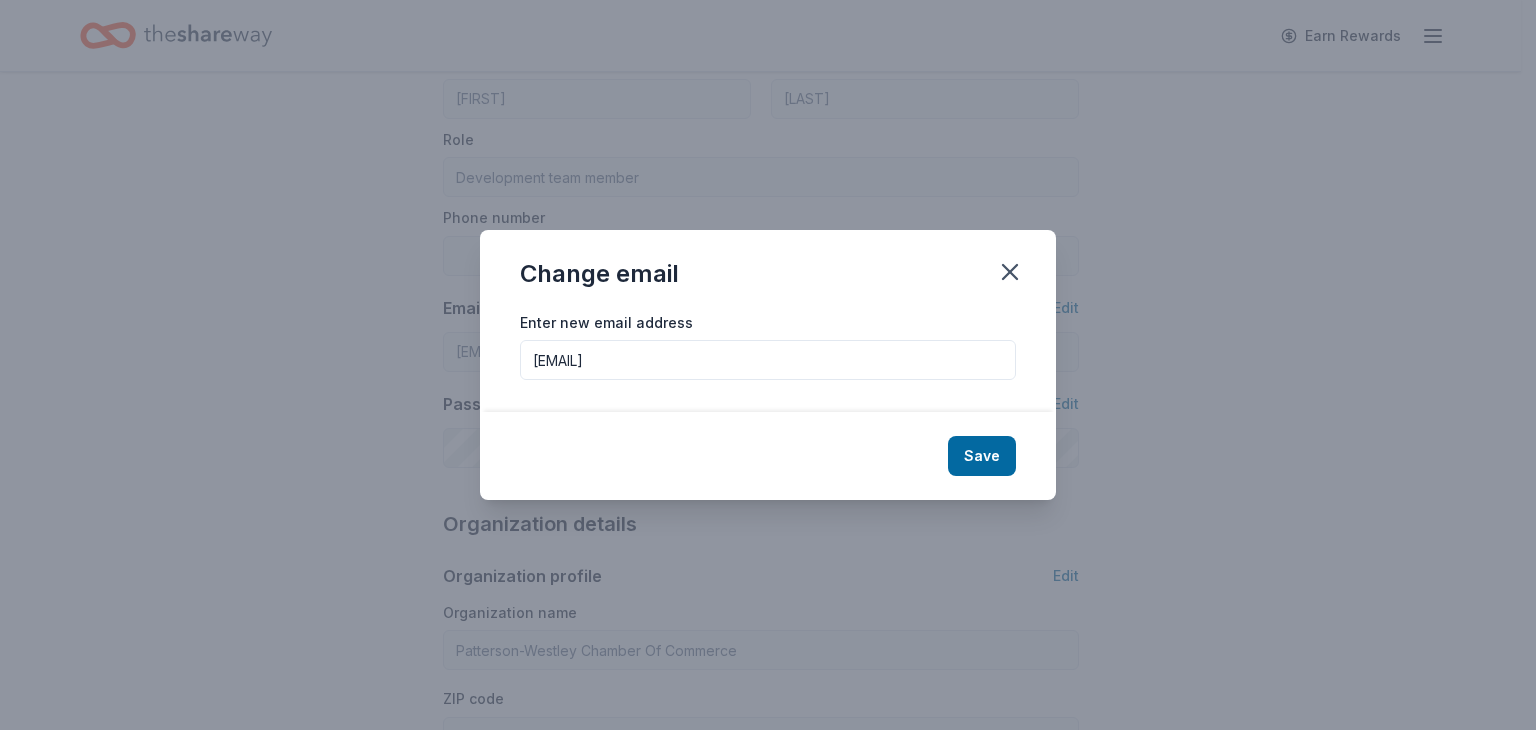 click on "naomi@gregnunes.com" at bounding box center (768, 360) 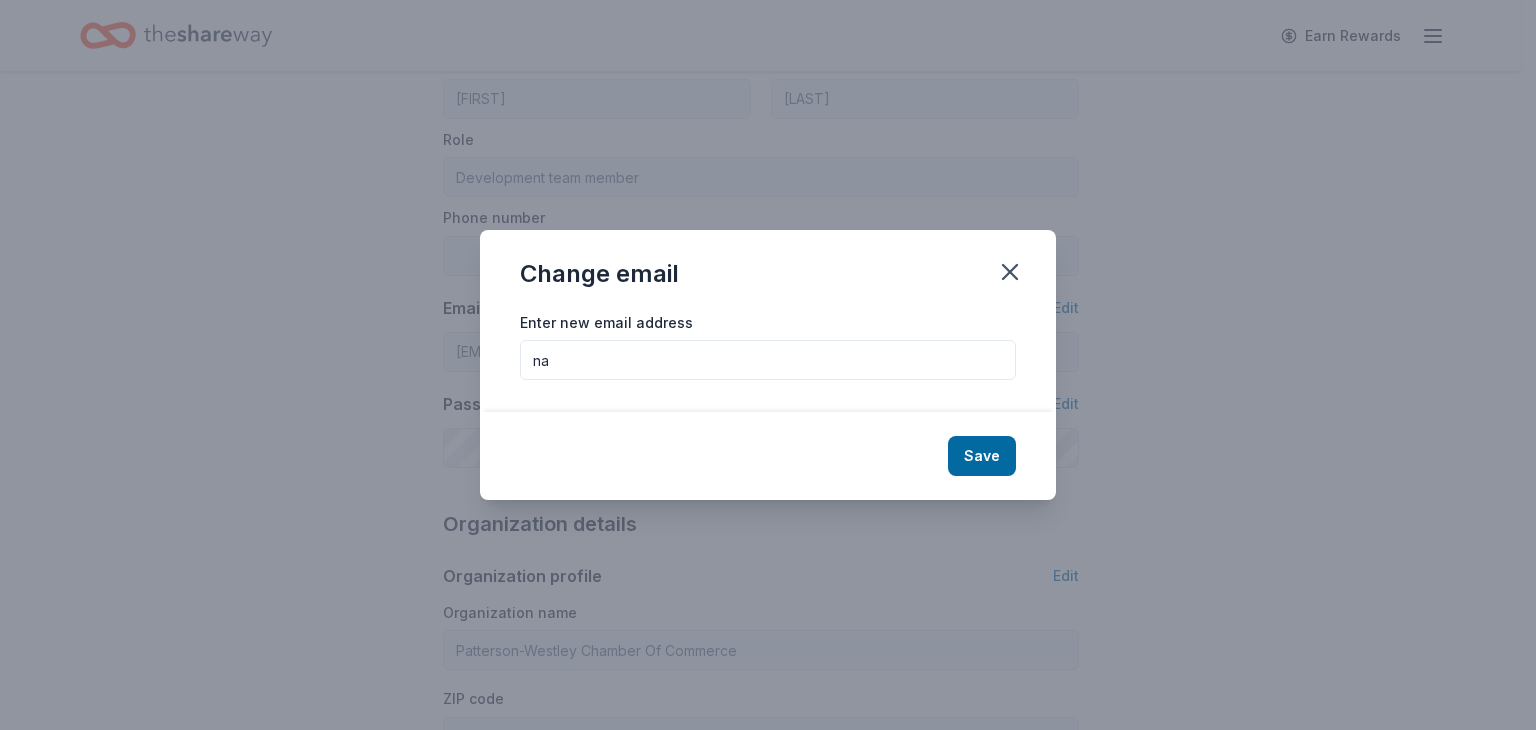 type on "n" 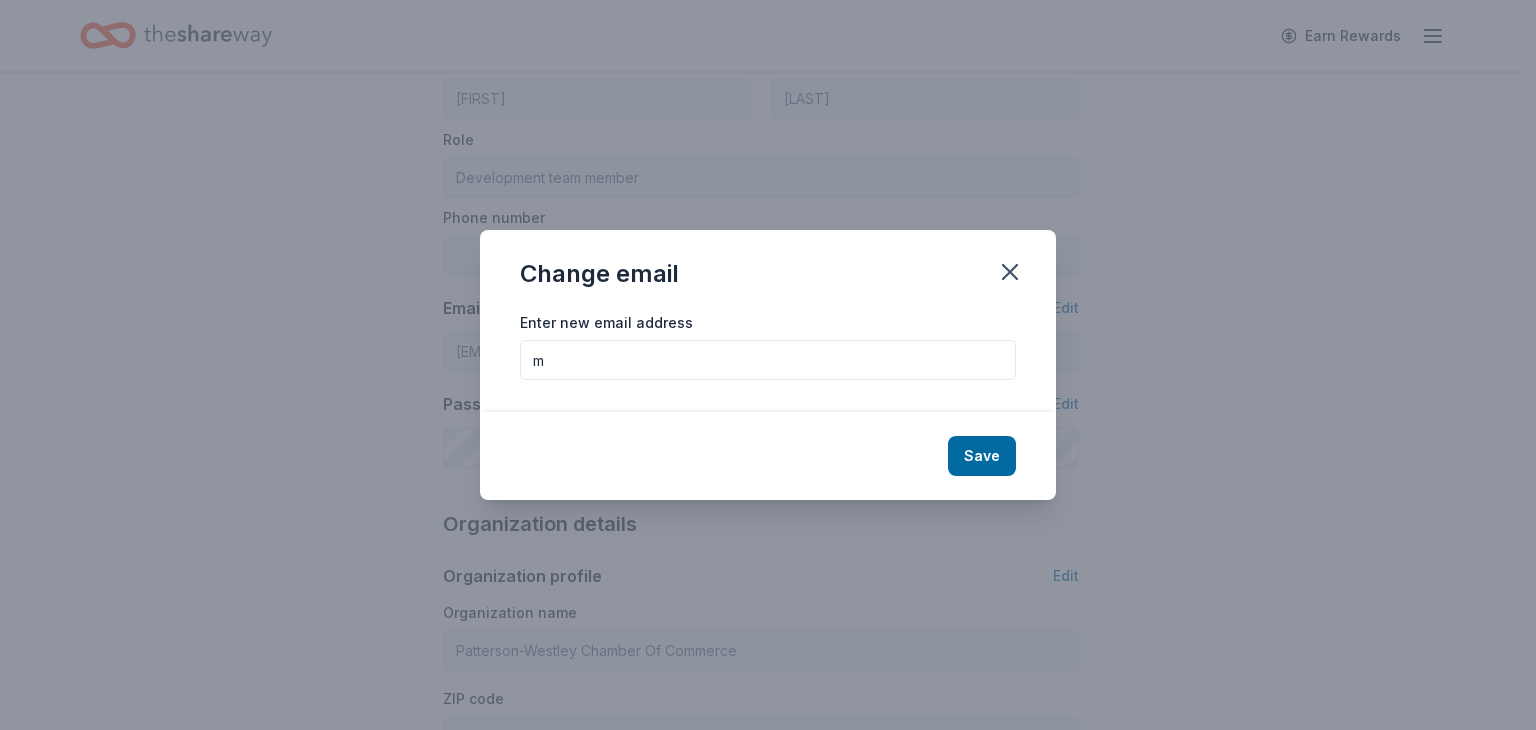 type on "magicalm365@gmail.com" 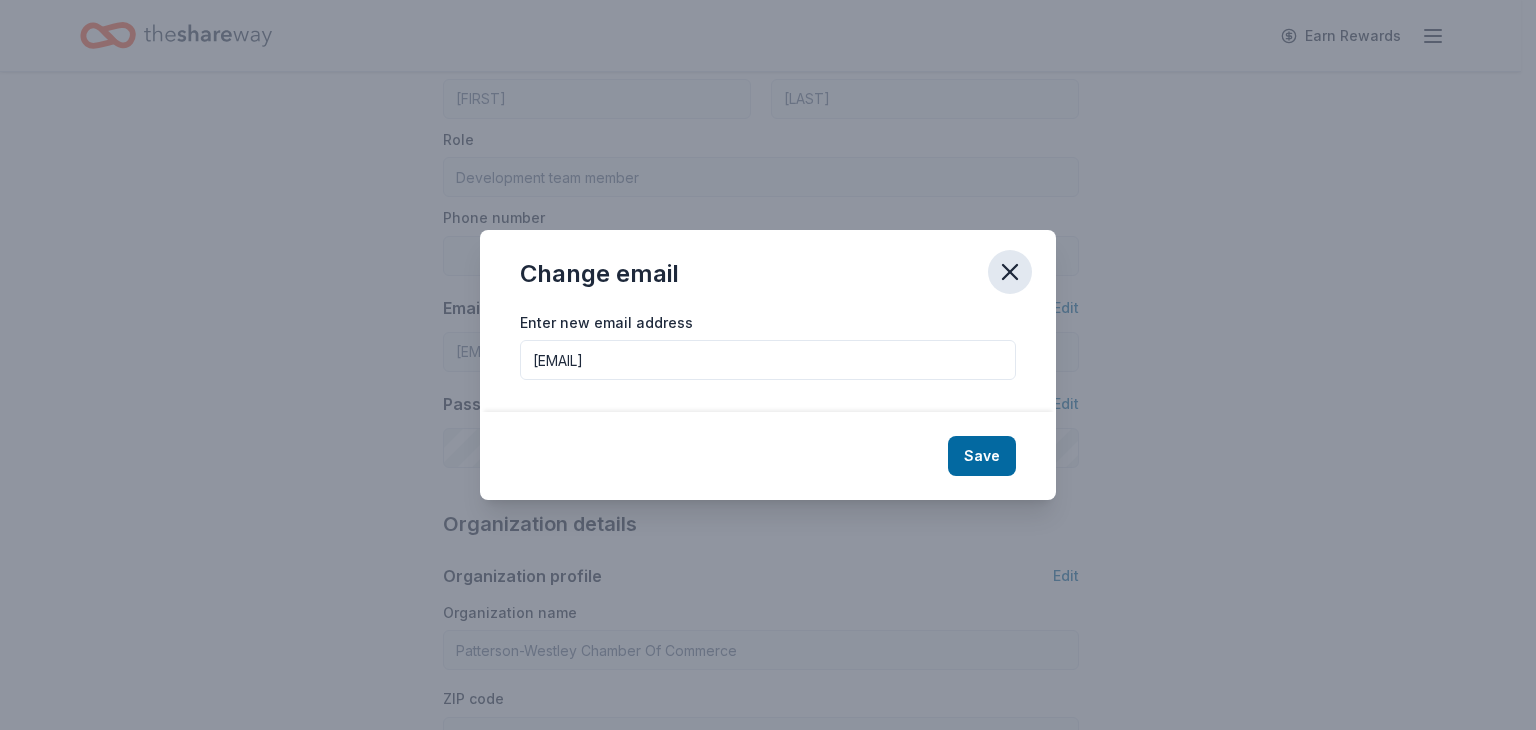 click 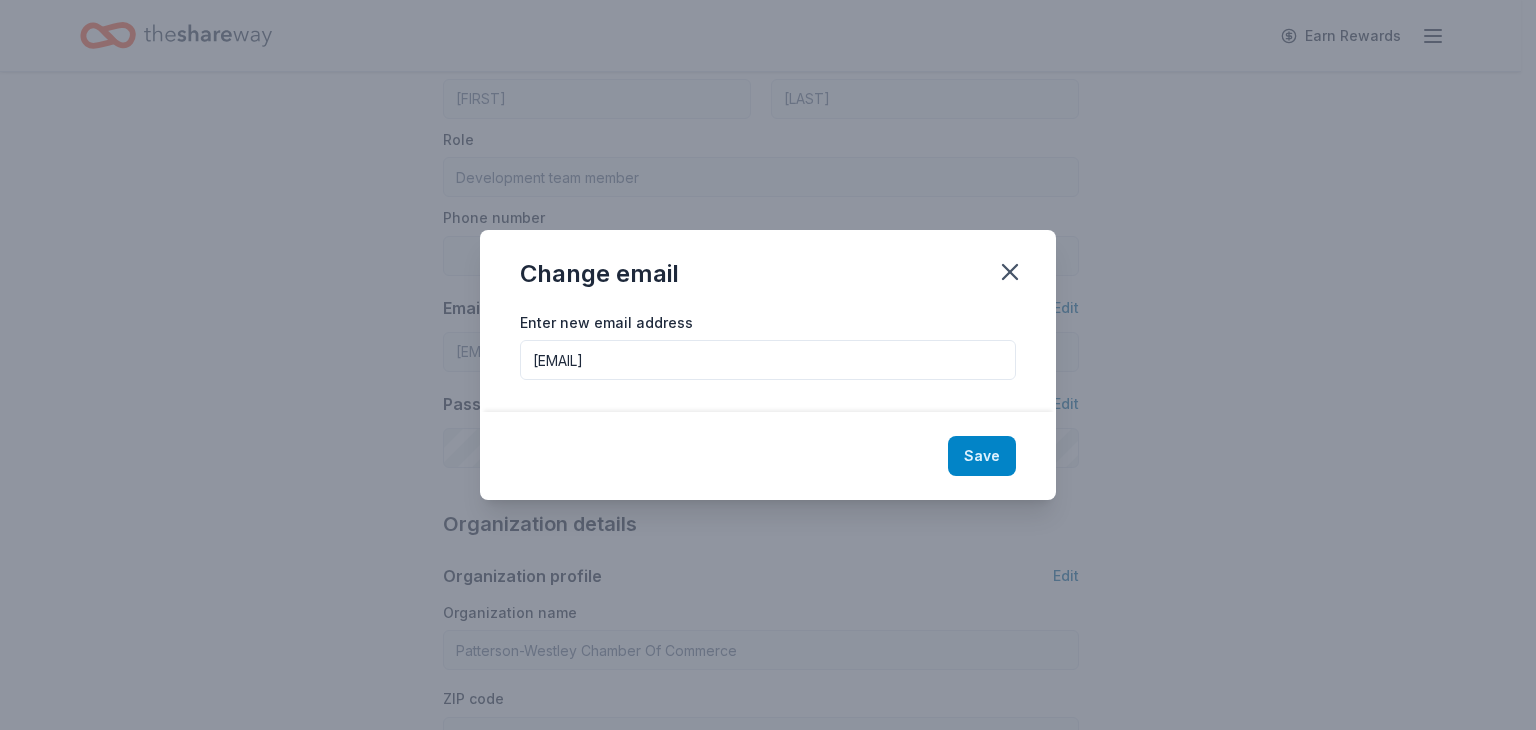 click on "Save" at bounding box center [982, 456] 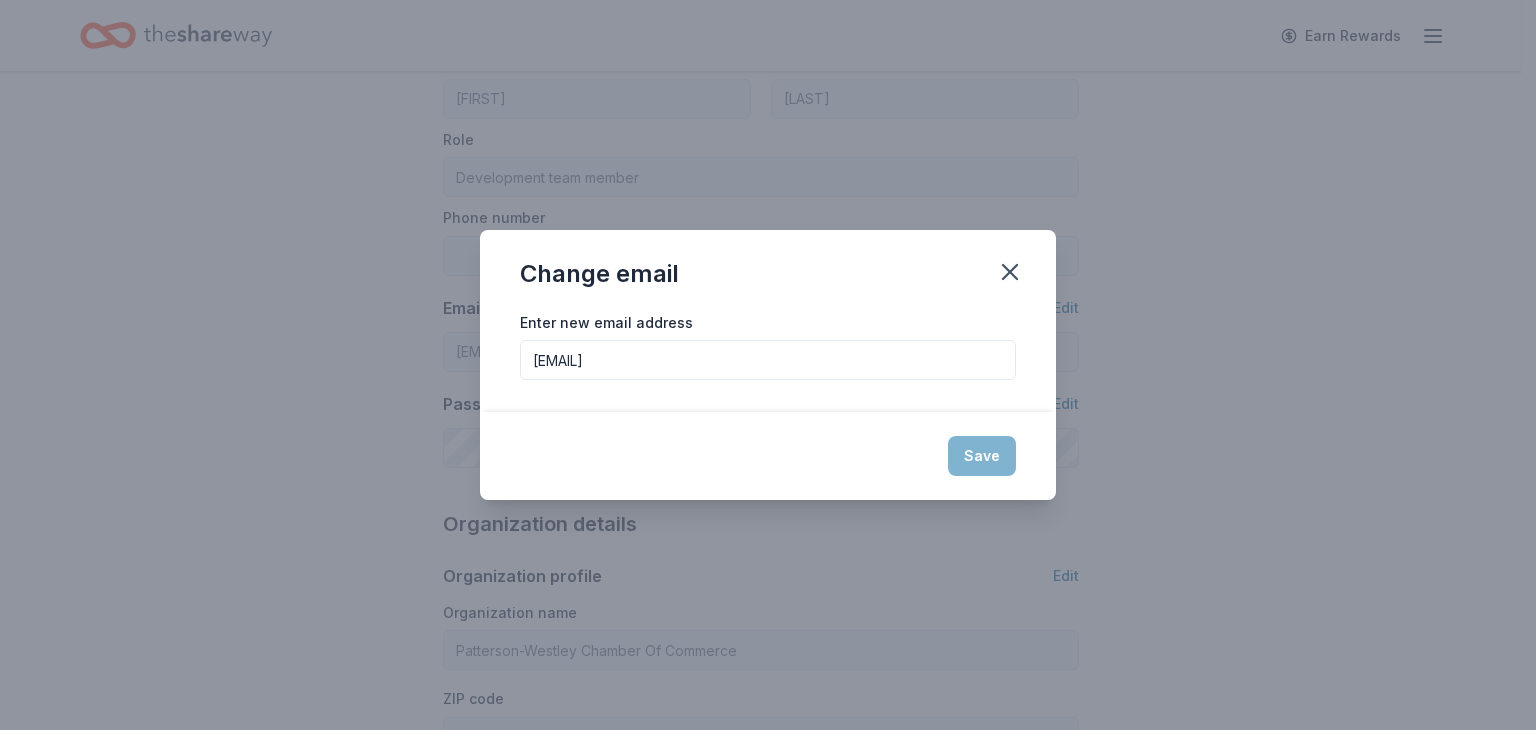 click on "Save" at bounding box center [768, 456] 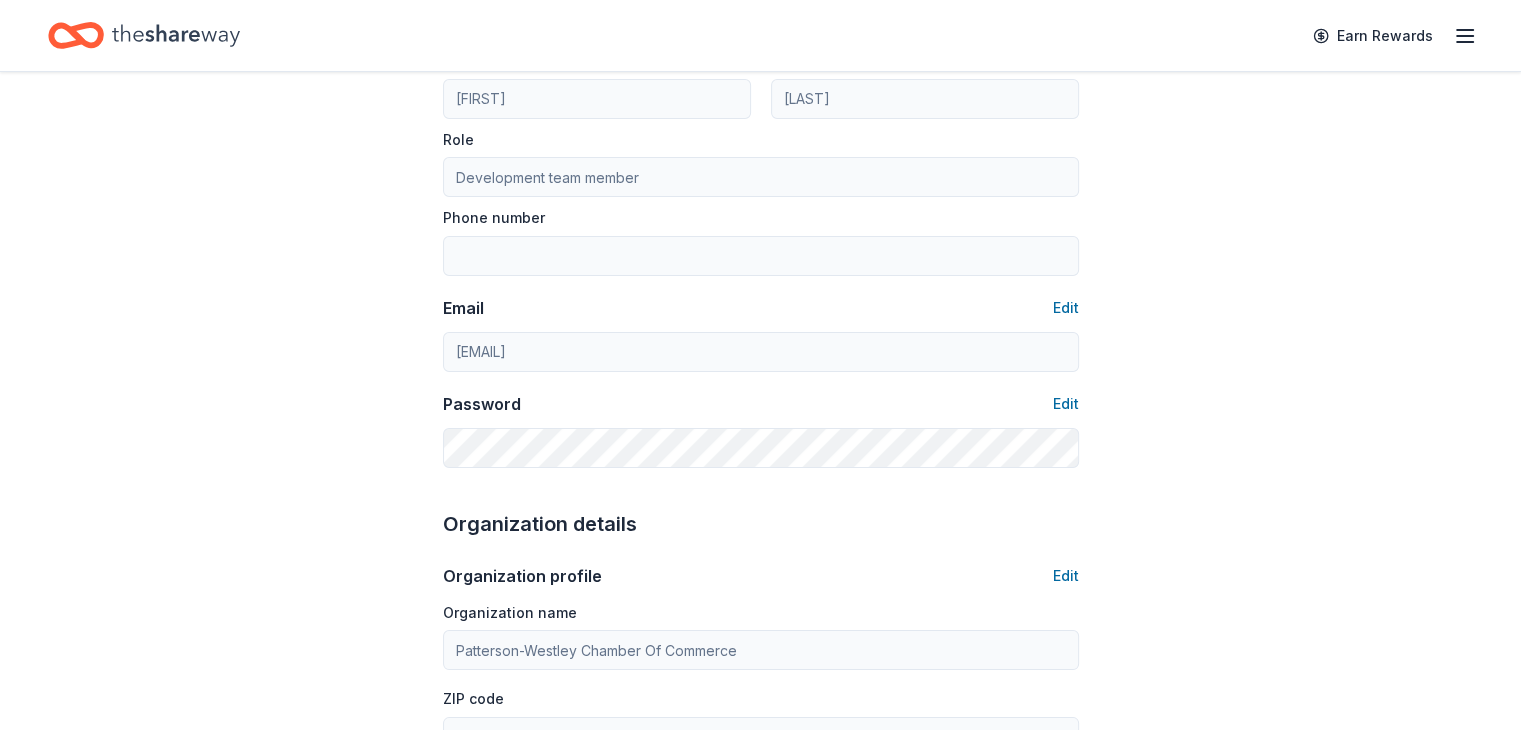 type on "magicalm365@gmail.com" 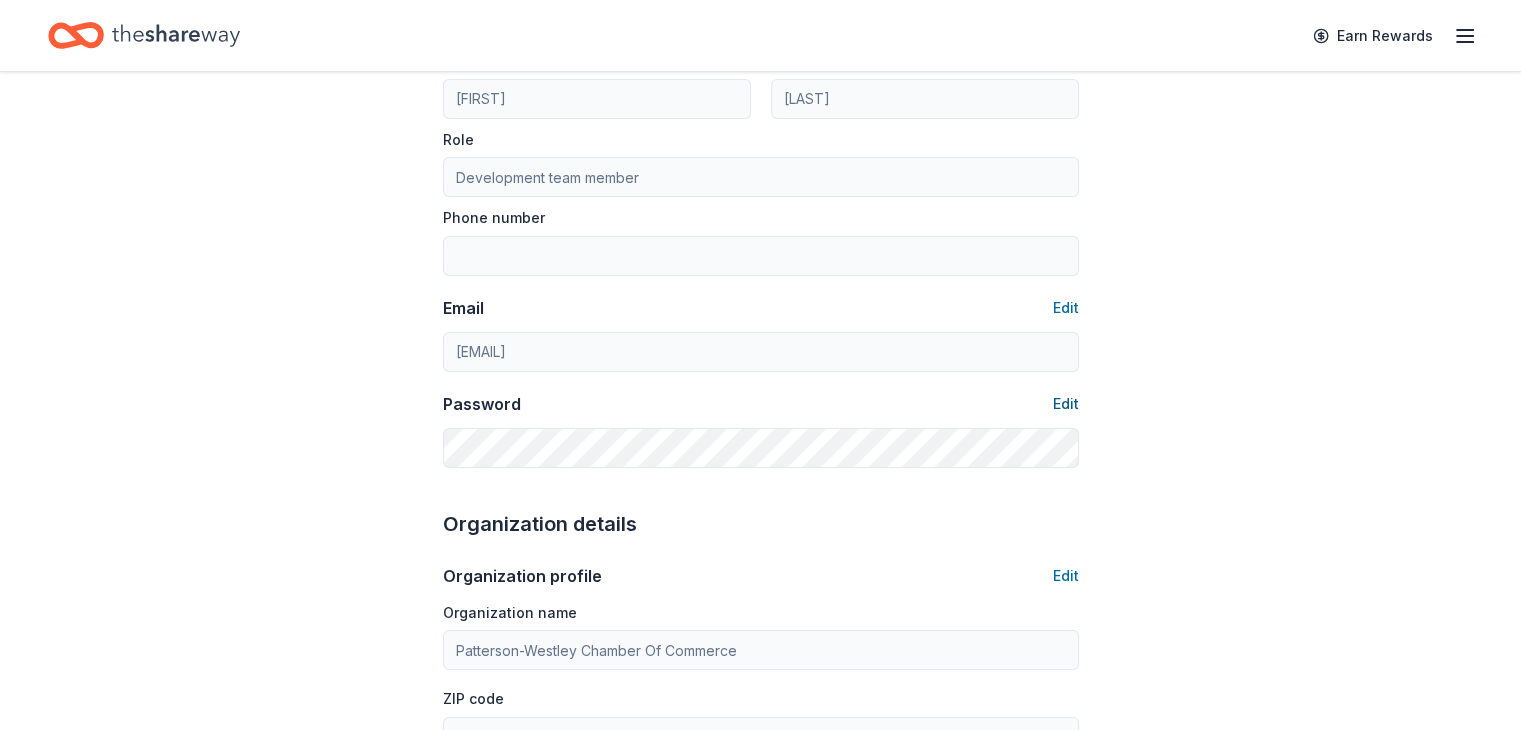 click on "Edit" at bounding box center [1066, 404] 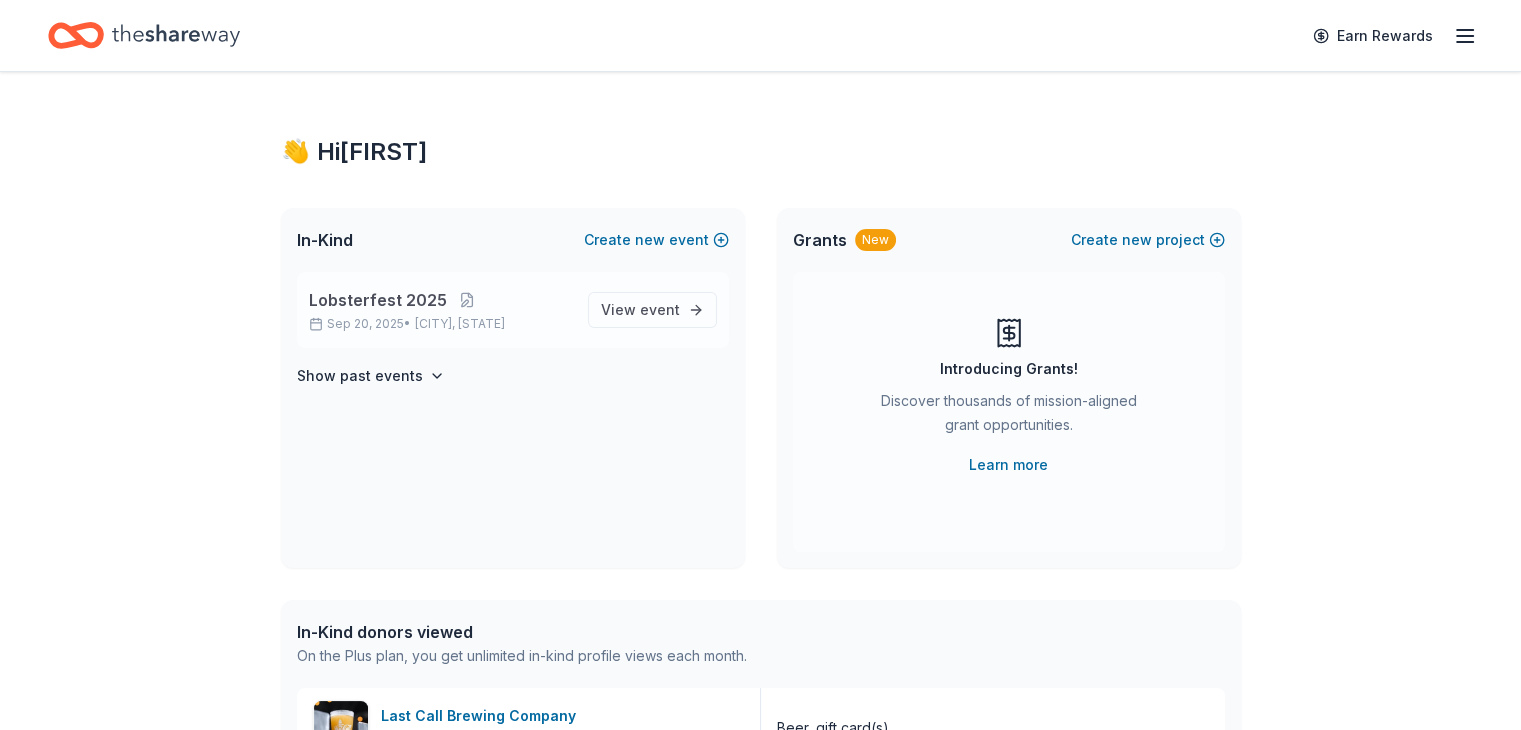 click on "Lobsterfest 2025" at bounding box center (440, 300) 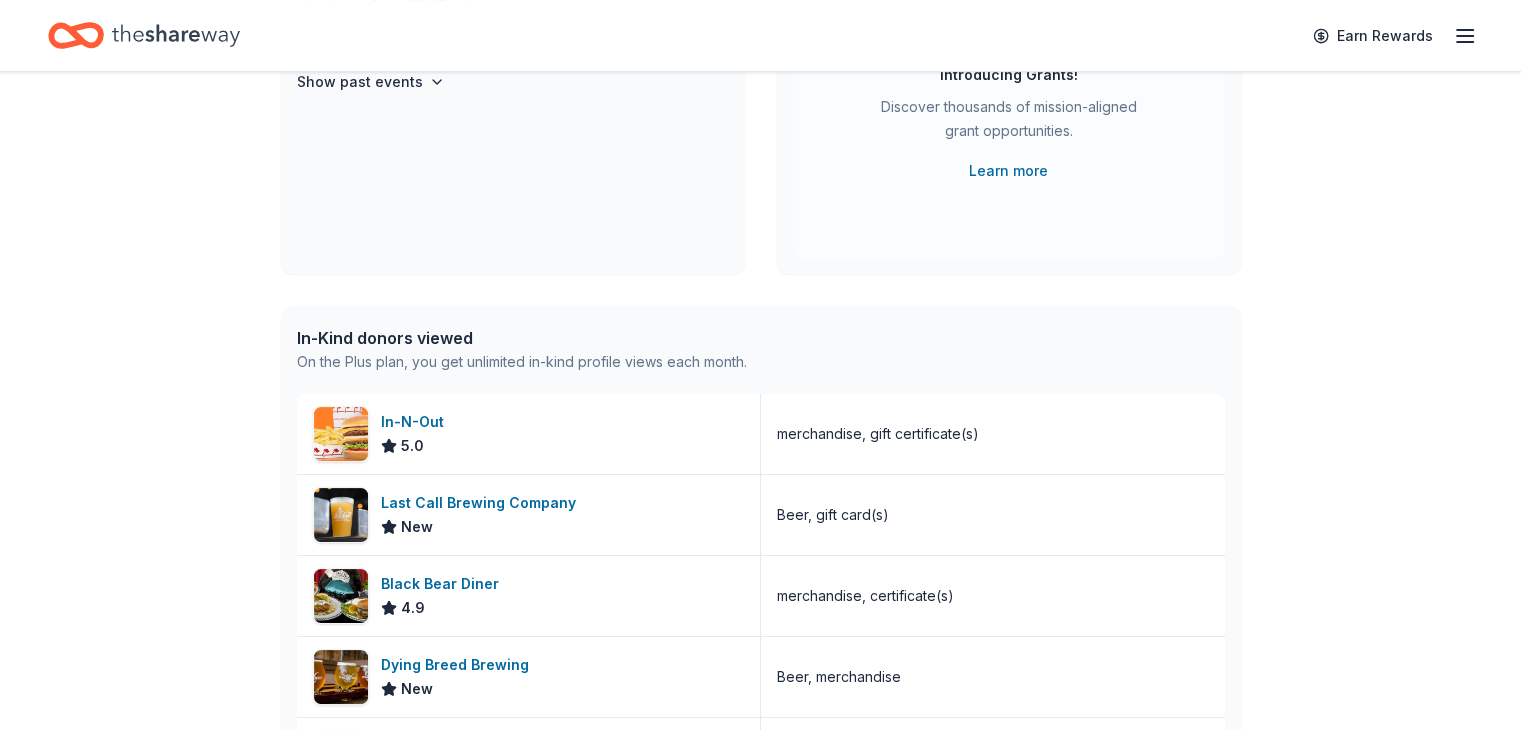 scroll, scrollTop: 331, scrollLeft: 0, axis: vertical 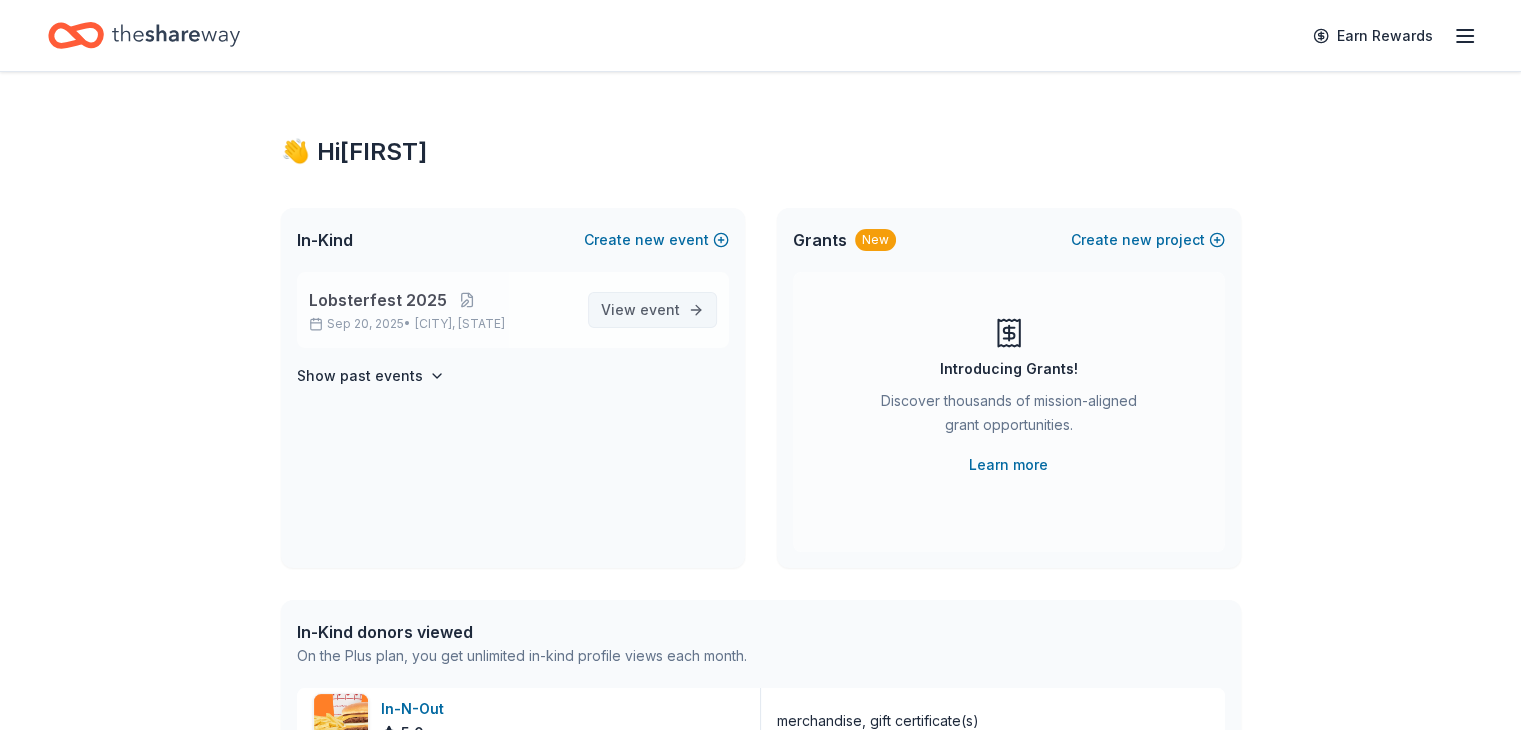 click on "event" at bounding box center (660, 309) 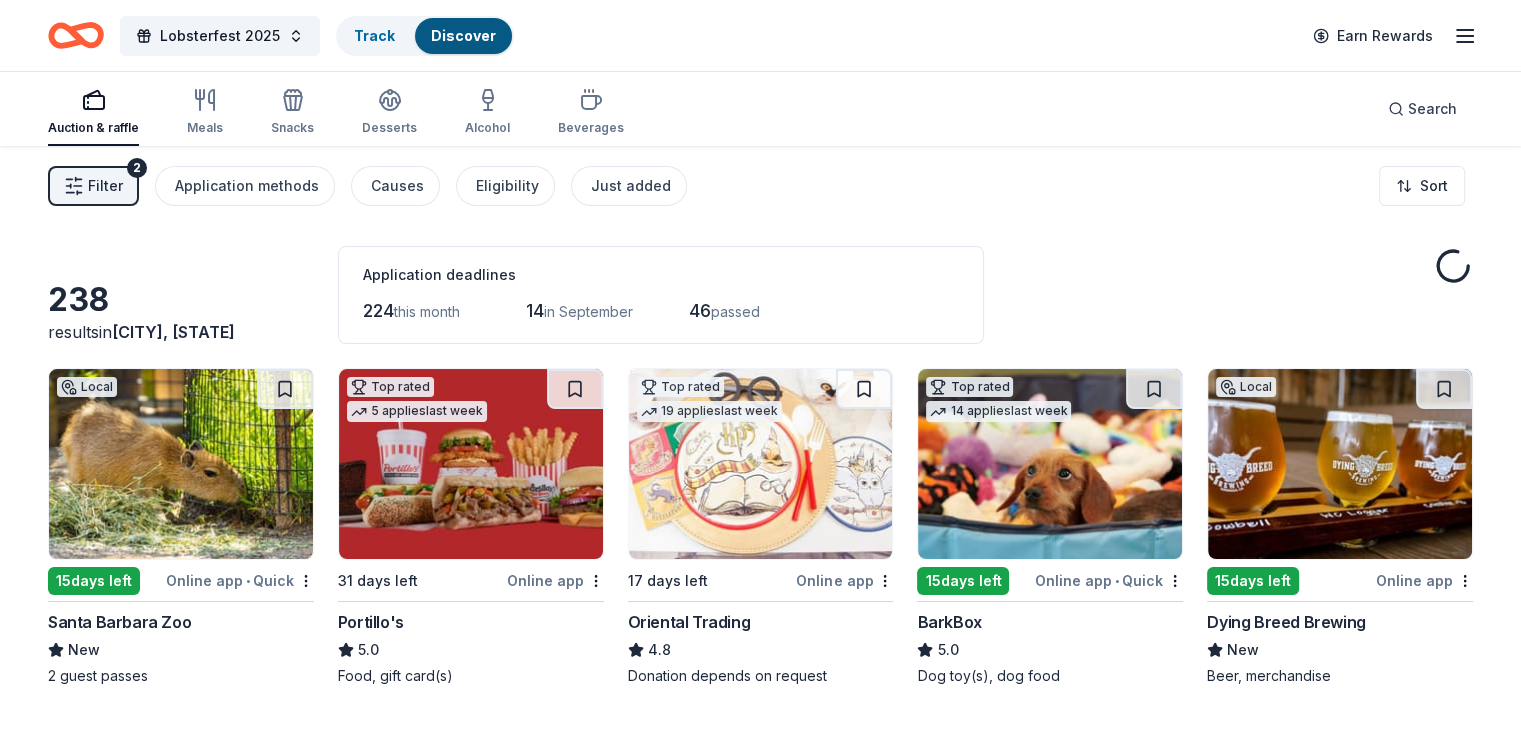 click 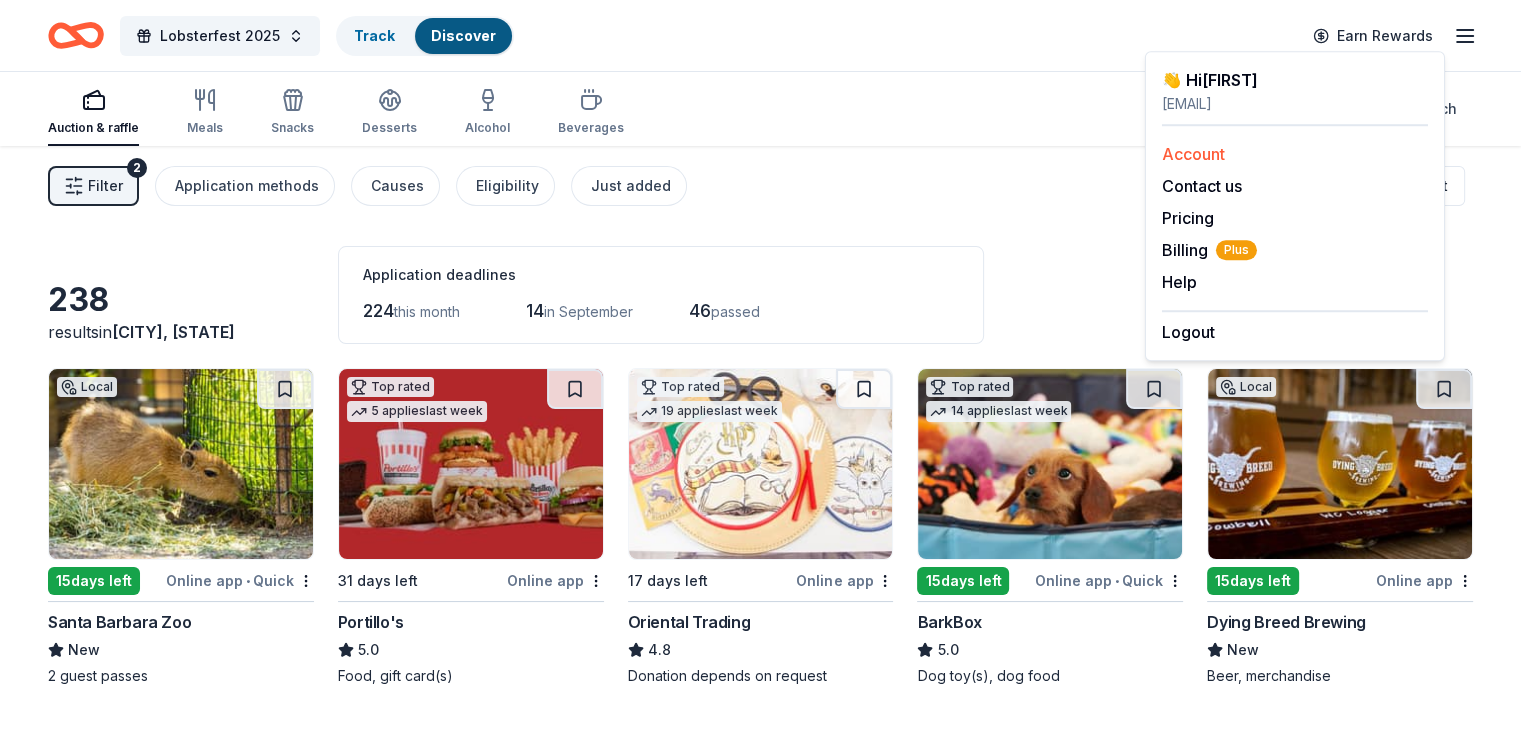 click on "Account" at bounding box center [1193, 154] 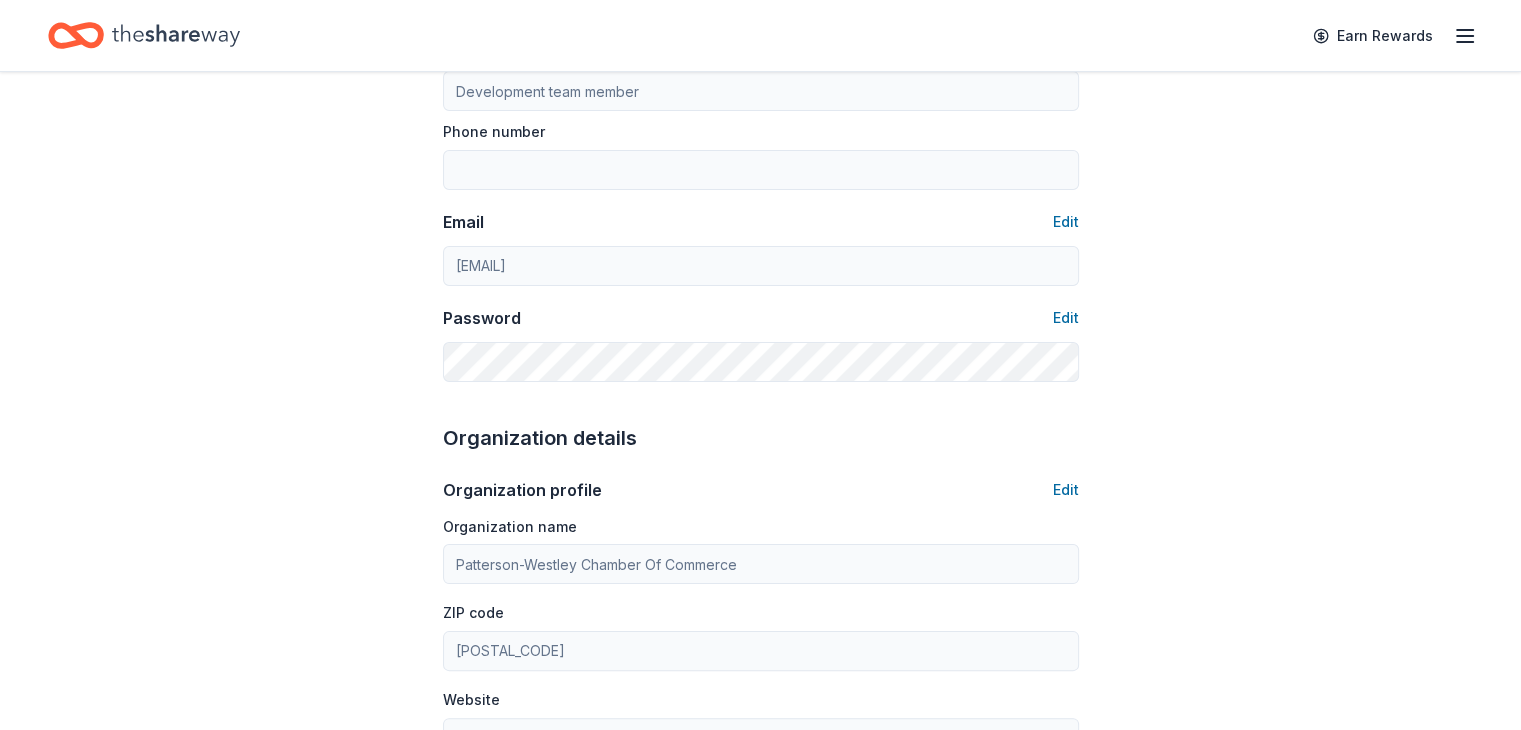 scroll, scrollTop: 0, scrollLeft: 0, axis: both 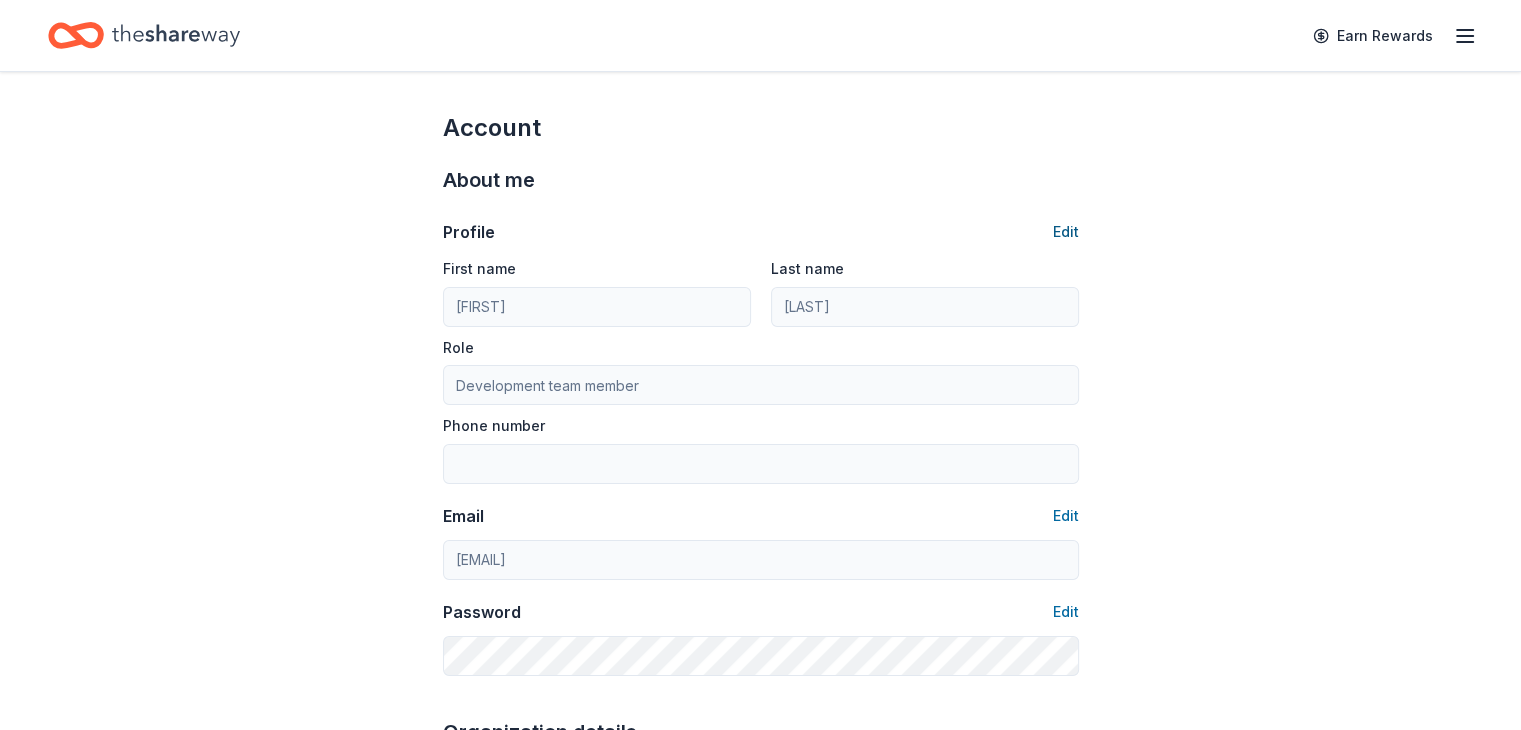 click on "Edit" at bounding box center (1066, 232) 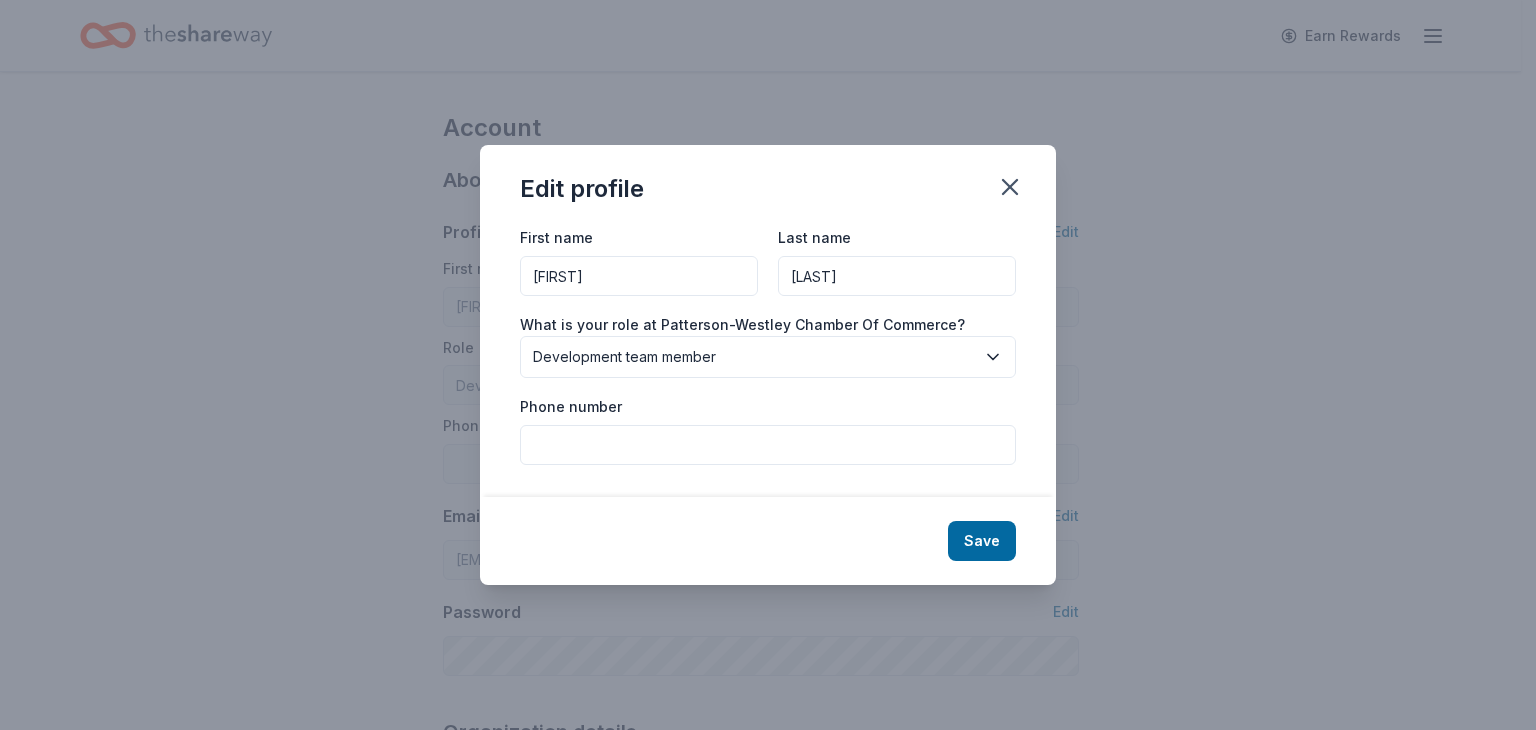 click on "Naomi" at bounding box center (639, 276) 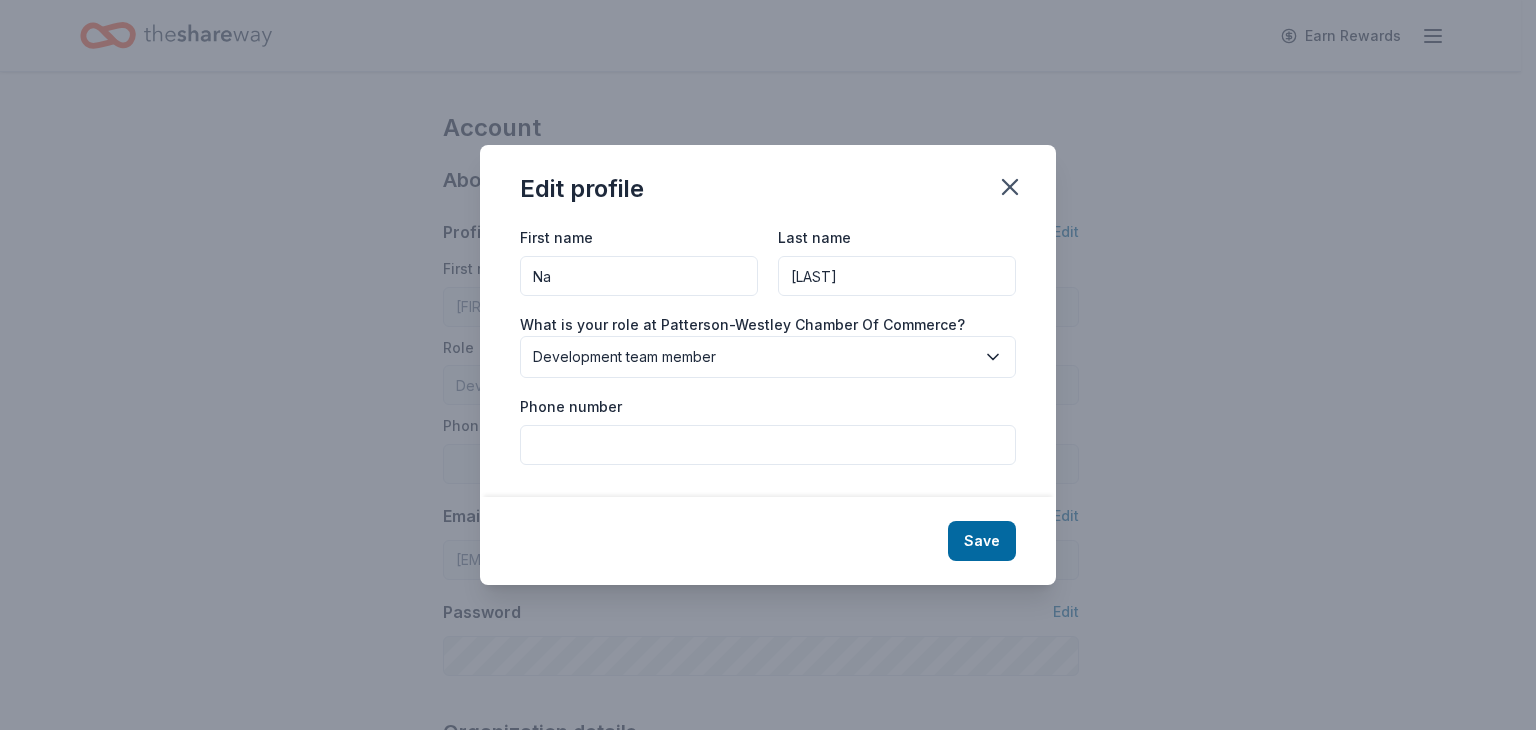 type on "N" 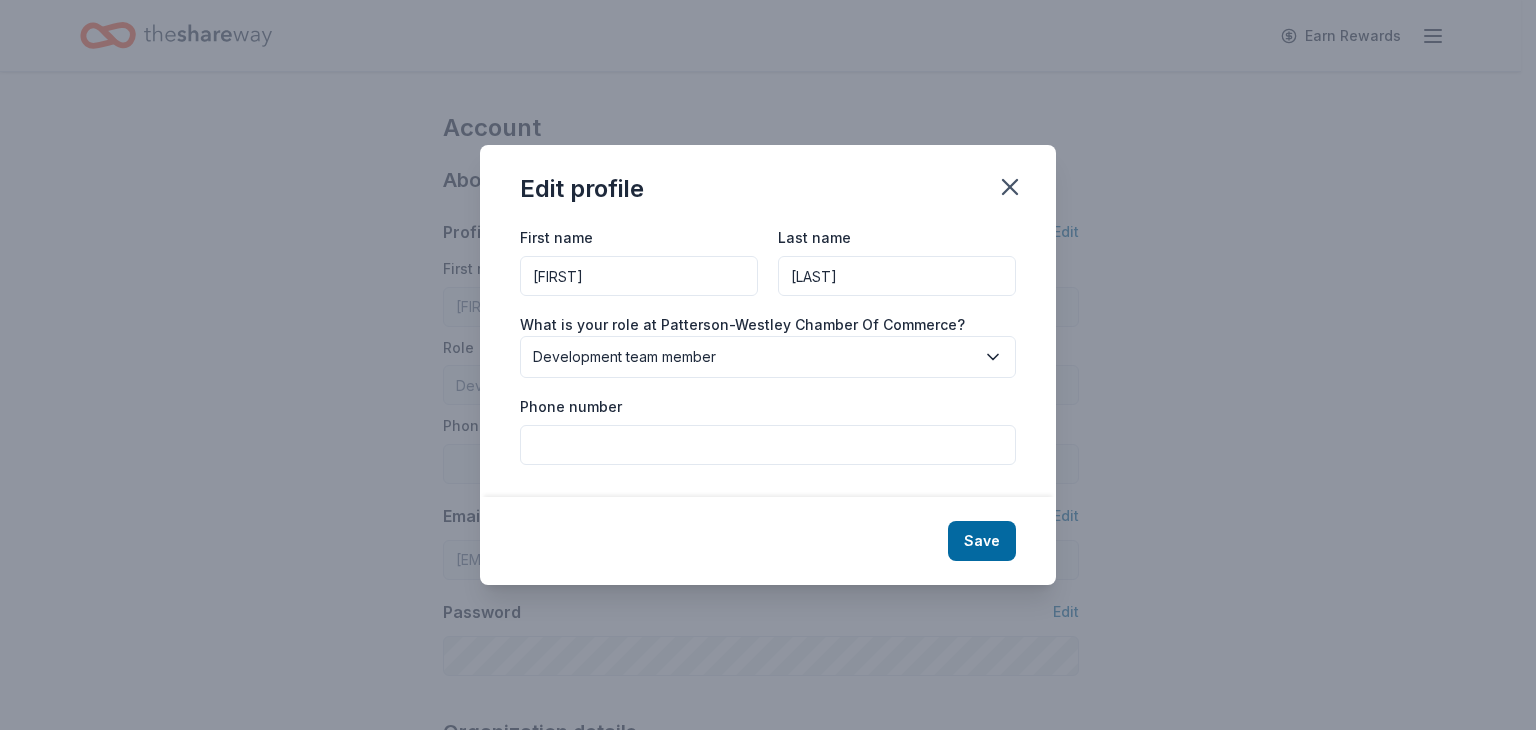 type on "Cynthia" 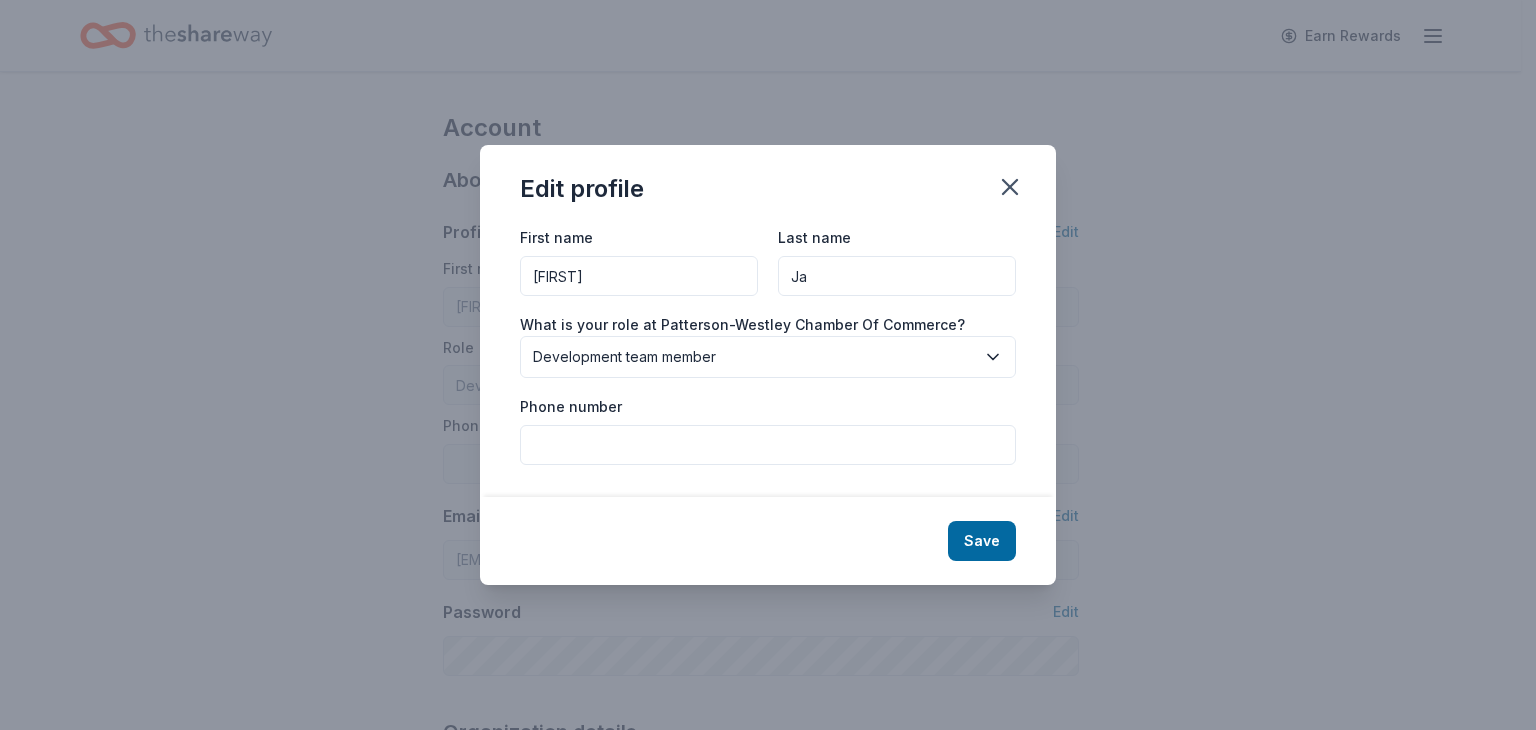 type on "J" 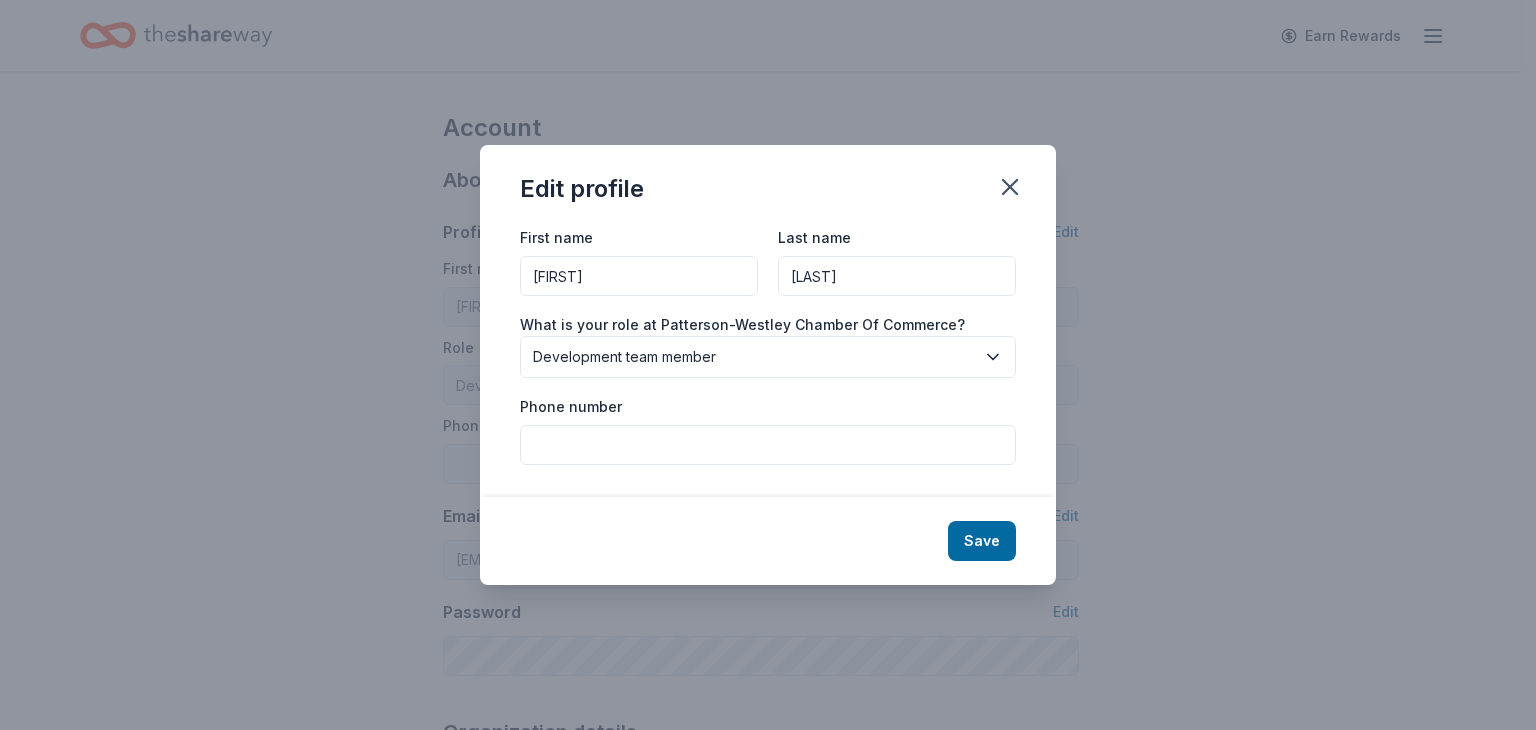type on "Harris" 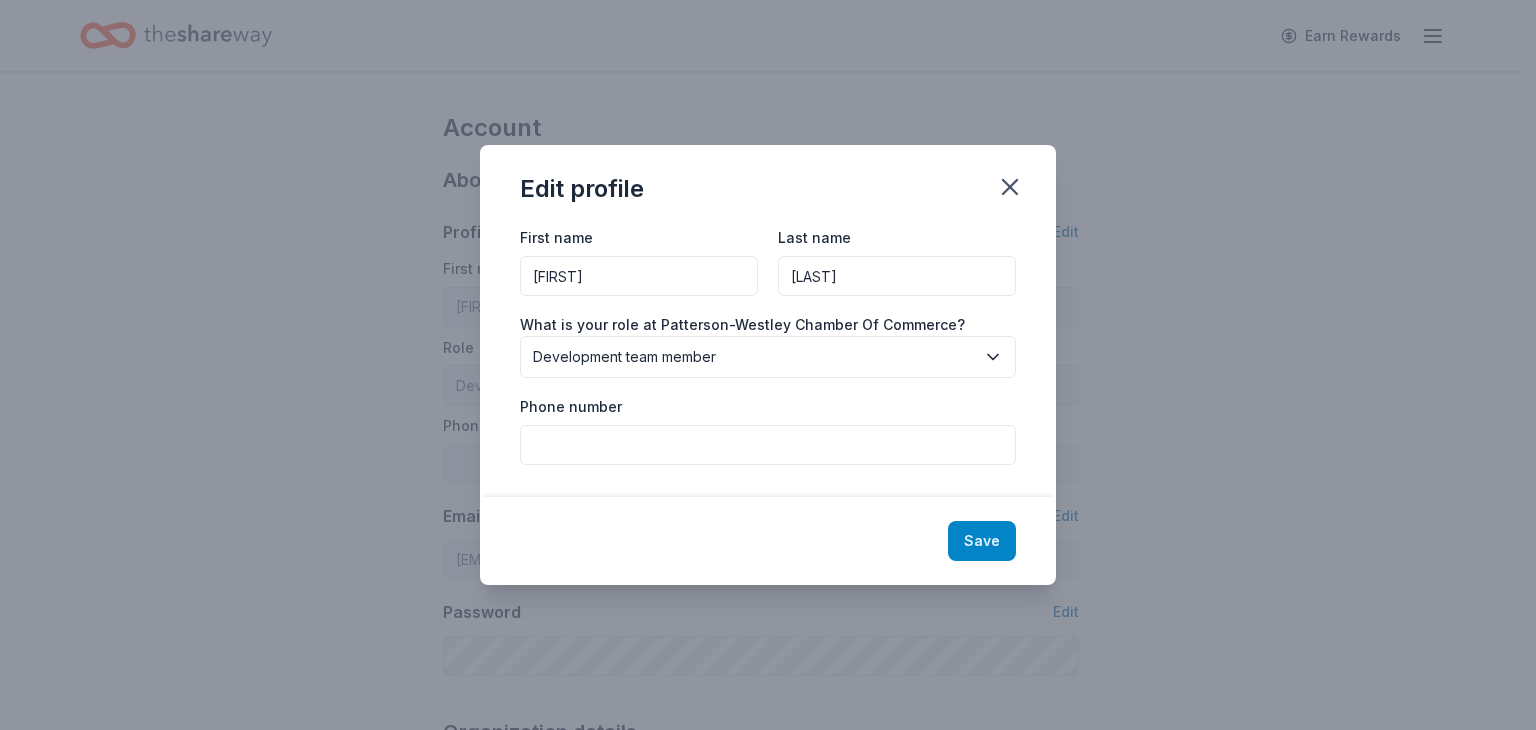 click on "Save" at bounding box center (982, 541) 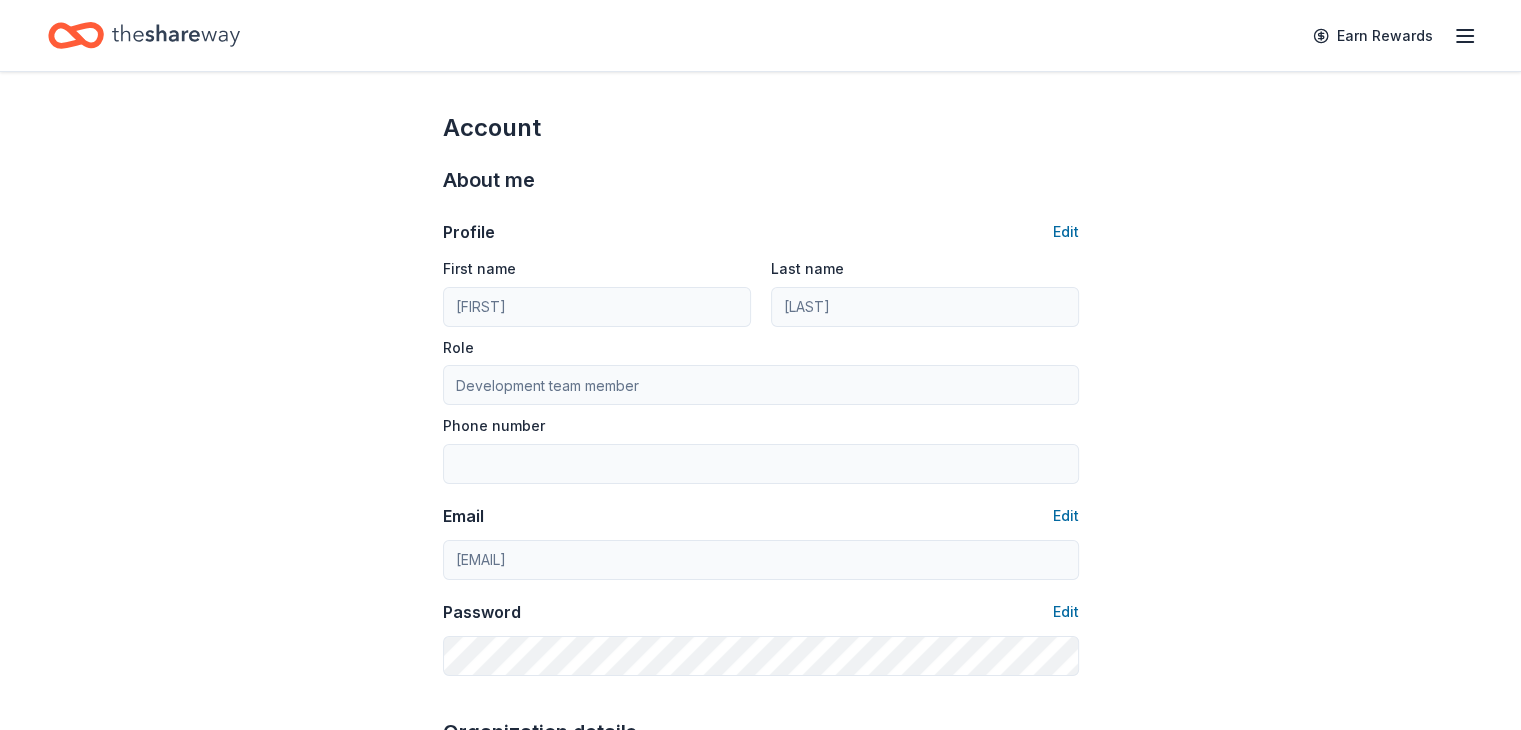click on "Account About me Profile Edit First name Naomi Last name Jacobson Role Development team member Phone number Email Edit magicalm365@gmail.com Password Edit Organization details Organization profile Edit Organization name Patterson-Westley Chamber Of Commerce ZIP code 95363 Website EIN Edit 94-6123443 501(c)(3) Letter Edit About your organization Edit Cause tags Select Mission statement Patterson-Westley Chamber Of Commerce is a nonprofit organization. It is based in Patterson, CA. It received its nonprofit status in 1965. Social handles Edit Instagram LinkedIn Facebook X (Twitter)" at bounding box center [760, 964] 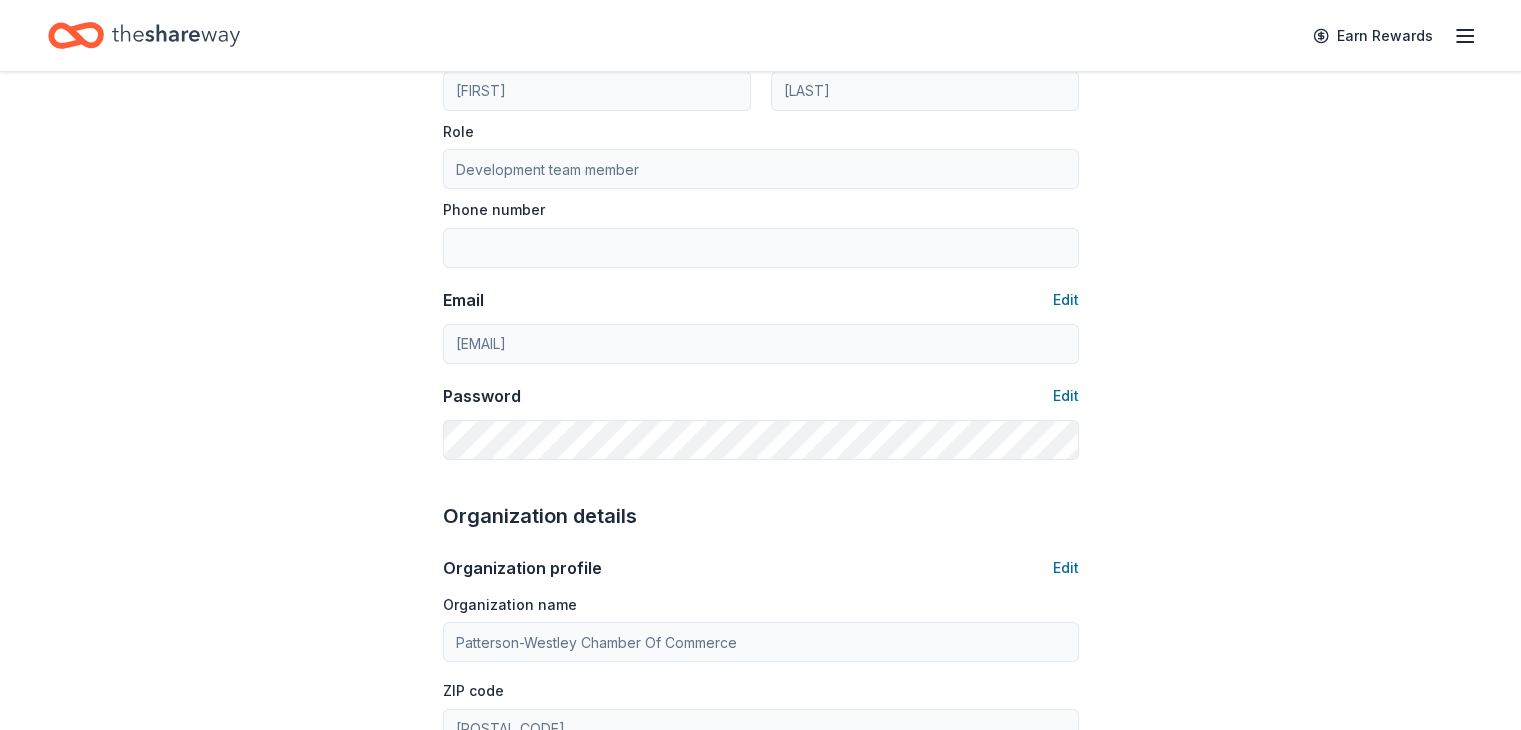 scroll, scrollTop: 218, scrollLeft: 0, axis: vertical 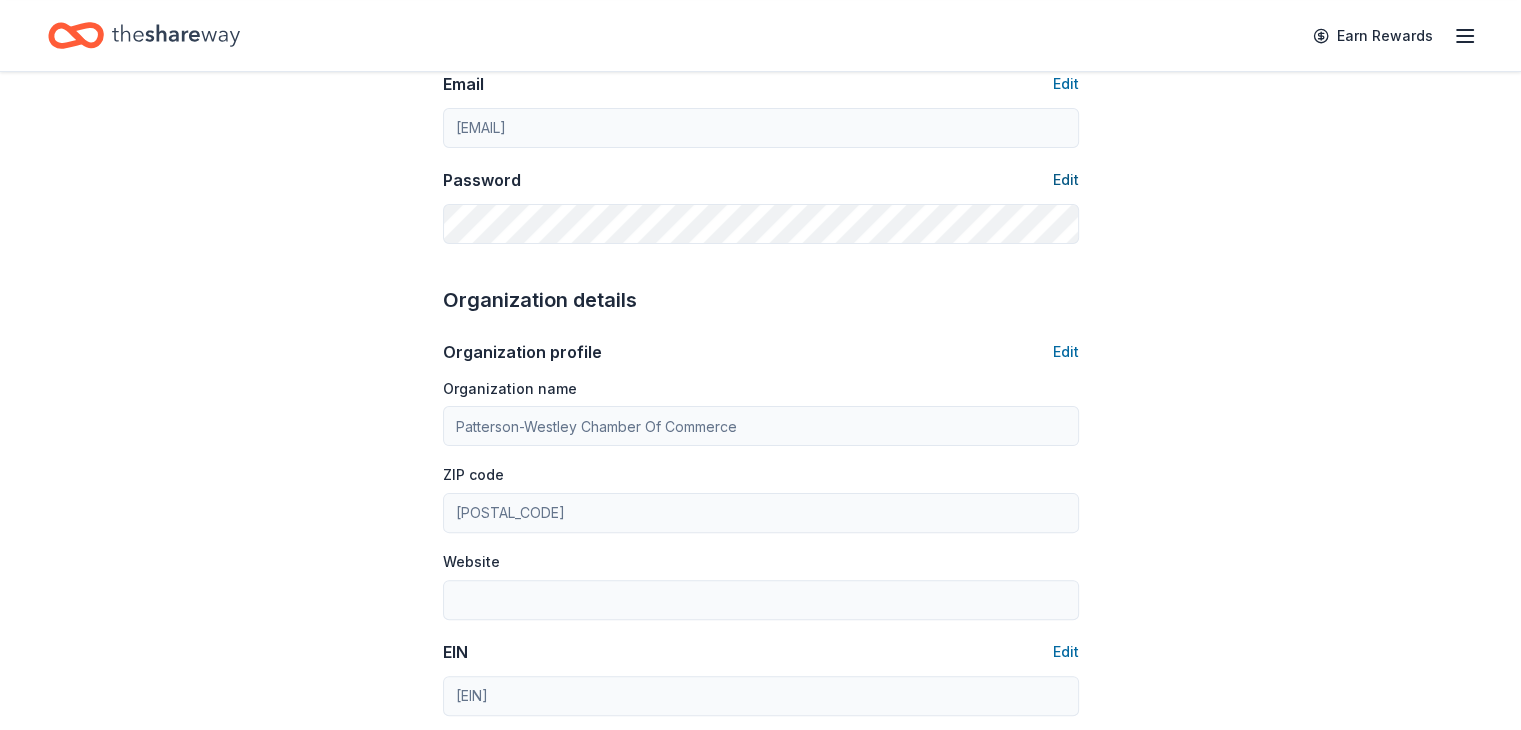 click on "Edit" at bounding box center [1066, 180] 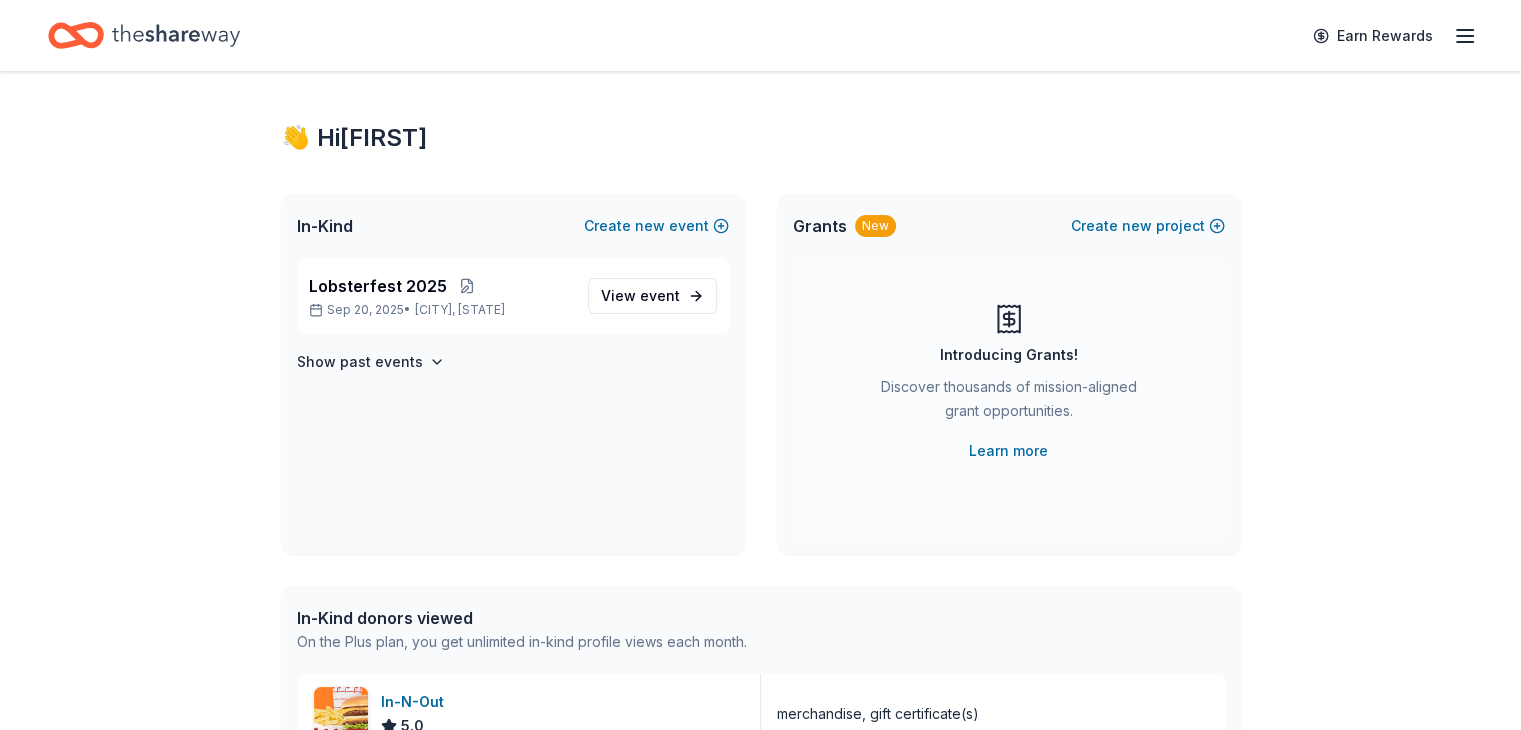 scroll, scrollTop: 0, scrollLeft: 0, axis: both 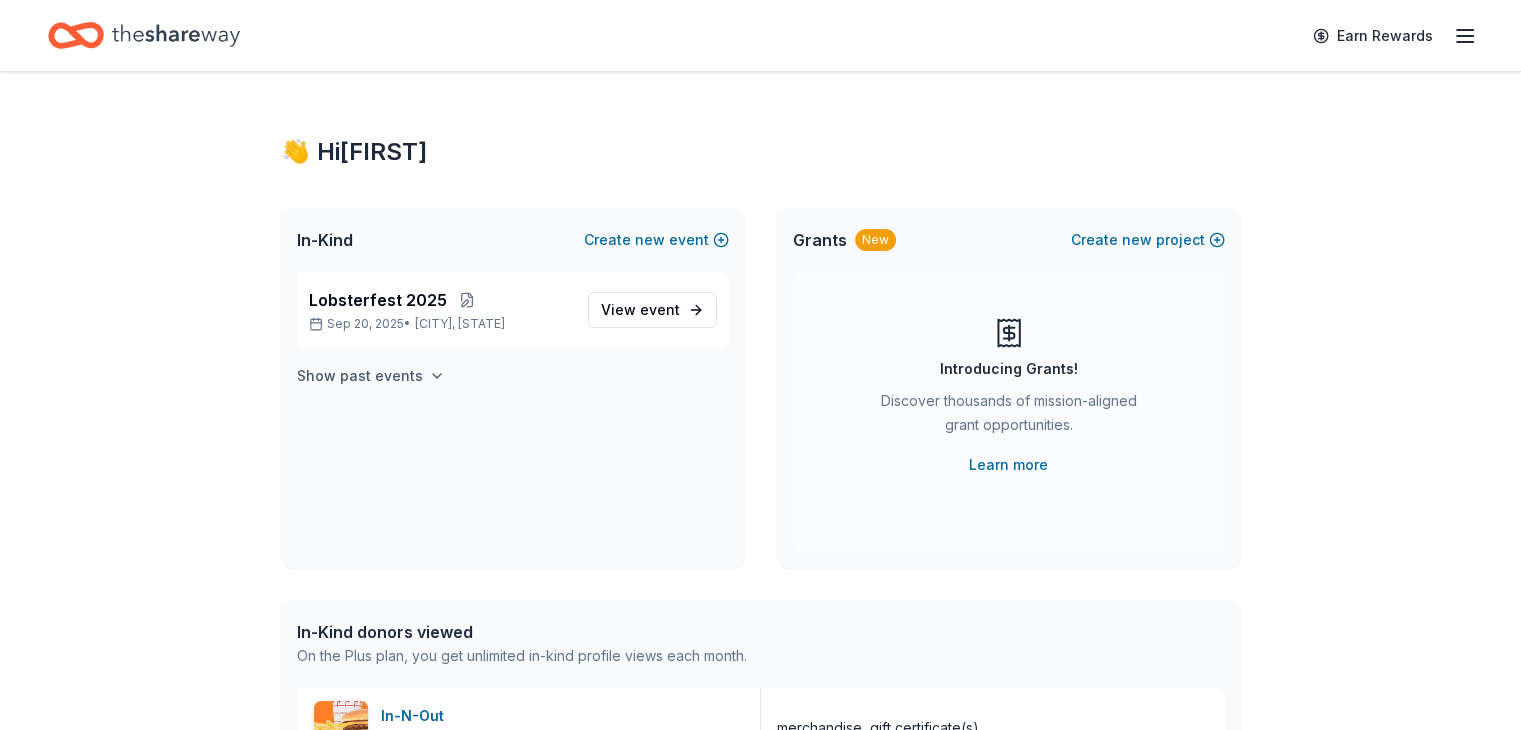 click on "Show past events" at bounding box center [360, 376] 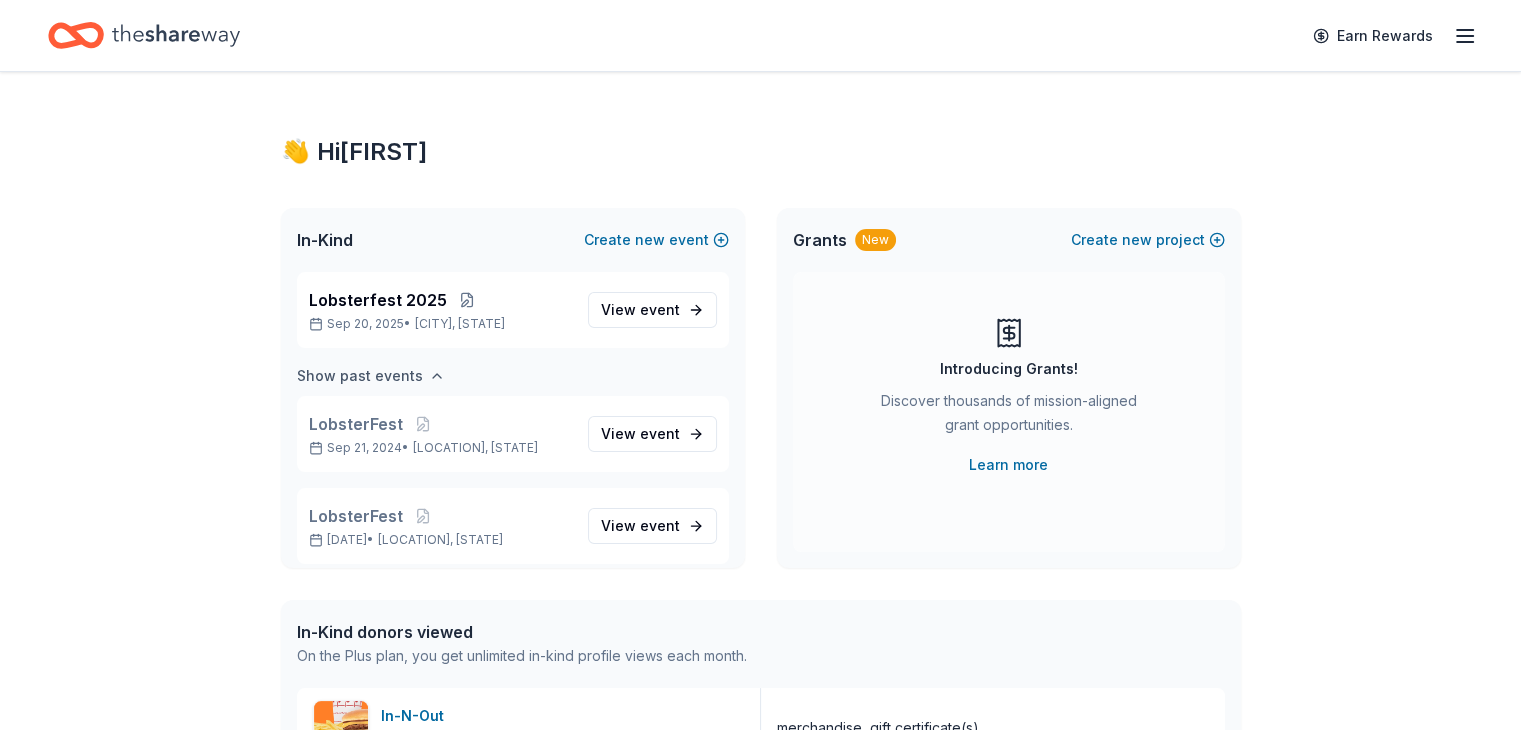 click on "Show past events" at bounding box center [360, 376] 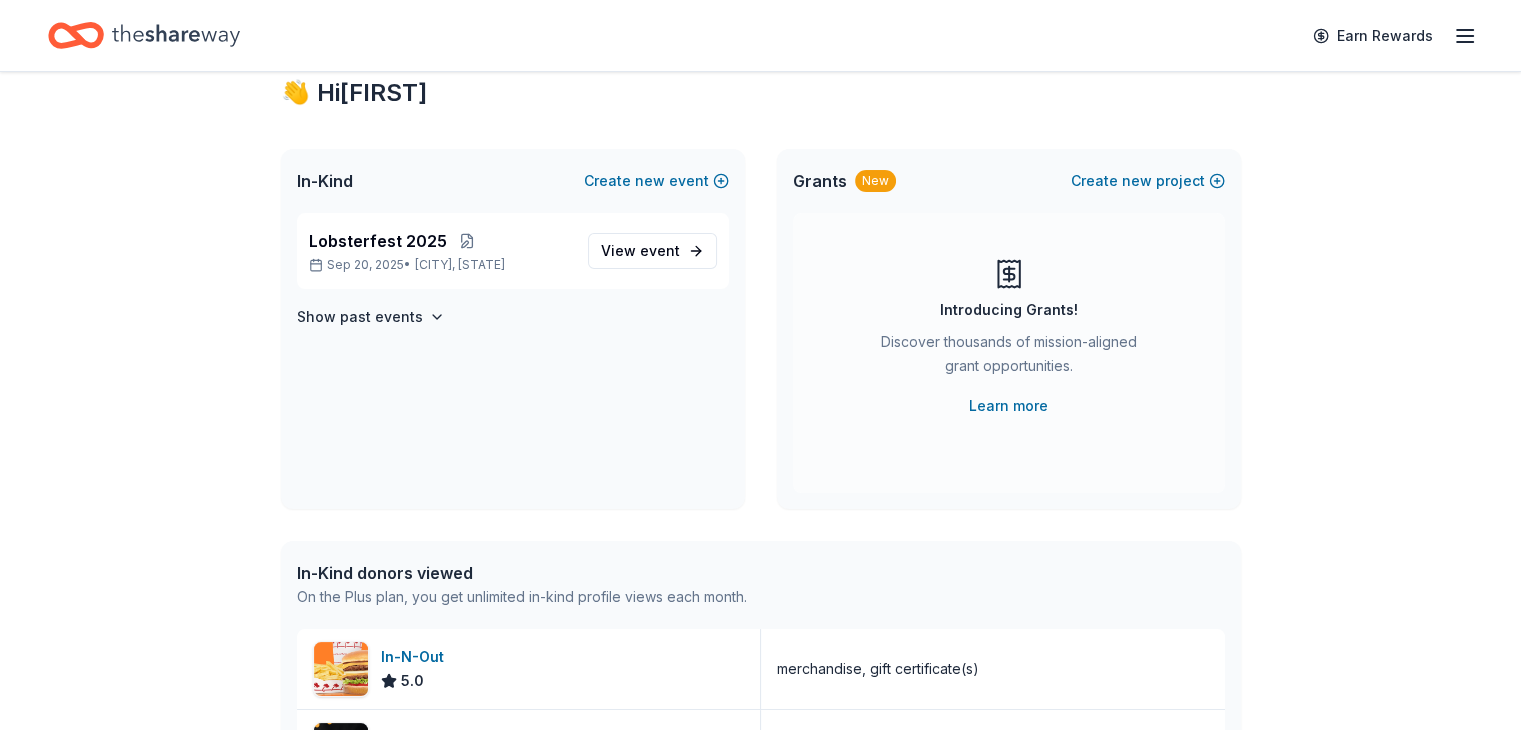scroll, scrollTop: 0, scrollLeft: 0, axis: both 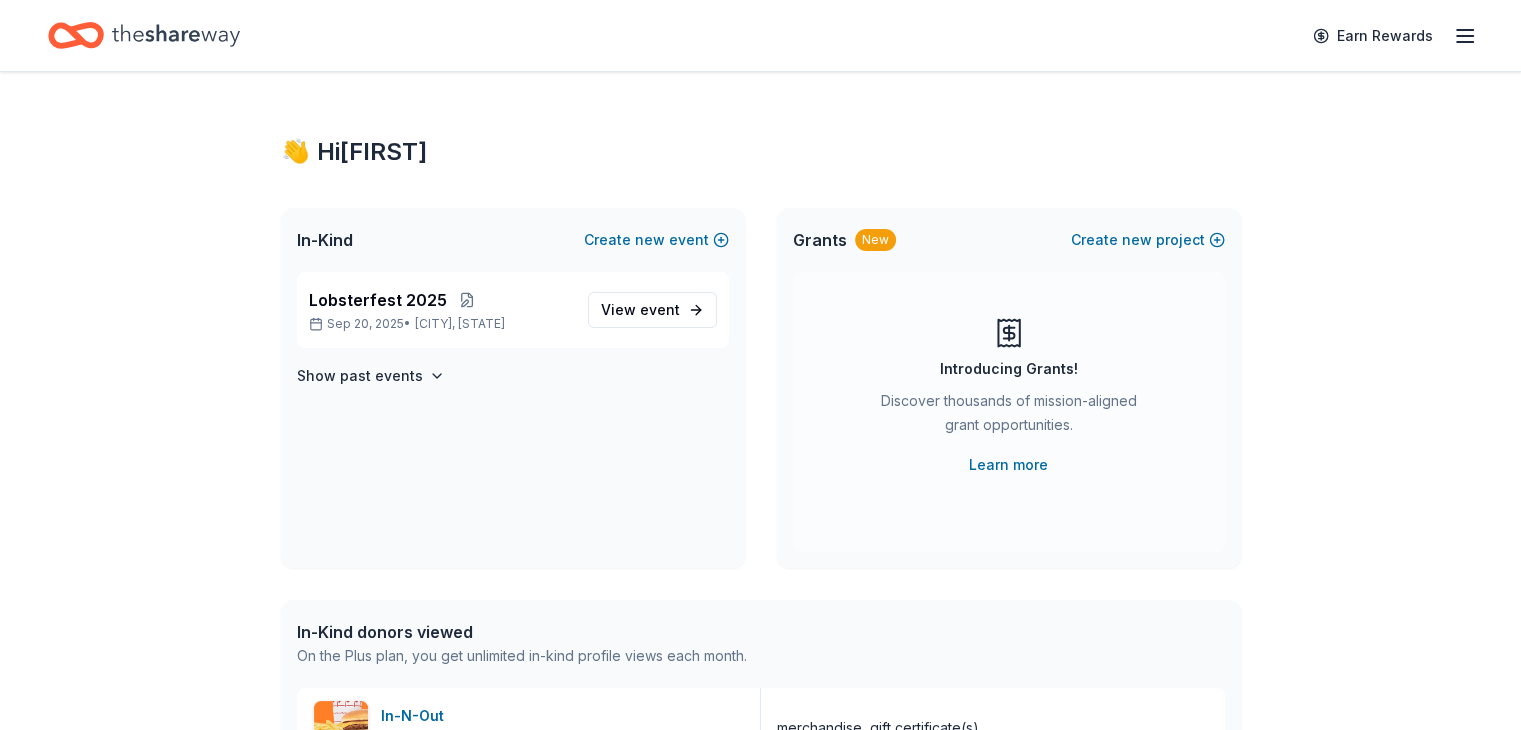 click 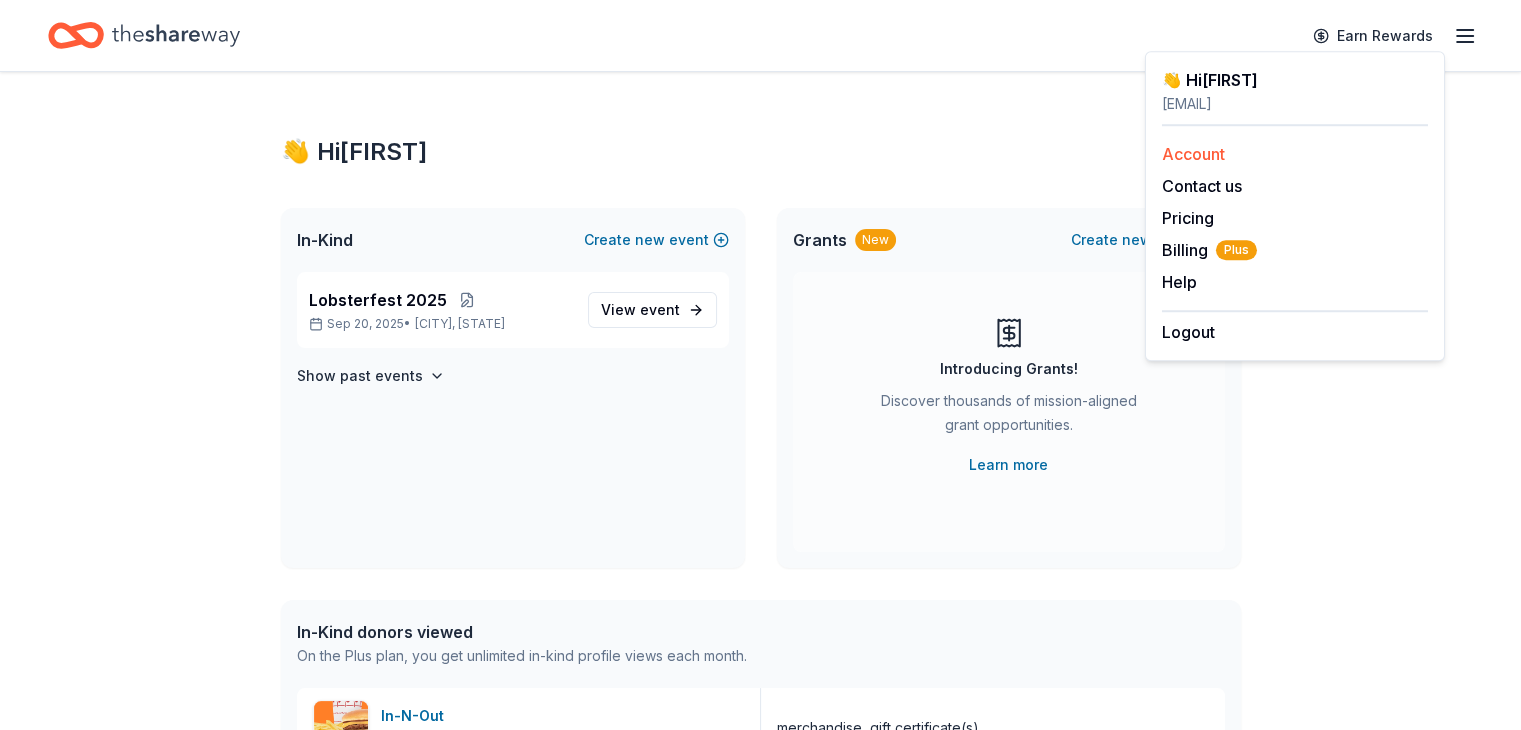 click on "Account" at bounding box center (1193, 154) 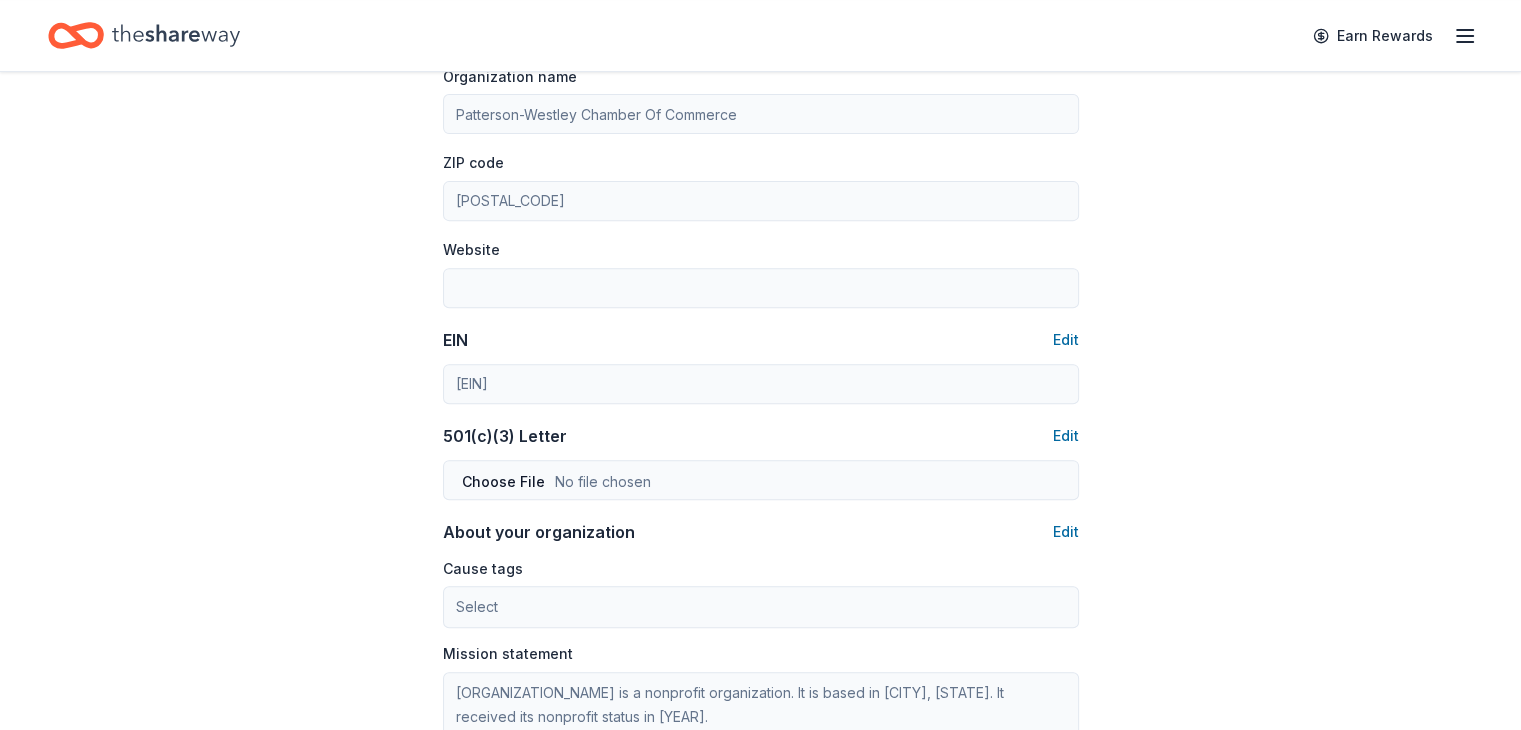 scroll, scrollTop: 758, scrollLeft: 0, axis: vertical 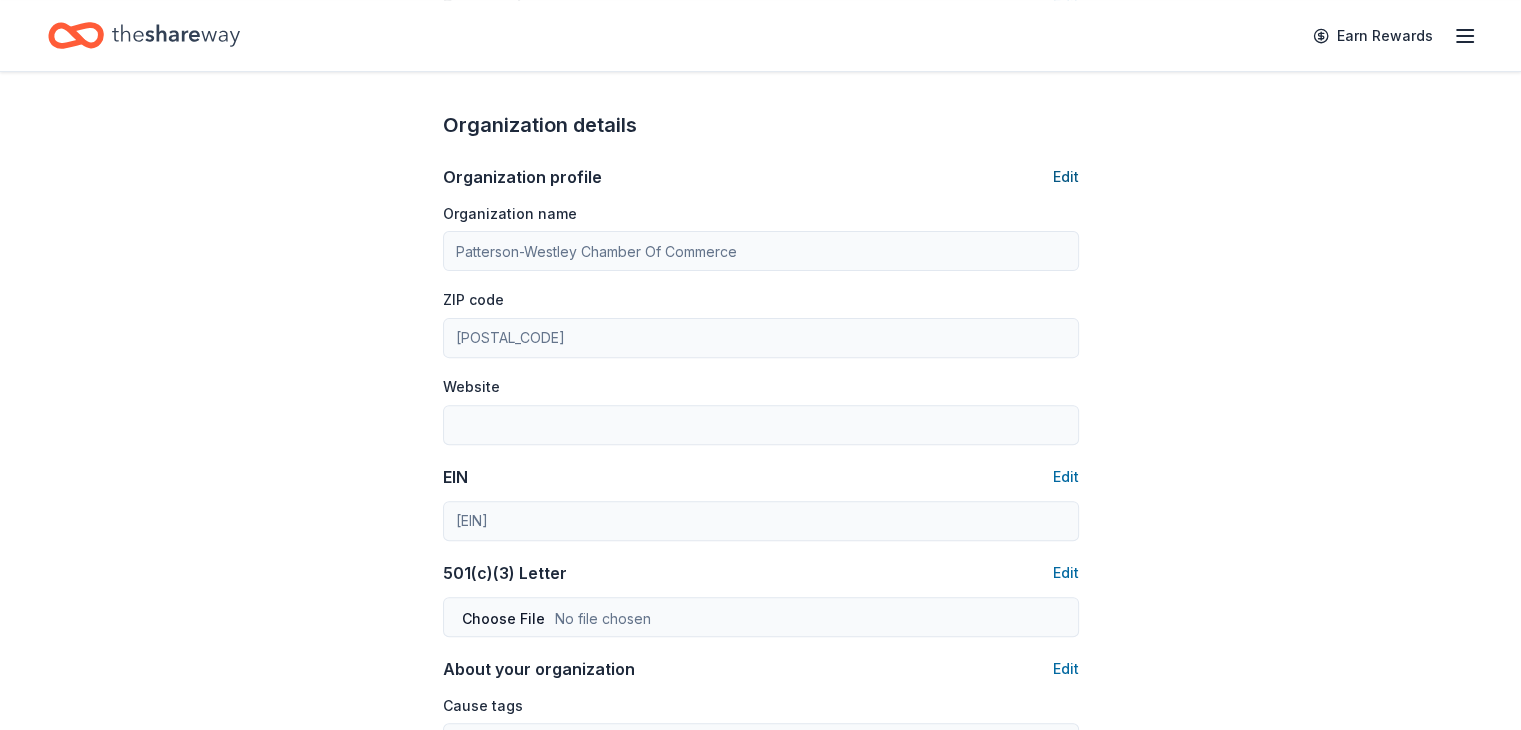 click on "Edit" at bounding box center (1066, 177) 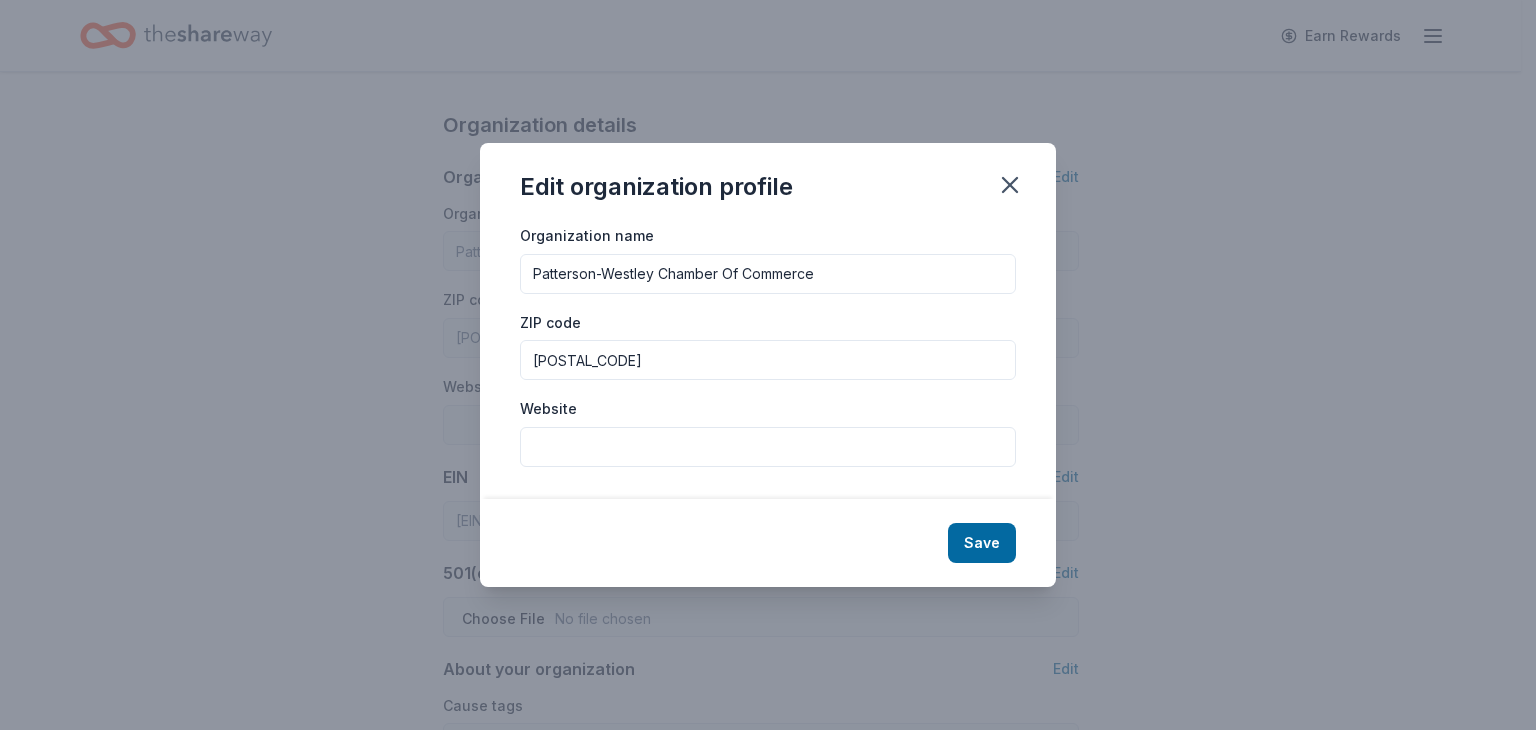 click on "Website" at bounding box center [768, 447] 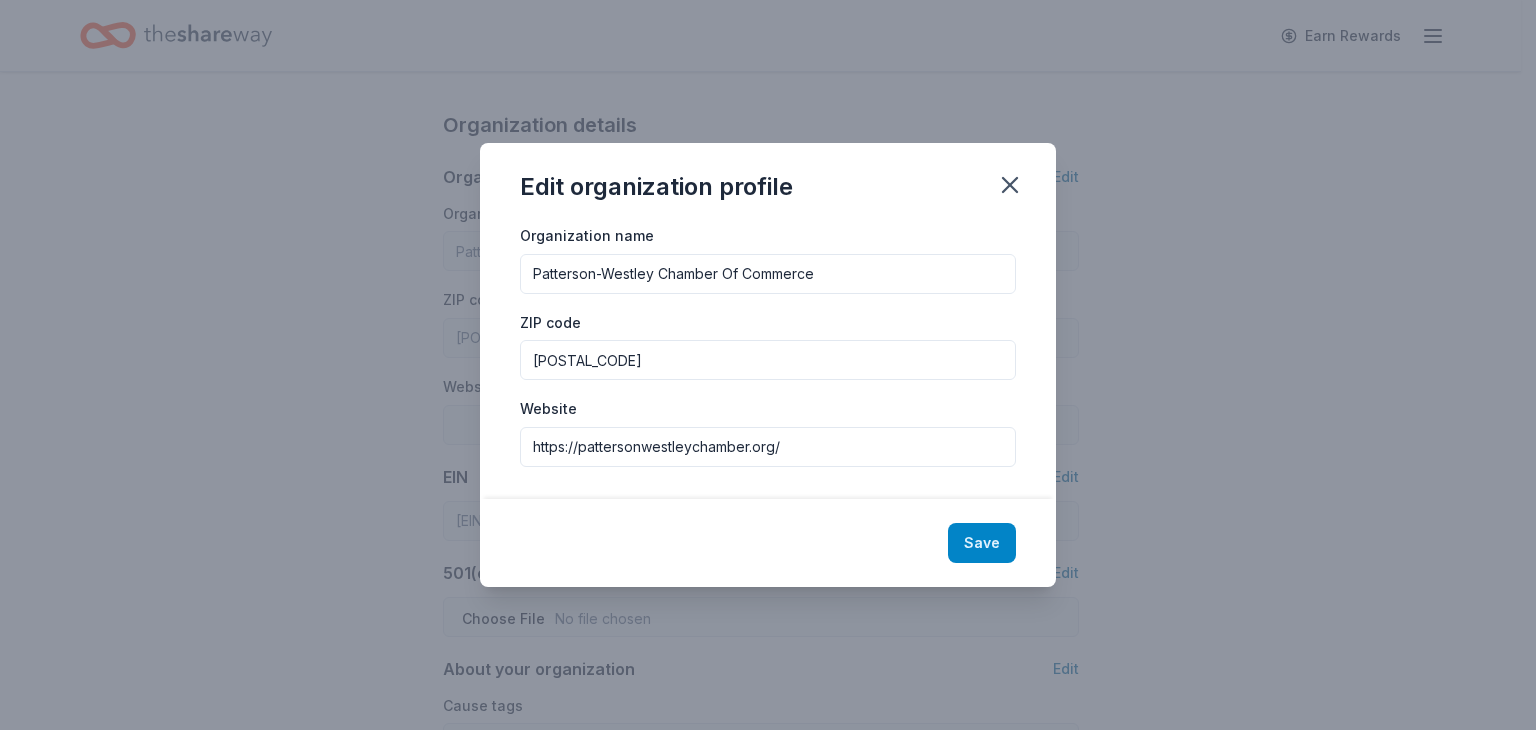 type on "https://pattersonwestleychamber.org/" 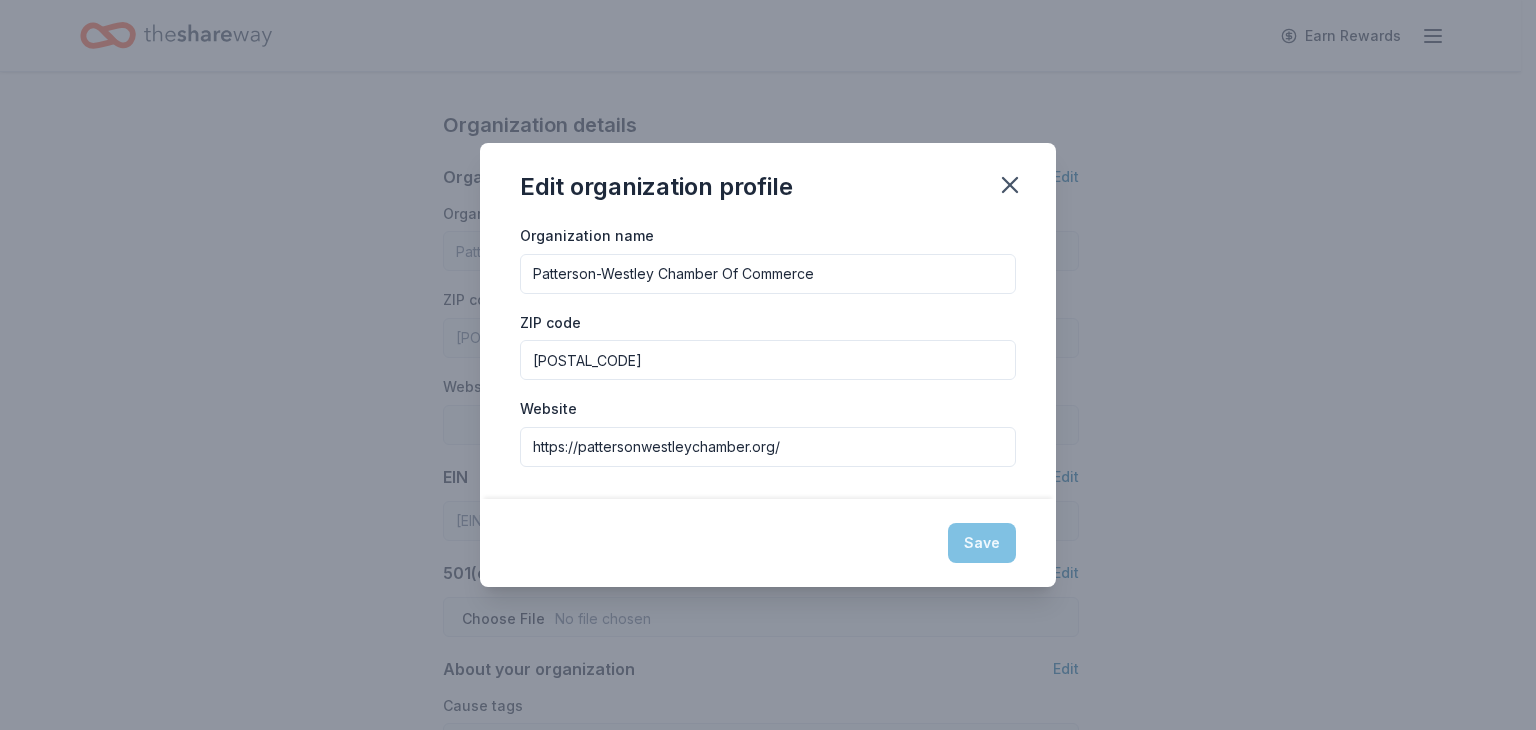 type on "https://pattersonwestleychamber.org/" 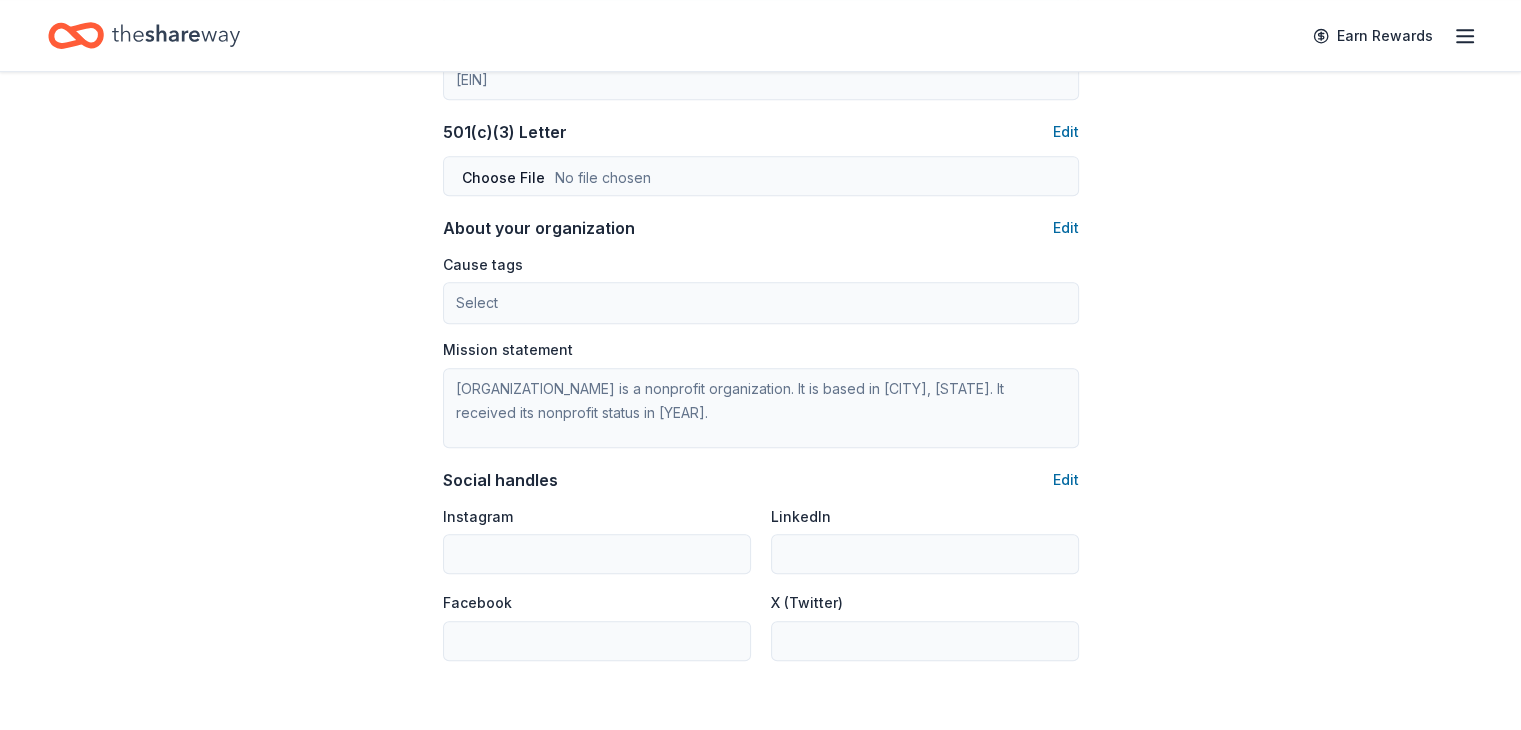 scroll, scrollTop: 1046, scrollLeft: 0, axis: vertical 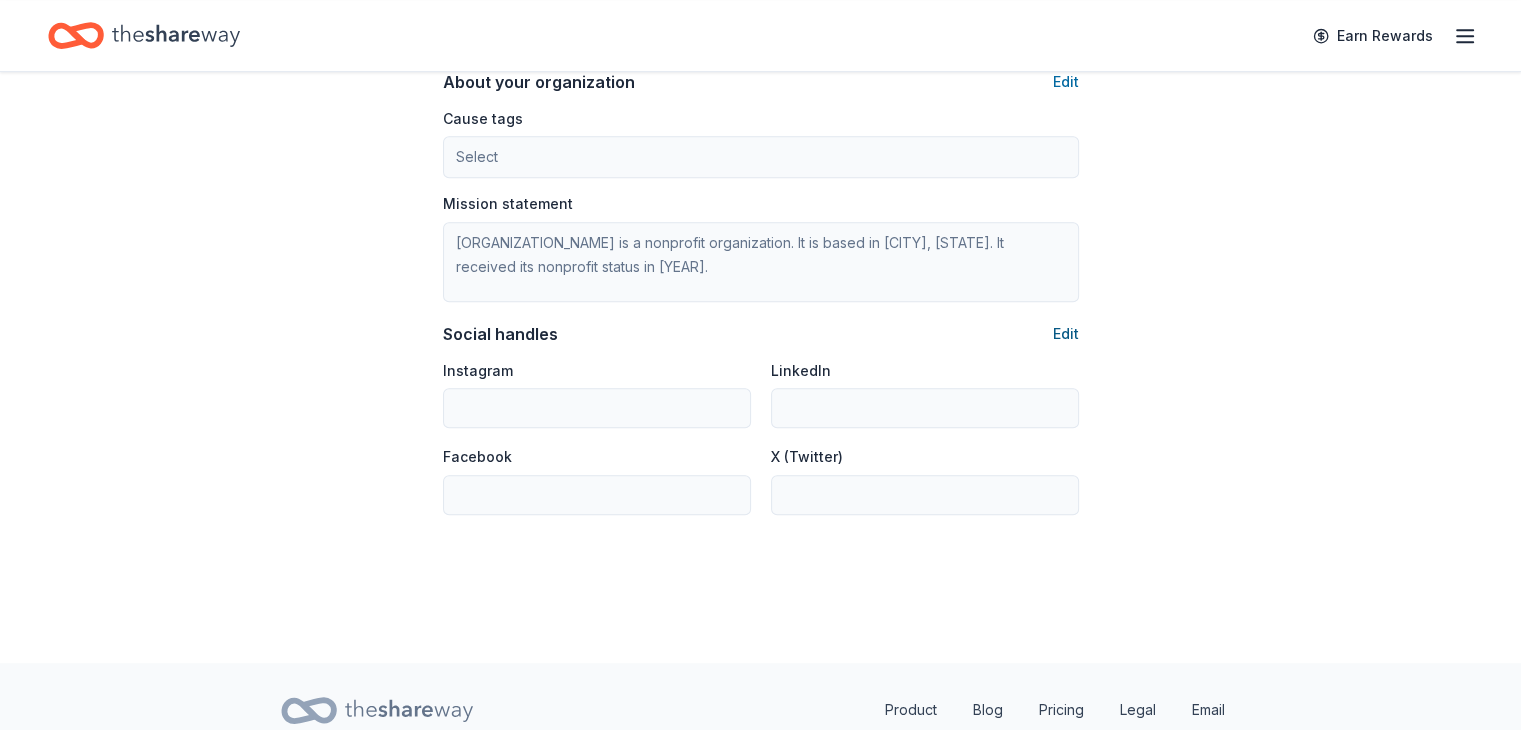click on "Edit" at bounding box center (1066, 334) 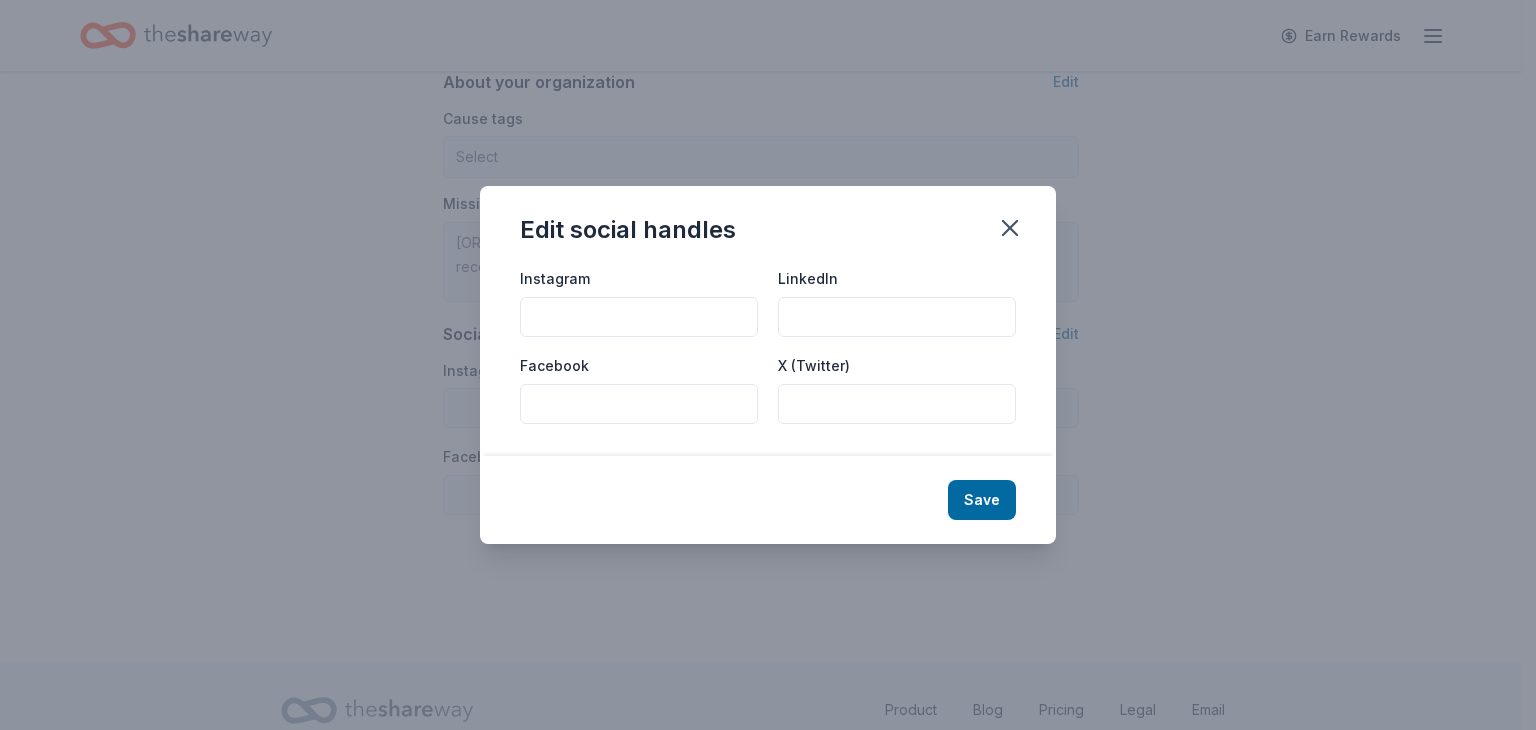 click on "Instagram" at bounding box center (639, 317) 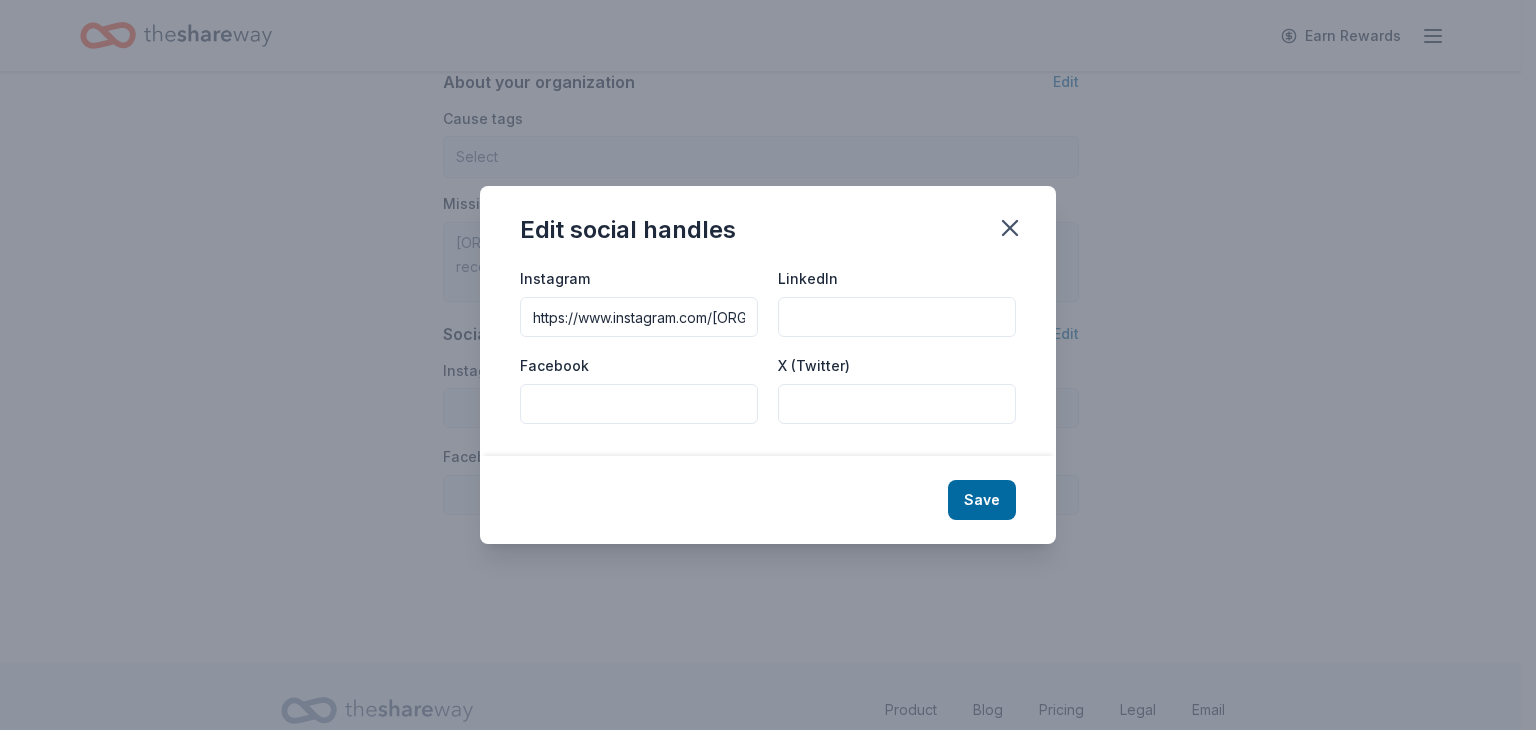 scroll, scrollTop: 0, scrollLeft: 163, axis: horizontal 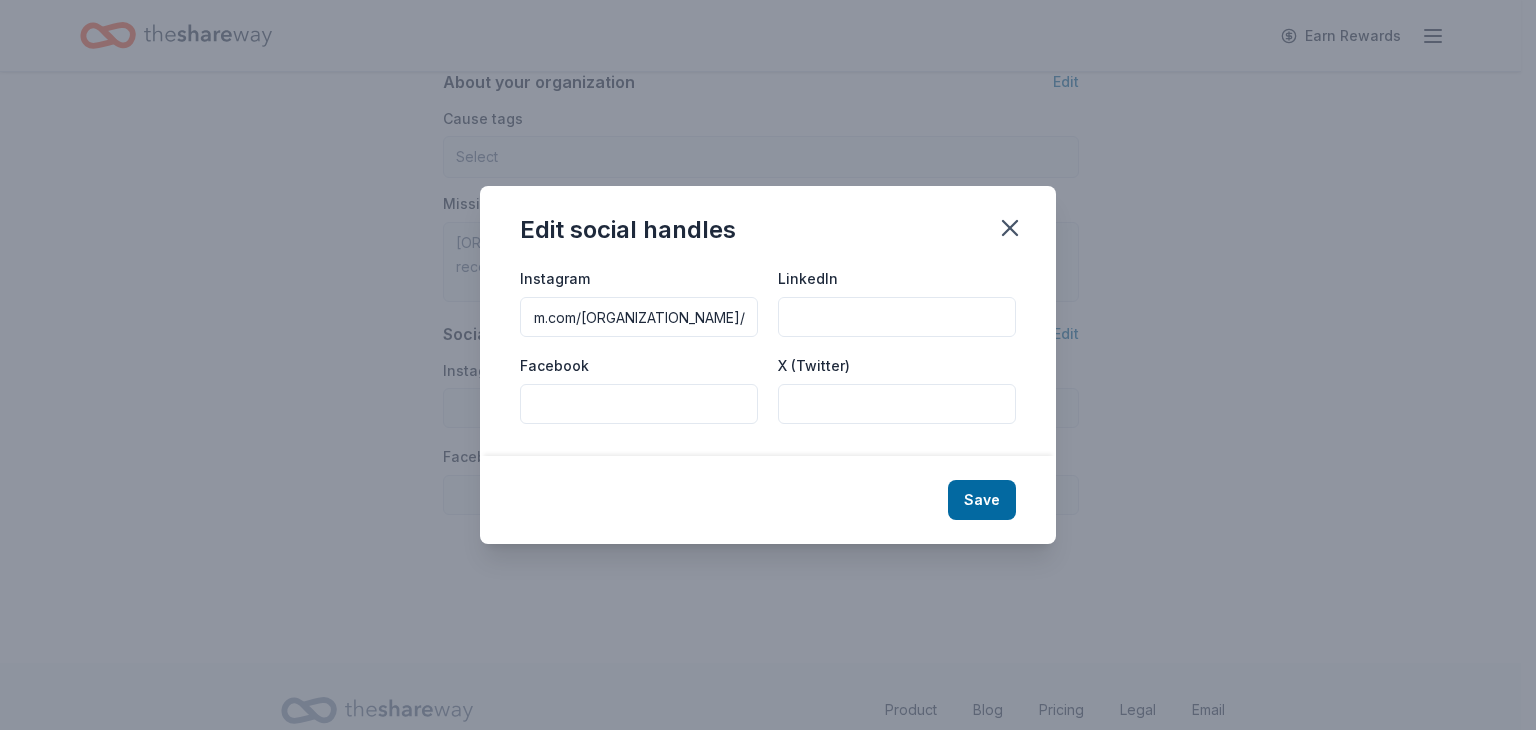 type on "https://www.instagram.com/patterson_westley_chamber/" 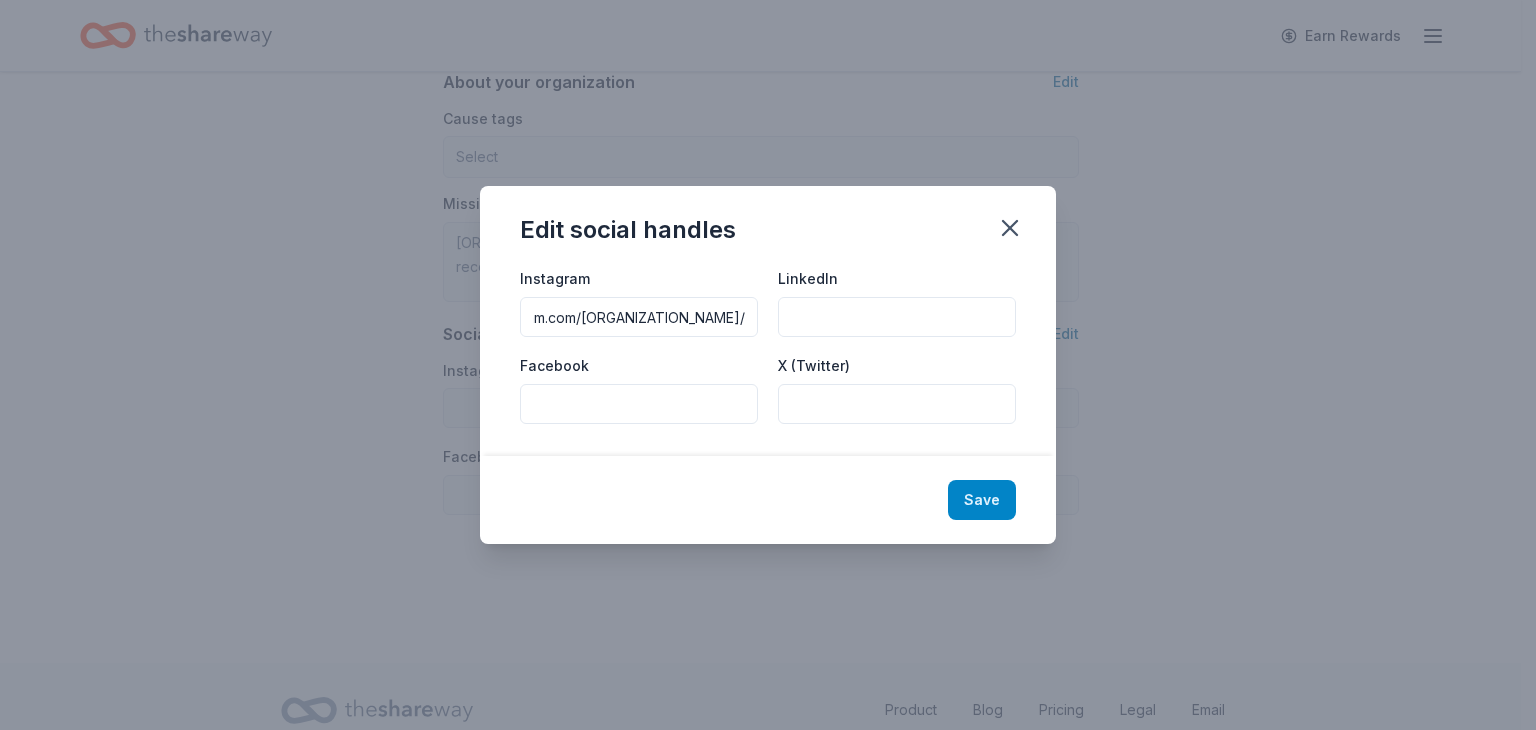 click on "Save" at bounding box center (982, 500) 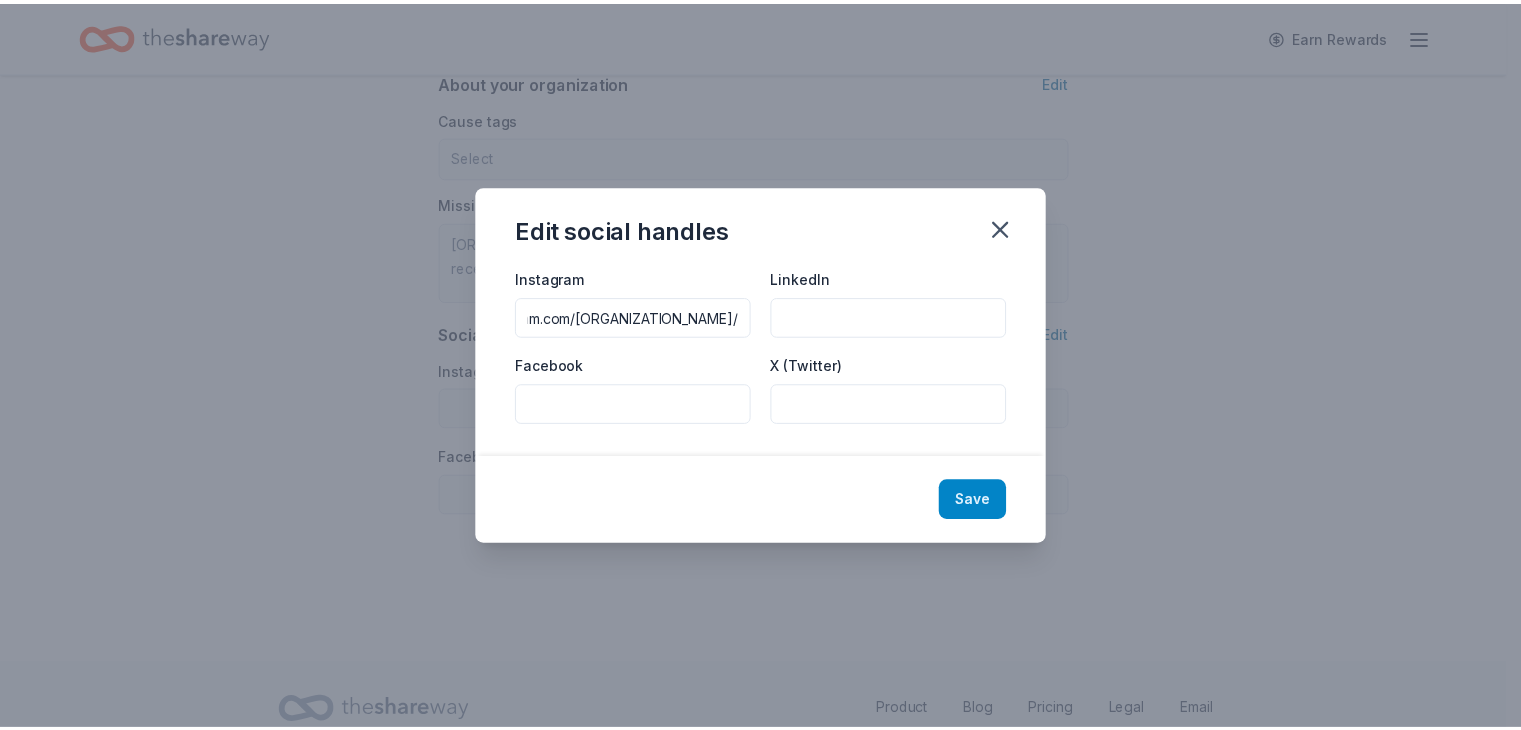 scroll, scrollTop: 0, scrollLeft: 0, axis: both 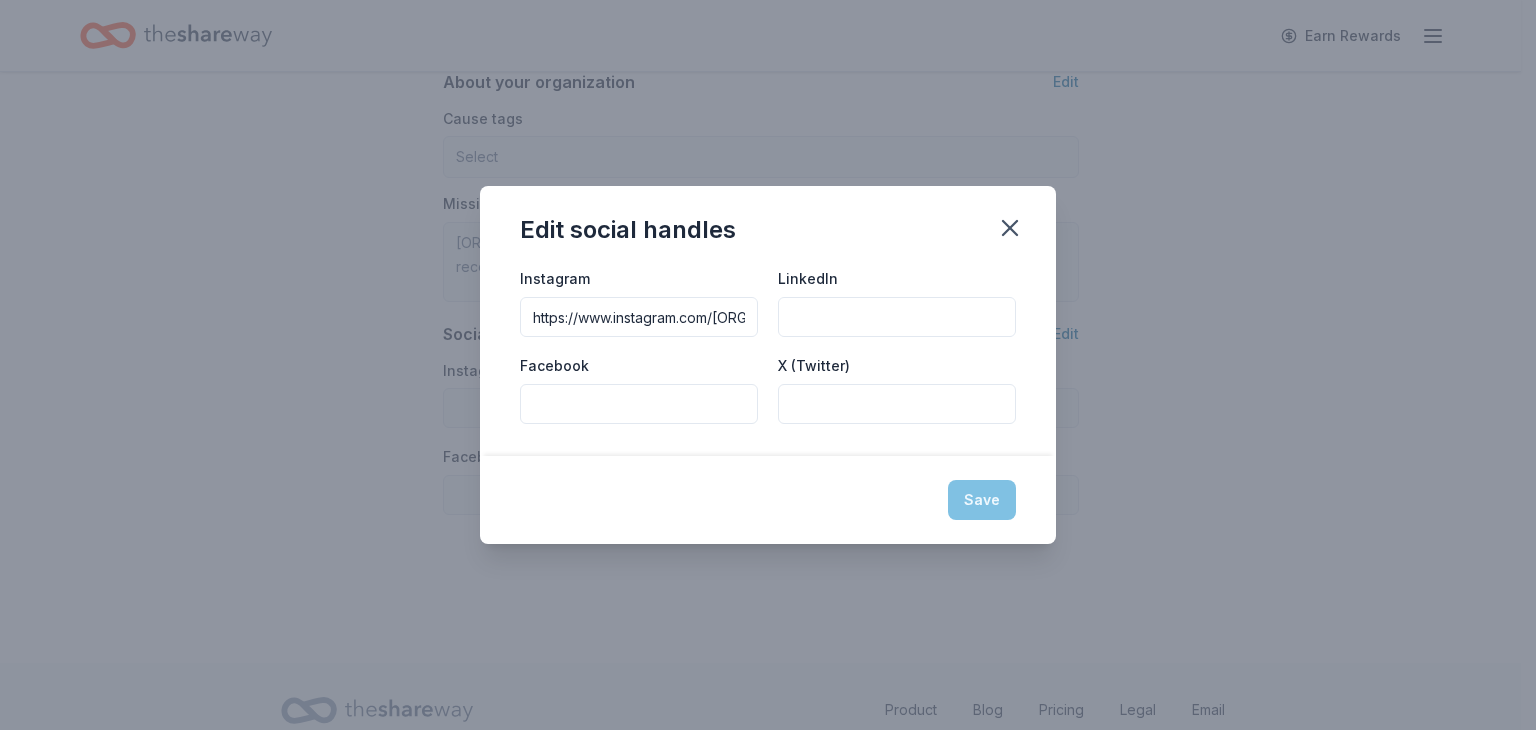type on "https://www.instagram.com/patterson_westley_chamber/" 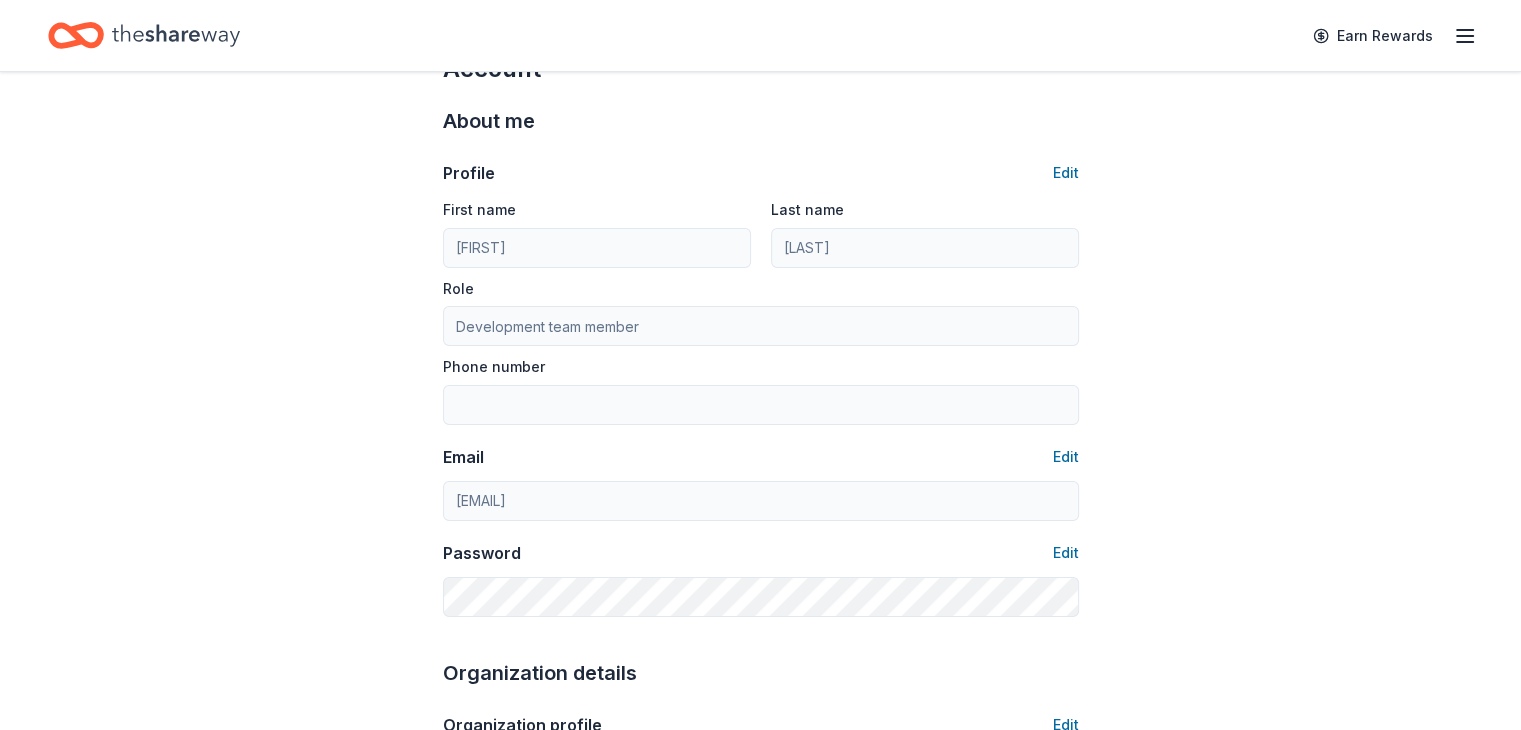 scroll, scrollTop: 0, scrollLeft: 0, axis: both 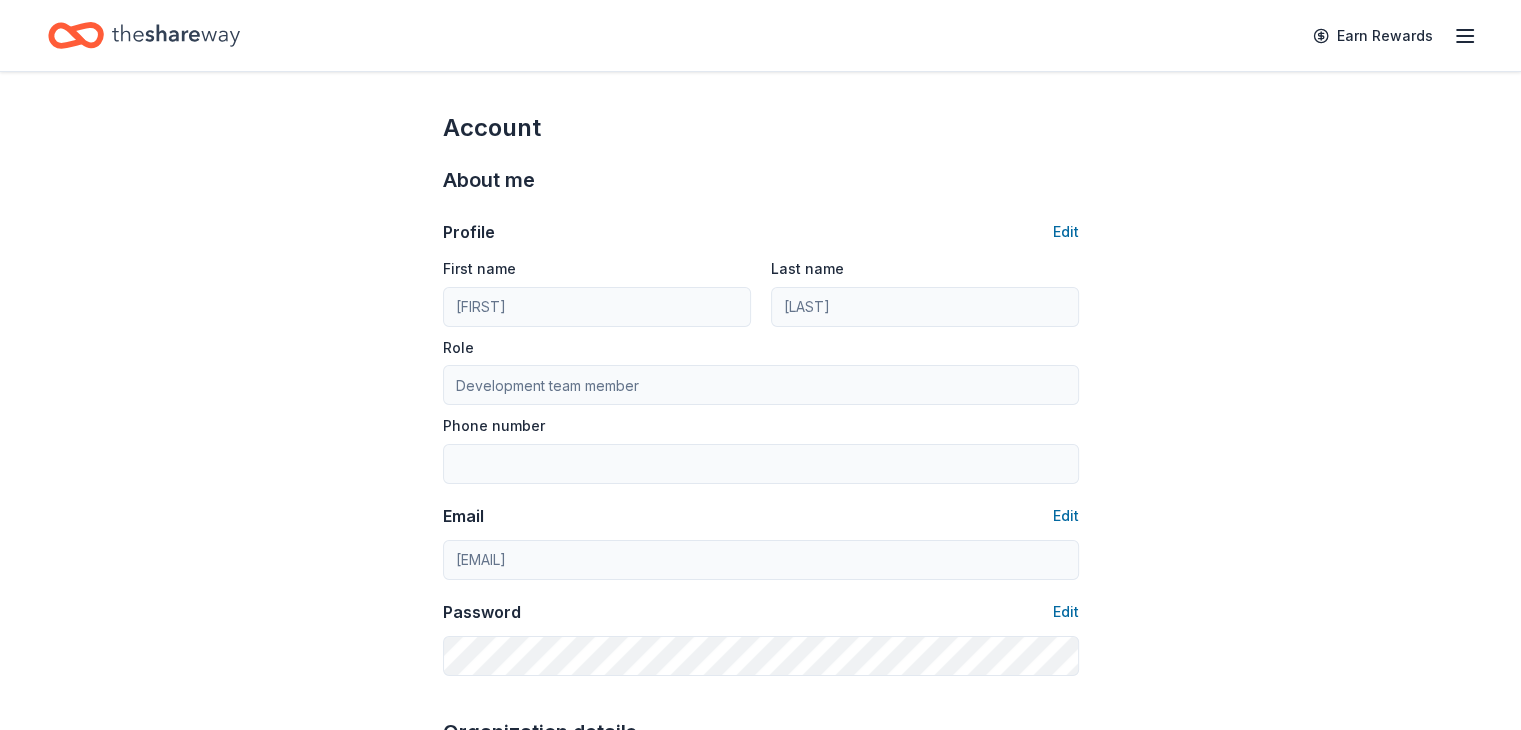 click 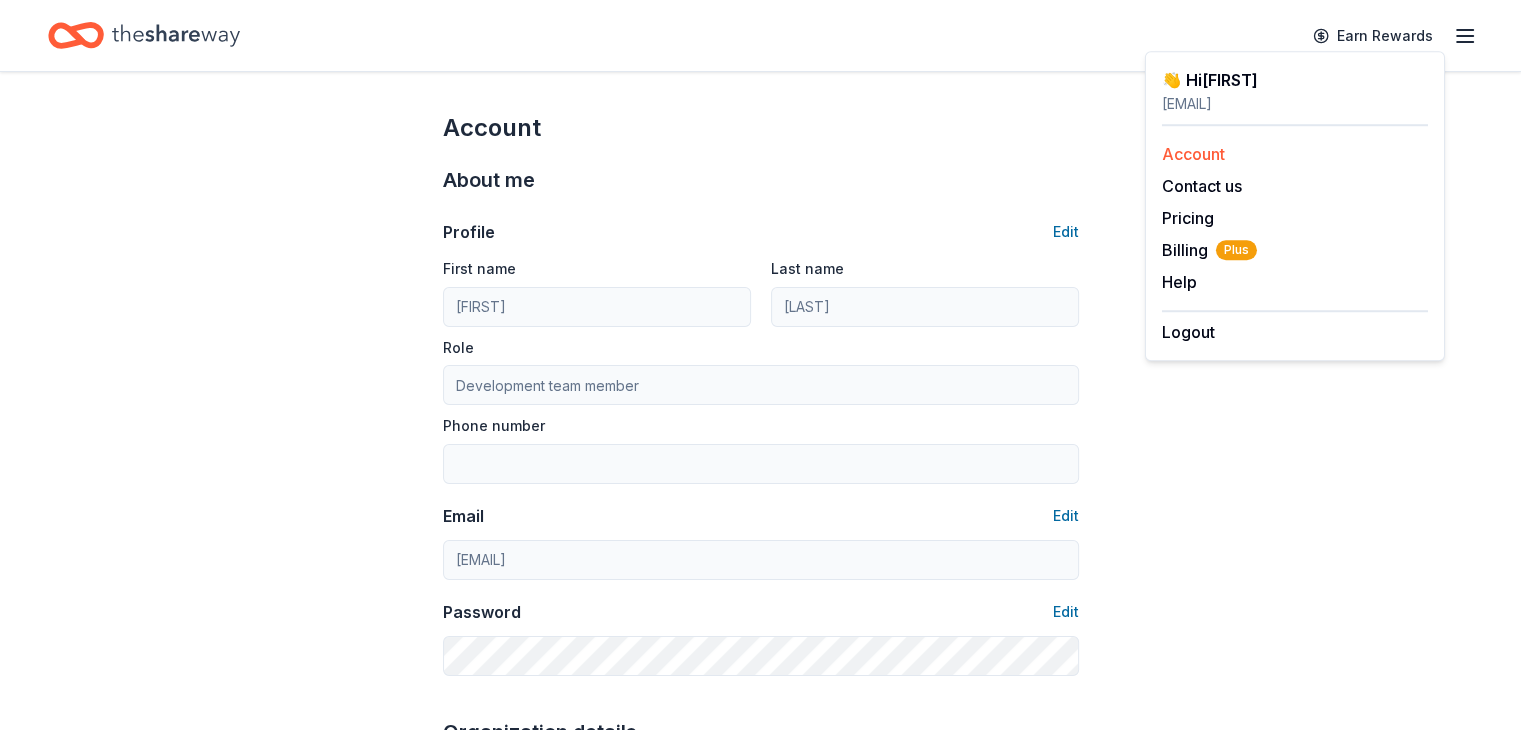 click on "Account" at bounding box center (1193, 154) 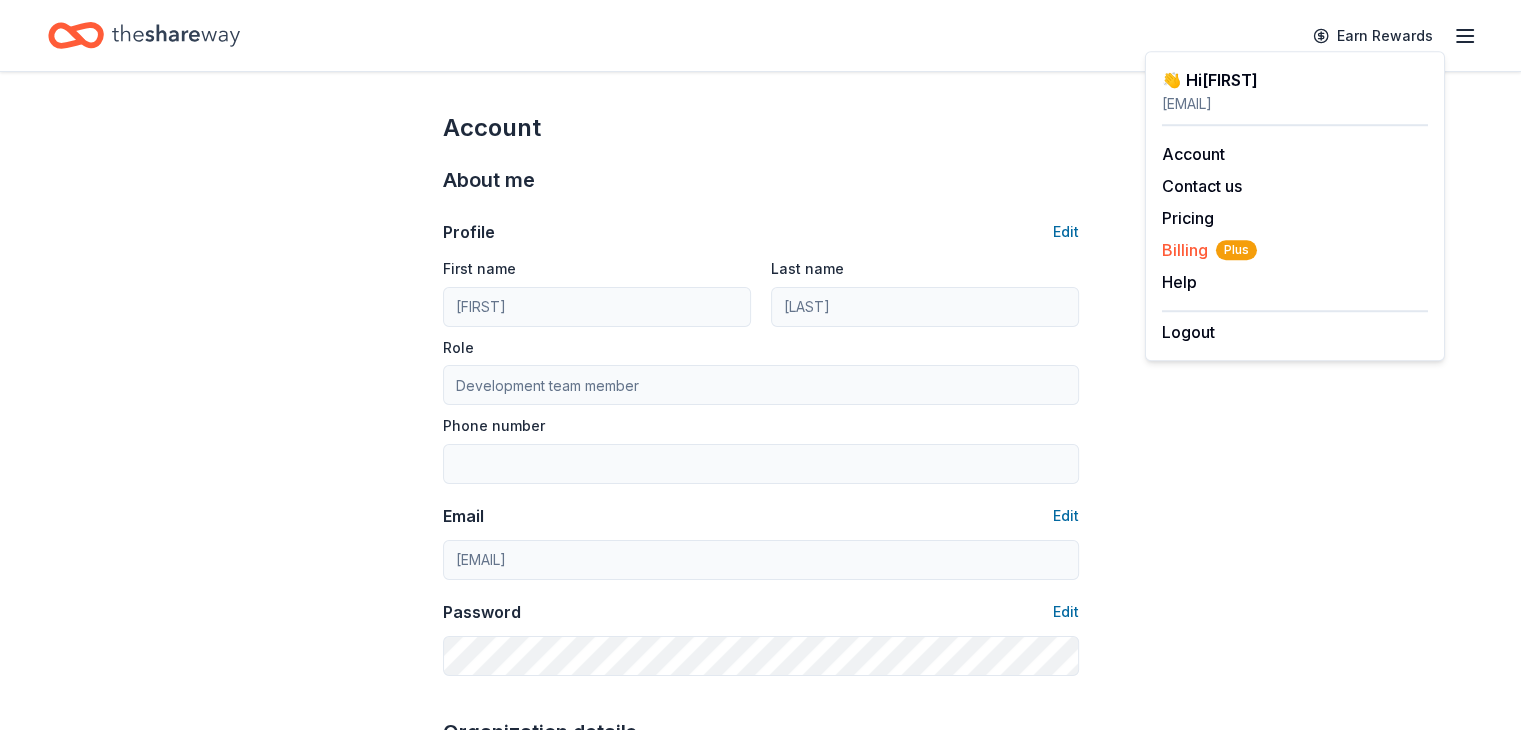 click on "Billing Plus" at bounding box center [1209, 250] 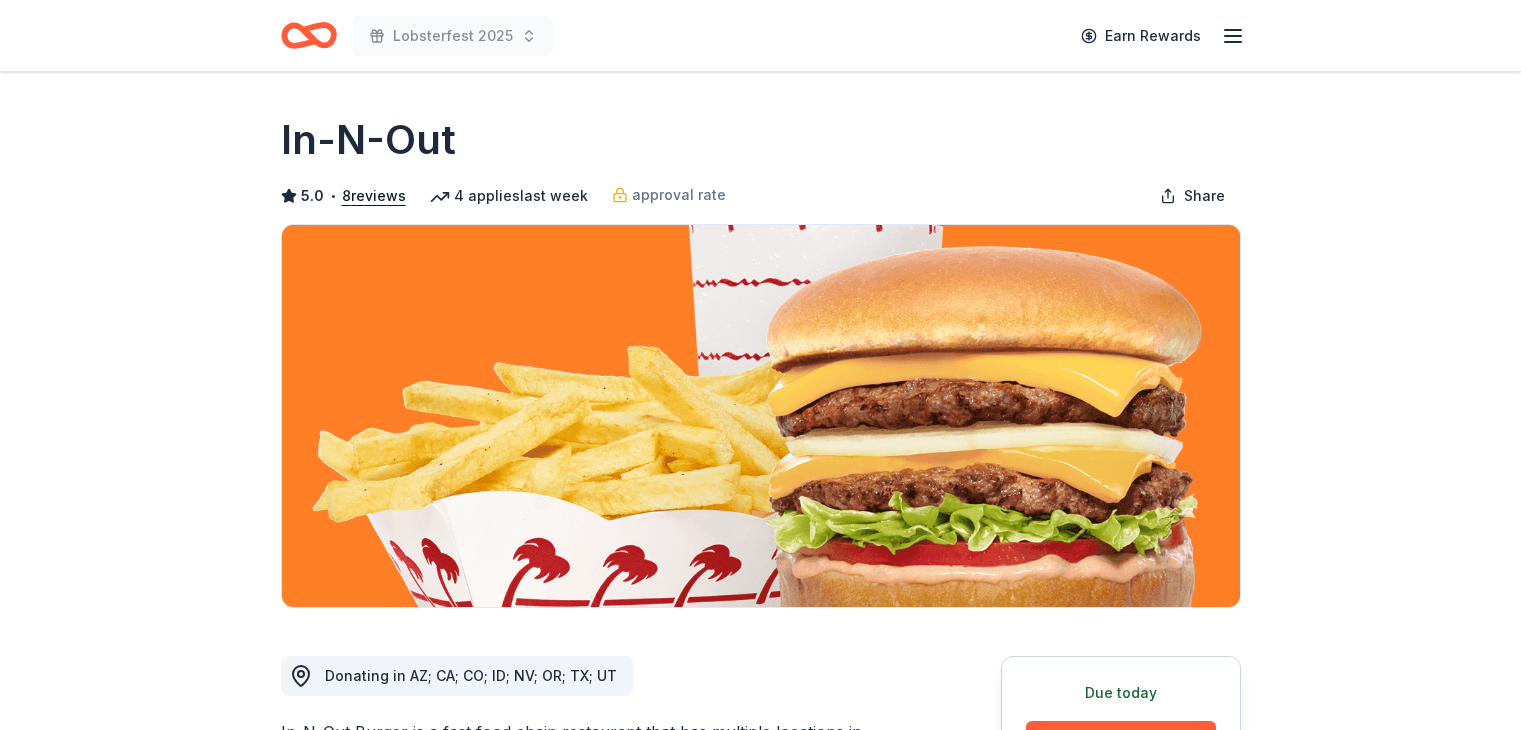 scroll, scrollTop: 0, scrollLeft: 0, axis: both 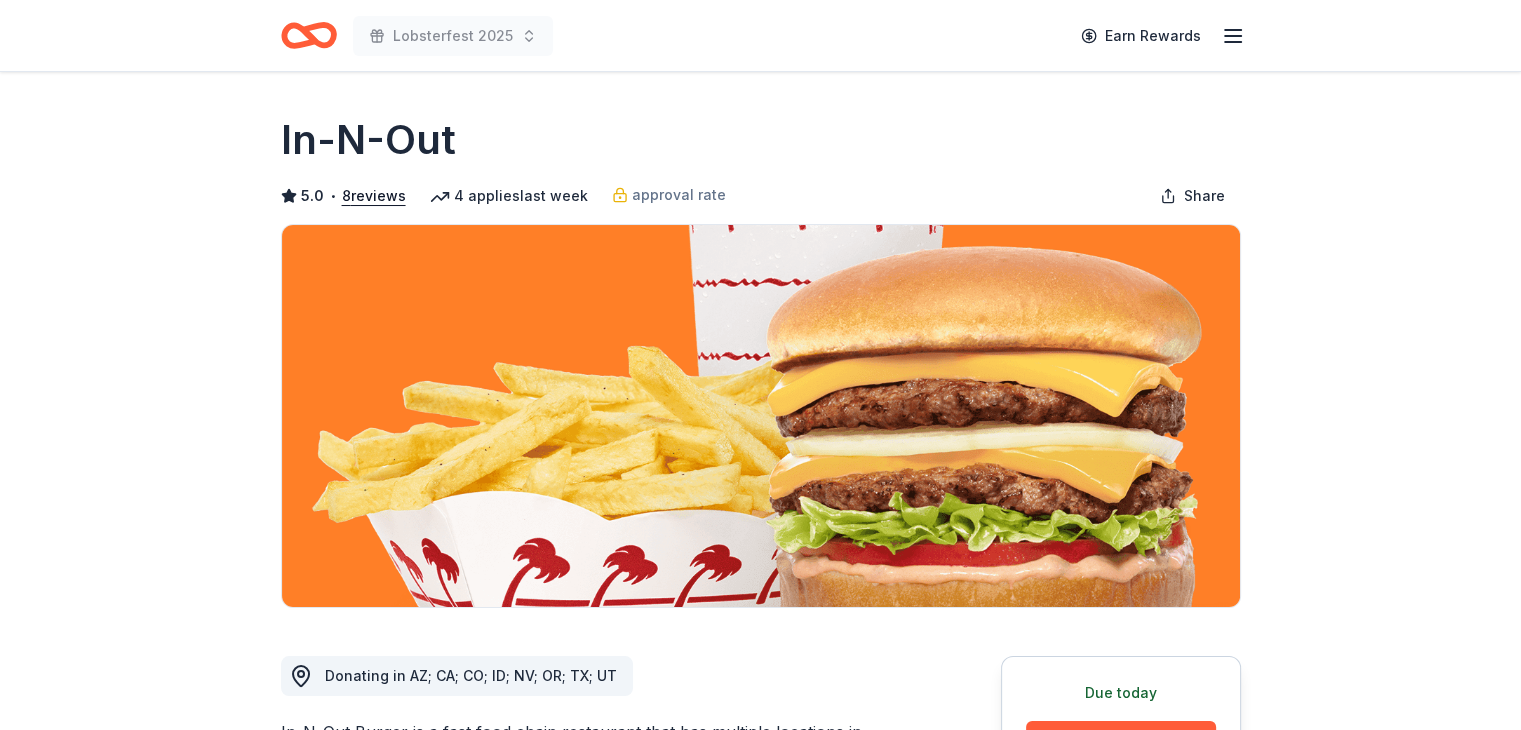 click on "Due today Share In-N-Out 5.0 • 8  reviews 4   applies  last week approval rate Share Donating in AZ; CA; CO; ID; NV; OR; TX; UT In-N-Out Burger is a fast food chain restaurant that has multiple locations in California. They are known for their fries and hamburgers made with fresh, all-American ingredients.  What they donate Merchandise, gift certificate(s) Auction & raffle Donation is small & easy to send to guests Who they donate to  Preferred Non-profits, schools, youth sports, city events and much more. Children Education Wellness & Fitness 501(c)(3) preferred approval rate 20 % approved 30 % declined 50 % no response Upgrade to Pro to view approval rates and average donation values Due today Apply Save Application takes 10 min Usually responds in  over a month Updated  about 2 months  ago Report a mistake 5.0 • 8  reviews See all  8  reviews TruChoice Pregnancy Resource Center March 2025 • Approved Homeless Pet Placement League October 2024 • Approved Wonderful! Bishop Elementary PTO March 2024 8" at bounding box center [760, 1672] 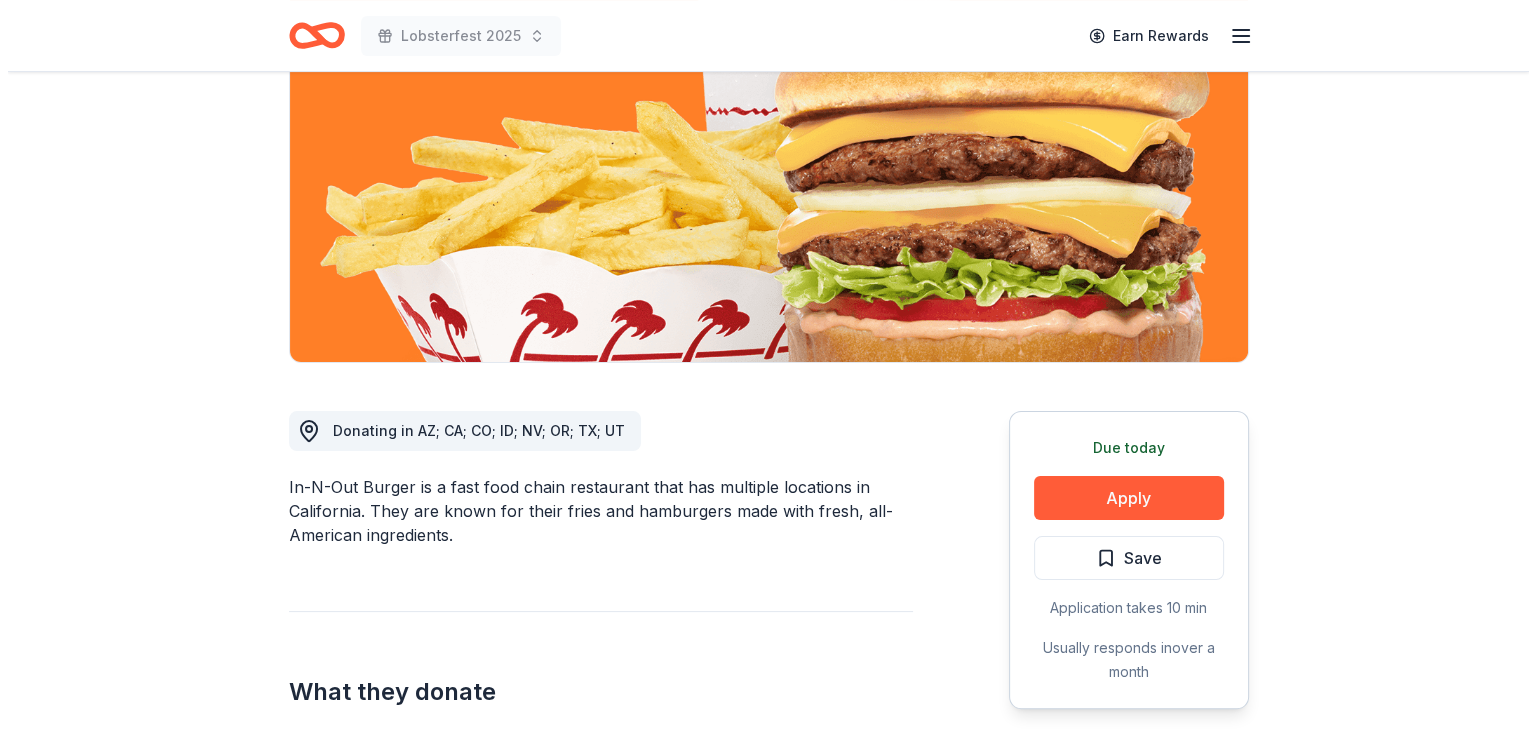 scroll, scrollTop: 252, scrollLeft: 0, axis: vertical 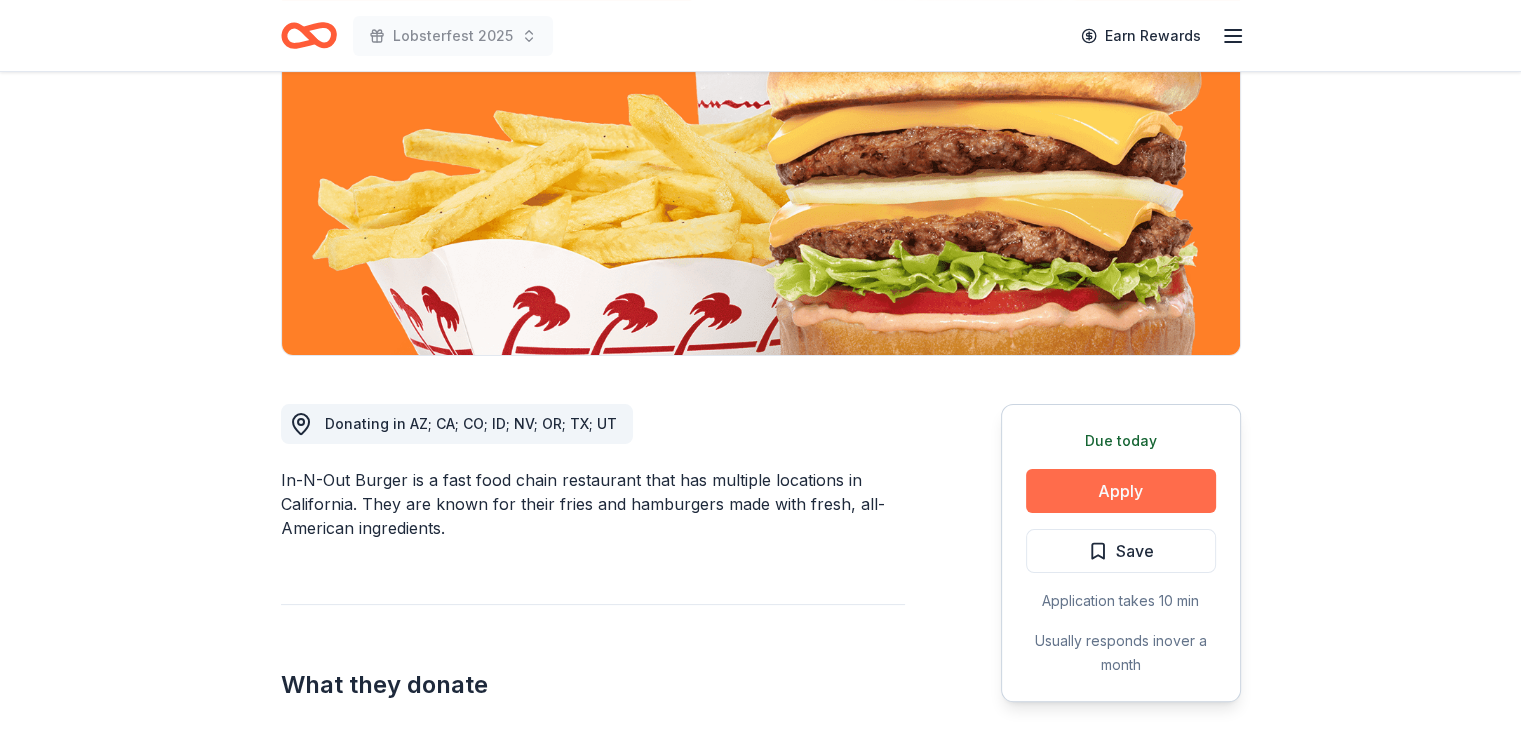 click on "Apply" at bounding box center (1121, 491) 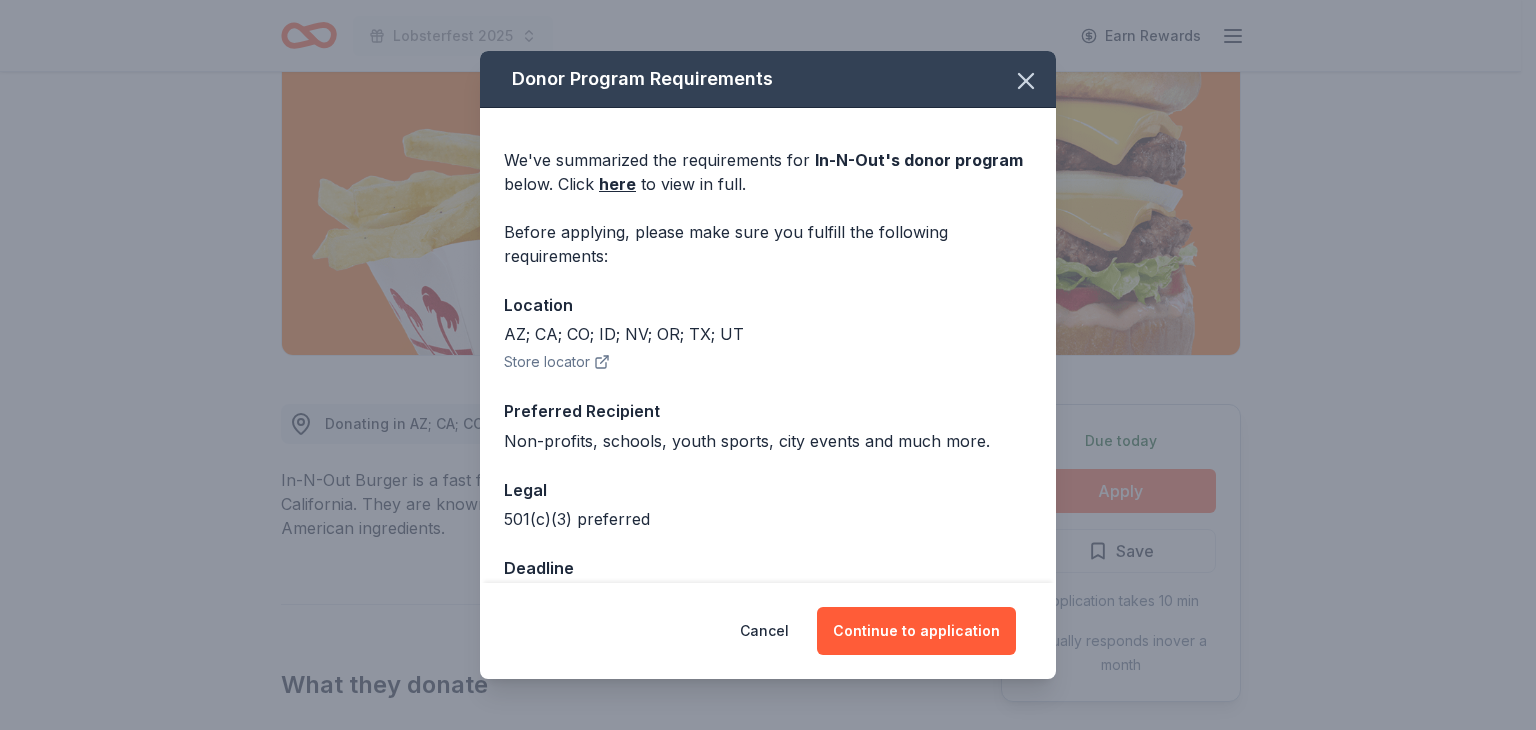 scroll, scrollTop: 54, scrollLeft: 0, axis: vertical 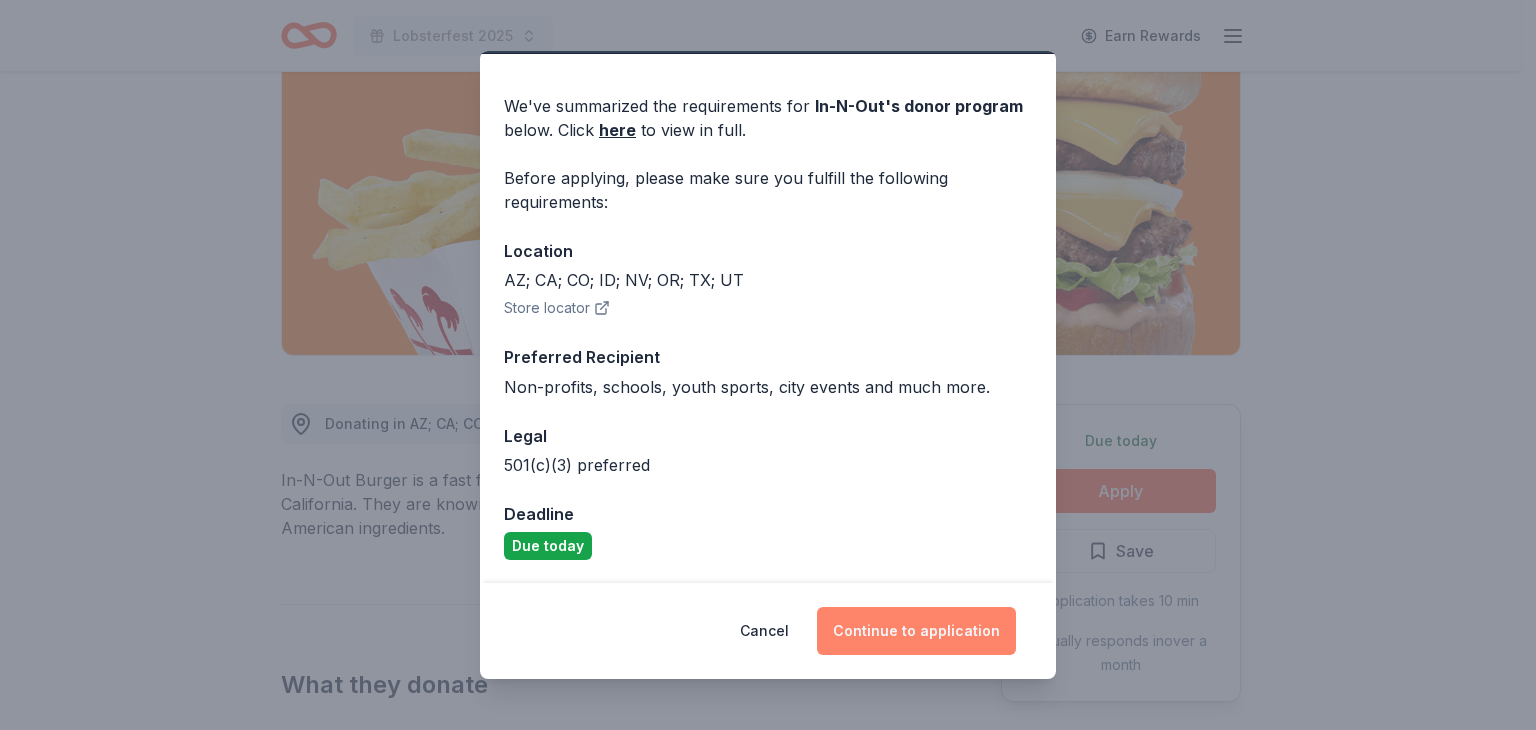 click on "Continue to application" at bounding box center [916, 631] 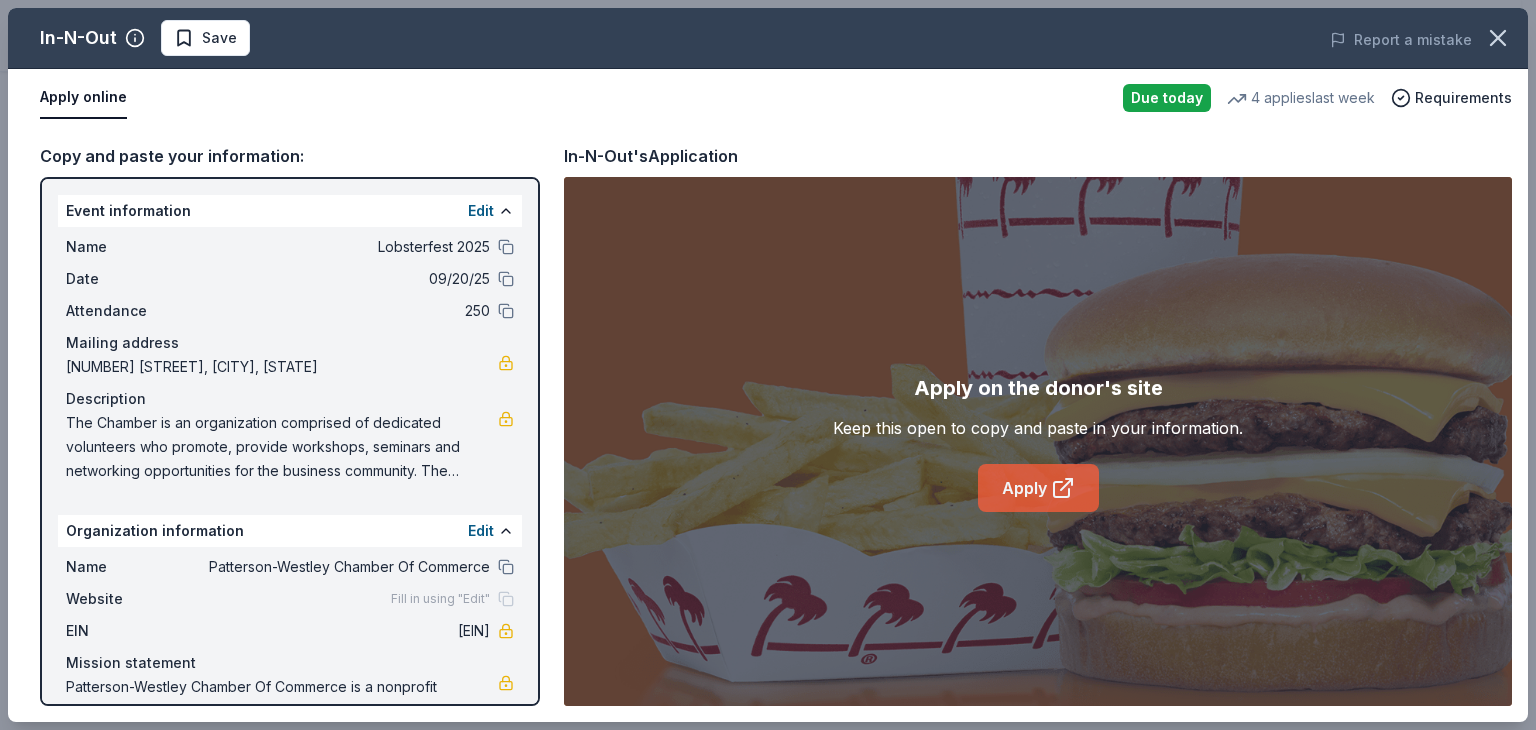 click on "Apply" at bounding box center (1038, 488) 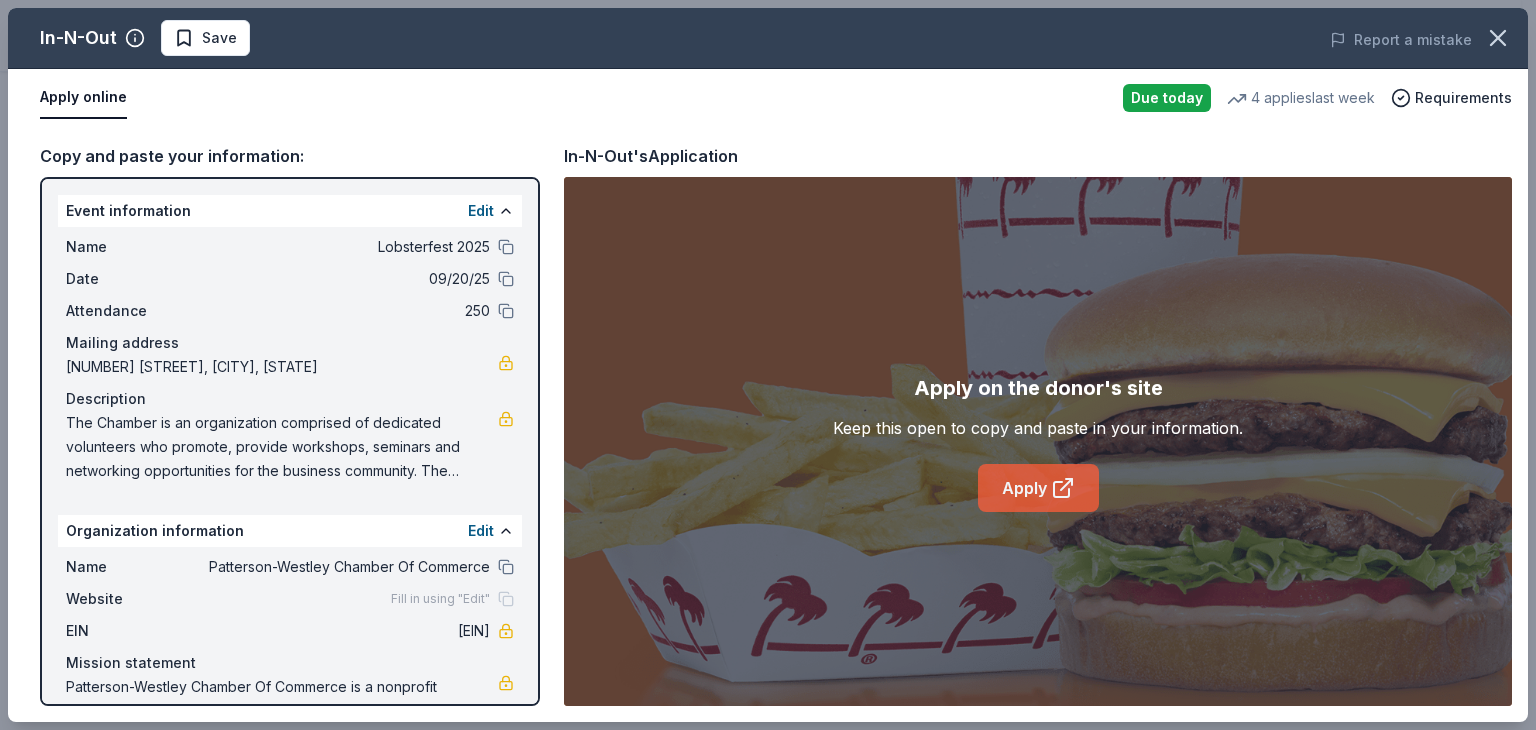click on "Apply" at bounding box center [1038, 488] 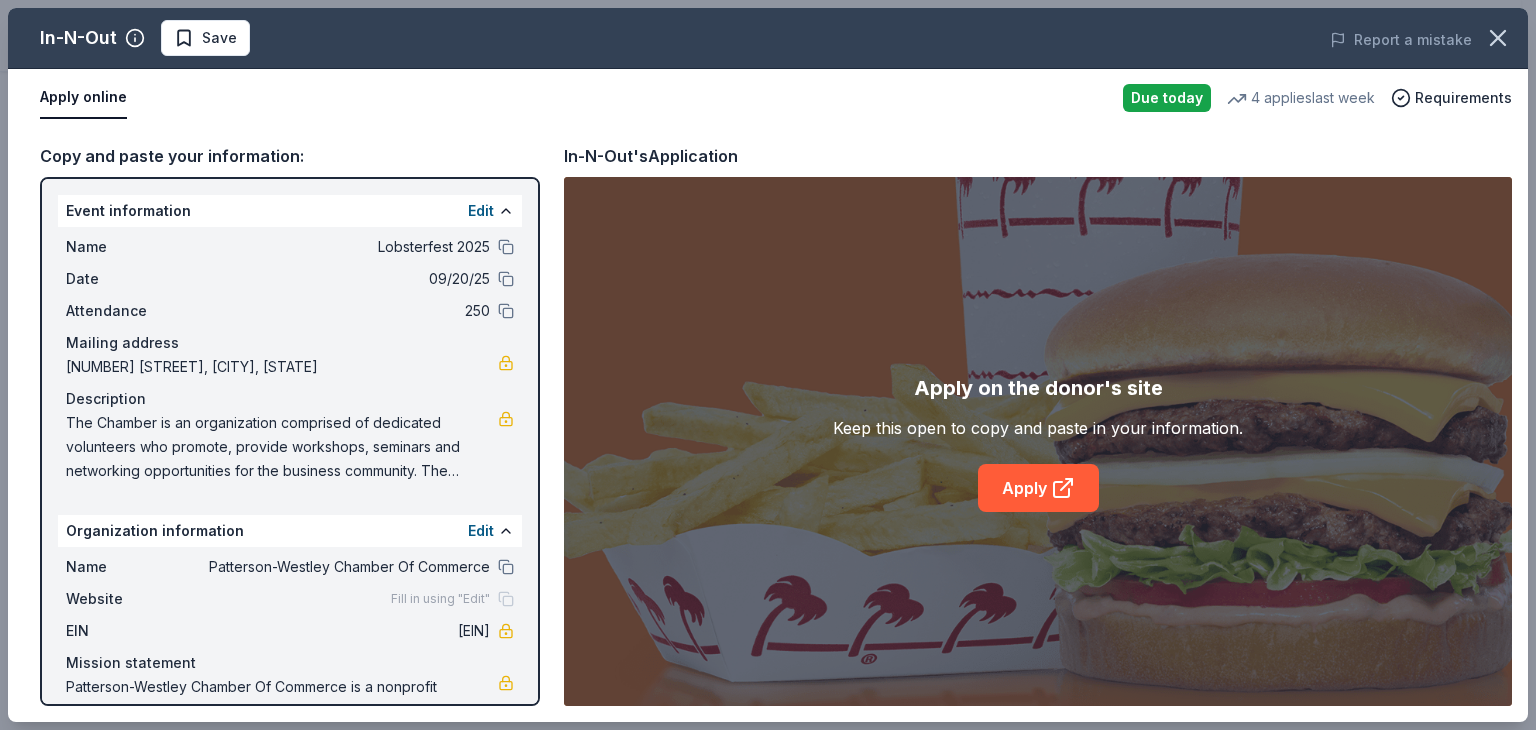 scroll, scrollTop: 66, scrollLeft: 0, axis: vertical 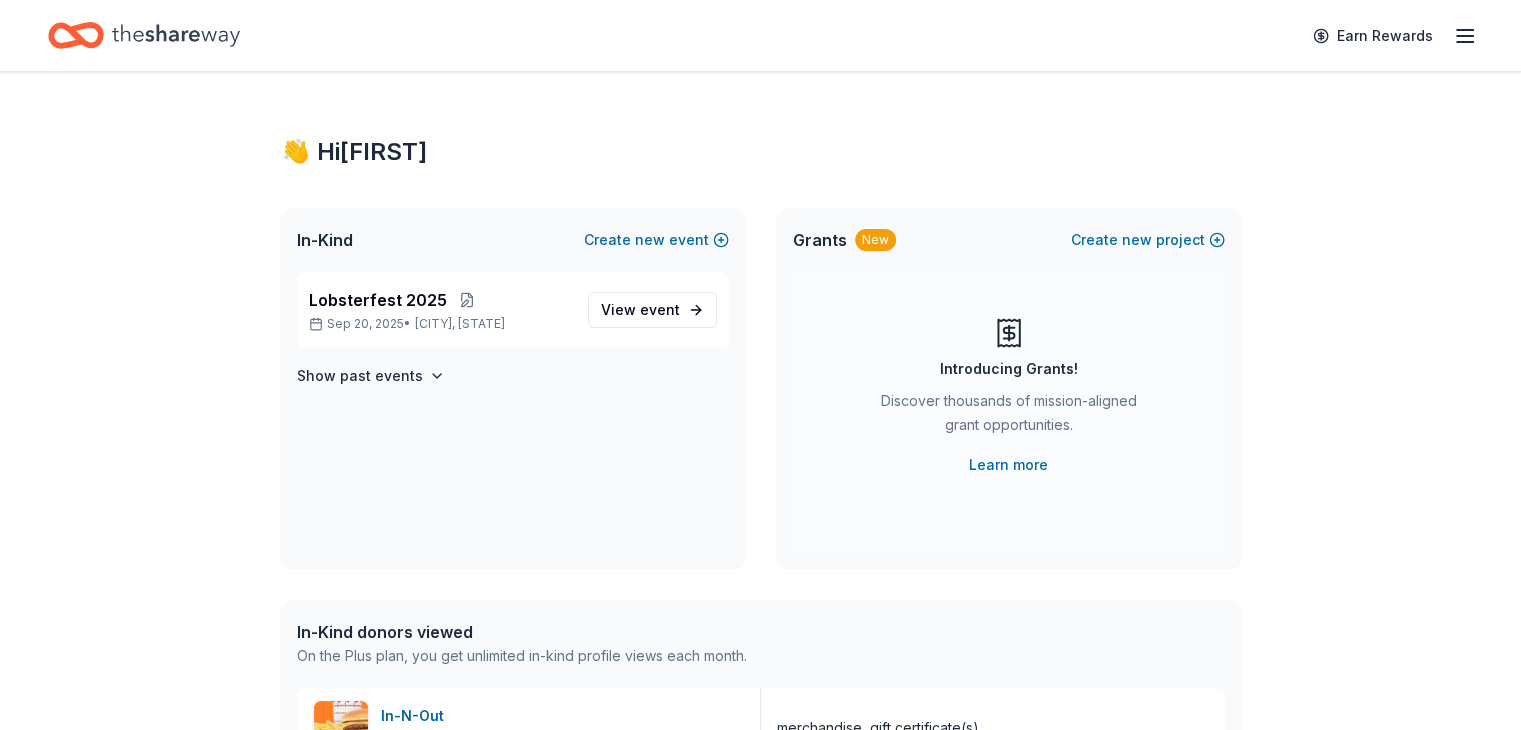 click on "👋 Hi [FIRST] In-Kind Create new event Lobsterfest 2025 Sep 20, 2025 • [CITY], [STATE] View event Show past events Grants New Create new project Introducing Grants! Discover thousands of mission-aligned grant opportunities. Learn more In-Kind donors viewed On the Plus plan, you get unlimited in-kind profile views each month. In-N-Out 5.0 merchandise, gift certificate(s) Last Call Brewing Company New Beer, gift card(s) Black Bear Diner 4.9 merchandise, certificate(s) Dying Breed Brewing New Beer, merchandise BarkBox 5.0 Dog toy(s), dog food Grants viewed On the Plus plan, you get 5 grant profile views each month. You have not yet viewed any grant profiles this month. Create a new project to view grants." at bounding box center [760, 770] 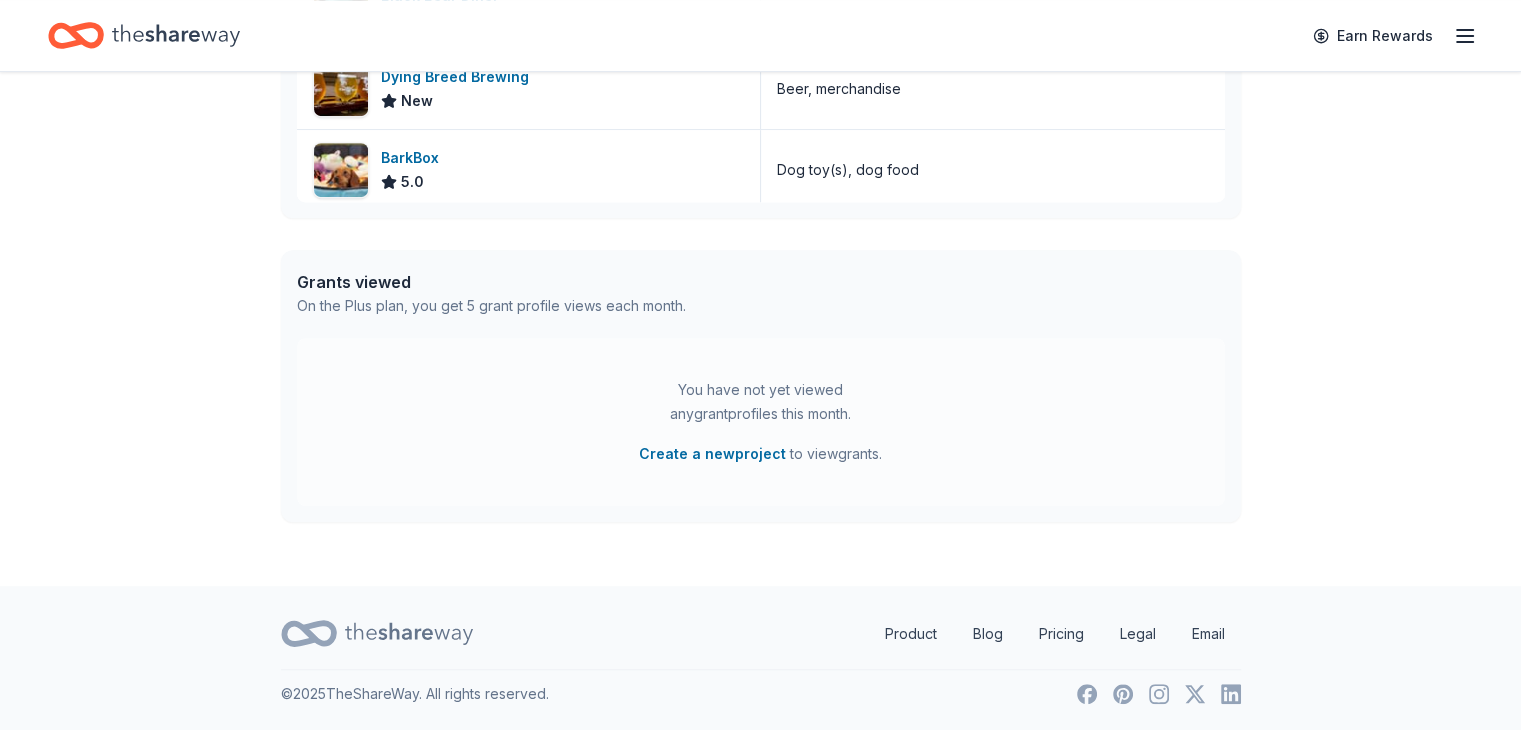 scroll, scrollTop: 0, scrollLeft: 0, axis: both 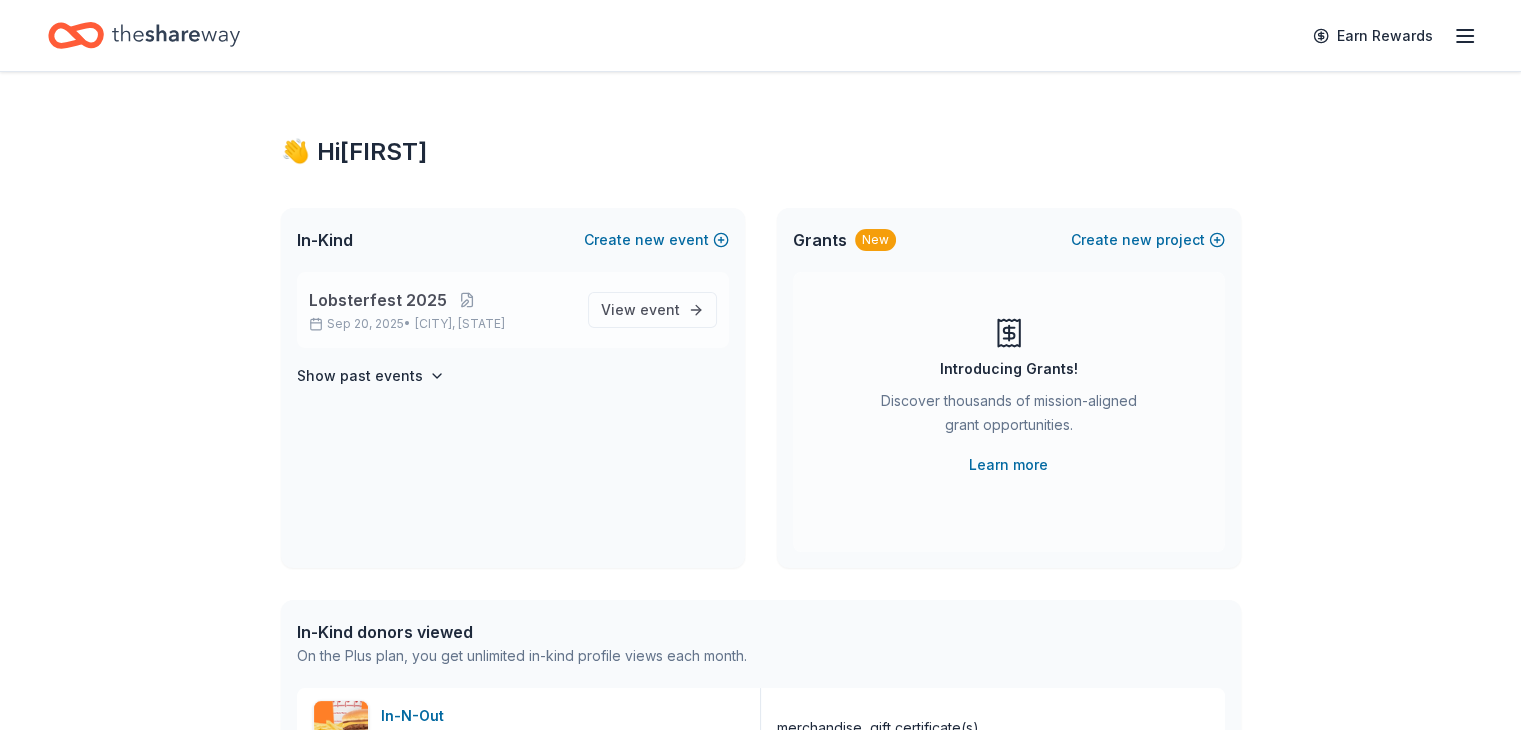 click on "Lobsterfest 2025" at bounding box center [378, 300] 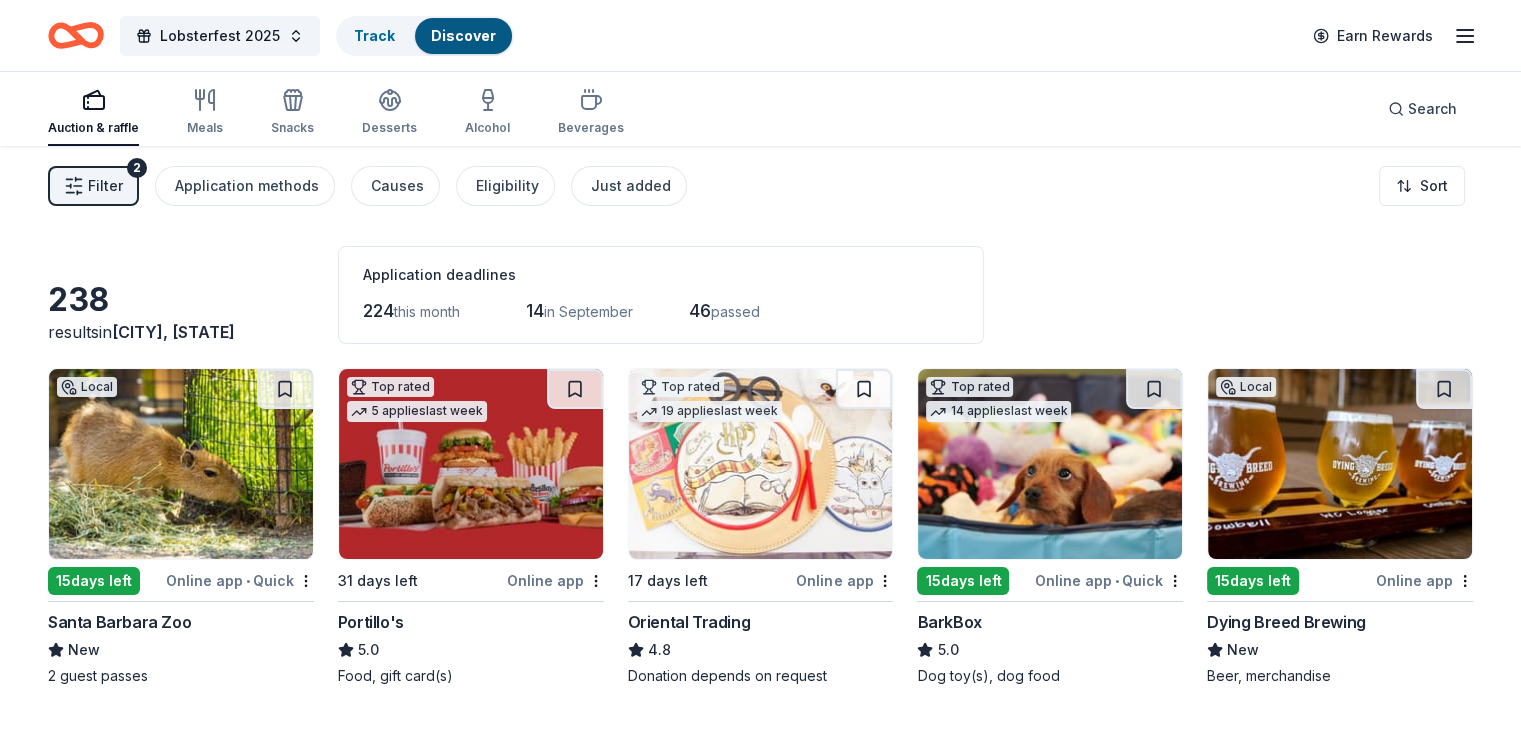 click on "Santa Barbara Zoo New 2 guest passes" at bounding box center (181, 648) 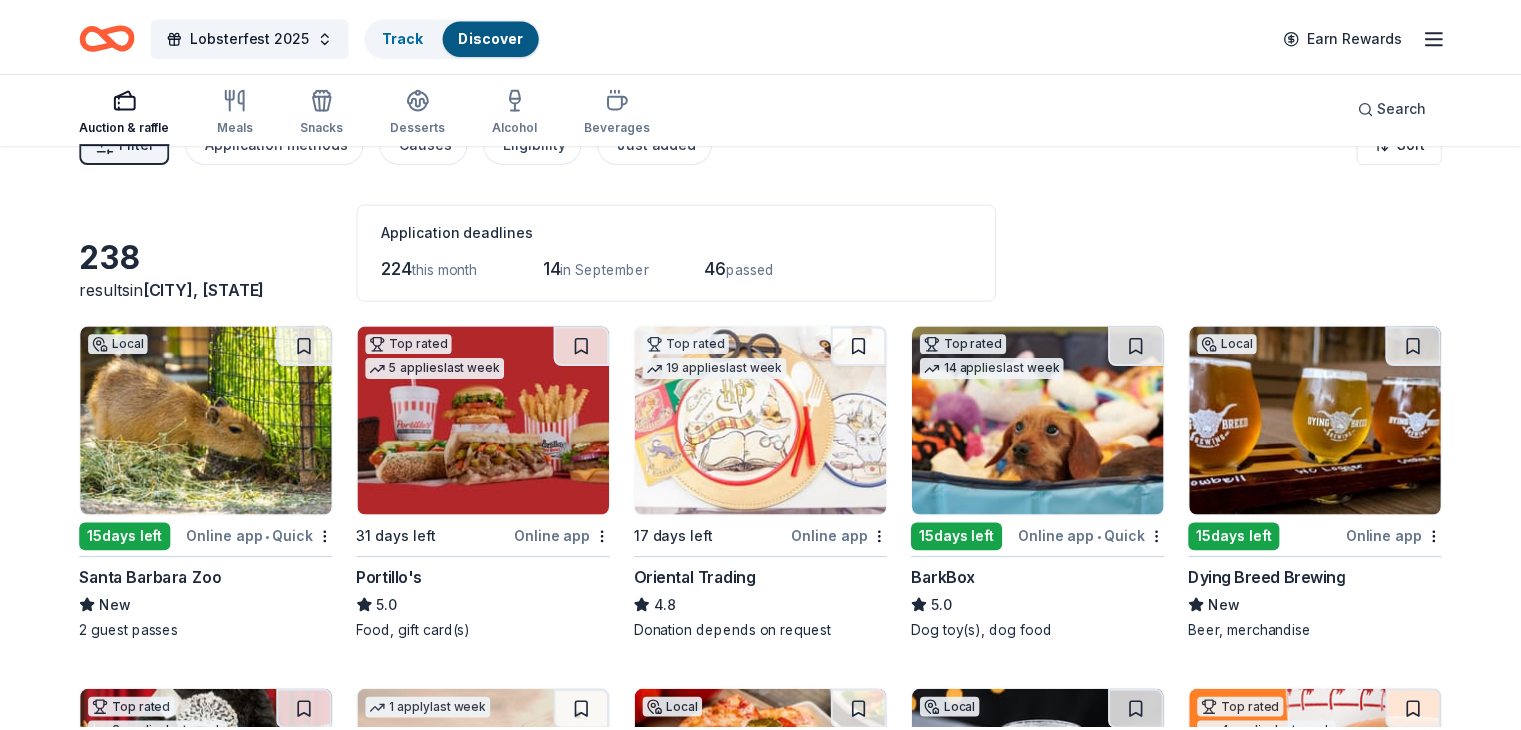 scroll, scrollTop: 44, scrollLeft: 0, axis: vertical 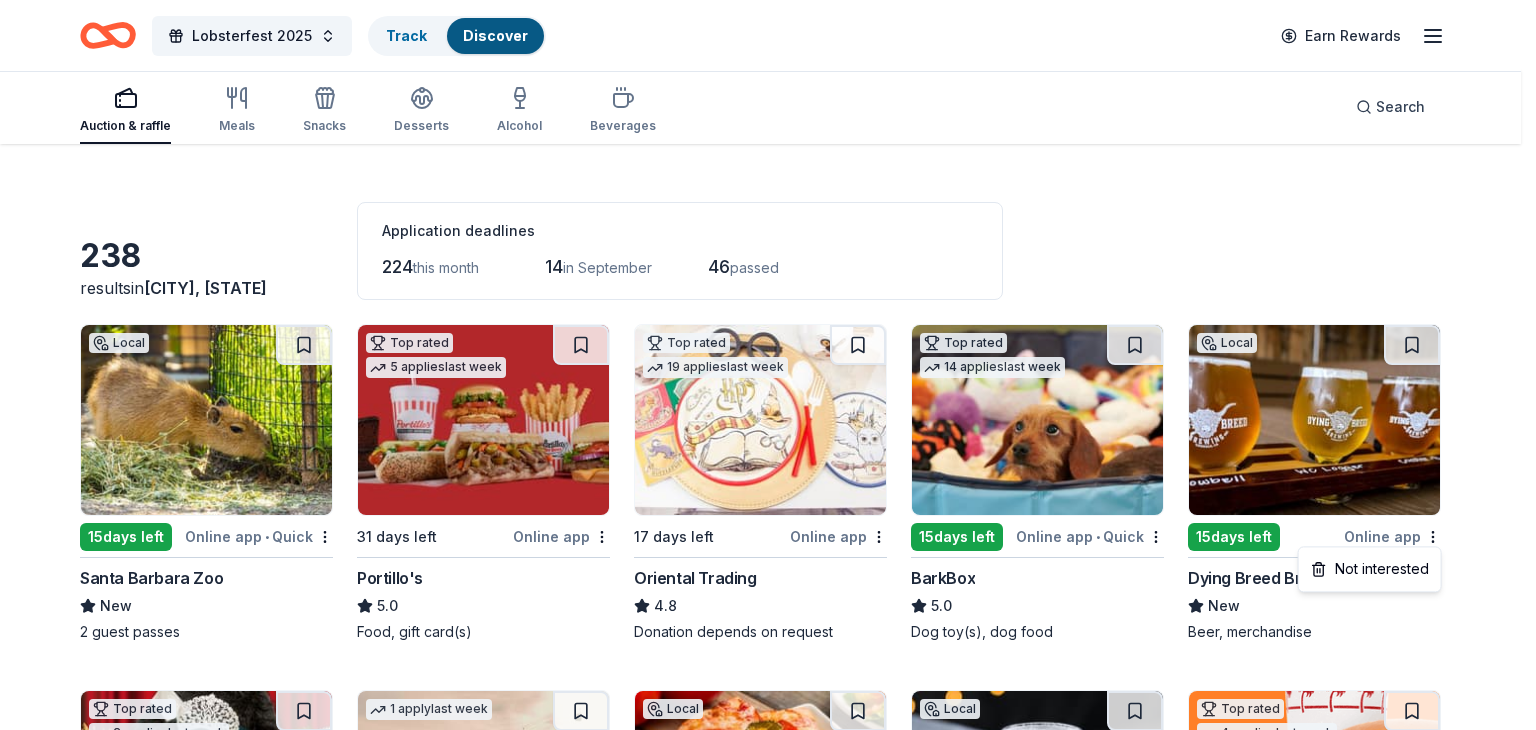 click on "Lobsterfest 2025 Track  Discover Earn Rewards Auction & raffle Meals Snacks Desserts Alcohol Beverages Search 238 results  in  Patterson, CA Application deadlines 224  this month 14  in September 46  passed Local 15  days left Online app • Quick Santa Barbara Zoo New 2 guest passes Top rated 5   applies  last week 31 days left Online app Portillo's 5.0 Food, gift card(s) Top rated 19   applies  last week 17 days left Online app Oriental Trading 4.8 Donation depends on request Top rated 14   applies  last week 15  days left Online app • Quick BarkBox 5.0 Dog toy(s), dog food Local 15  days left Online app Dying Breed Brewing New Beer, merchandise Top rated 2   applies  last week 15  days left Online app Black Bear Diner 4.9 Merchandise, certificate(s) 1   apply  last week 15  days left Online app Let's Roam 4.4 3 Family Scavenger Hunt Six Pack ($270 Value), 2 Date Night Scavenger Hunt Two Pack ($130 Value) Local 35 days left Online app John's Incredible Pizza New Buffet and beverage admission passes Local" at bounding box center [768, 321] 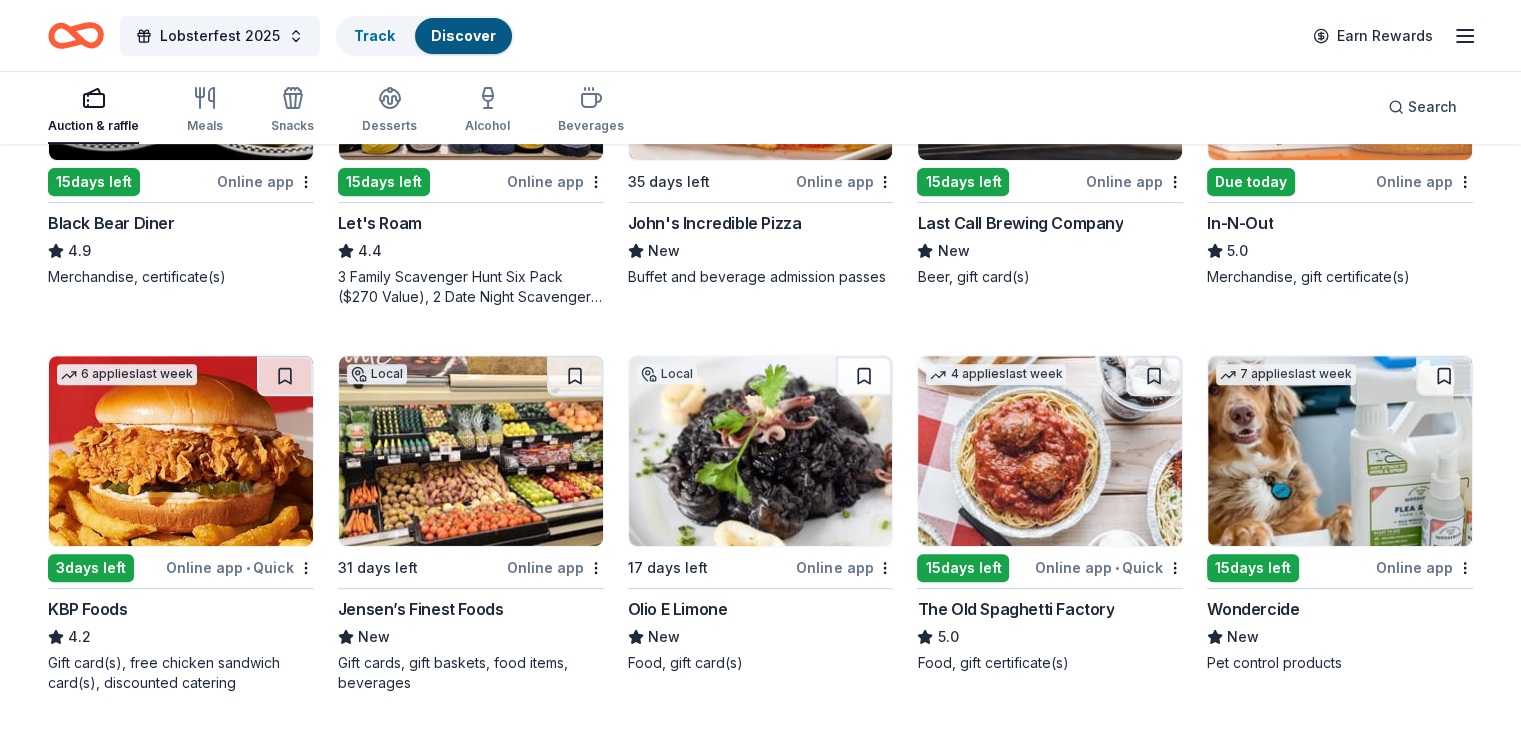 scroll, scrollTop: 772, scrollLeft: 0, axis: vertical 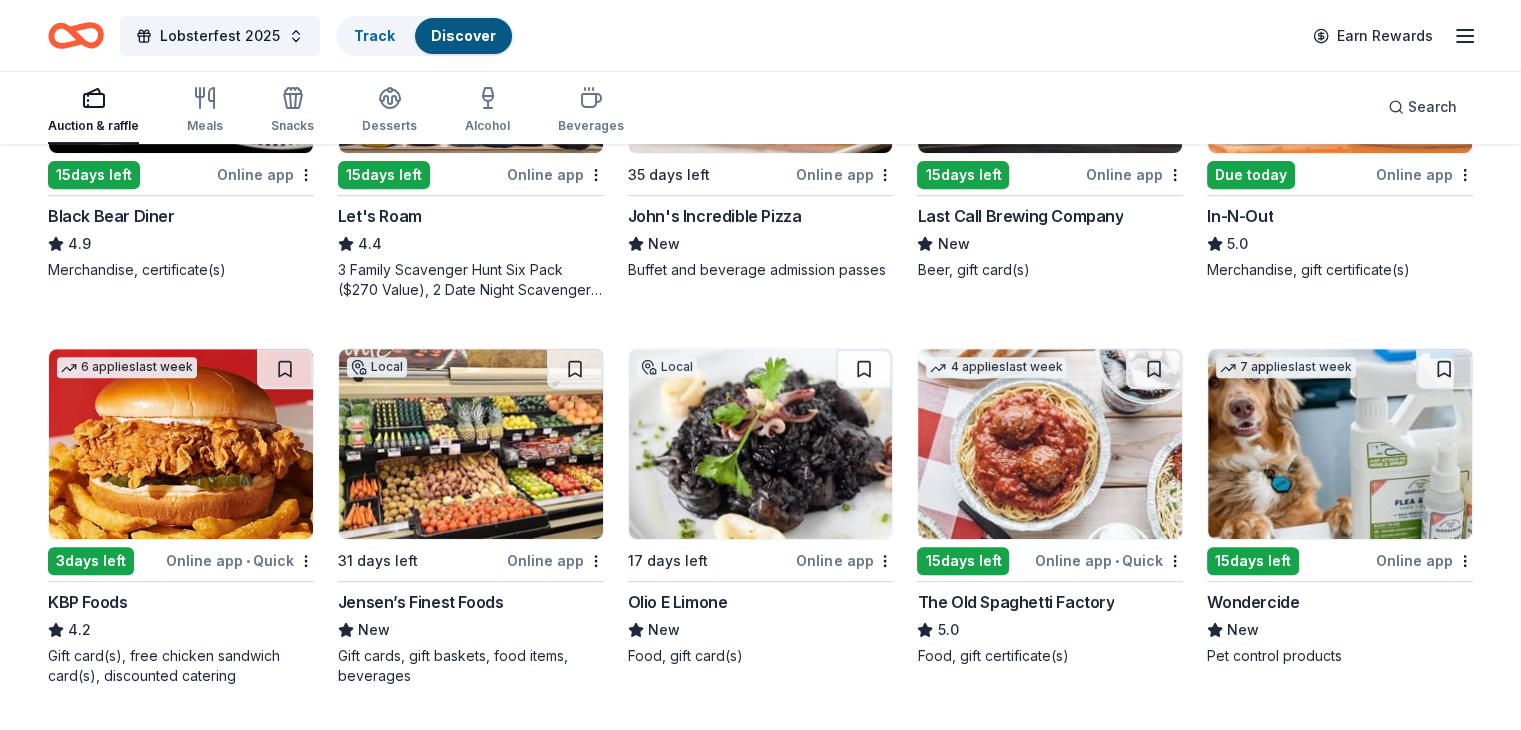 click on "15  days left" at bounding box center (1253, 561) 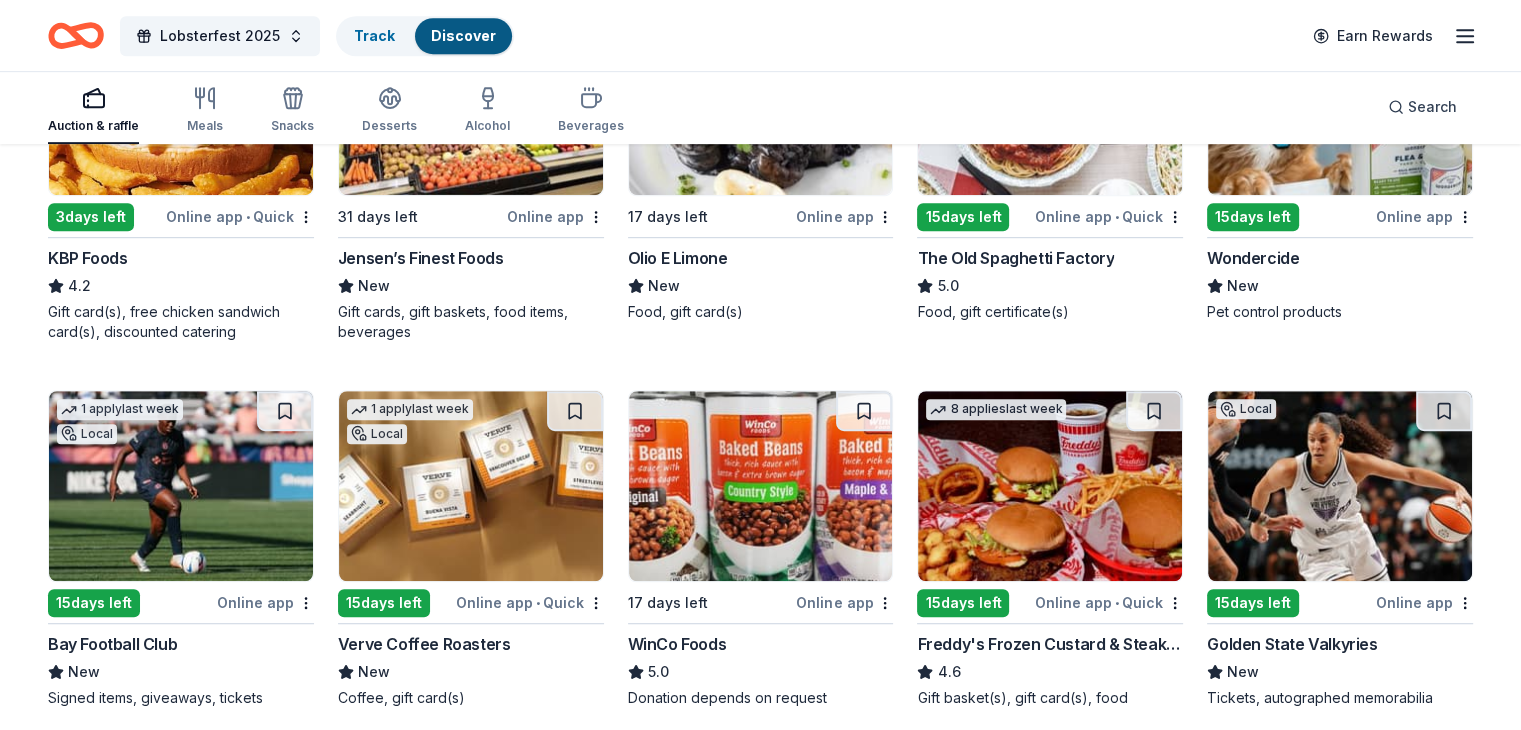 scroll, scrollTop: 1118, scrollLeft: 0, axis: vertical 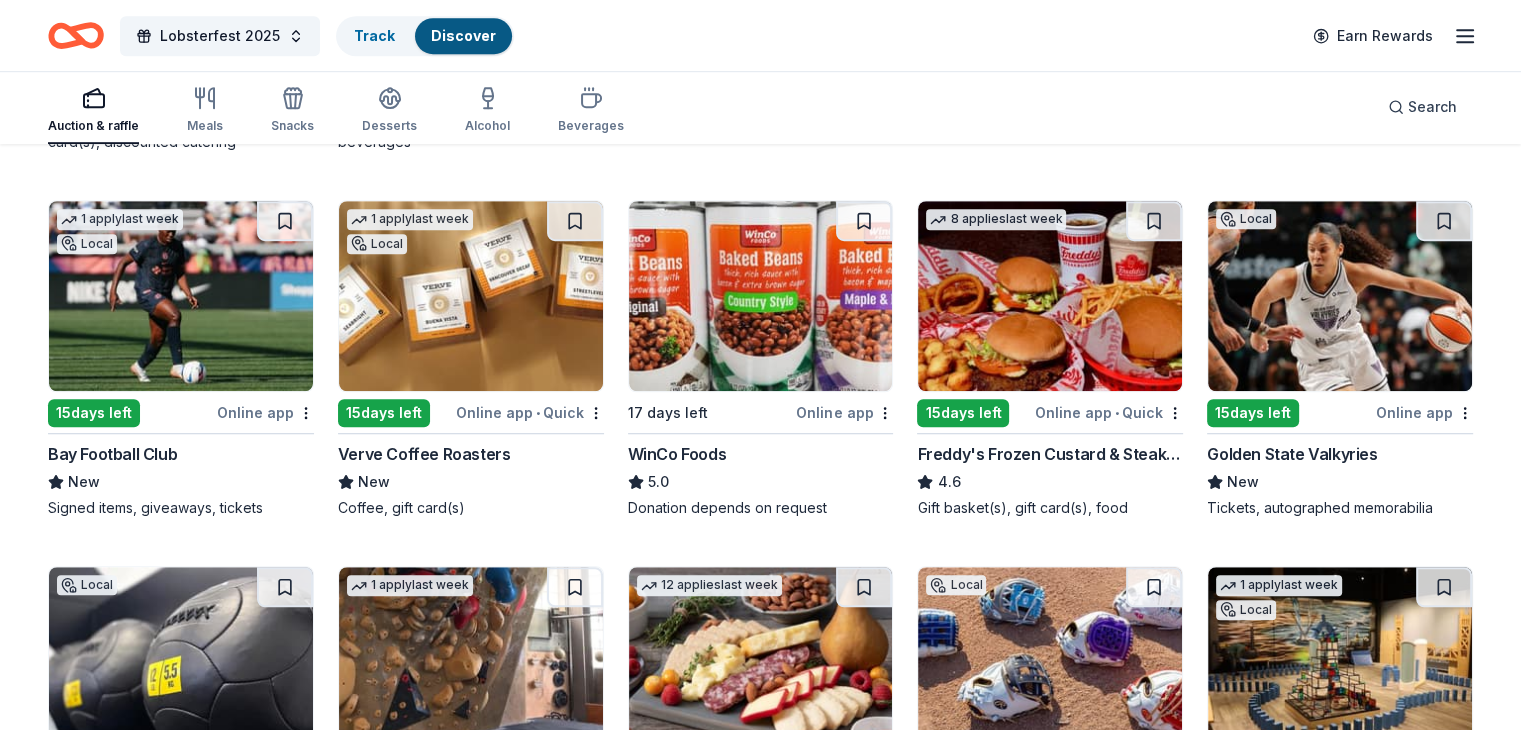 click at bounding box center (471, 296) 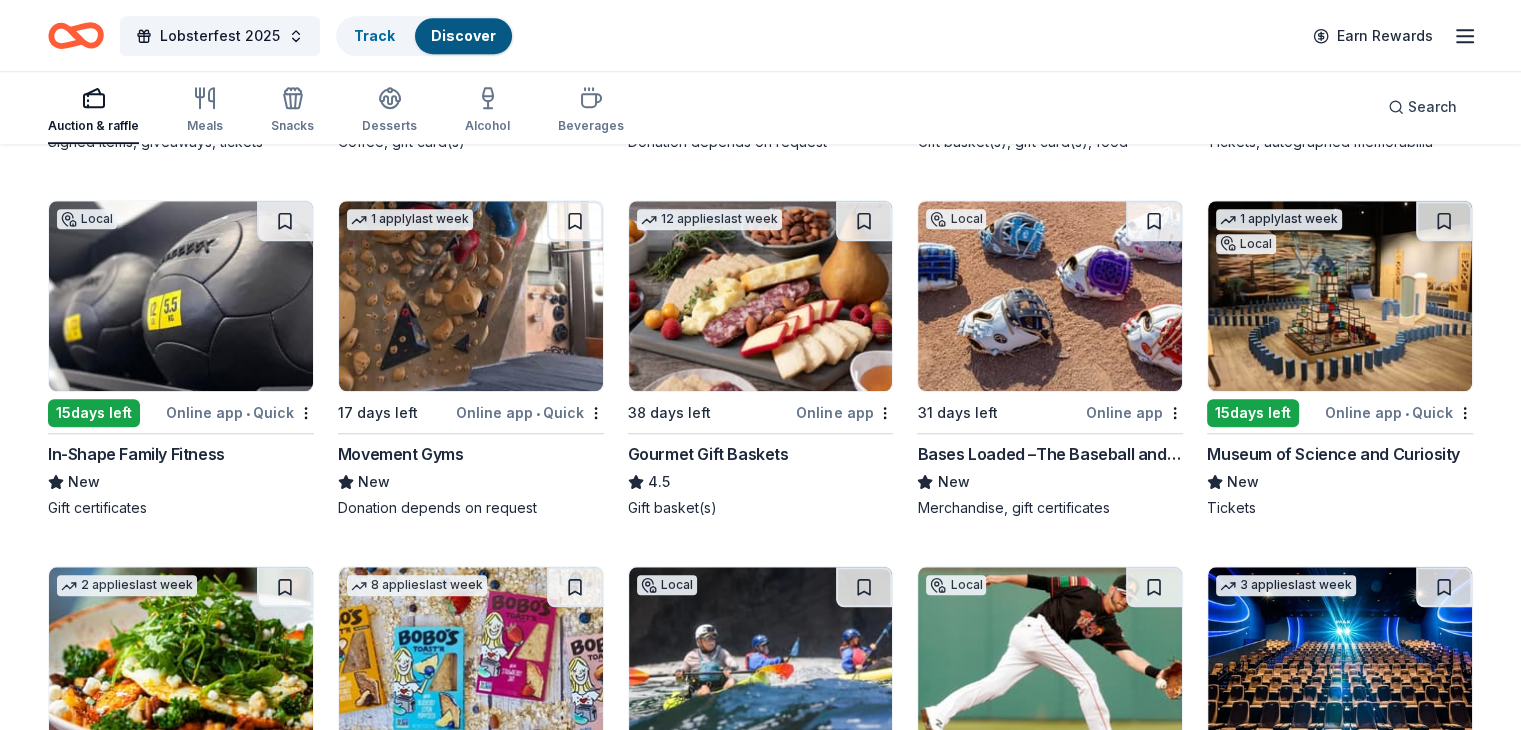 scroll, scrollTop: 1676, scrollLeft: 0, axis: vertical 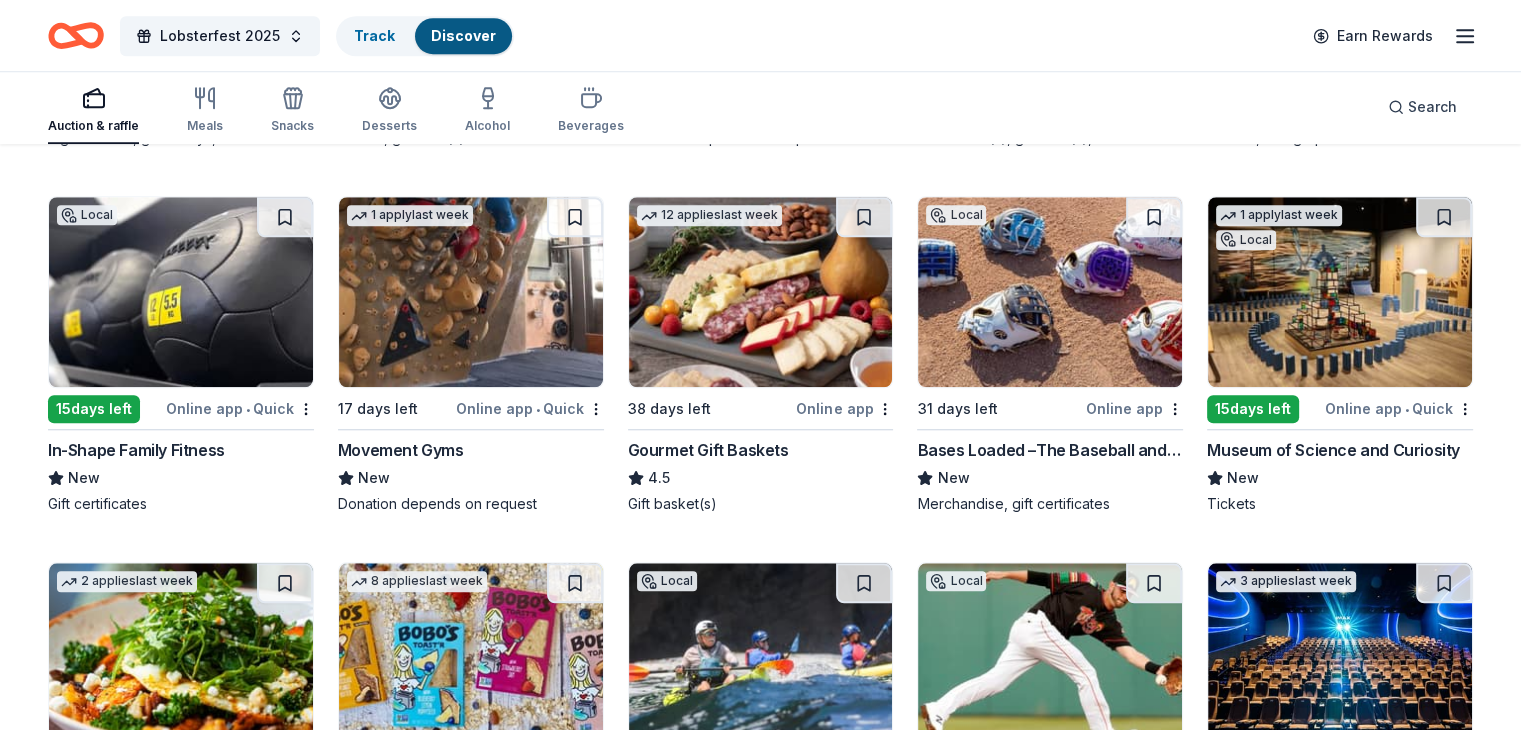 click at bounding box center (761, 292) 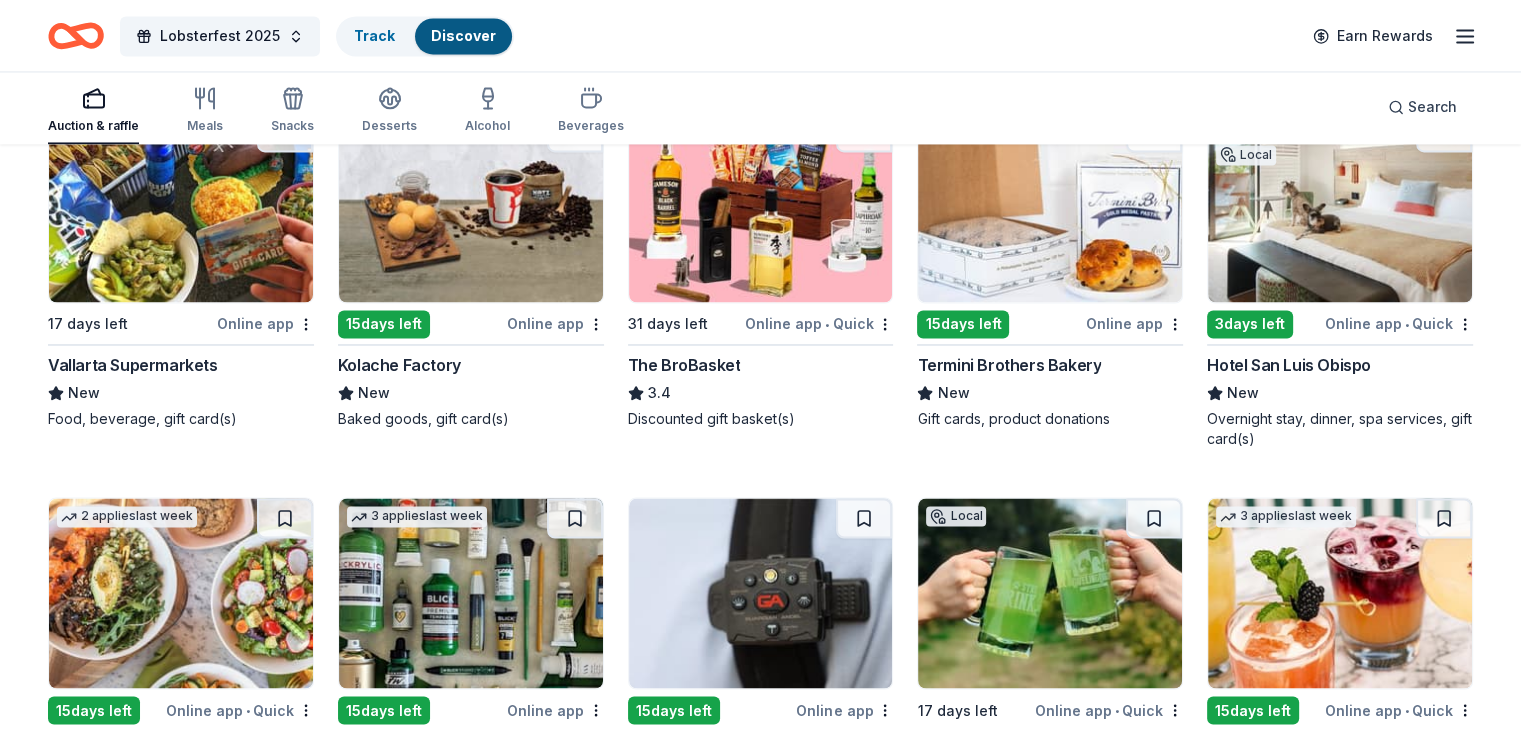 scroll, scrollTop: 3267, scrollLeft: 0, axis: vertical 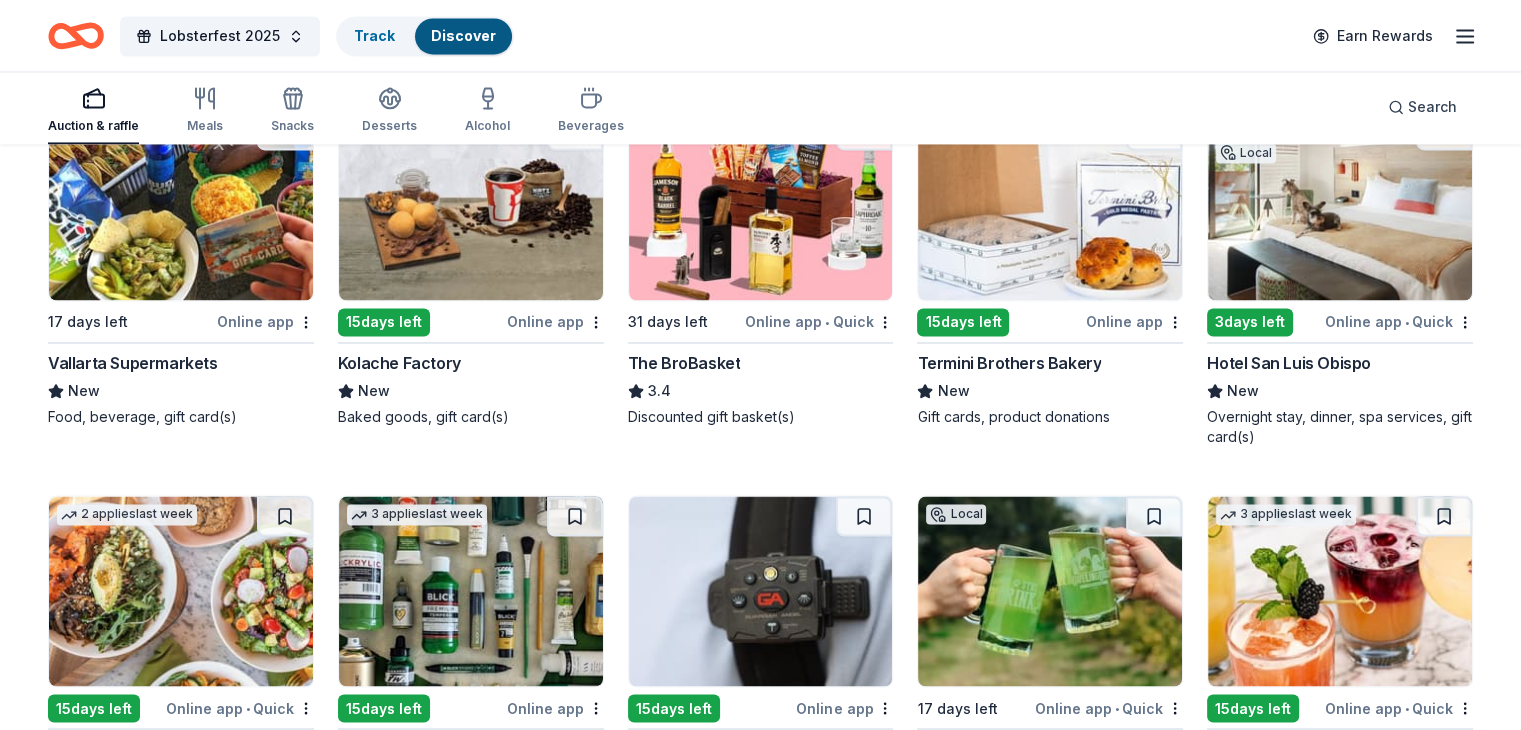 click on "3  days left" at bounding box center [1250, 322] 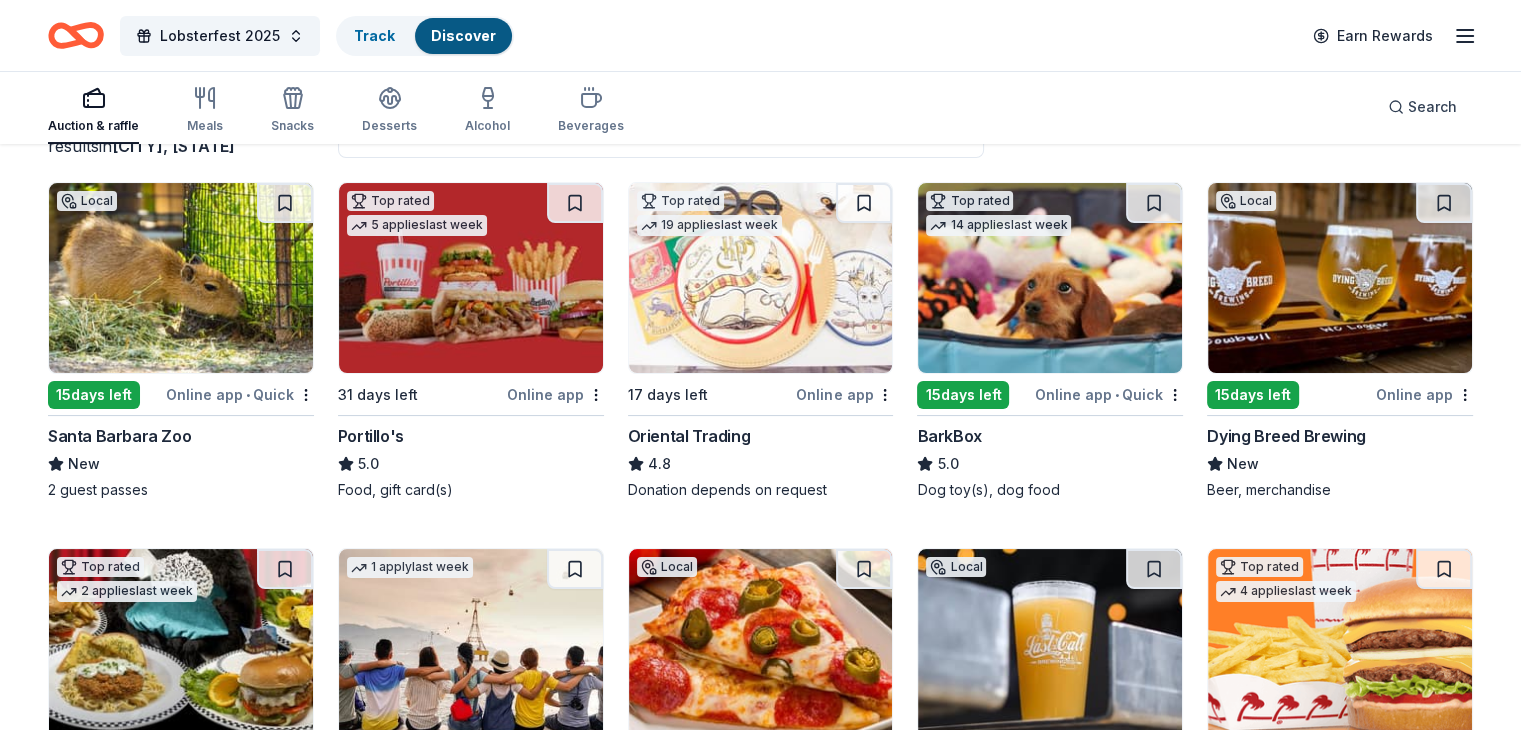 scroll, scrollTop: 0, scrollLeft: 0, axis: both 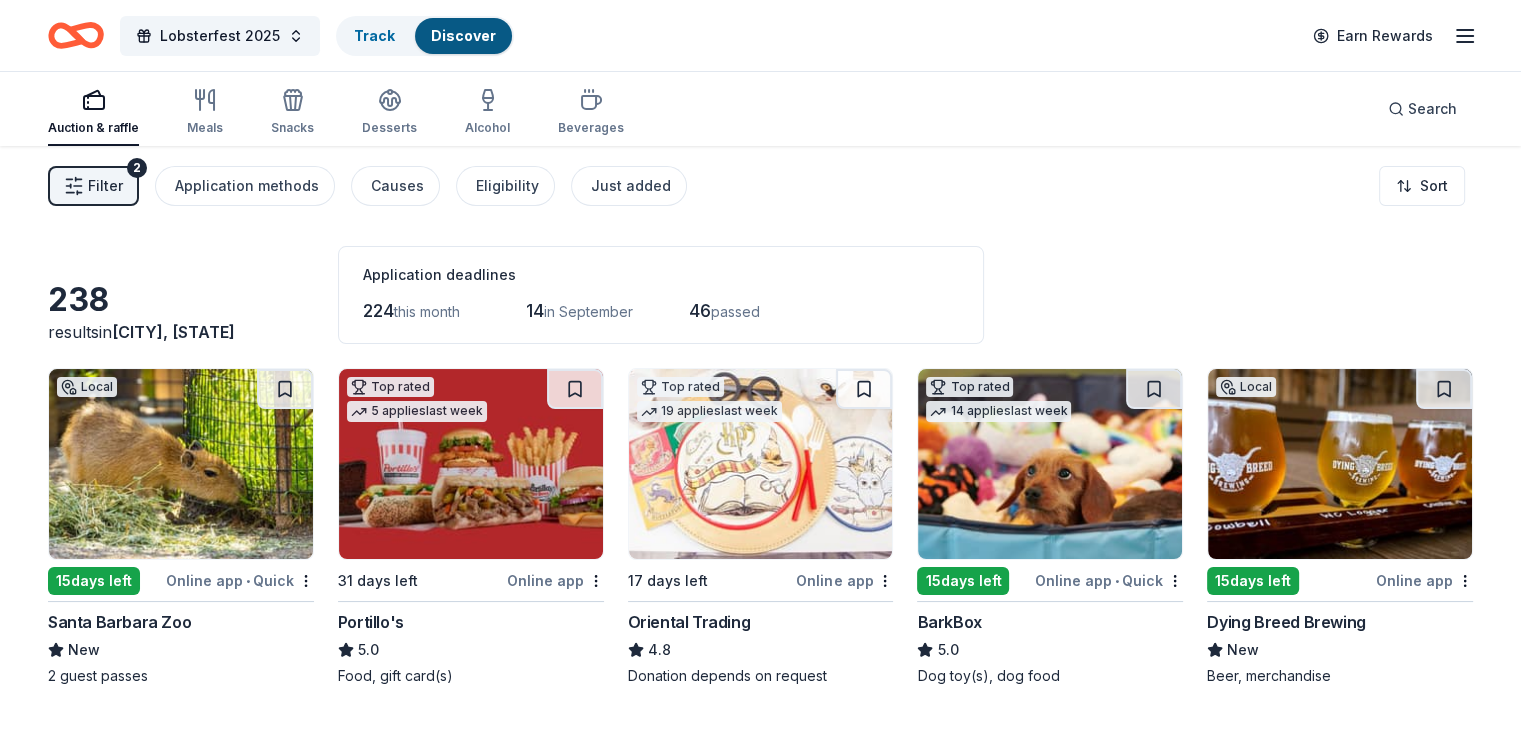 click on "Beer, merchandise" at bounding box center [1340, 676] 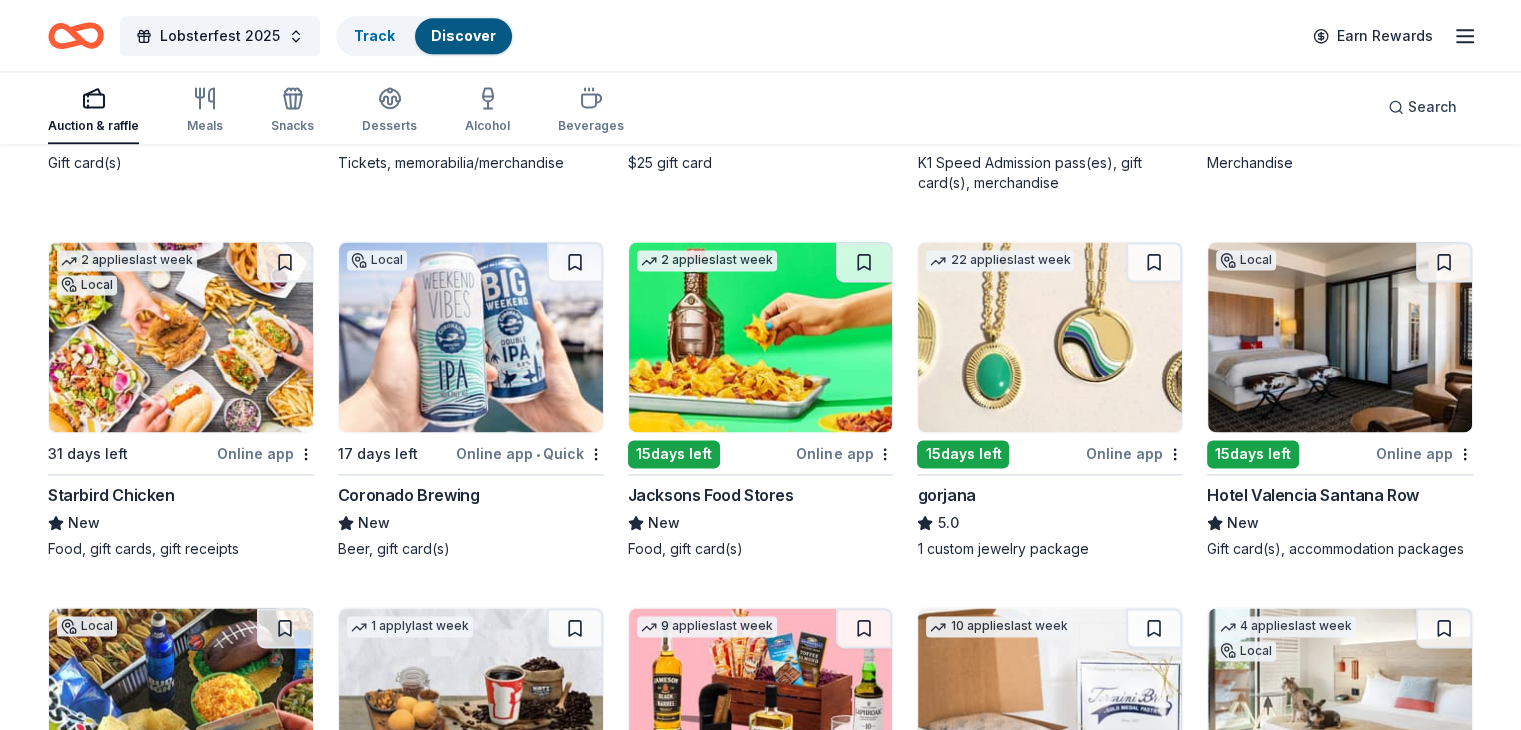 scroll, scrollTop: 2776, scrollLeft: 0, axis: vertical 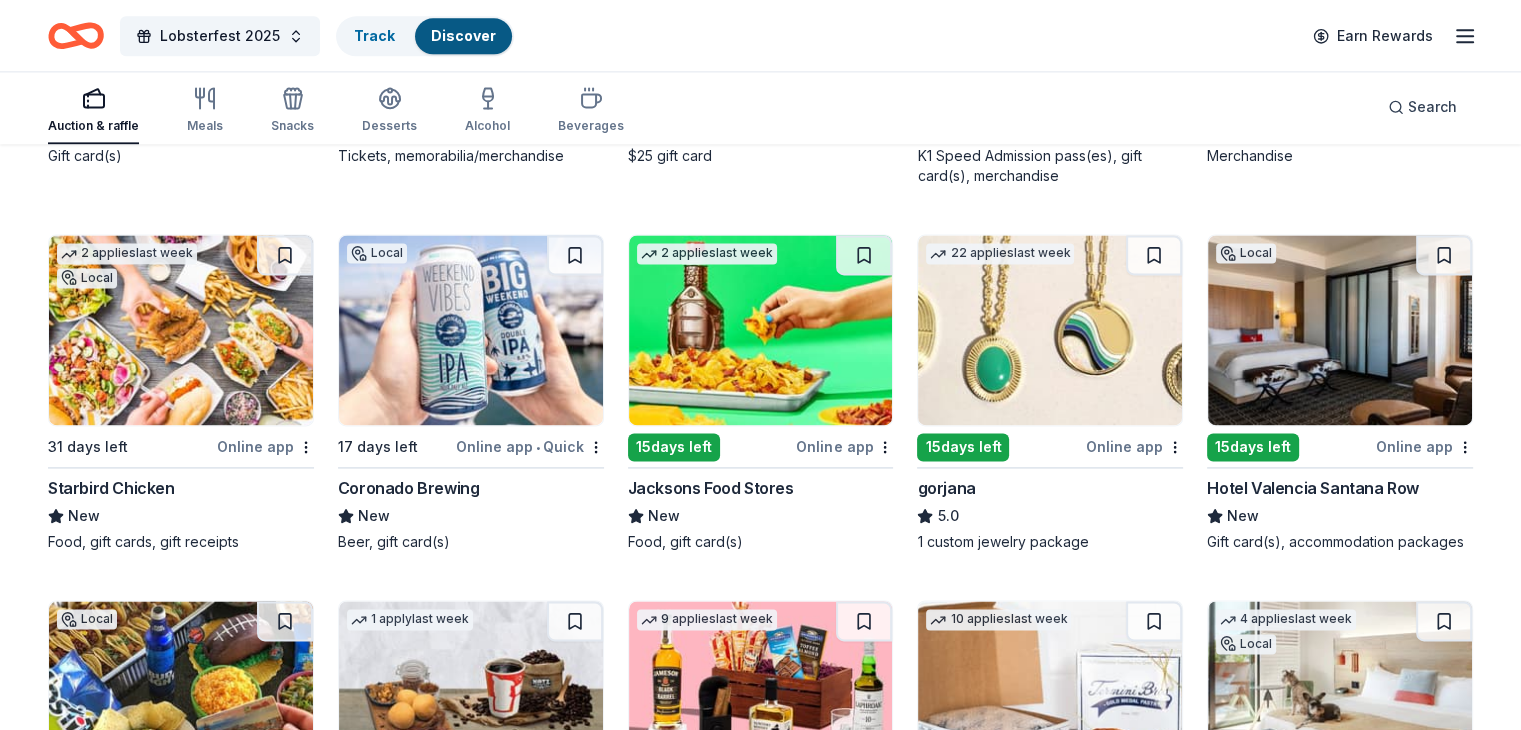 click on "15  days left" at bounding box center [963, 447] 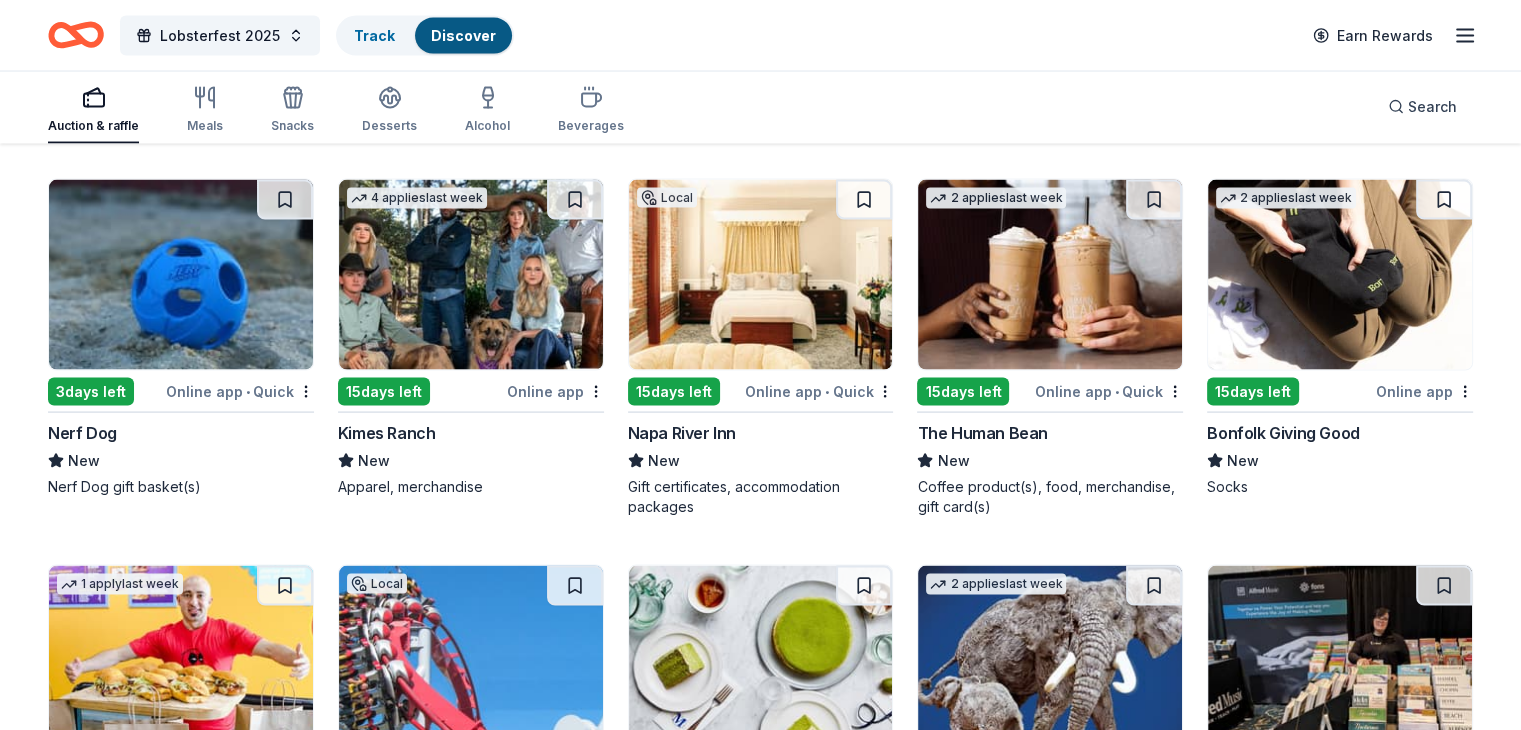 scroll, scrollTop: 3963, scrollLeft: 0, axis: vertical 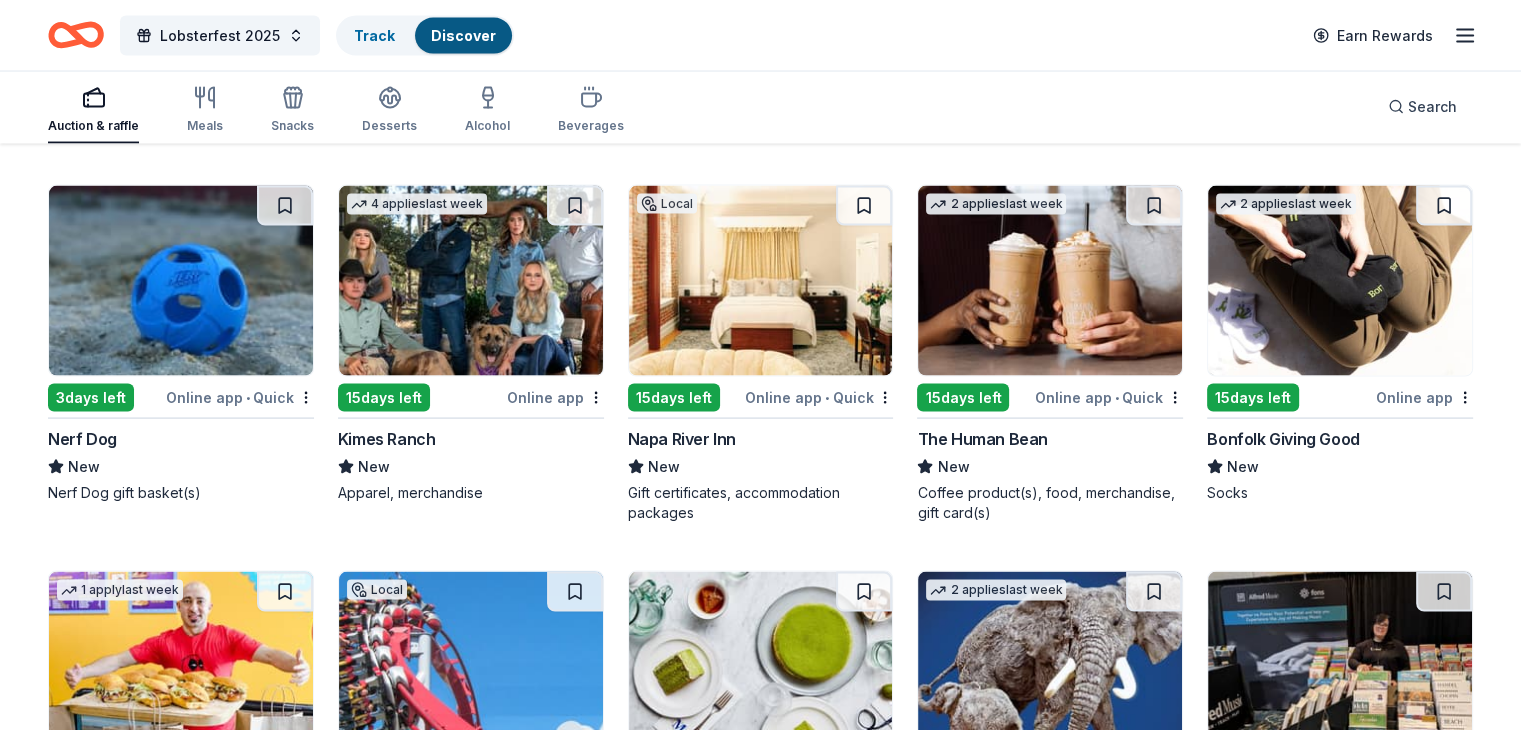 click on "238 results  in  Patterson, CA Application deadlines 224  this month 14  in September 46  passed Local 15  days left Online app • Quick Santa Barbara Zoo New 2 guest passes Top rated 5   applies  last week 31 days left Online app Portillo's 5.0 Food, gift card(s) Top rated 19   applies  last week 17 days left Online app Oriental Trading 4.8 Donation depends on request Top rated 14   applies  last week 15  days left Online app • Quick BarkBox 5.0 Dog toy(s), dog food Local 15  days left Online app Dying Breed Brewing New Beer, merchandise Top rated 2   applies  last week 15  days left Online app Black Bear Diner 4.9 Merchandise, certificate(s) 1   apply  last week 15  days left Online app Let's Roam 4.4 3 Family Scavenger Hunt Six Pack ($270 Value), 2 Date Night Scavenger Hunt Two Pack ($130 Value) Local 35 days left Online app John's Incredible Pizza New Buffet and beverage admission passes Local 15  days left Online app Last Call Brewing Company New Beer, gift card(s) Top rated 4   applies  last week 5.0" at bounding box center [760, -998] 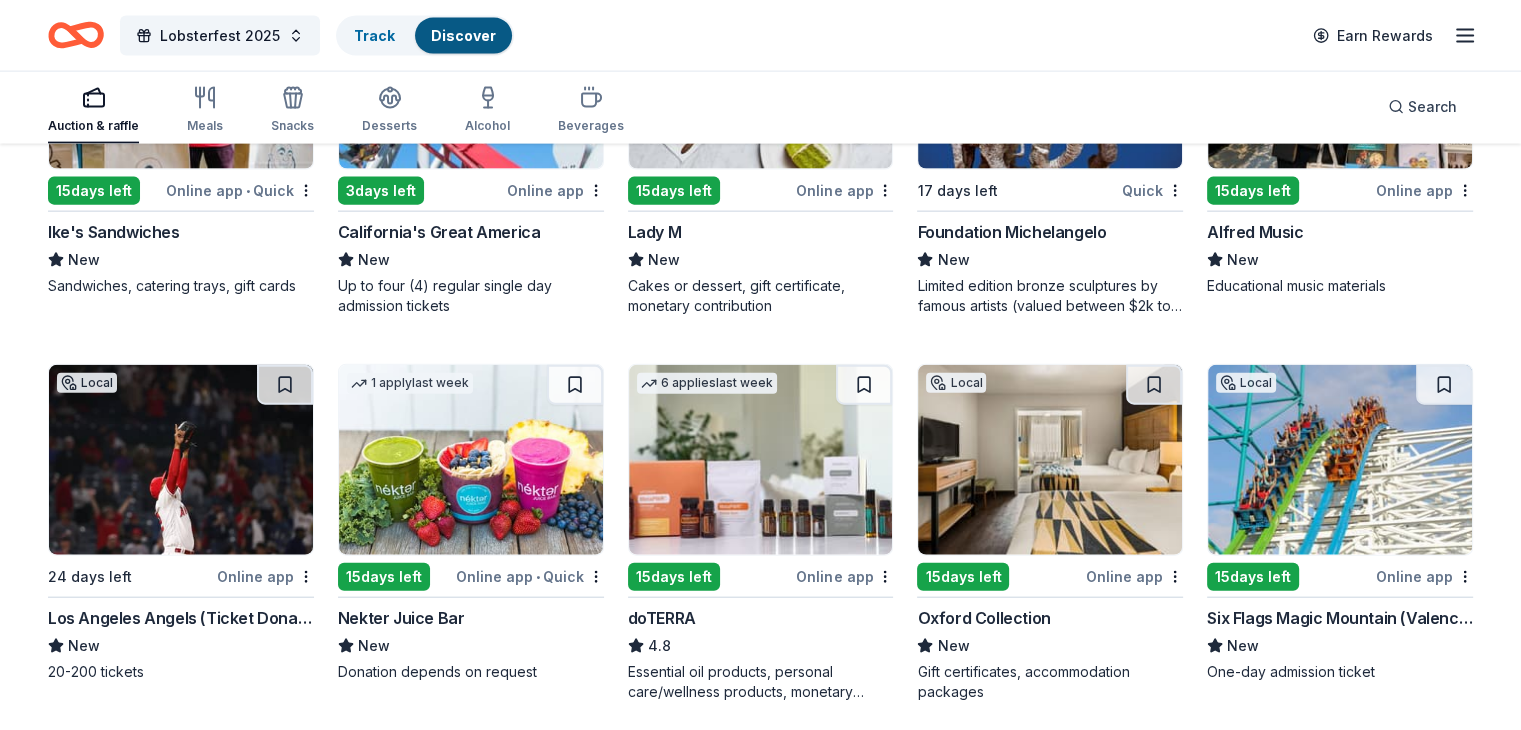 scroll, scrollTop: 4557, scrollLeft: 0, axis: vertical 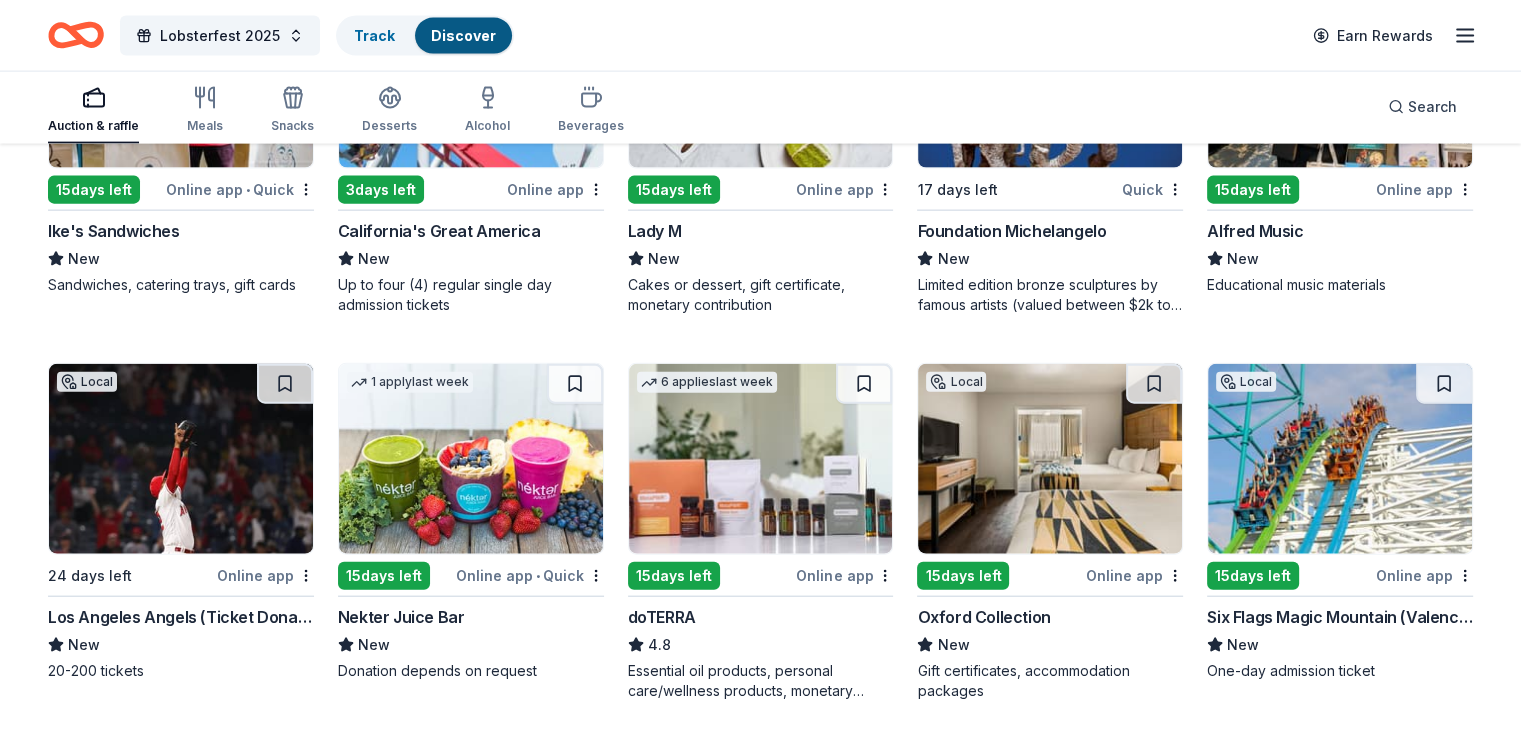 click on "15  days left" at bounding box center (1253, 576) 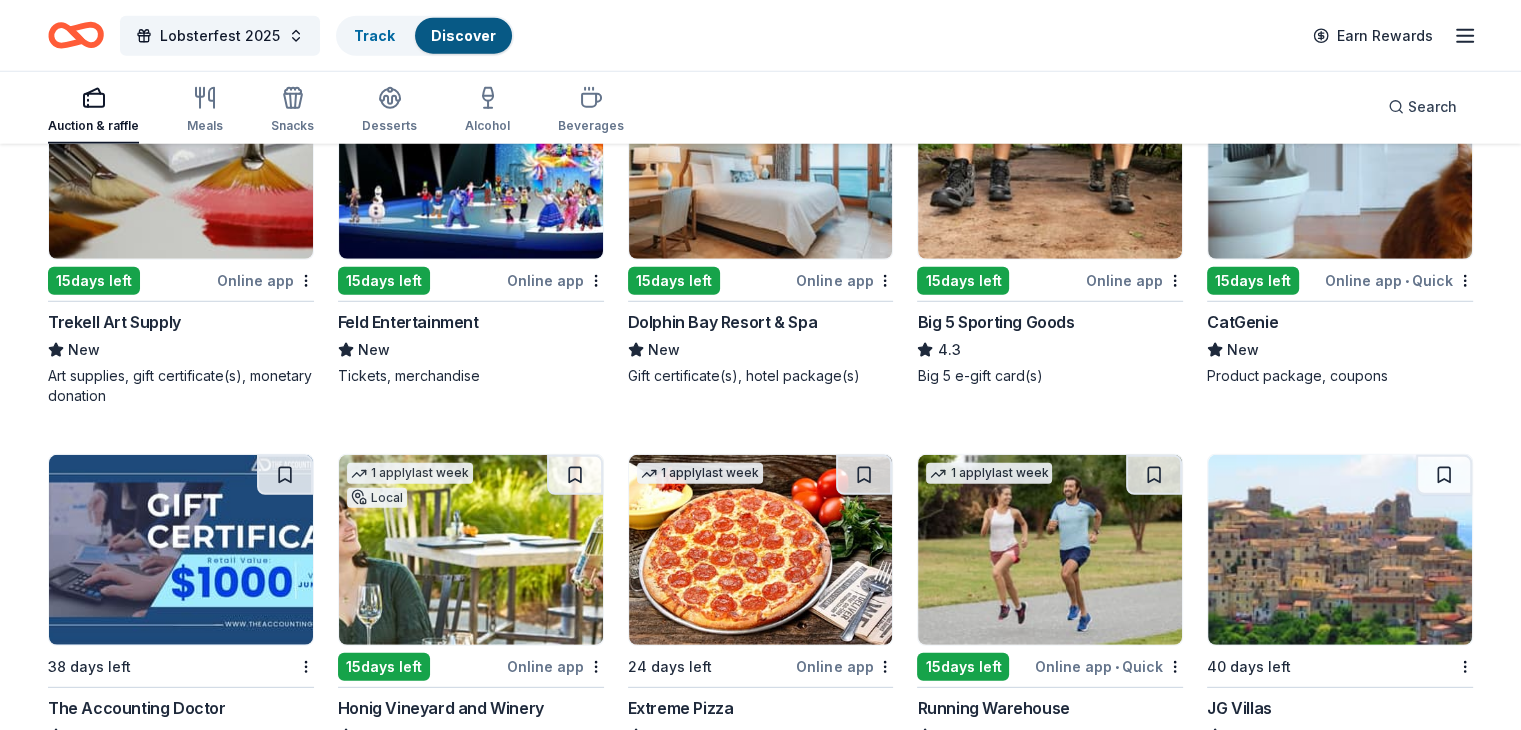 scroll, scrollTop: 5615, scrollLeft: 0, axis: vertical 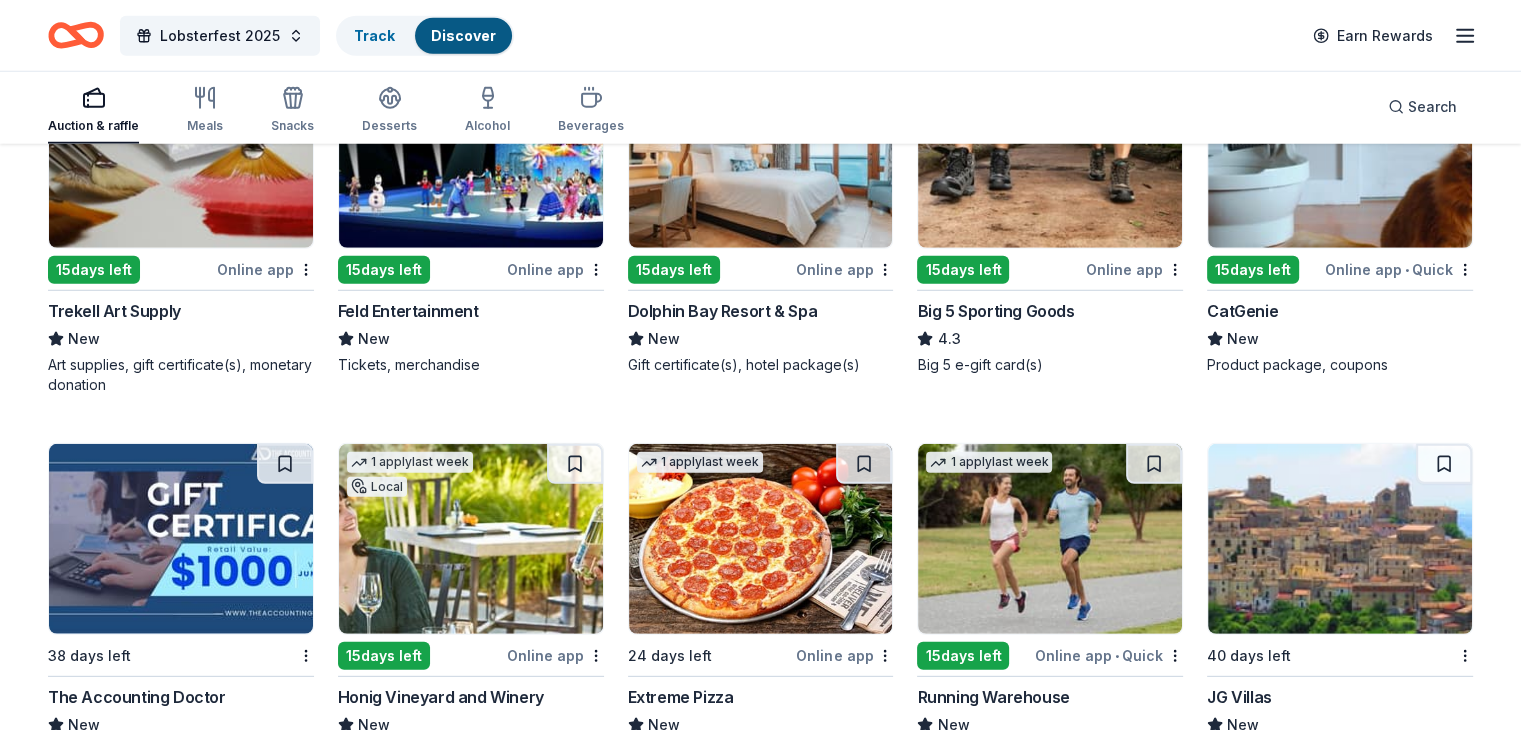 click on "15  days left" at bounding box center [674, 270] 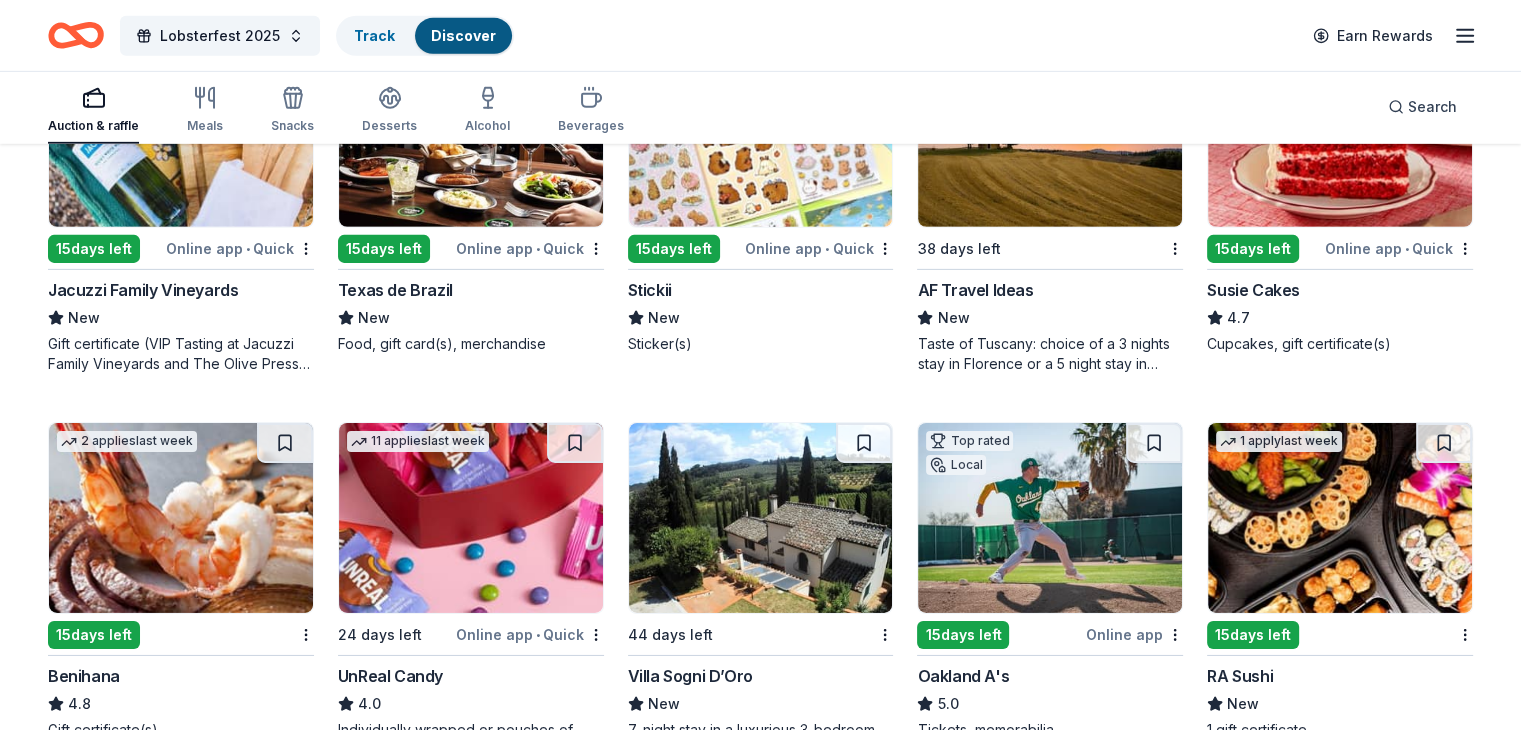 scroll, scrollTop: 6425, scrollLeft: 0, axis: vertical 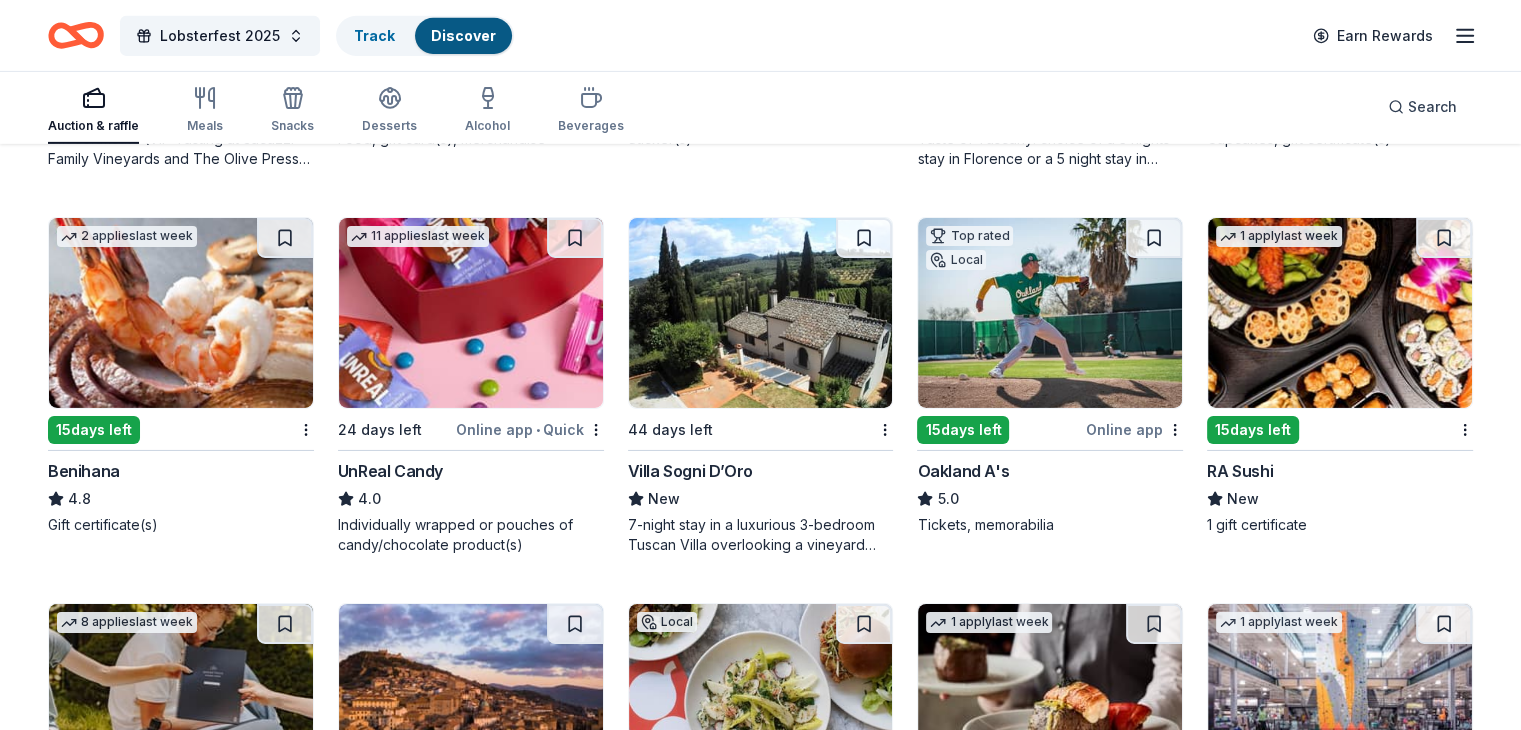 click at bounding box center [1050, 313] 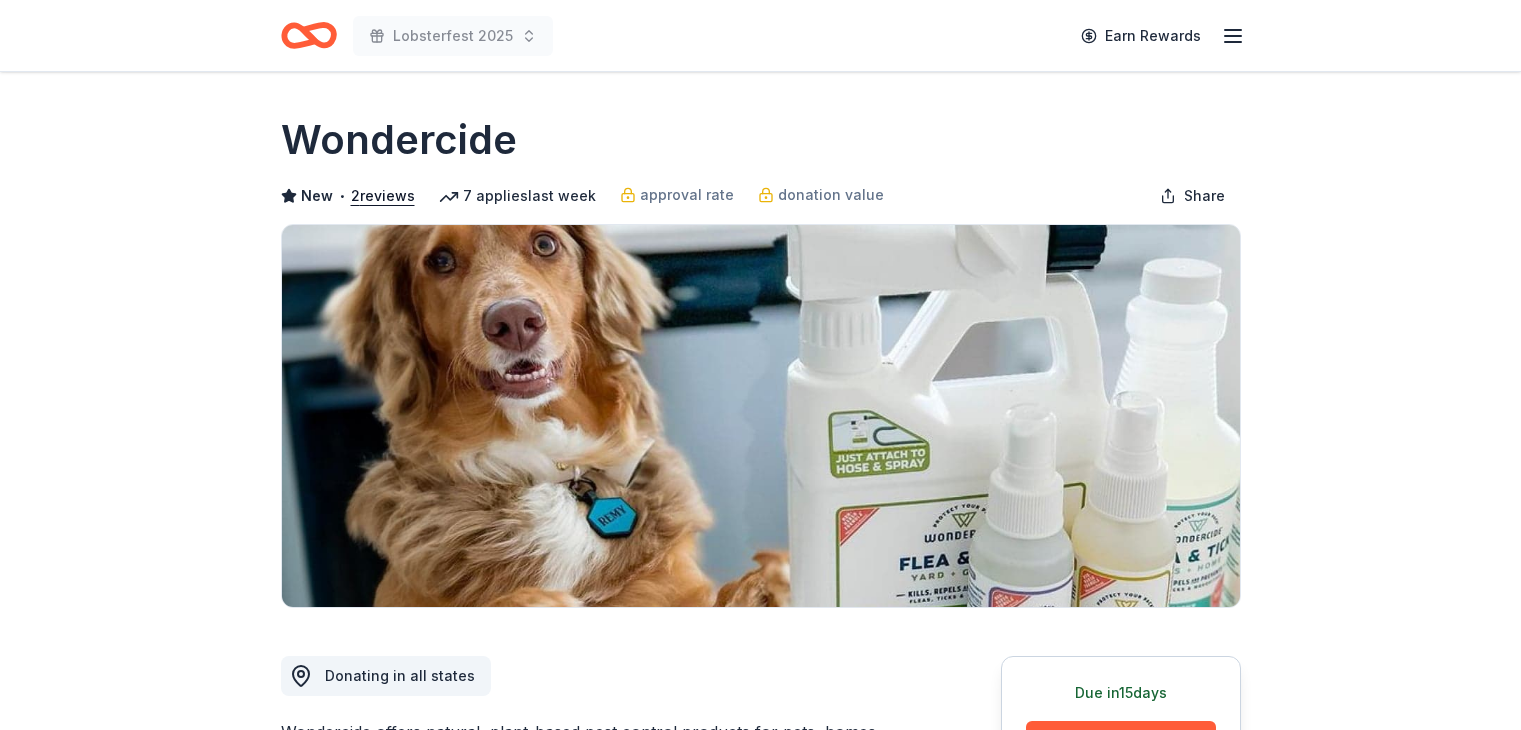 scroll, scrollTop: 0, scrollLeft: 0, axis: both 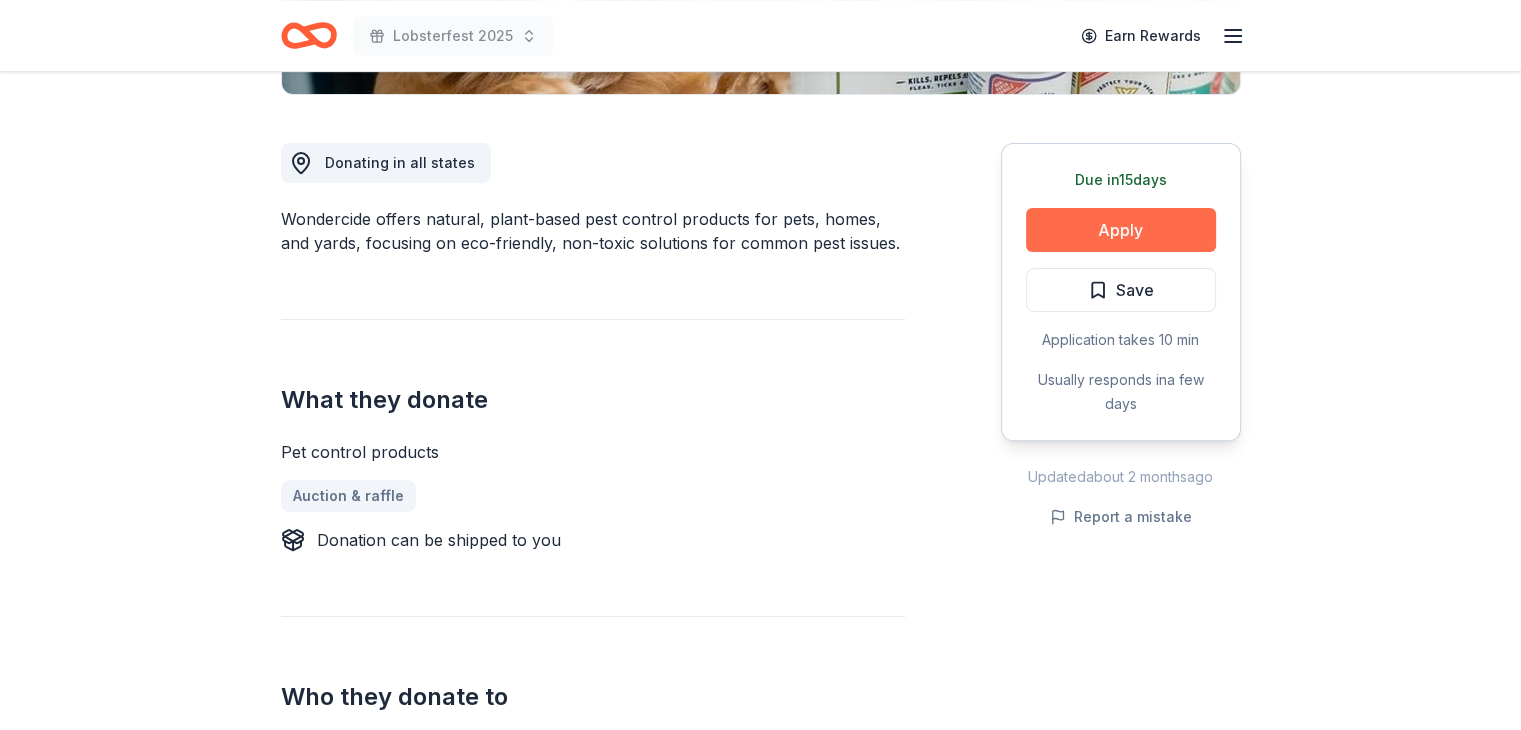 click on "Apply" at bounding box center (1121, 230) 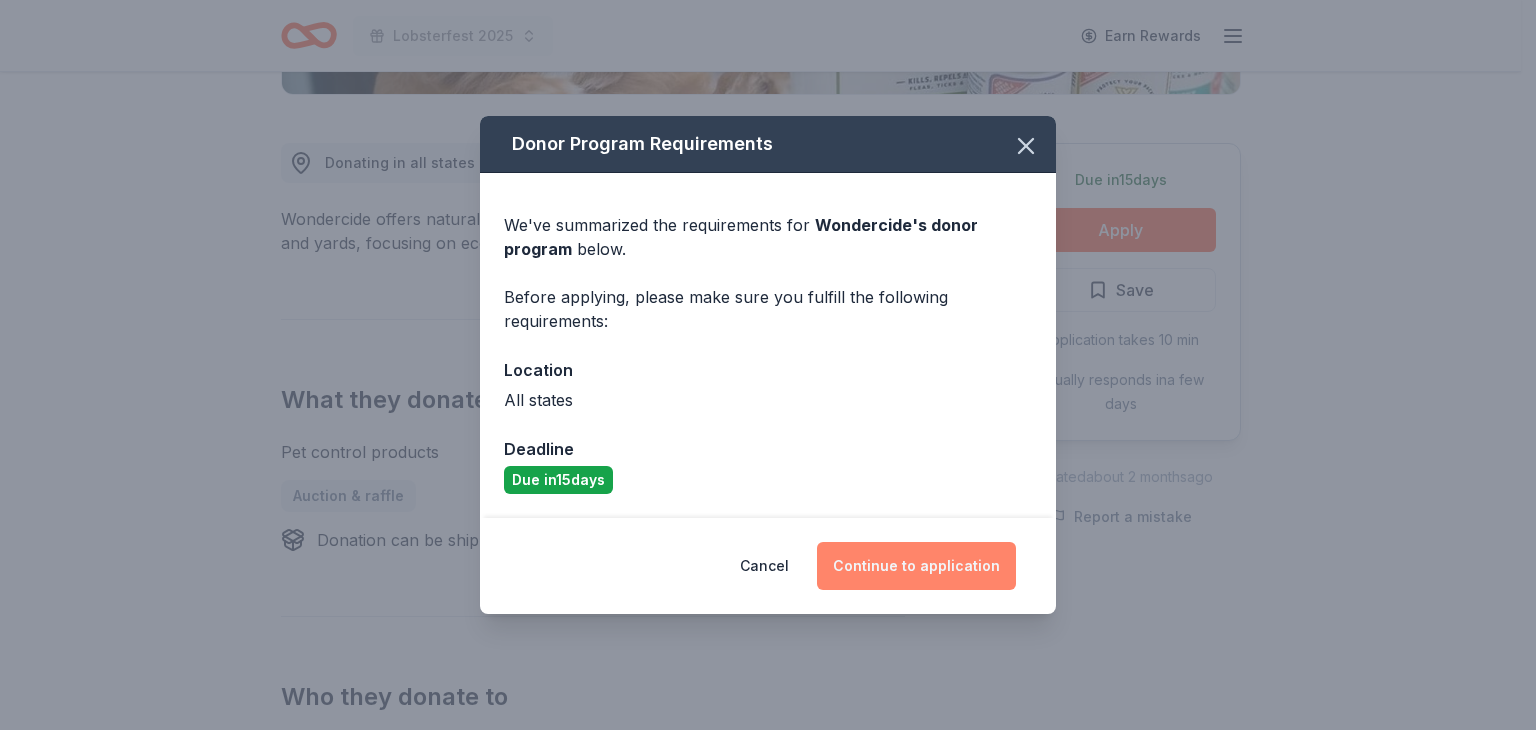 click on "Continue to application" at bounding box center (916, 566) 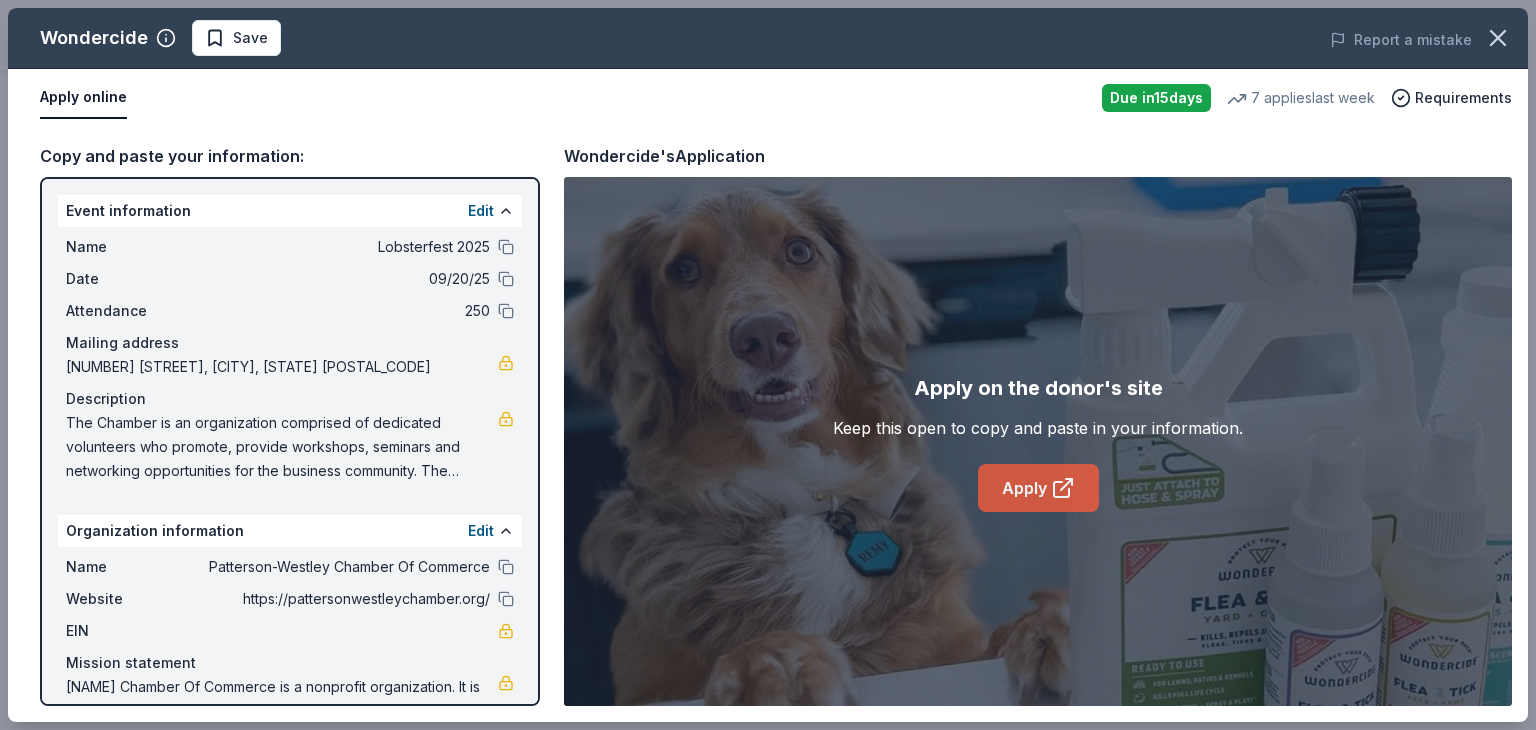 click on "Apply" at bounding box center (1038, 488) 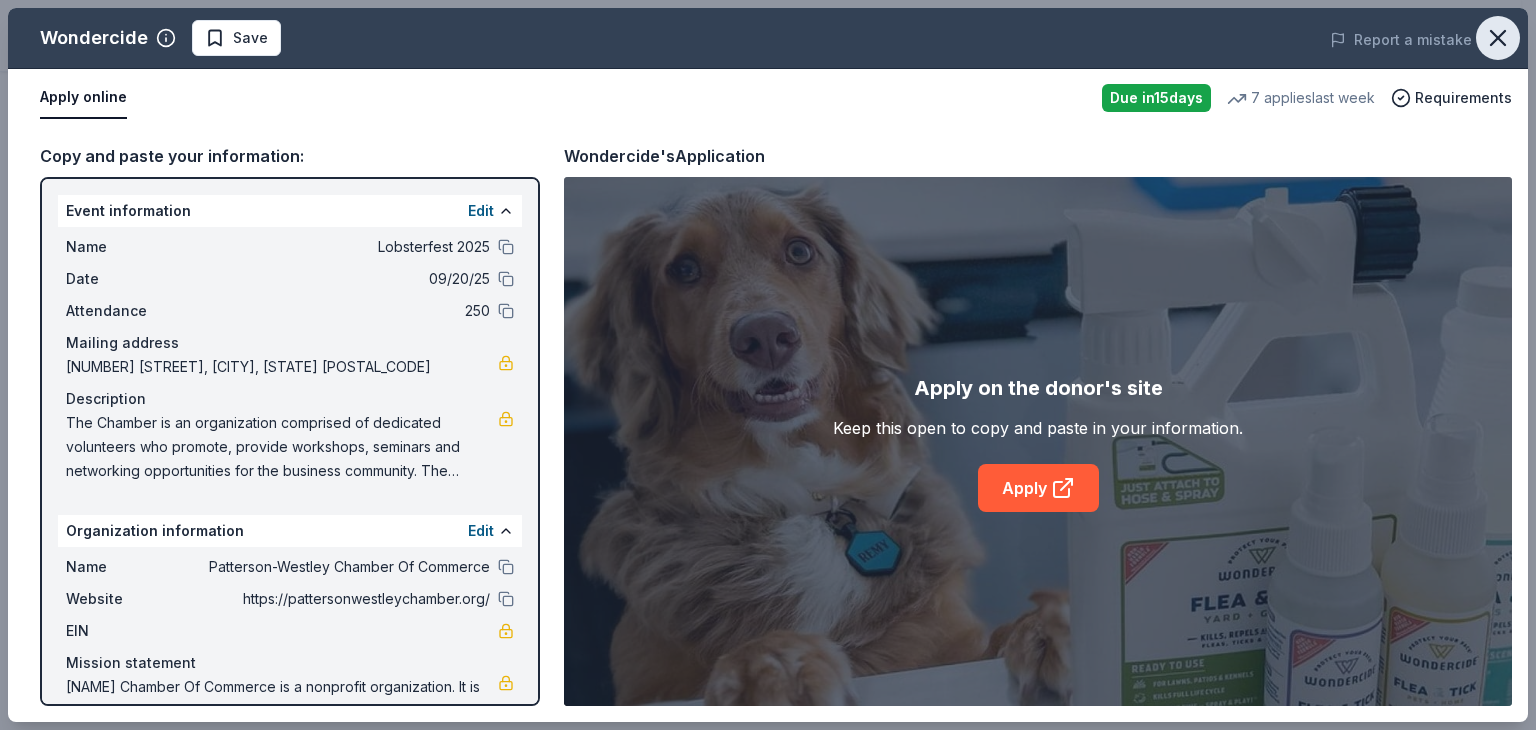 click 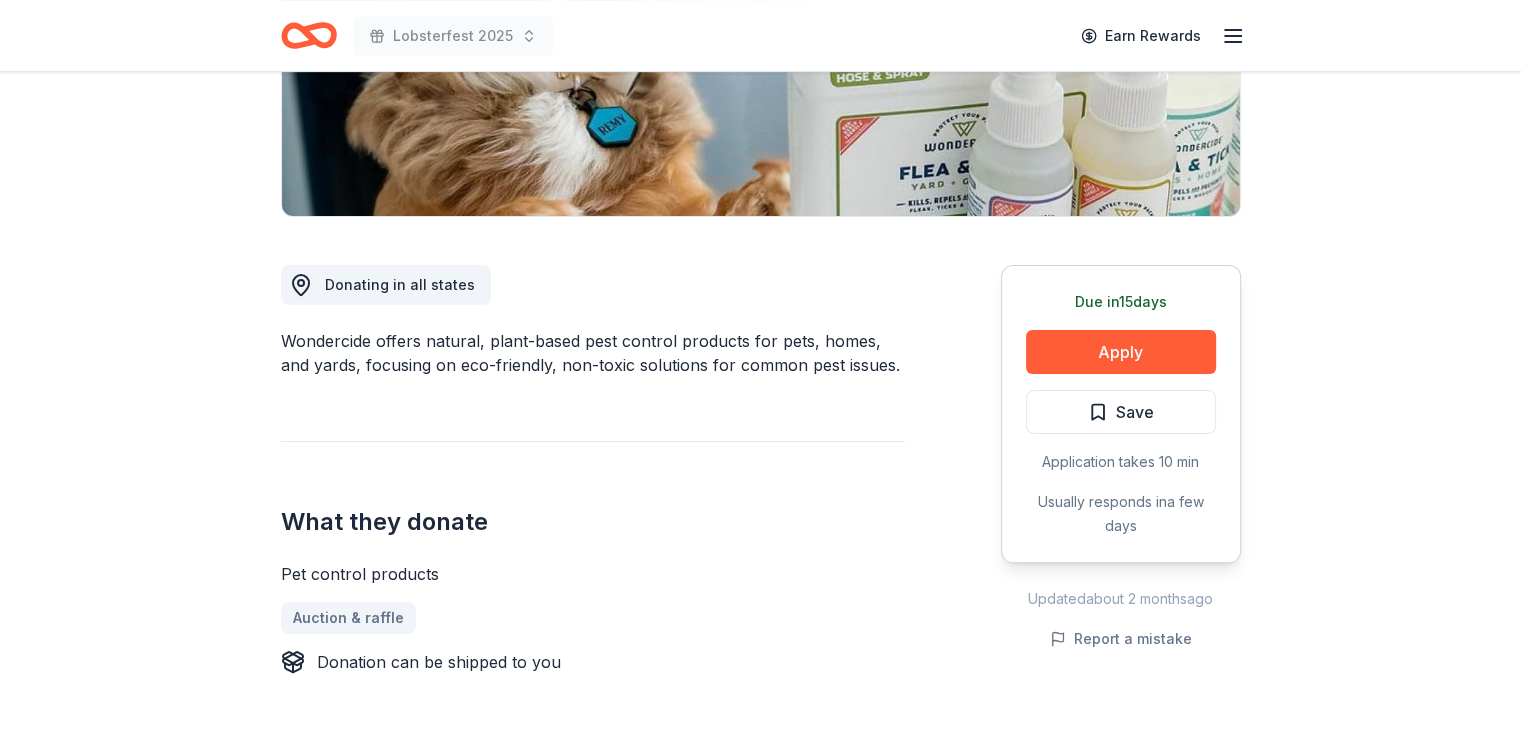 scroll, scrollTop: 0, scrollLeft: 0, axis: both 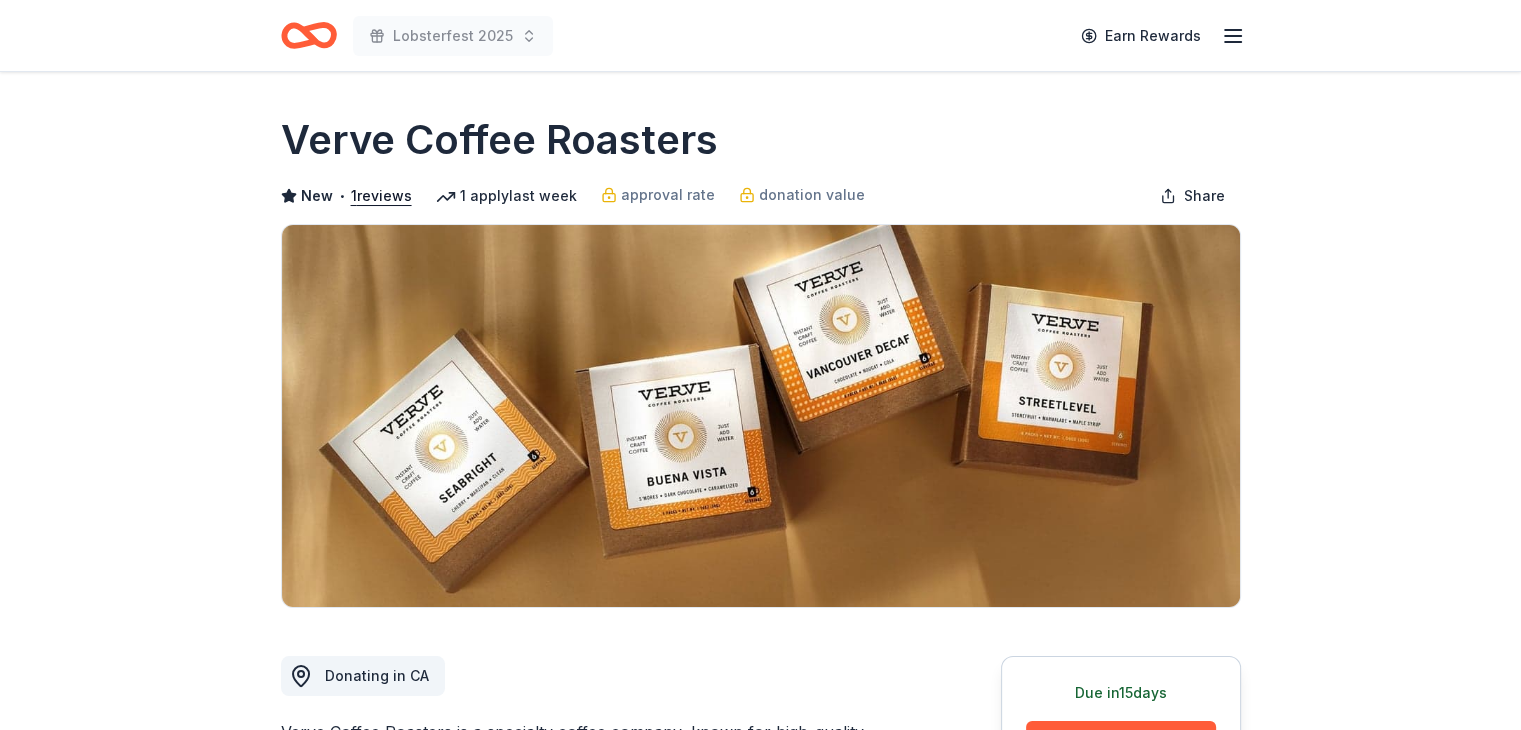 click on "Verve Coffee Roasters New • 1  reviews 1   apply  last week approval rate donation value Share Donating in [STATE] Verve Coffee Roasters is a specialty coffee company, known for high-quality, ethically sourced beans, artisan roasting, and a focus on sustainability and community engagement. What they donate Coffee, gift card(s) Beverages Auction & raffle Donation is small & easy to send to guests Who they donate to Verve Coffee Roasters  hasn ' t listed any preferences or eligibility criteria. Due in  15  days Apply Save ⚡️ Quick application Usually responds in  a few days Updated  about 2 months  ago Report a mistake approval rate 20 % approved 30 % declined 50 % no response donation value (average) 20% 70% 0% 10% $xx - $xx $xx - $xx $xx - $xx $xx - $xx Upgrade to Pro to view approval rates and average donation values New • 1  reviews Family Promise July 2024 • Approved They were so fast to response and donated to our cause - Thank you Leave a review Similar donors 3   applies  last week 15  days left 3" at bounding box center (761, 1412) 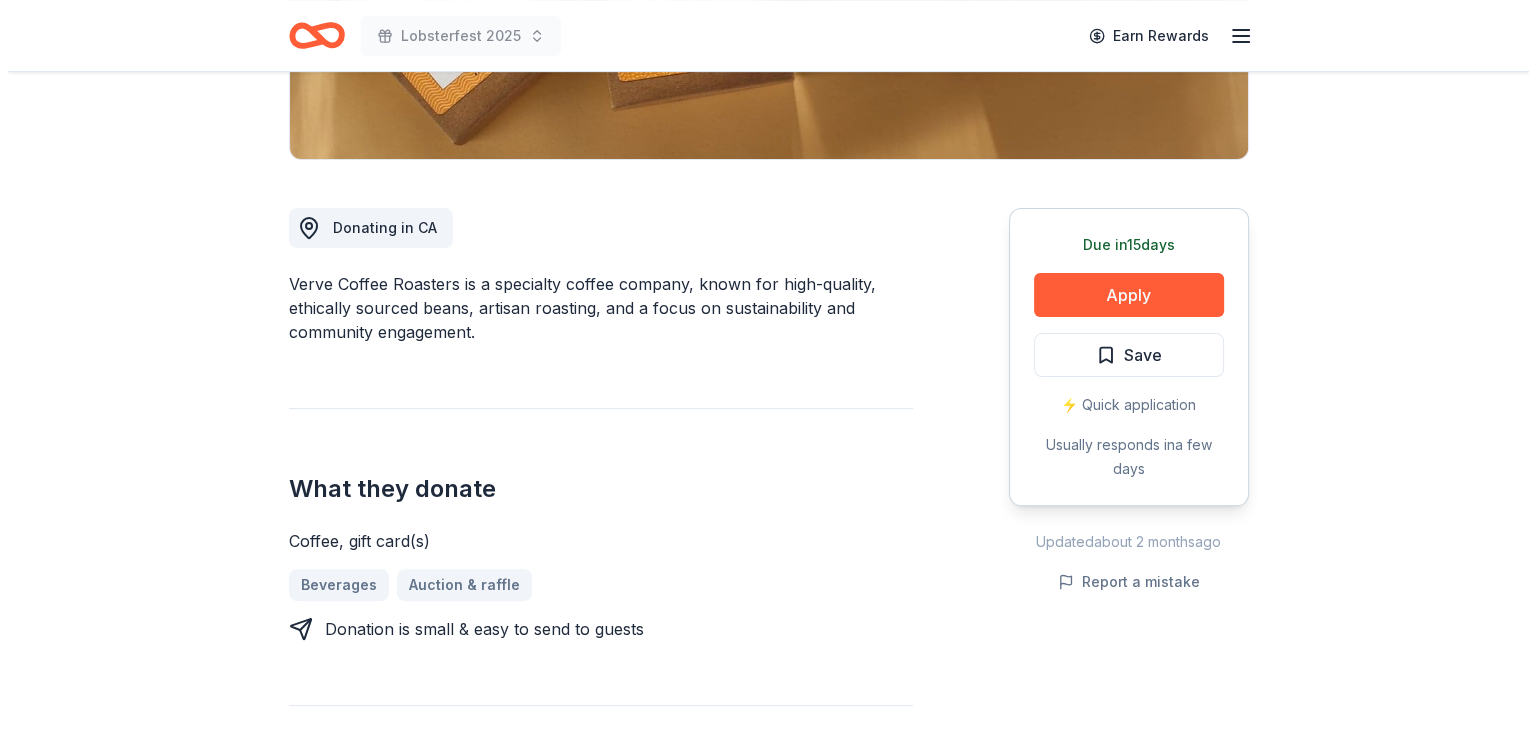 scroll, scrollTop: 448, scrollLeft: 0, axis: vertical 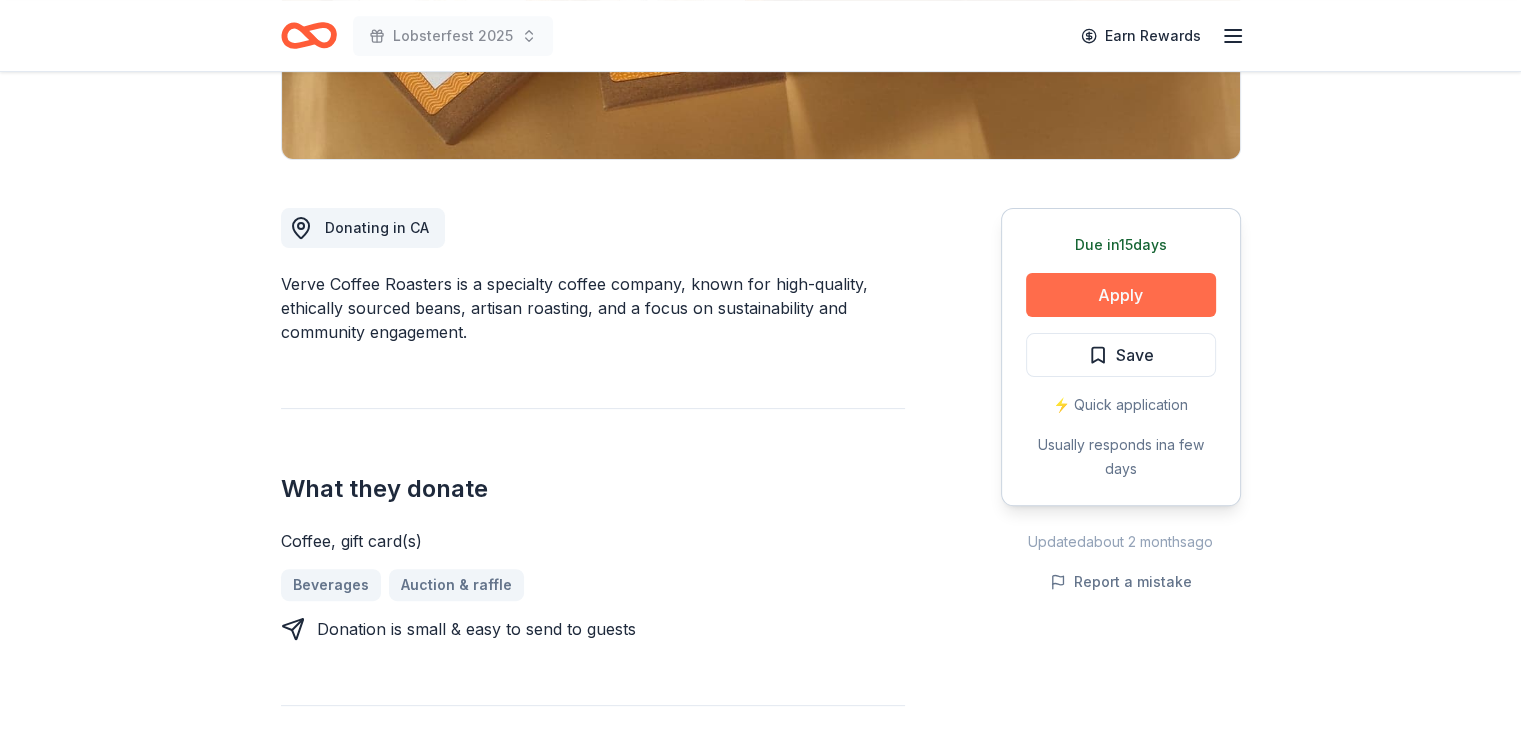 click on "Apply" at bounding box center (1121, 295) 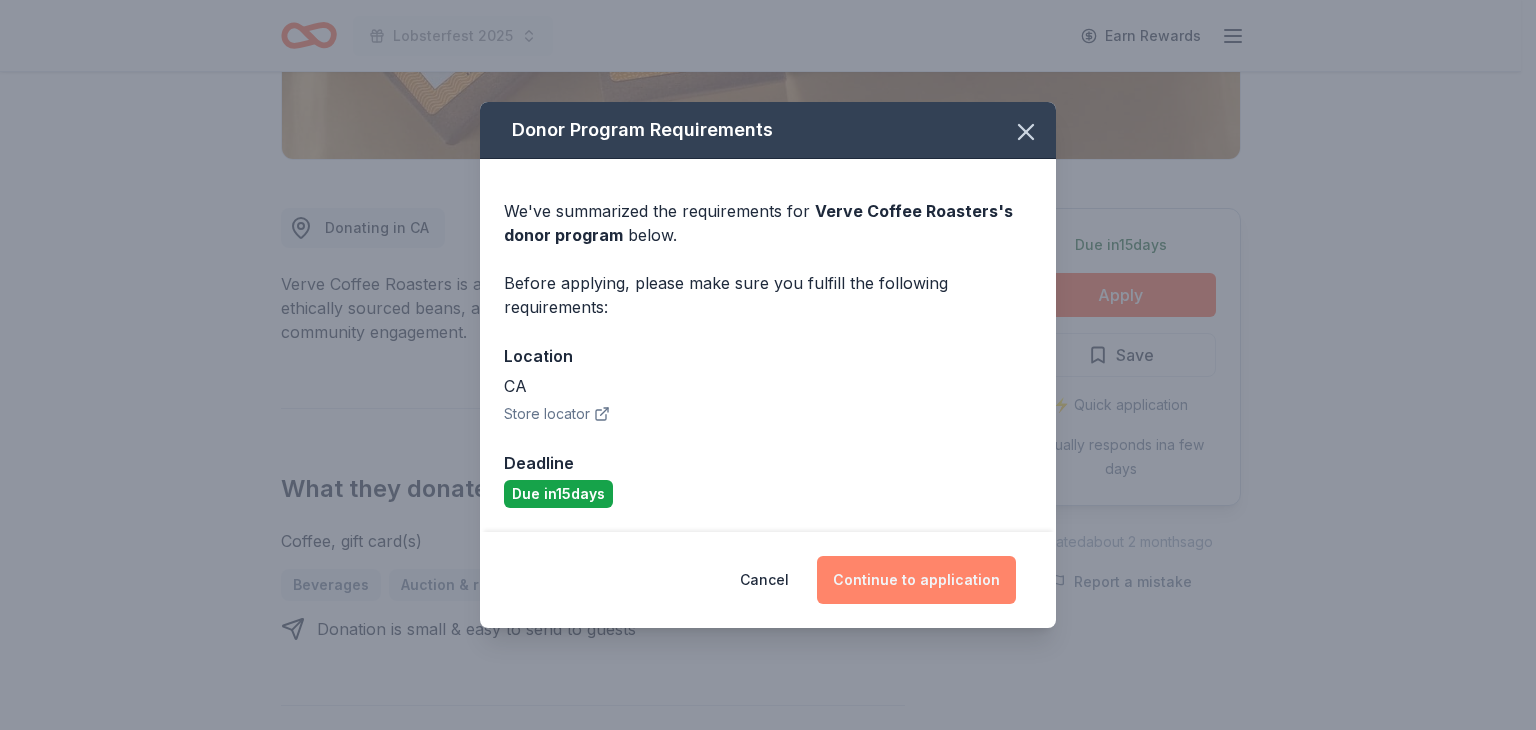 click on "Continue to application" at bounding box center (916, 580) 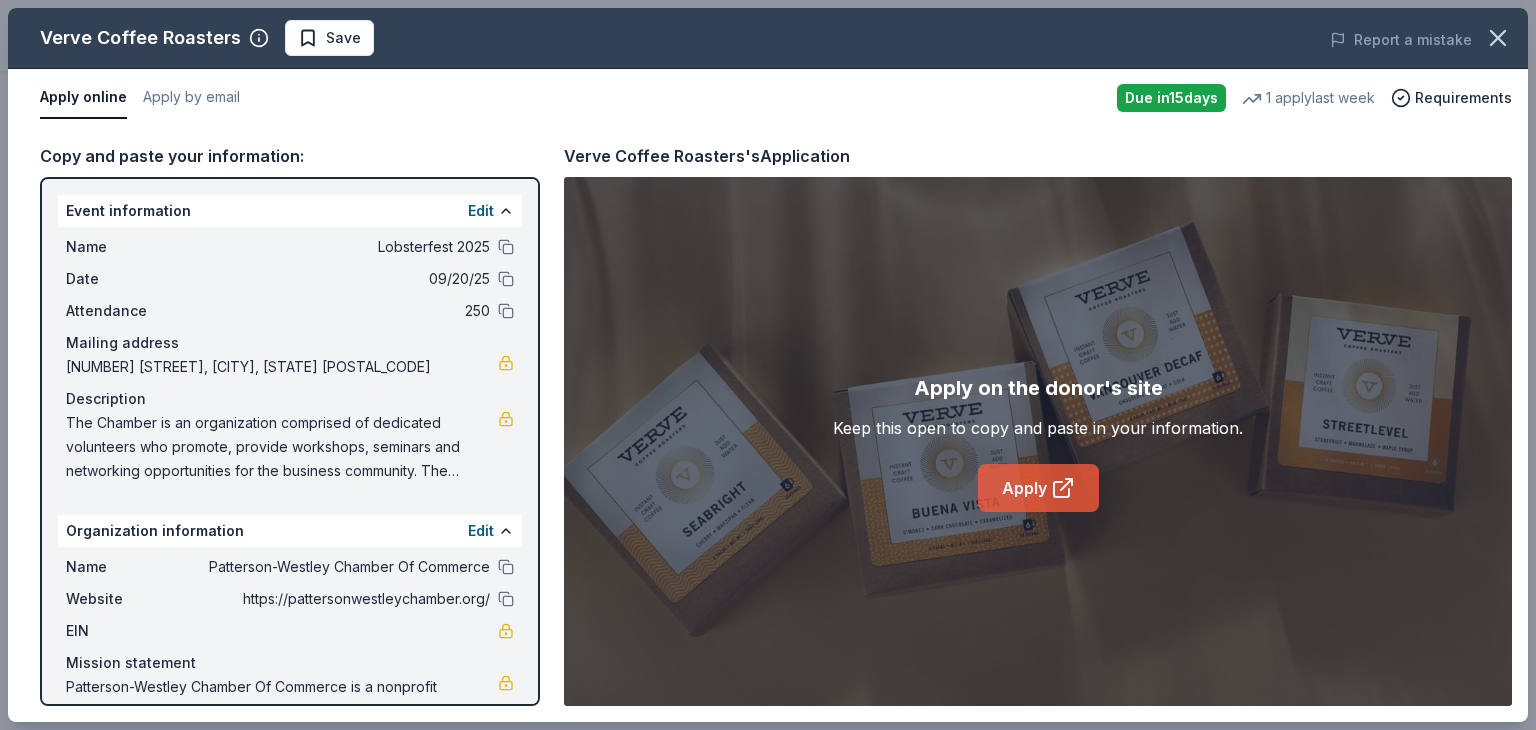 click on "Apply" at bounding box center [1038, 488] 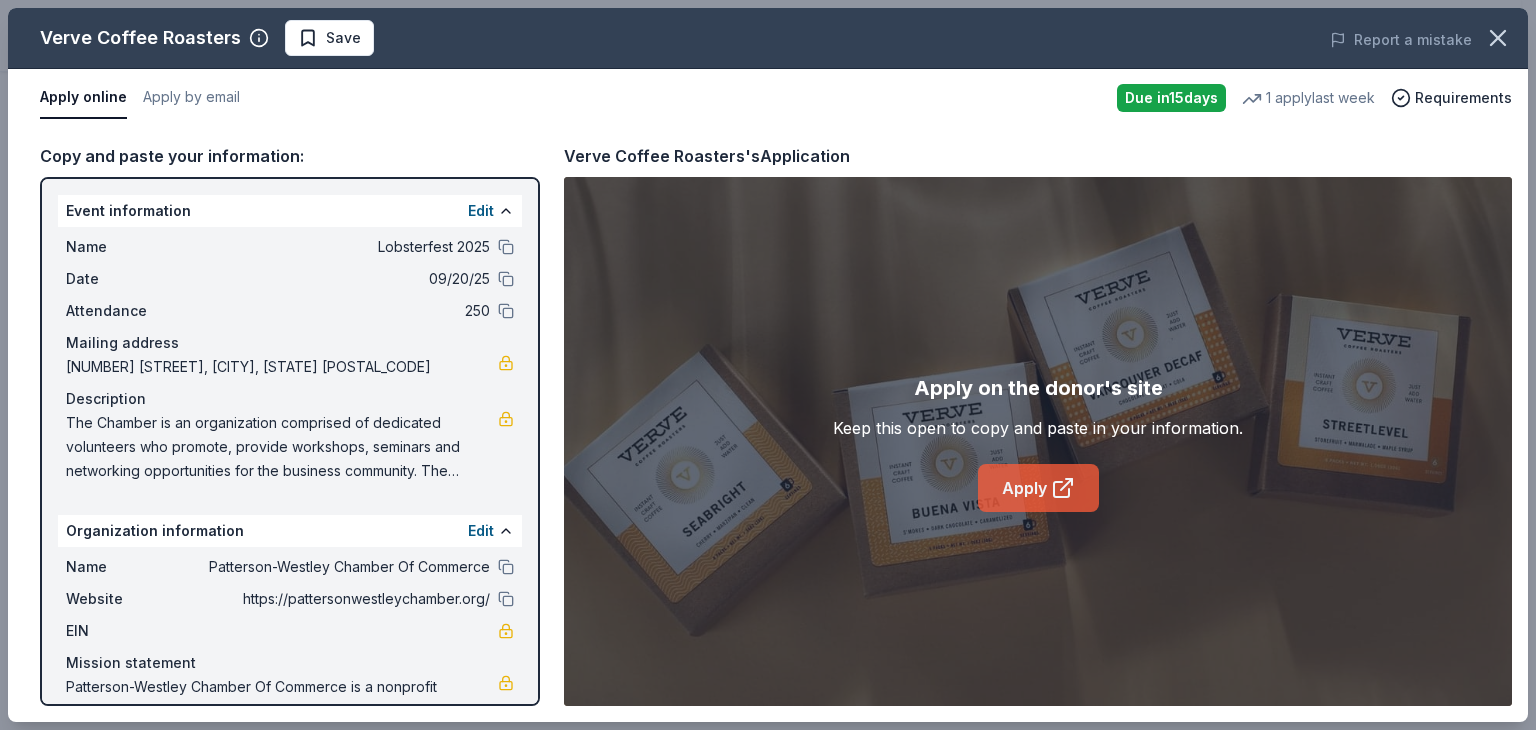 click on "Apply" at bounding box center [1038, 488] 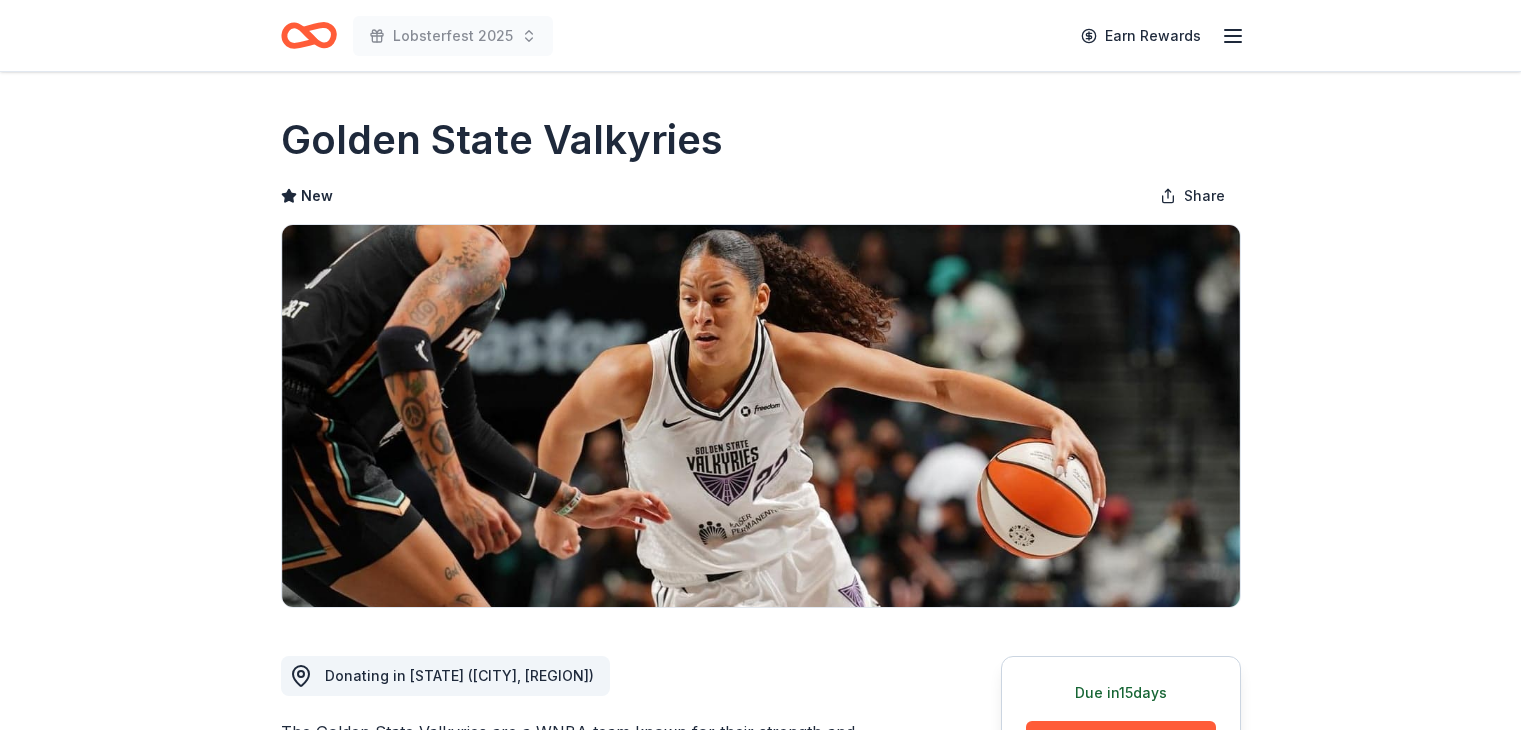 scroll, scrollTop: 0, scrollLeft: 0, axis: both 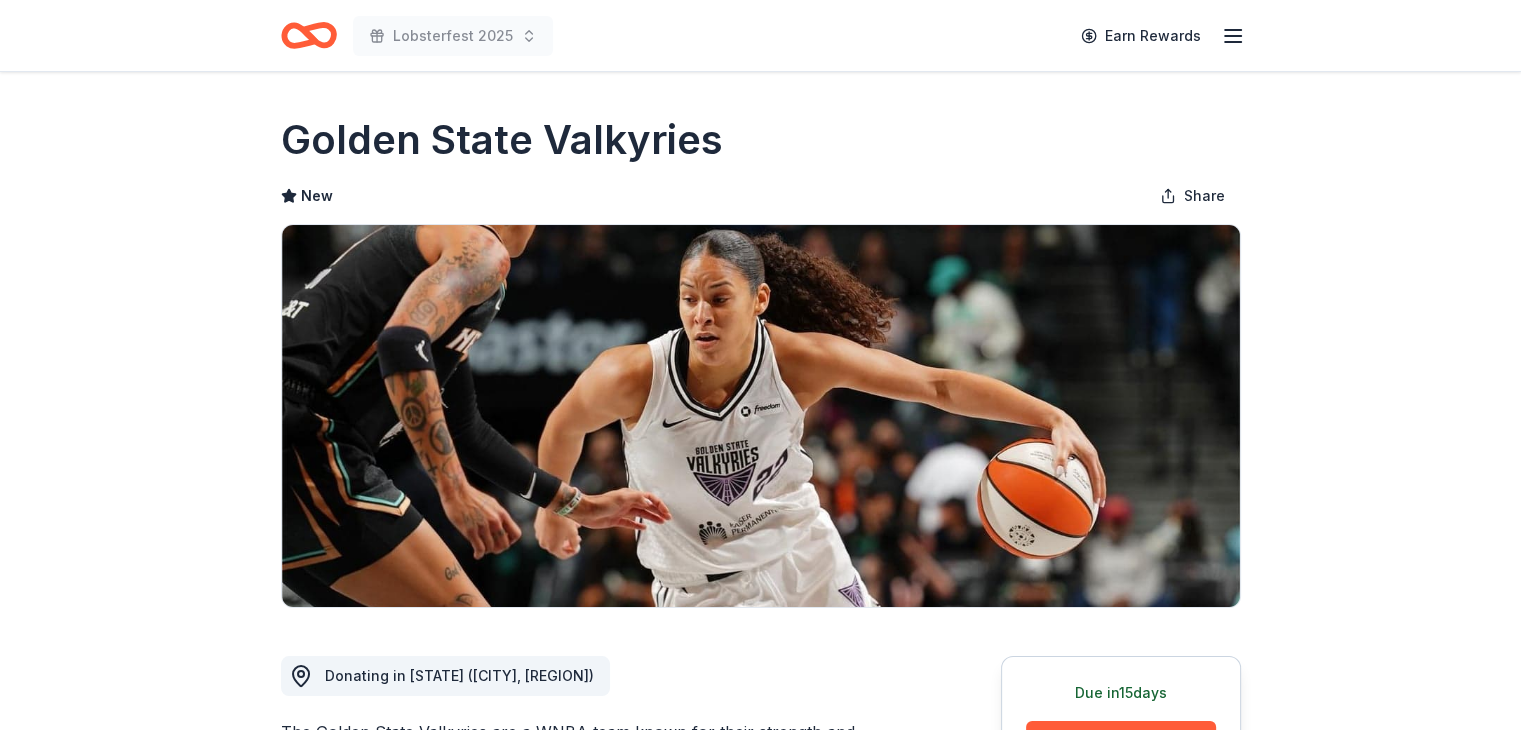 click on "Golden State Valkyries New Share Donating in [STATE] ([CITY], [REGION]) The Golden State Valkyries are a WNBA team known for their strength and grace, contributing to the league's evolving narrative. What they donate Tickets, autographed memorabilia Auction & raffle Donation can be picked up Donation is small & easy to send to guests You may submit applications every YEAR. You may receive donations every YEAR Who they donate to Preferred Supports education, wellness, civic engagement, and economic development Education Social Justice Wellness & Fitness 501(c)(3) required Ineligible Third parties fundraising on behalf of another organization Upgrade to Pro to view approval rates and average donation values Due in 15 days Apply Save Updated about 2 months ago Report a mistake New Be the first to review this company! Leave a review Similar donors Local 3 days left Online app California's Great America New Up to four (4) regular single day admission tickets Local Deadline passed New 15 1" at bounding box center [761, 1409] 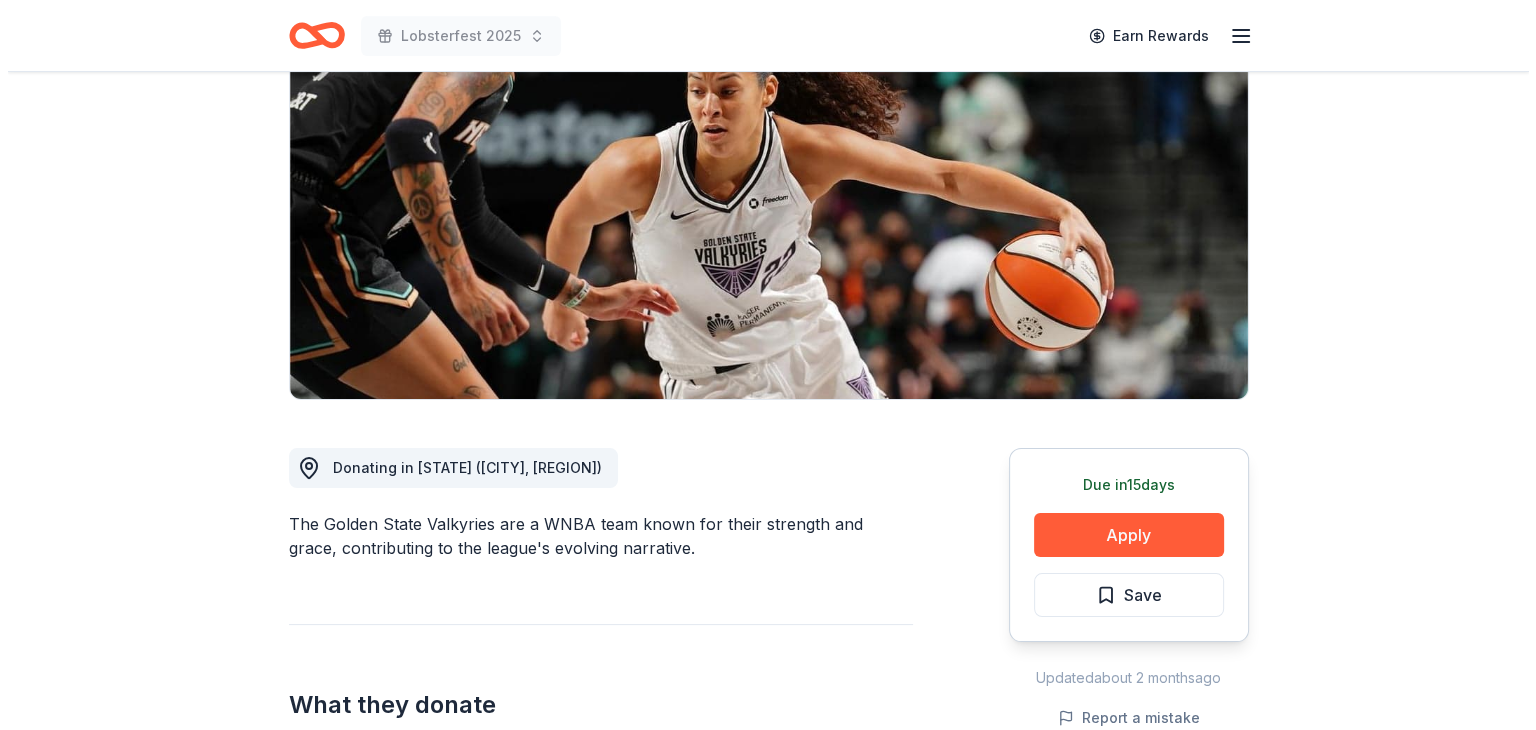 scroll, scrollTop: 240, scrollLeft: 0, axis: vertical 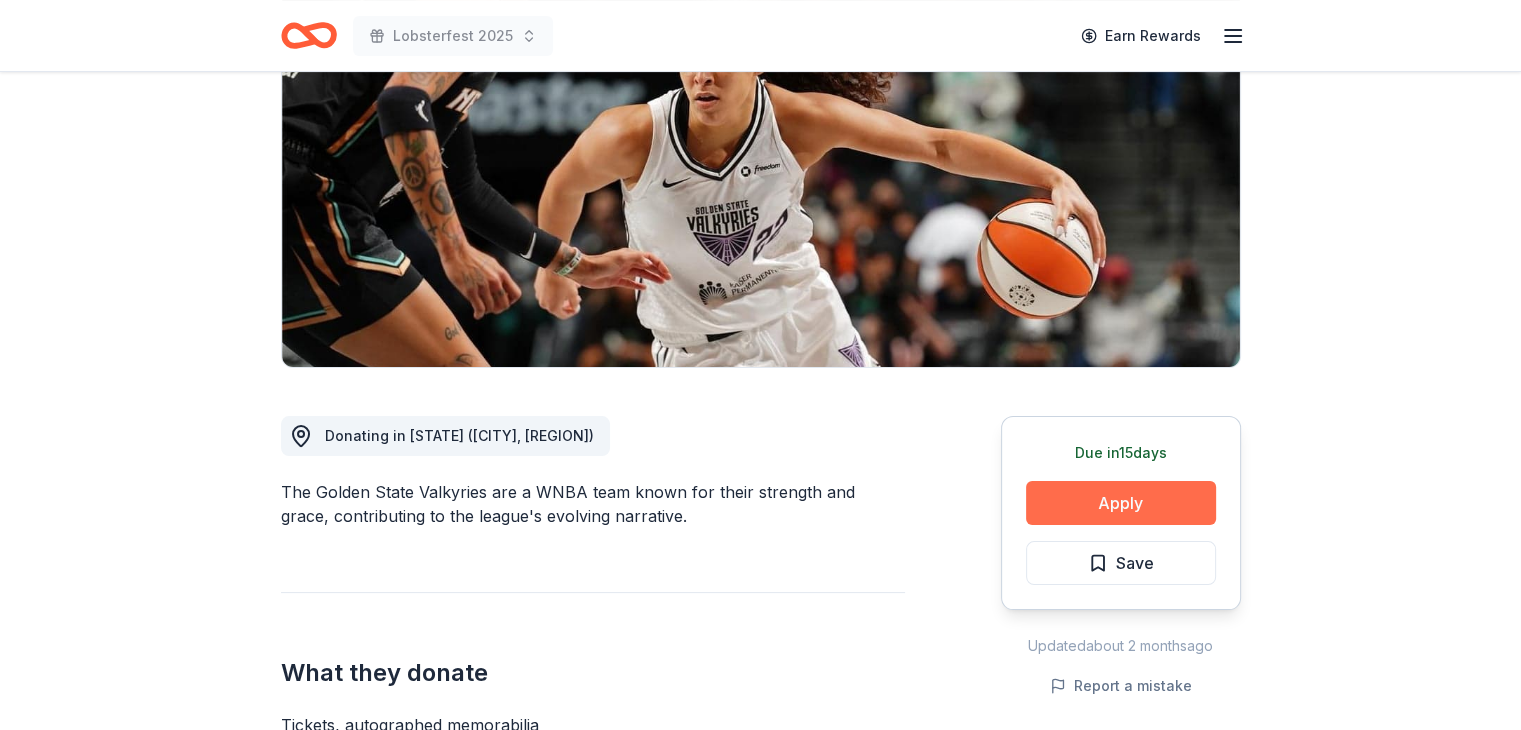 click on "Apply" at bounding box center (1121, 503) 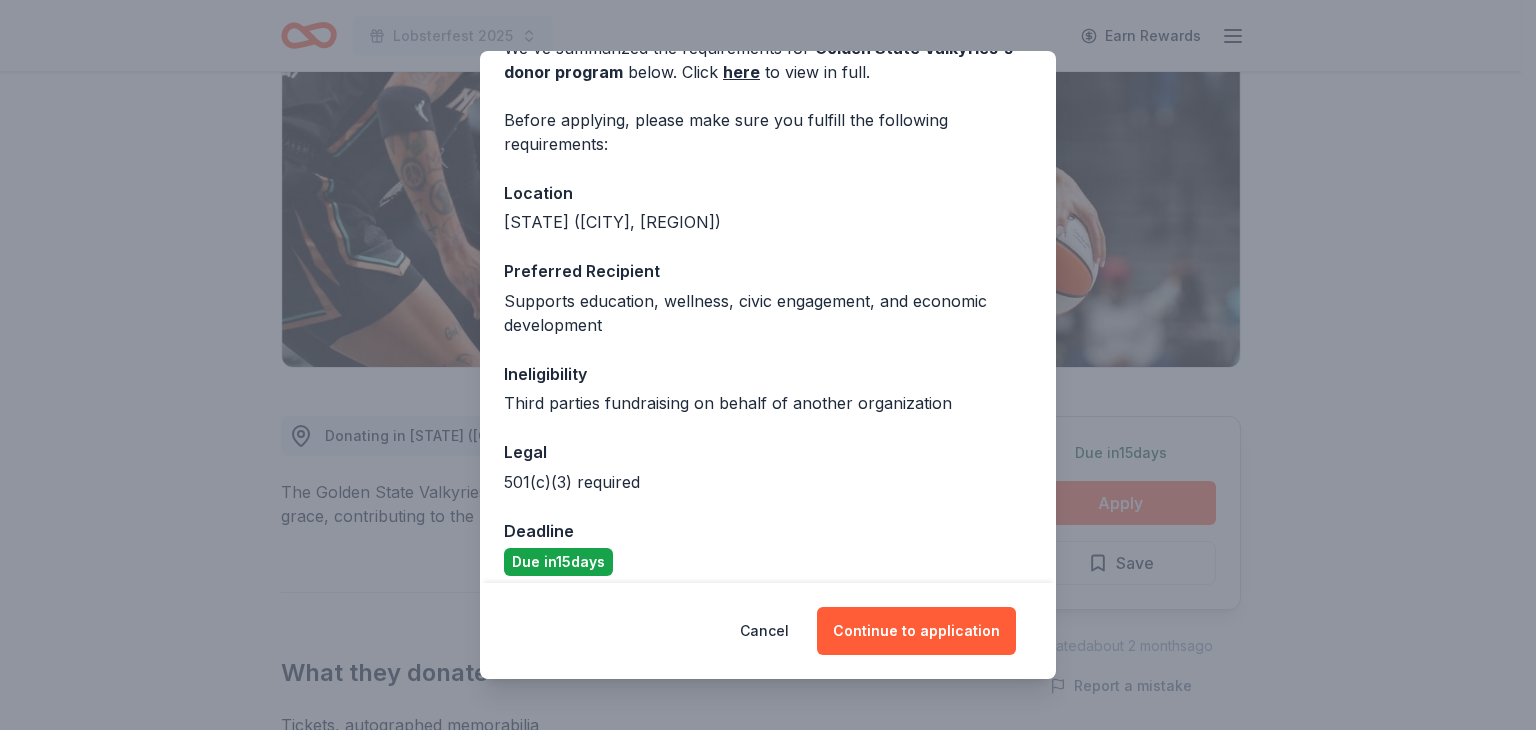 scroll, scrollTop: 128, scrollLeft: 0, axis: vertical 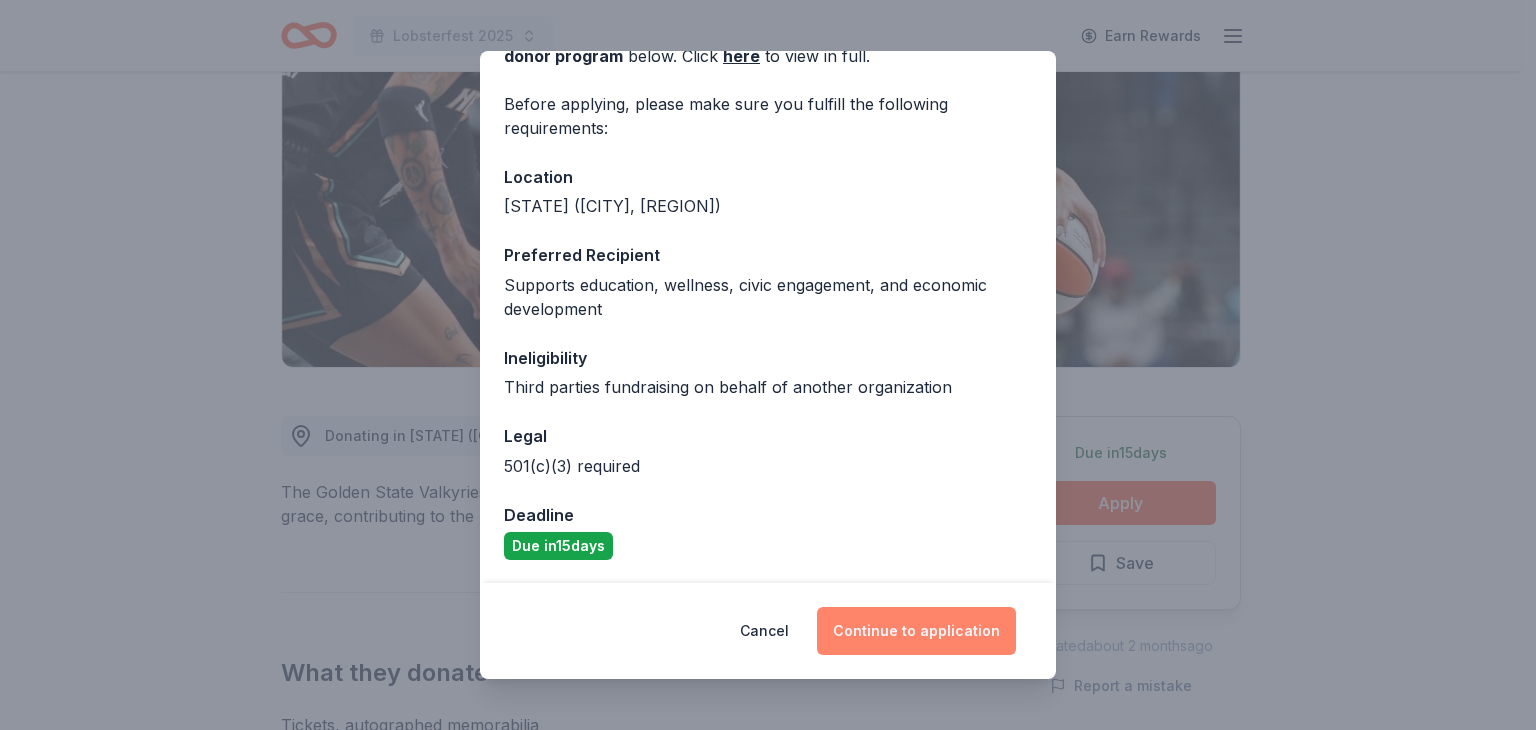 click on "Continue to application" at bounding box center [916, 631] 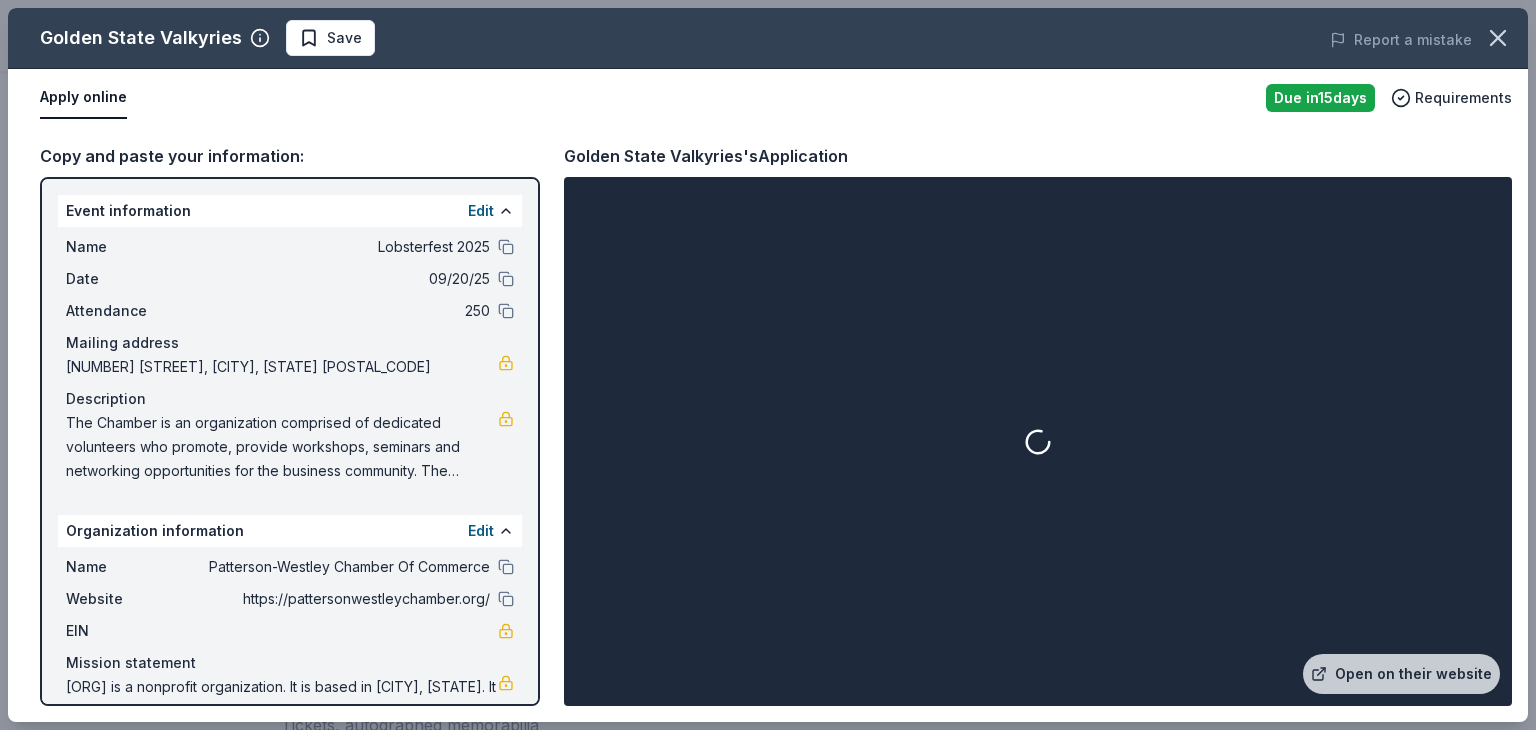 click on "Website" at bounding box center [133, 599] 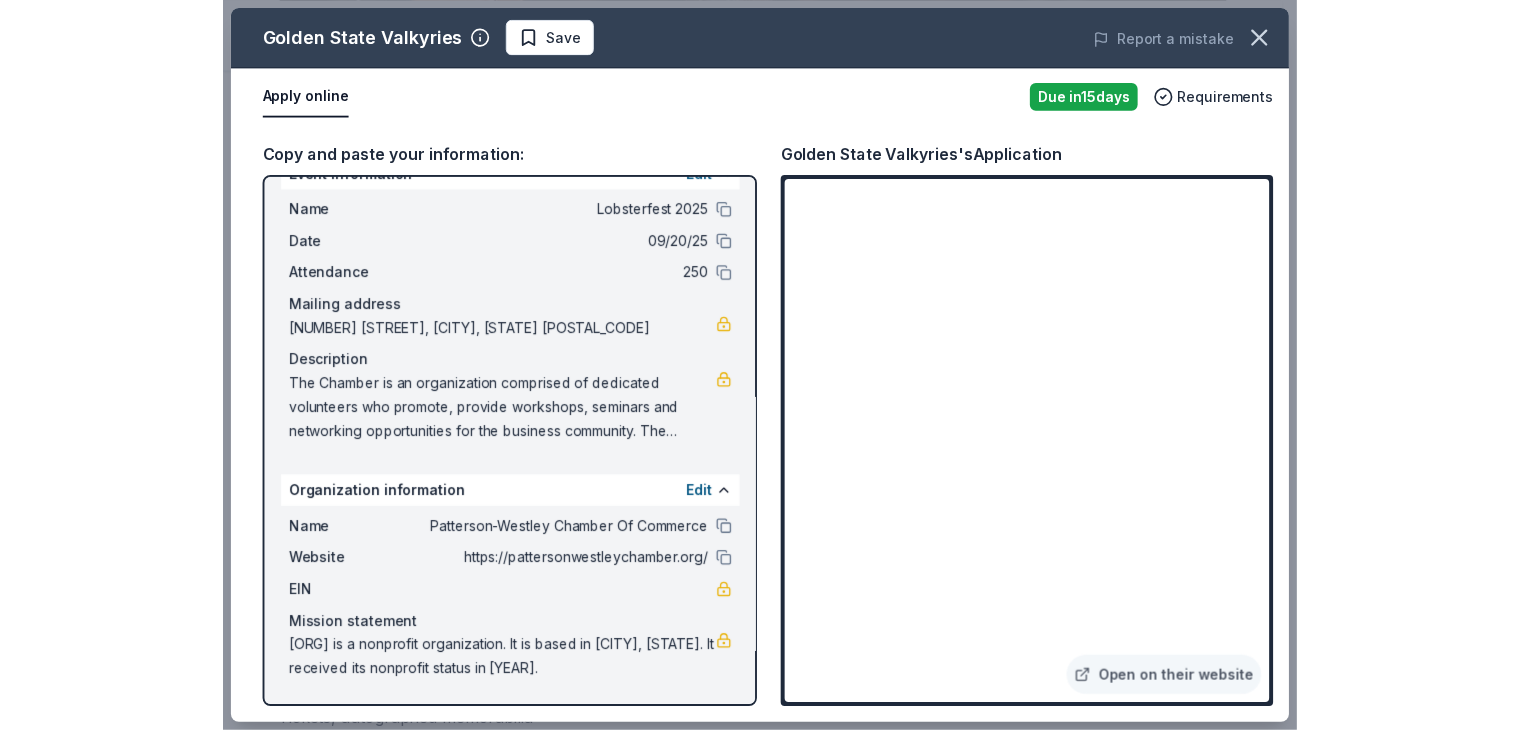 scroll, scrollTop: 66, scrollLeft: 0, axis: vertical 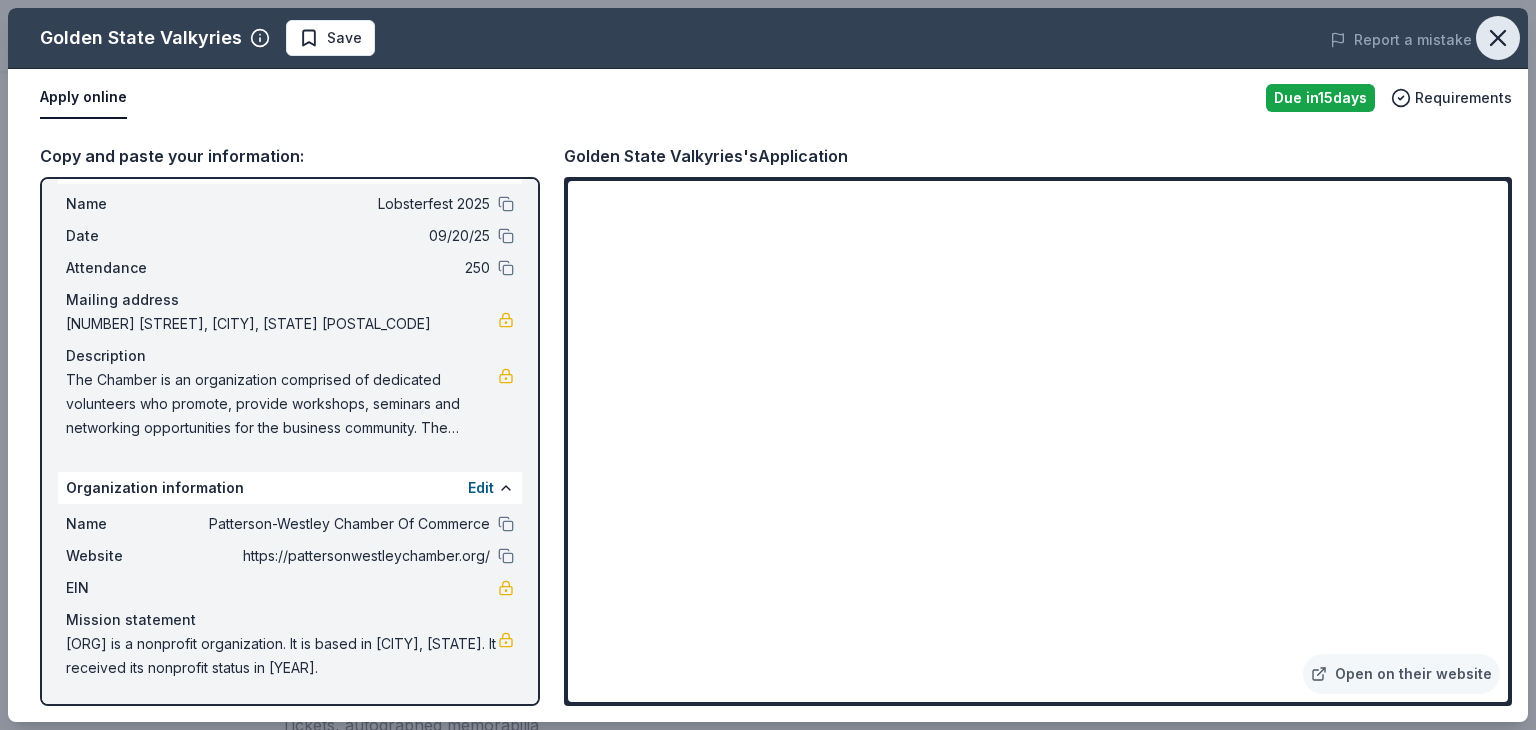 click 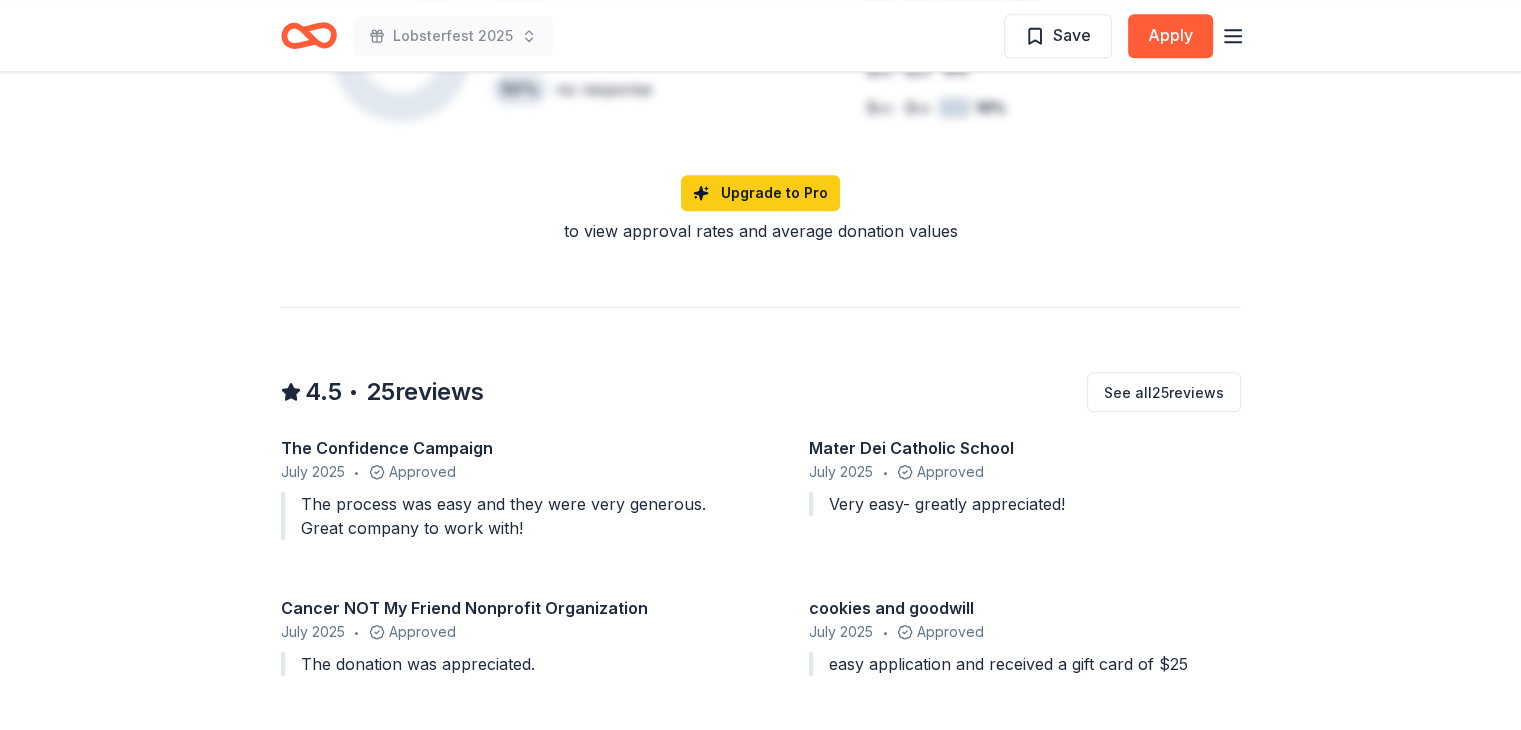 scroll, scrollTop: 1524, scrollLeft: 0, axis: vertical 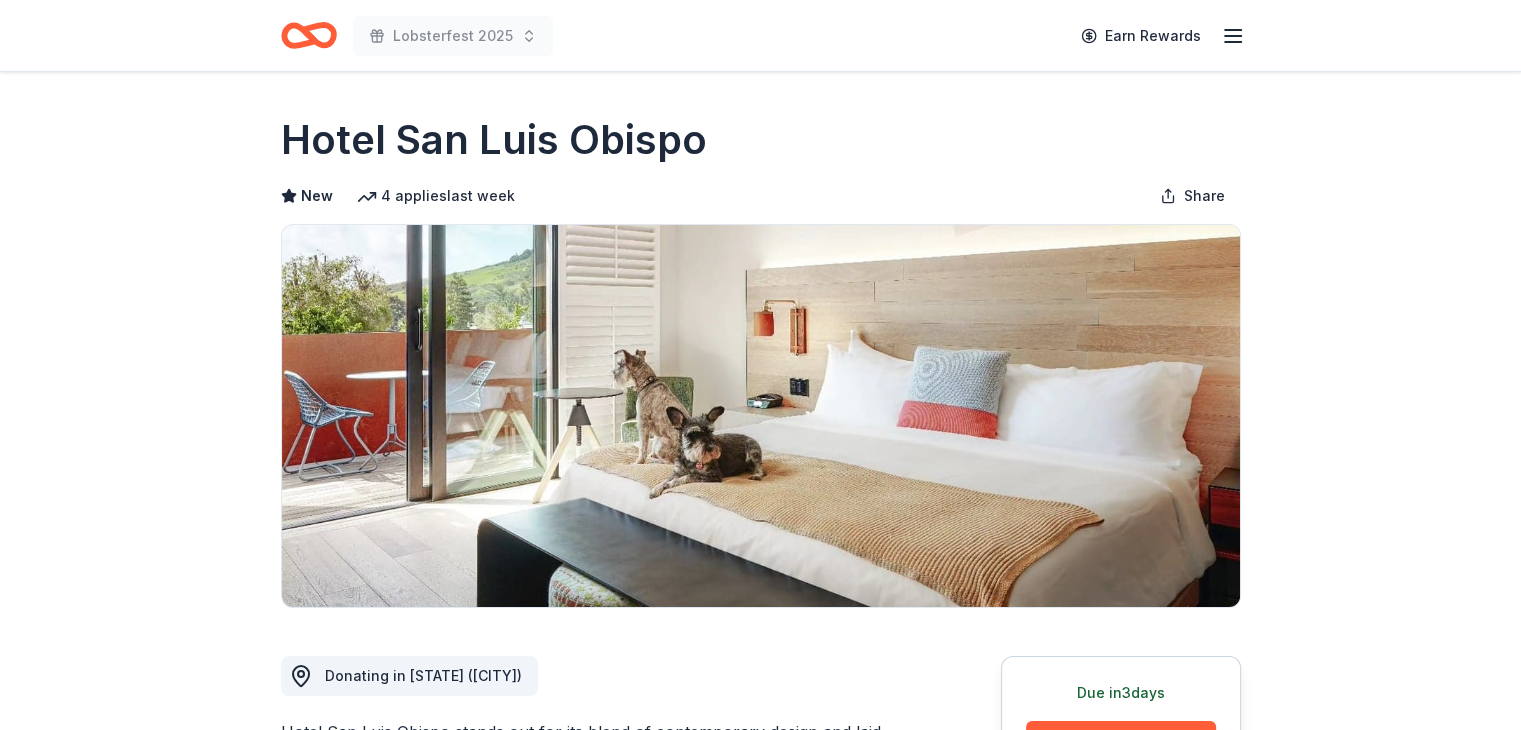 click on "Due in  3  days Share Hotel [CITY] New 4   applies  last week Share Donating in [STATE] ([CITY]) Hotel [CITY] stands out for its blend of contemporary design and laid-back coastal vibe, offering amenities like a rooftop pool with stunning views, a curated art collection, and gourmet dining that emphasizes local, sustainable ingredients. It creates a refined yet relaxed retreat that embodies the spirit of California's Central Coast. What they donate Overnight stay, dinner, spa services, gift card(s) Meals Auction & raffle Donation is small & easy to send to guests Who they donate to  Preferred Prioritizes organizations involved in protecting the natural environment, the health of the population, education for the local youth and cultural projects that energize the community Art & Culture Education Environment & Sustainability Health 501(c)(3) preferred Upgrade to Pro to view approval rates and average donation values Due in  3  days Apply Save ⚡️ Quick application Updated   ago New 4" at bounding box center [760, 1361] 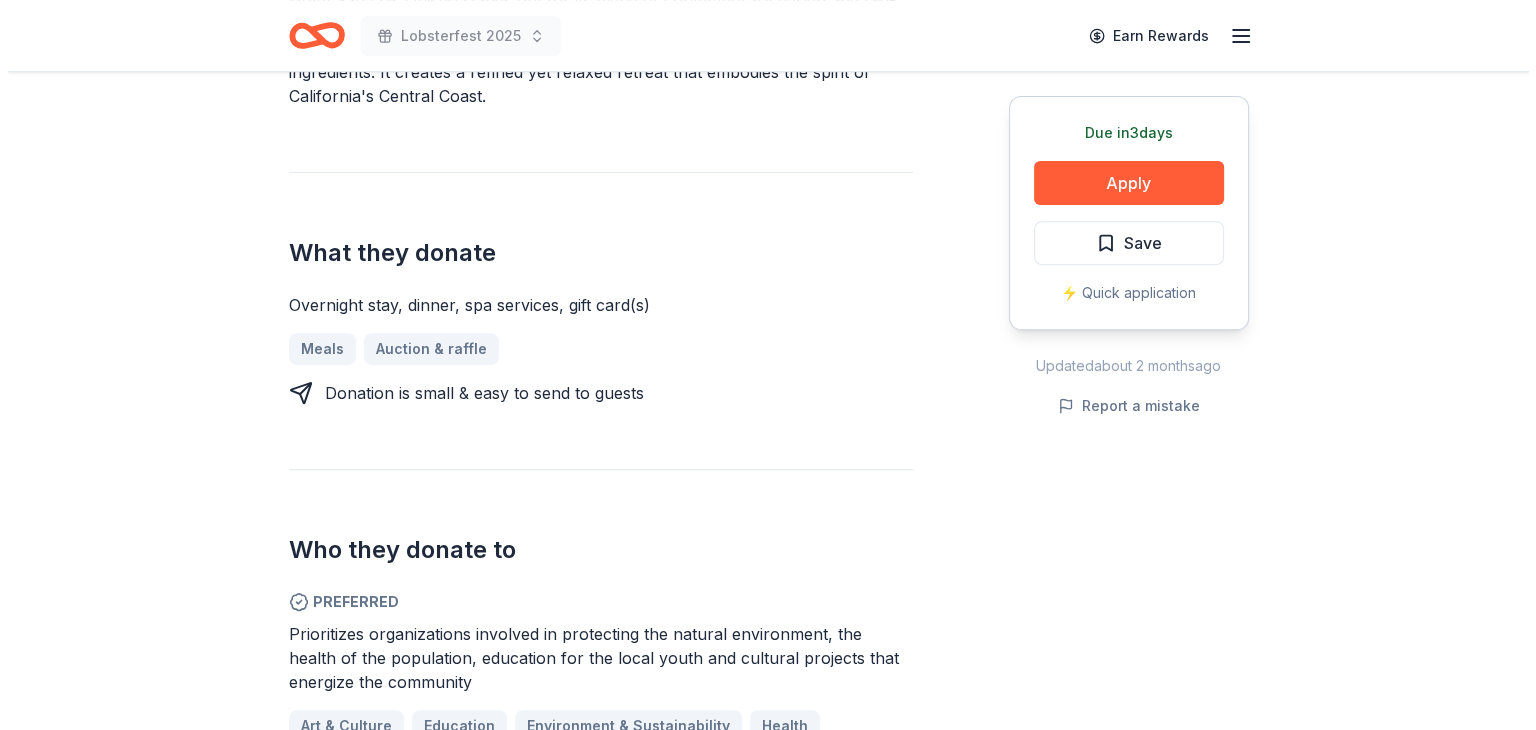 scroll, scrollTop: 729, scrollLeft: 0, axis: vertical 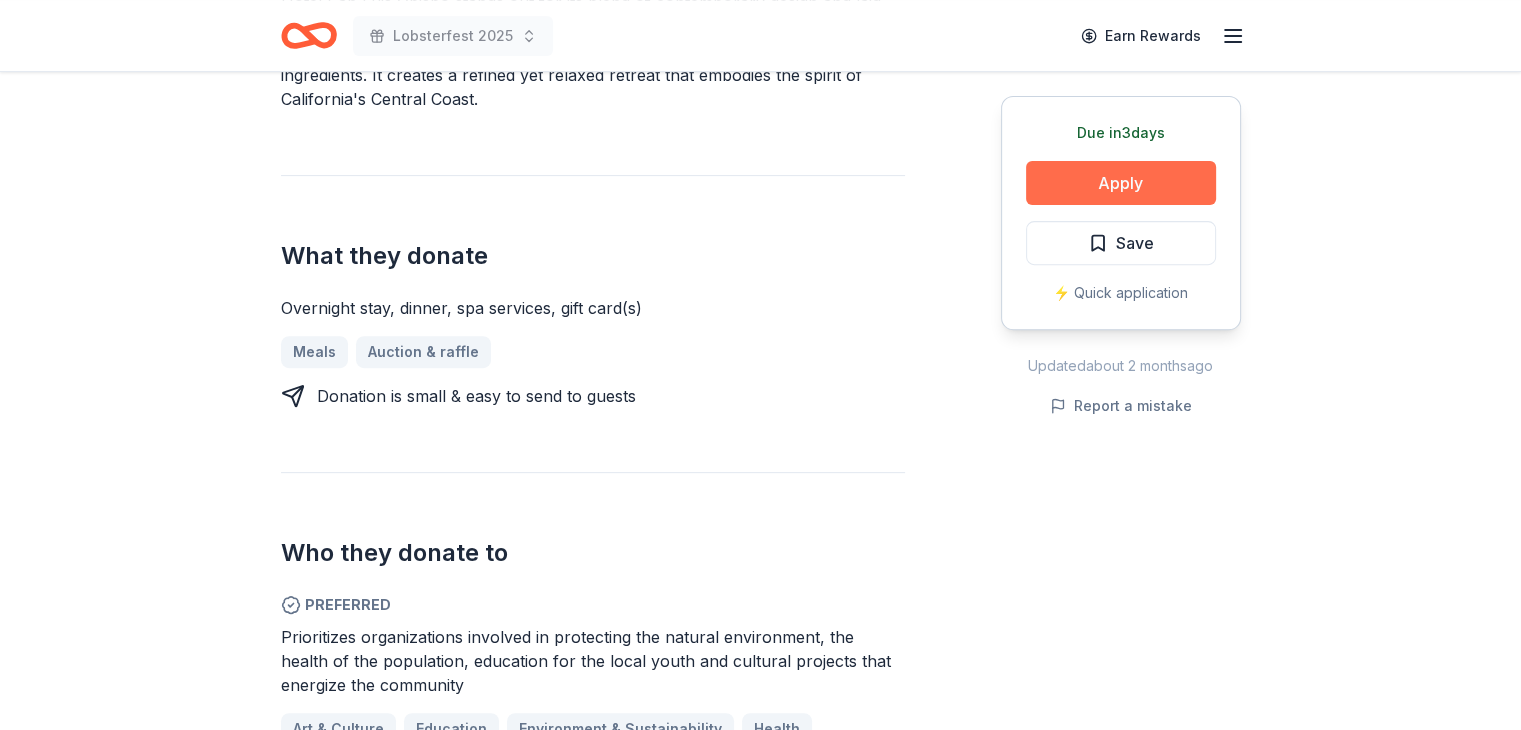 click on "Apply" at bounding box center [1121, 183] 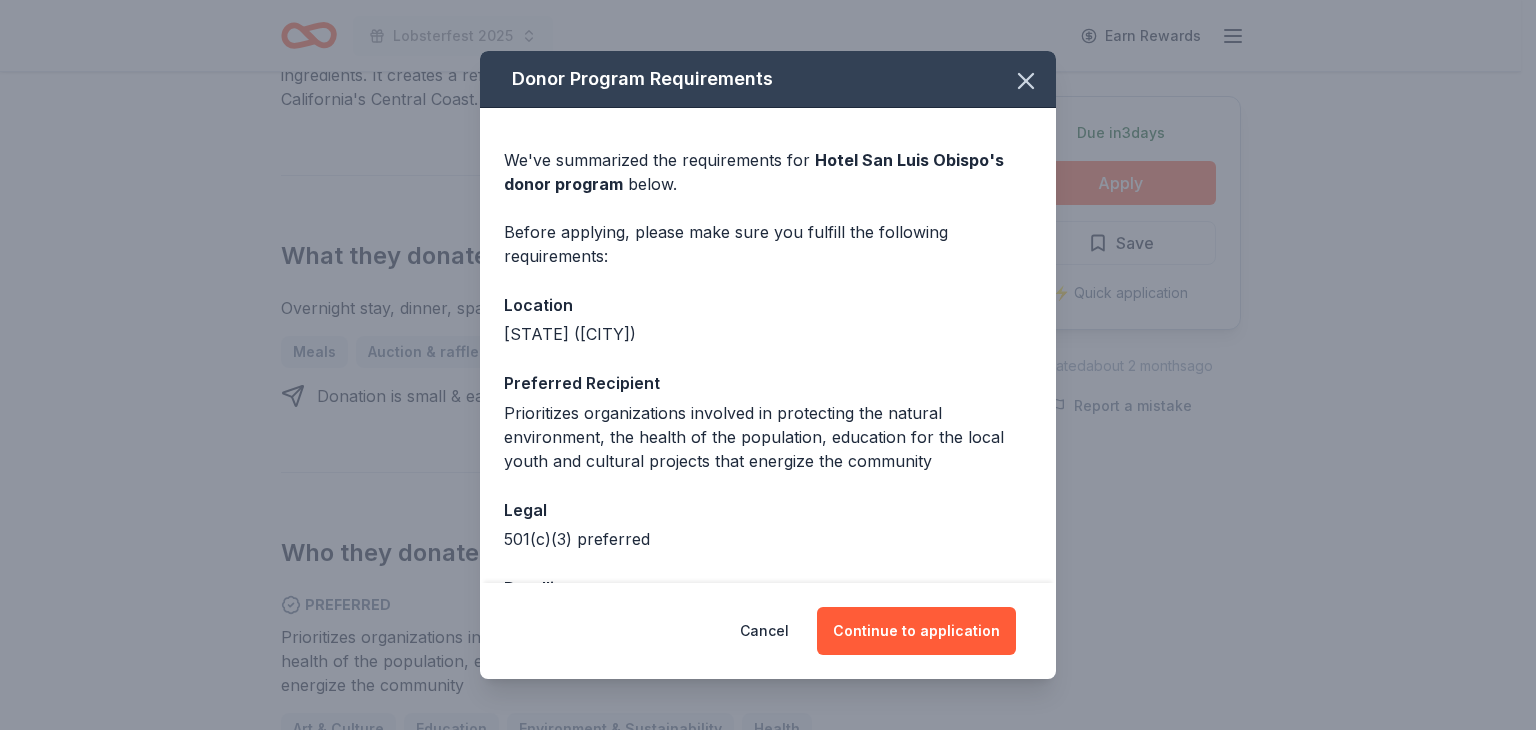scroll, scrollTop: 74, scrollLeft: 0, axis: vertical 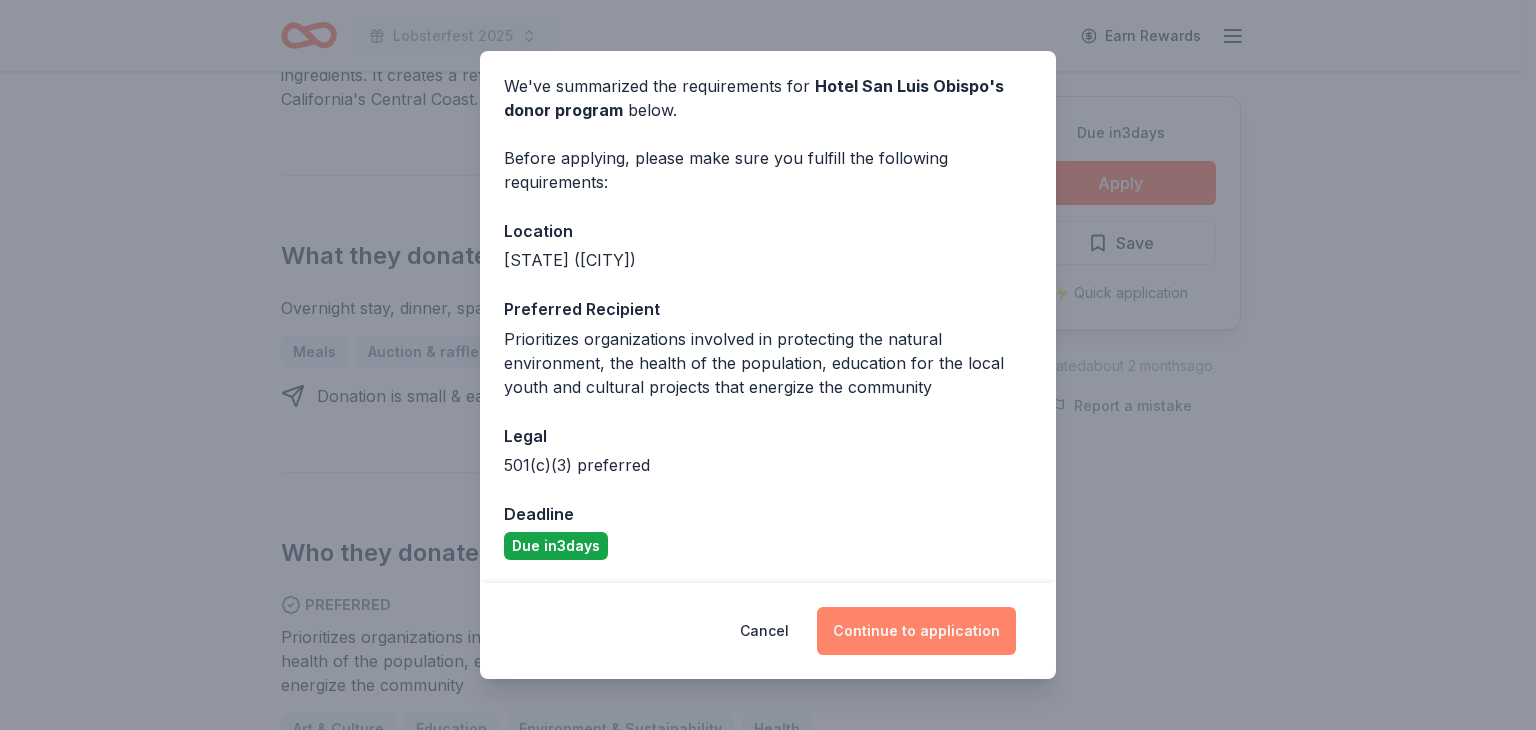 click on "Continue to application" at bounding box center (916, 631) 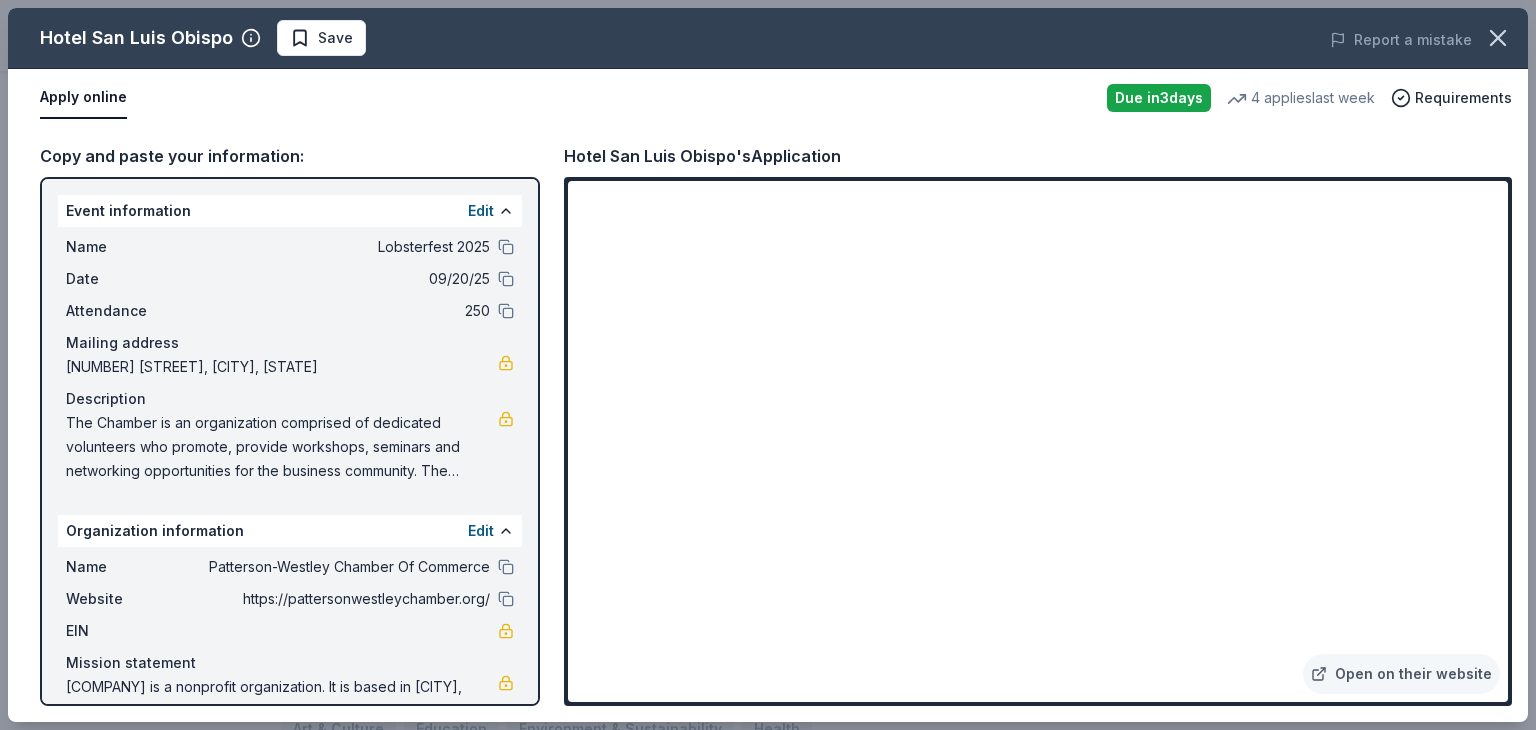 scroll, scrollTop: 66, scrollLeft: 0, axis: vertical 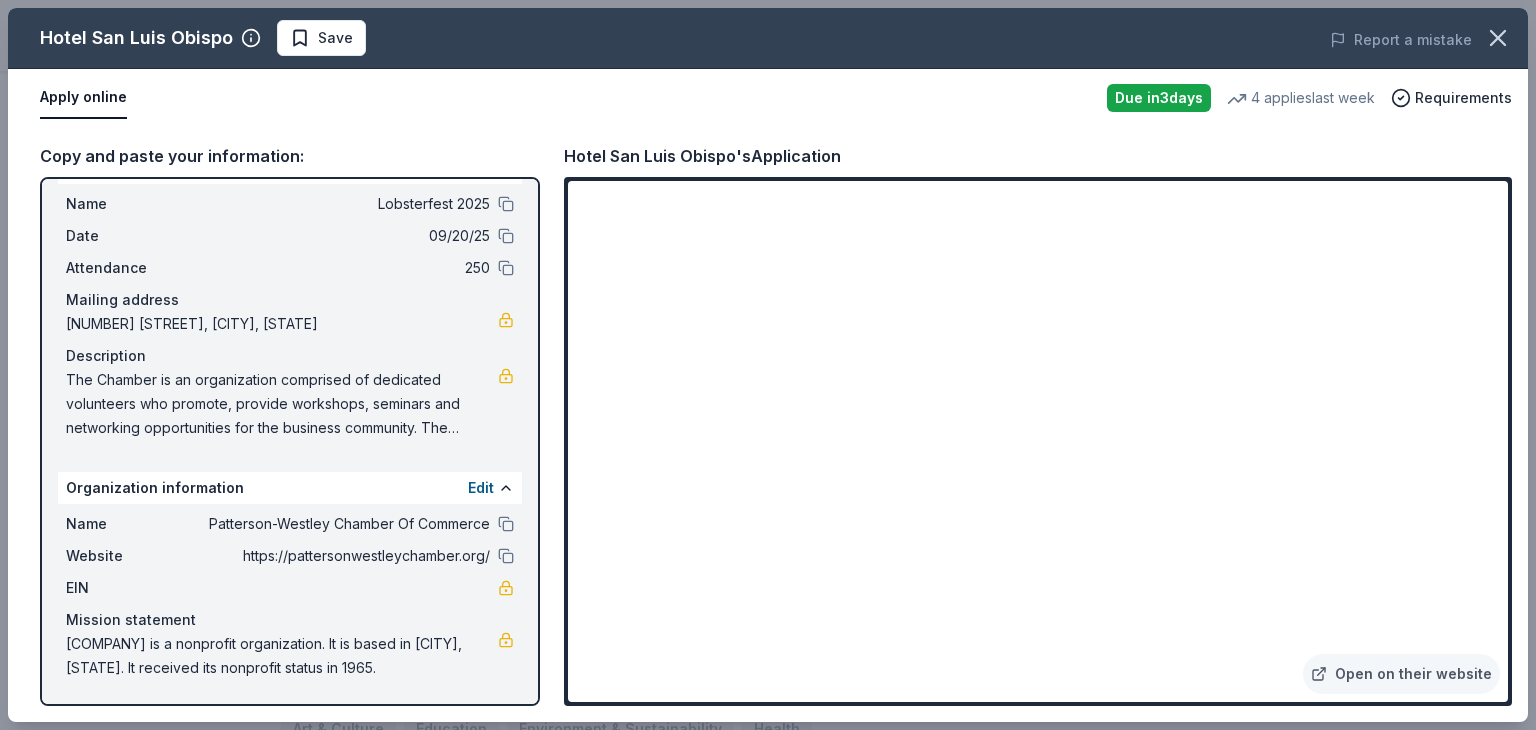 click on "The Chamber is an organization comprised of dedicated volunteers who promote, provide workshops, seminars and networking opportunities for the business community. The chamber gives to the high school in the form of a scholarship every year." at bounding box center (282, 404) 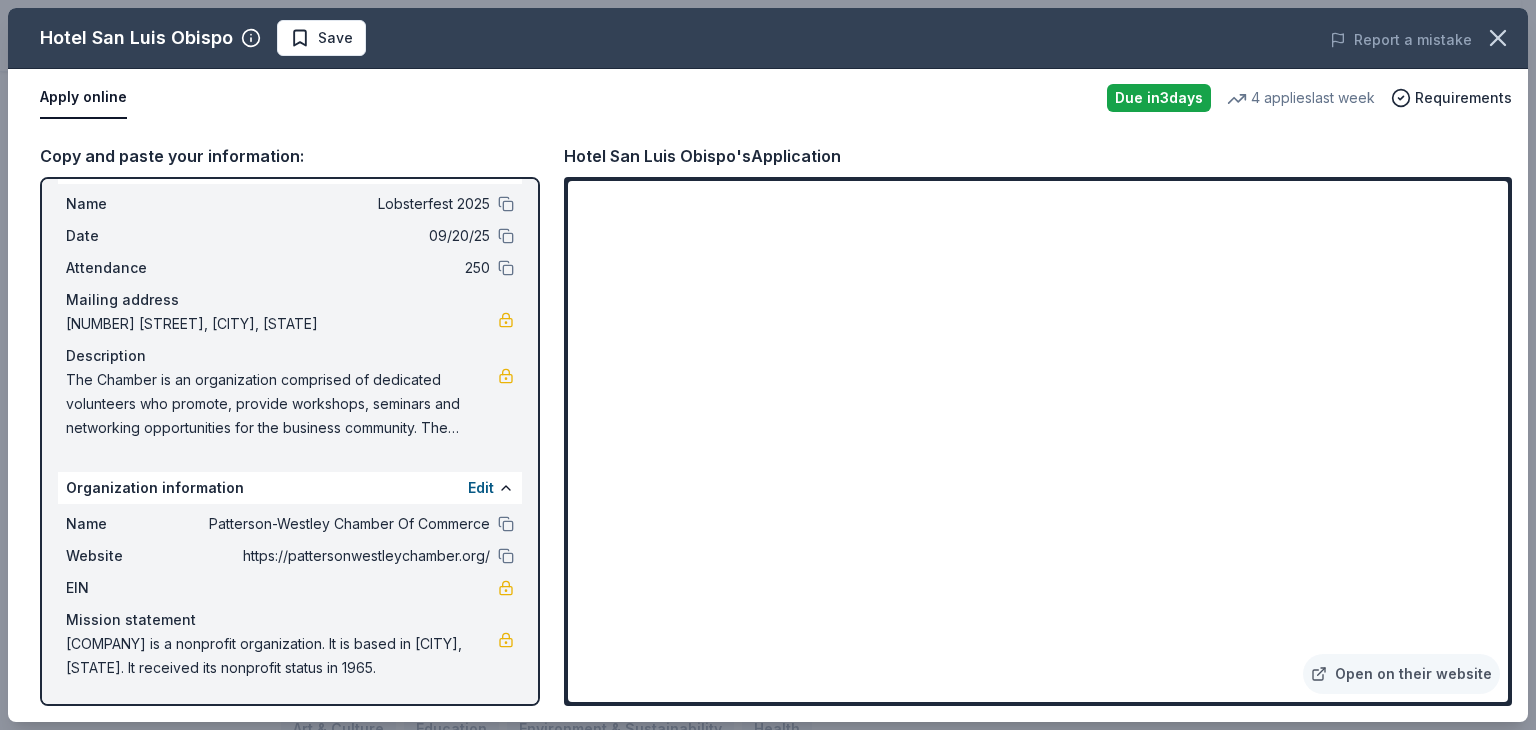 drag, startPoint x: 416, startPoint y: 401, endPoint x: 66, endPoint y: 347, distance: 354.1412 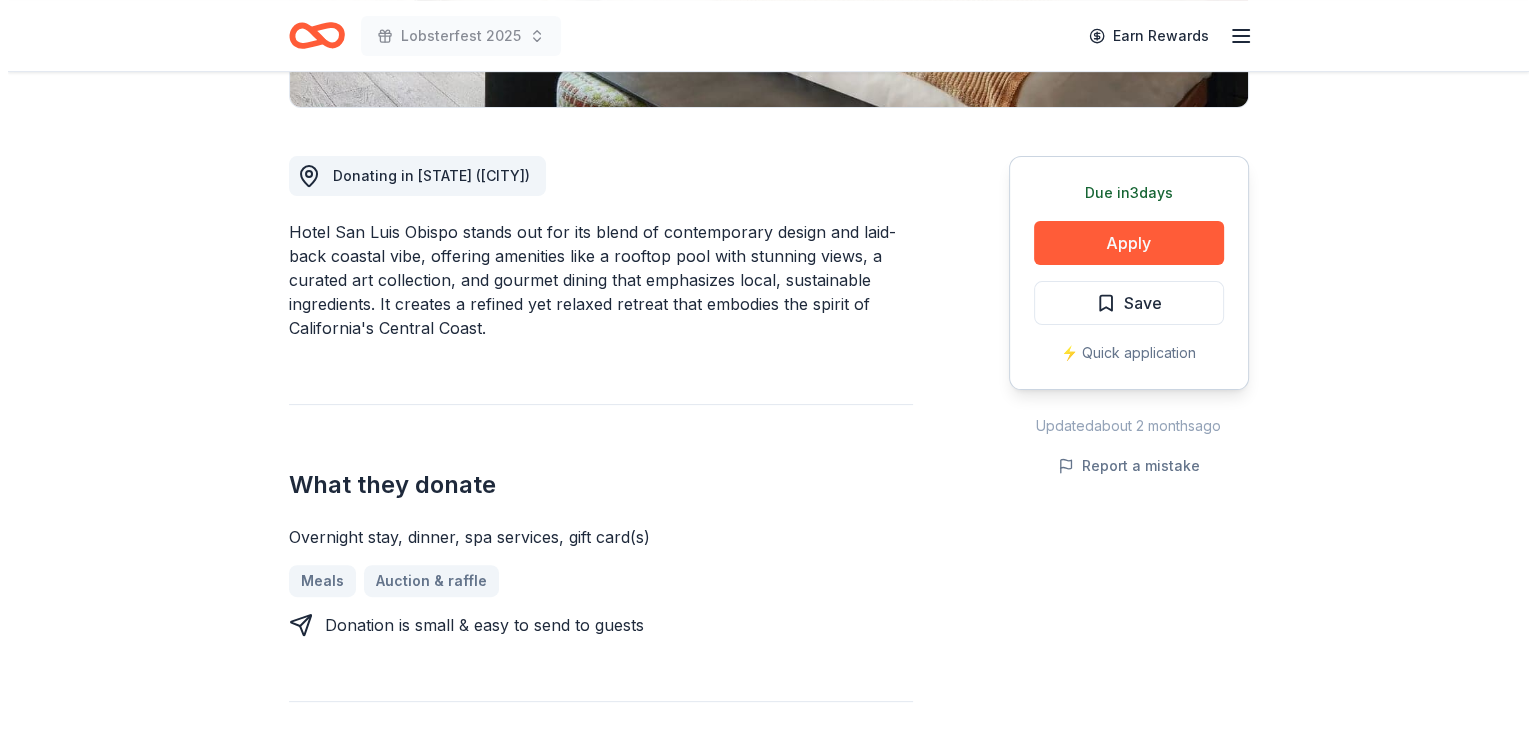 scroll, scrollTop: 508, scrollLeft: 0, axis: vertical 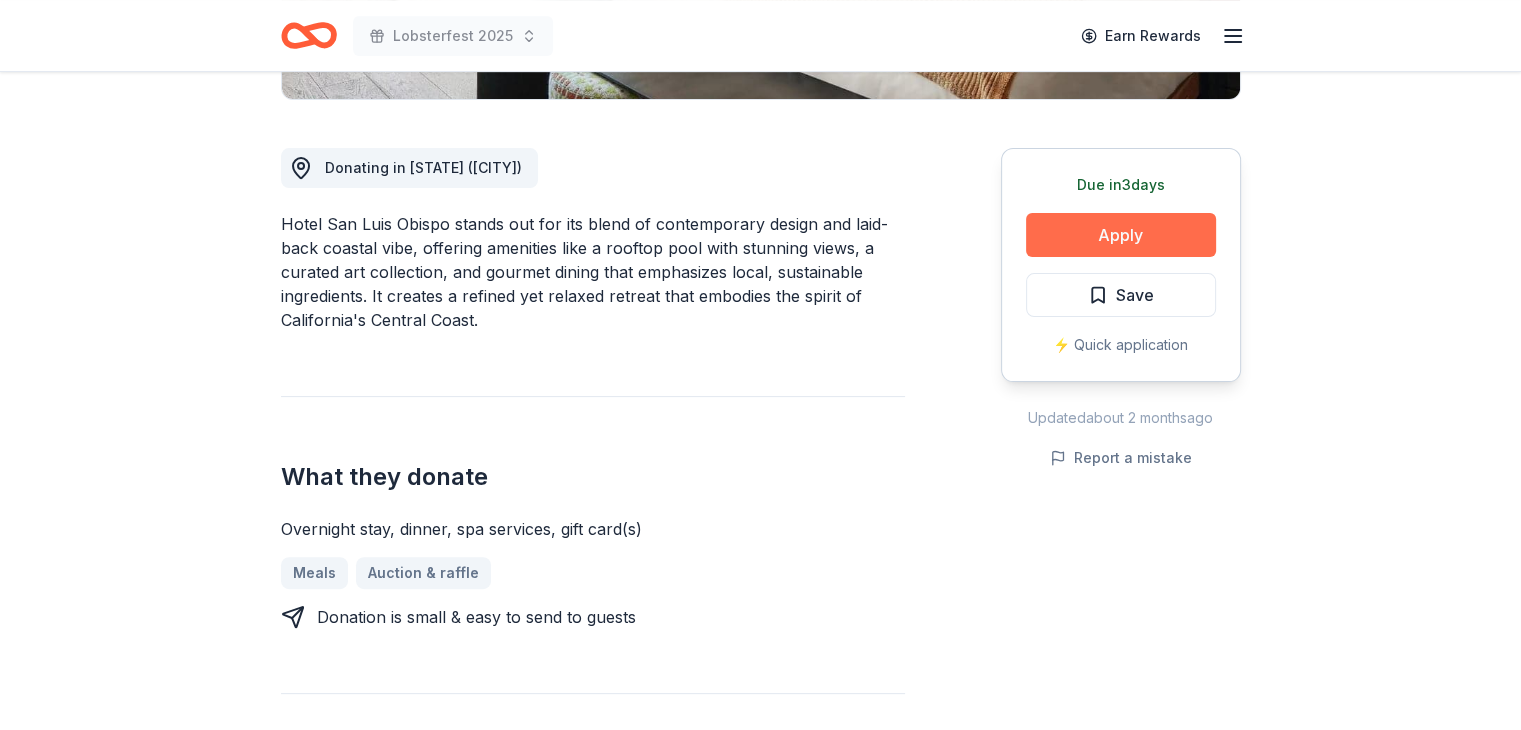 click on "Apply" at bounding box center (1121, 235) 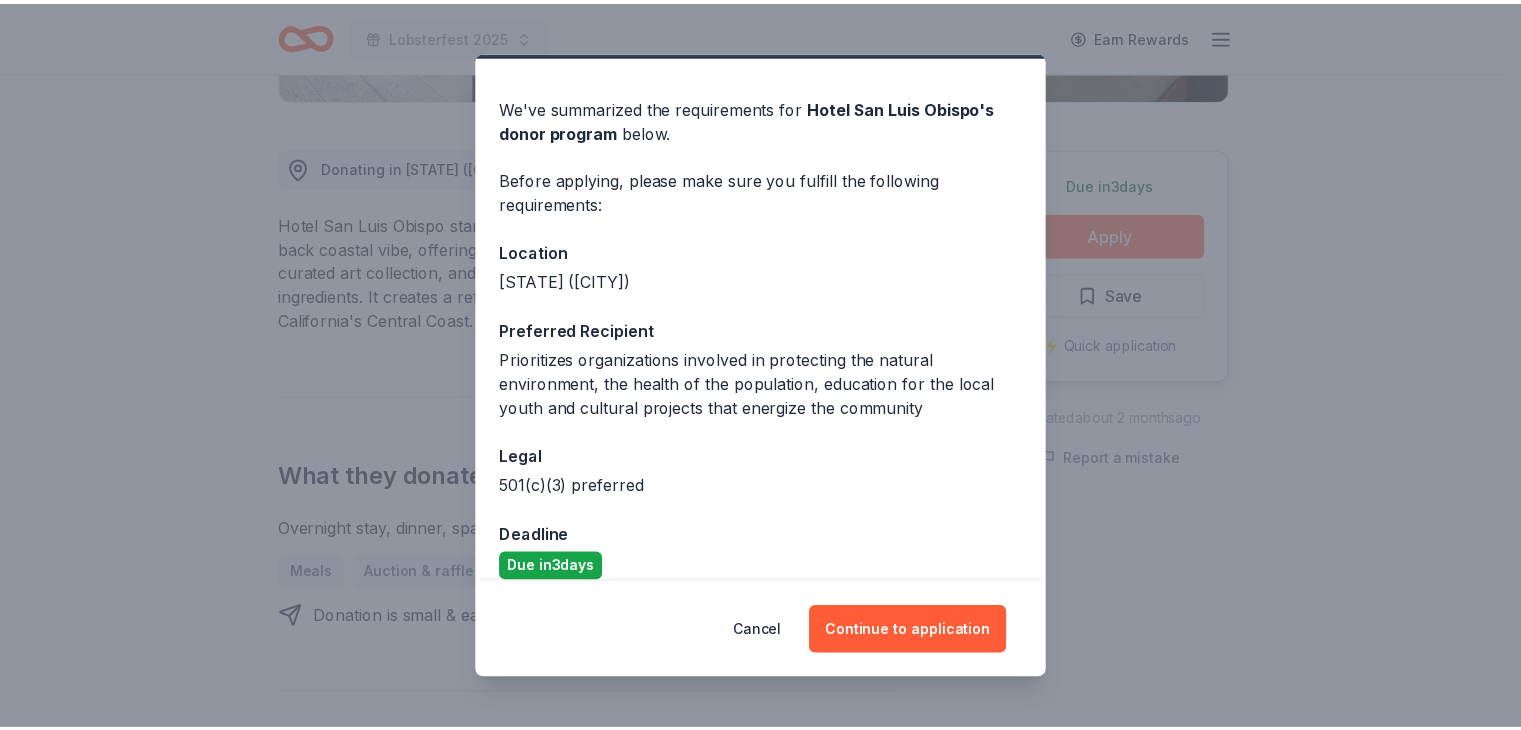 scroll, scrollTop: 74, scrollLeft: 0, axis: vertical 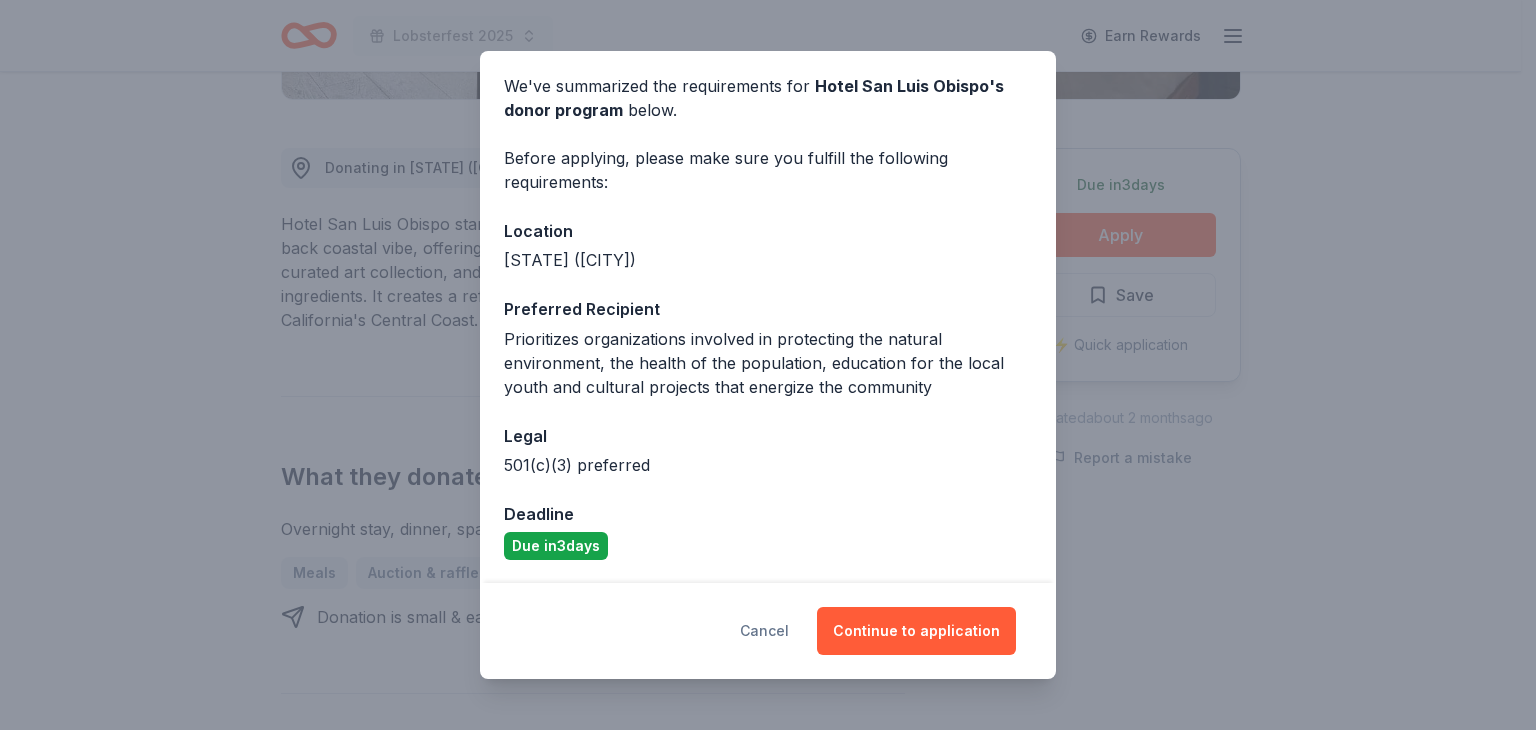 click on "Cancel" at bounding box center [764, 631] 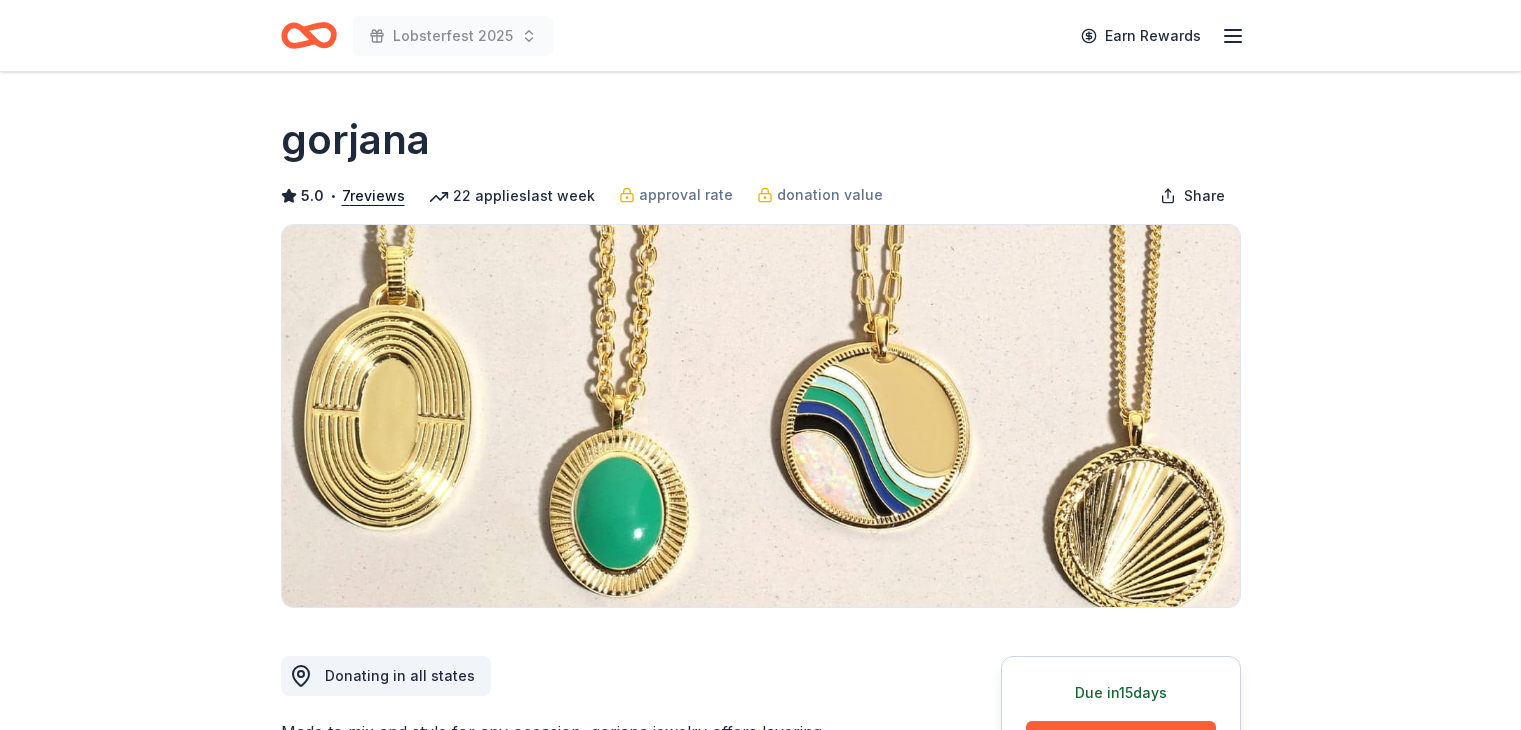 scroll, scrollTop: 0, scrollLeft: 0, axis: both 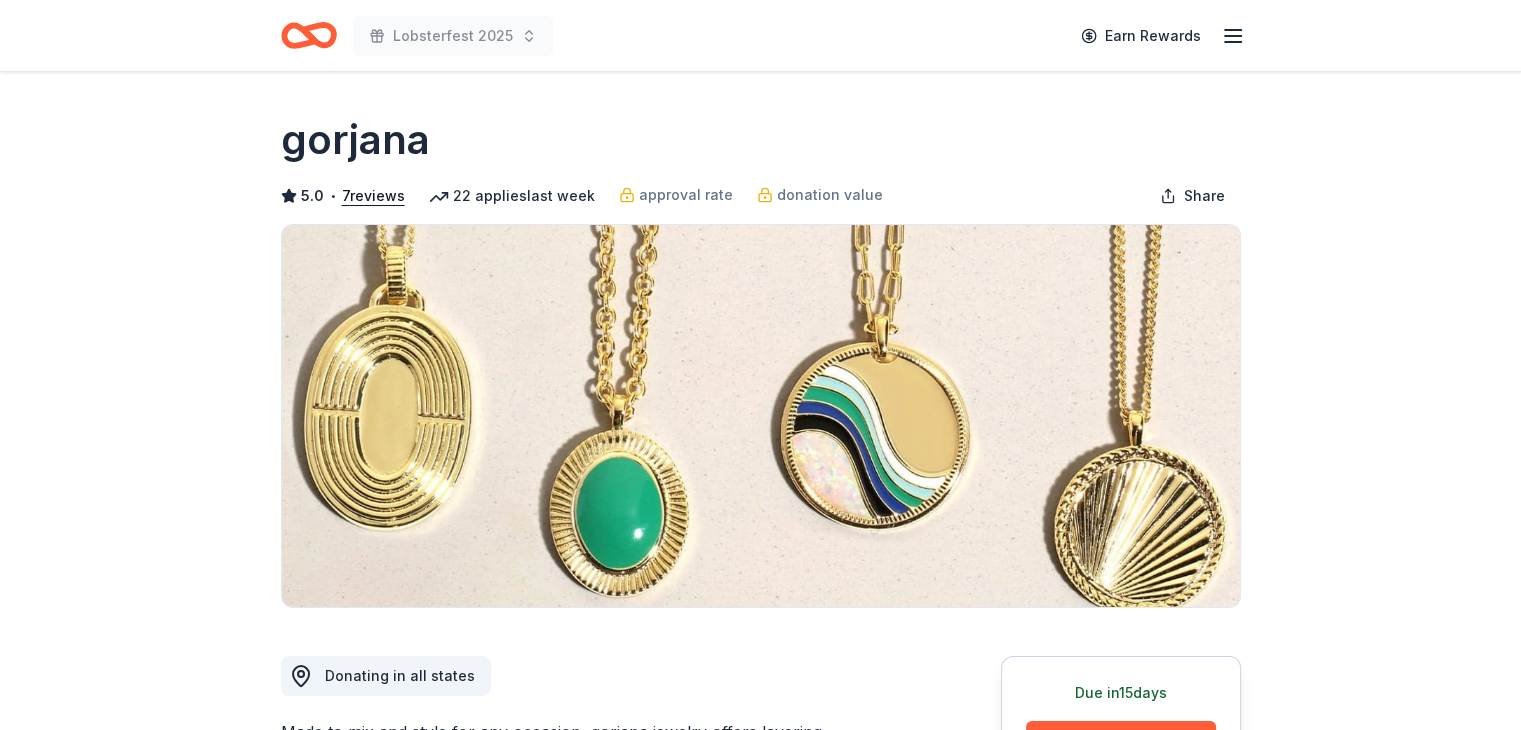 click on "Due in  15  days Share gorjana 5.0 • 7  reviews 22   applies  last week approval rate donation value Share Donating in all states Made to mix and style for any occasion, gorjana jewelry offers layering necklaces, engravable gifts, intention bracelets, hoop earrings, and more. What they donate 1 custom jewelry package Auction & raffle Donation can be shipped to you Who they donate to  Preferred 501(c)(3) required Due in  15  days Apply Save Application takes 10 min Usually responds in  over a month Updated  about 2 months  ago Report a mistake approval rate 20 % approved 30 % declined 50 % no response donation value (average) 20% 70% 0% 10% $xx - $xx $xx - $xx $xx - $xx $xx - $xx Upgrade to Pro to view approval rates and average donation values 5.0 • 7  reviews See all  7  reviews Tri-County RVTHS May [YEAR] • Approved Great communication, generous donation, fast delivery of gift card Vets R Us, Inc. April [YEAR] • Approved Catholic Academy of Niagara Falls March [YEAR] • Approved [MONTH] [YEAR] • Approved" at bounding box center [760, 1616] 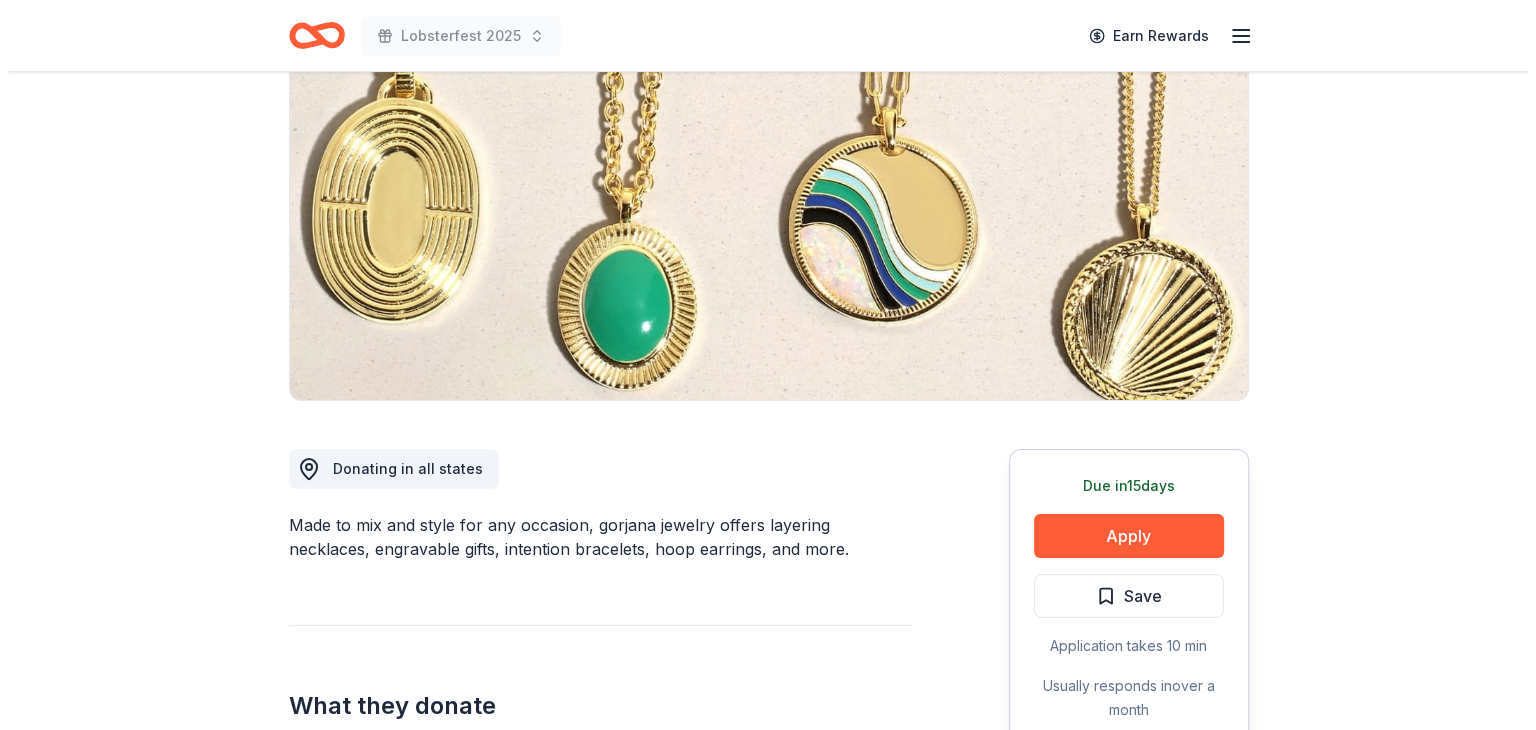 scroll, scrollTop: 208, scrollLeft: 0, axis: vertical 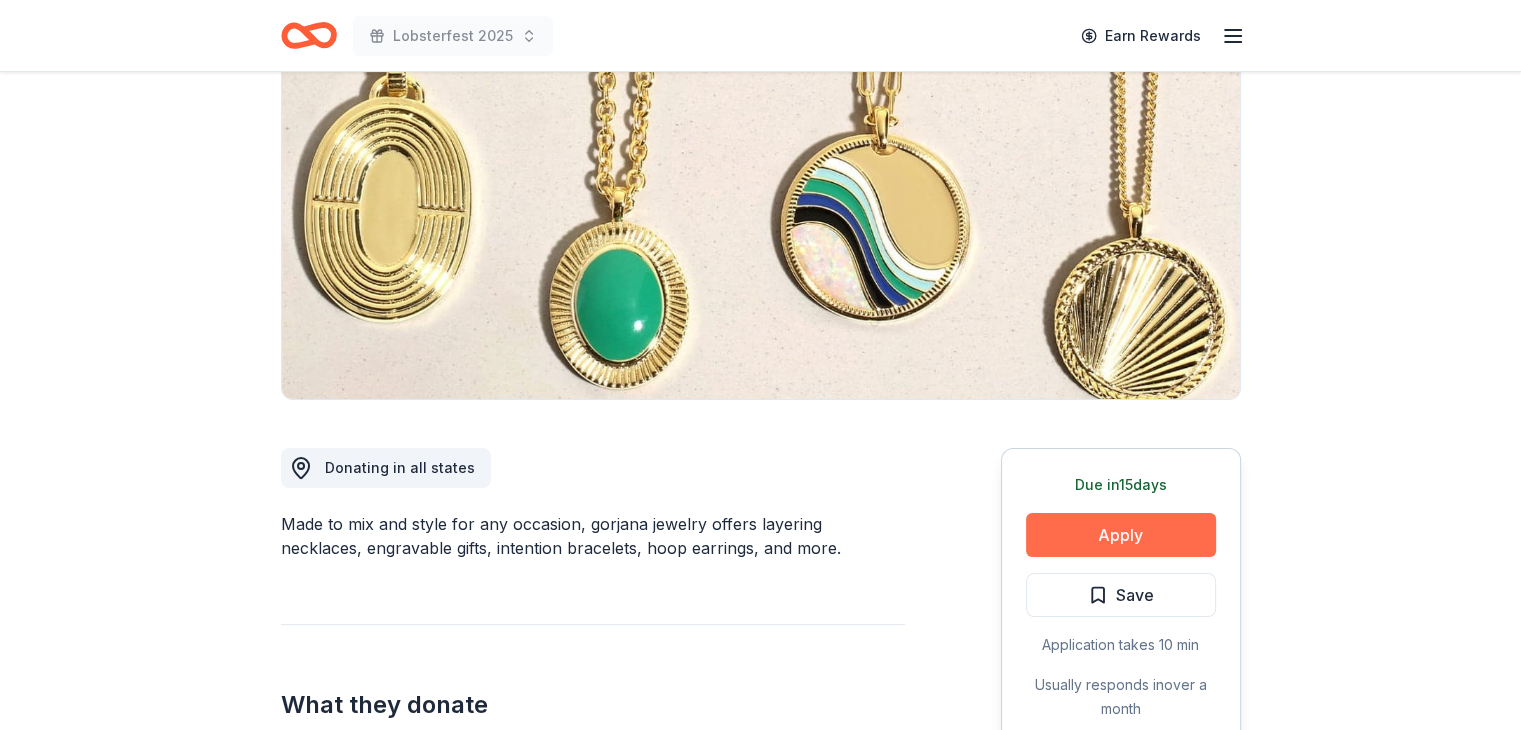 click on "Apply" at bounding box center (1121, 535) 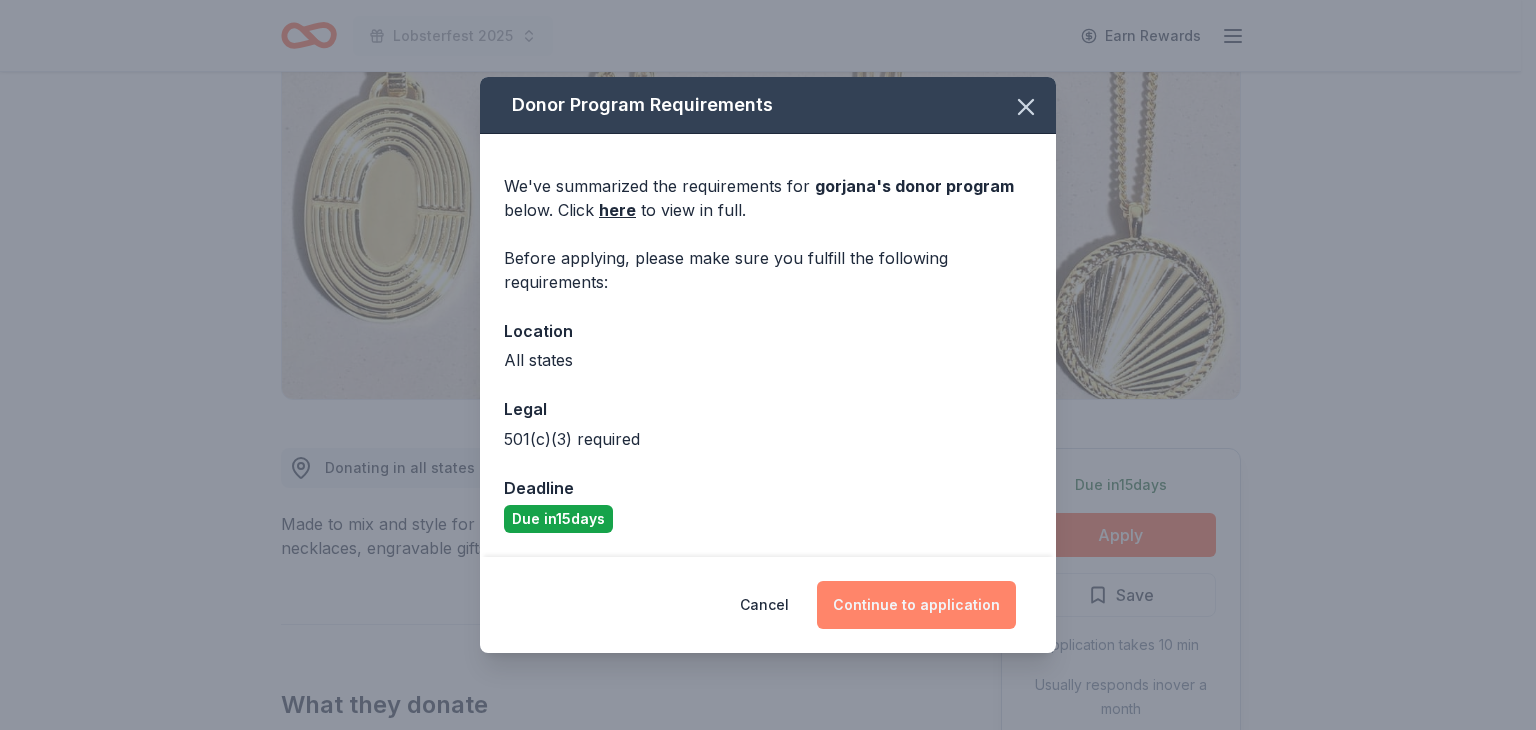 click on "Continue to application" at bounding box center (916, 605) 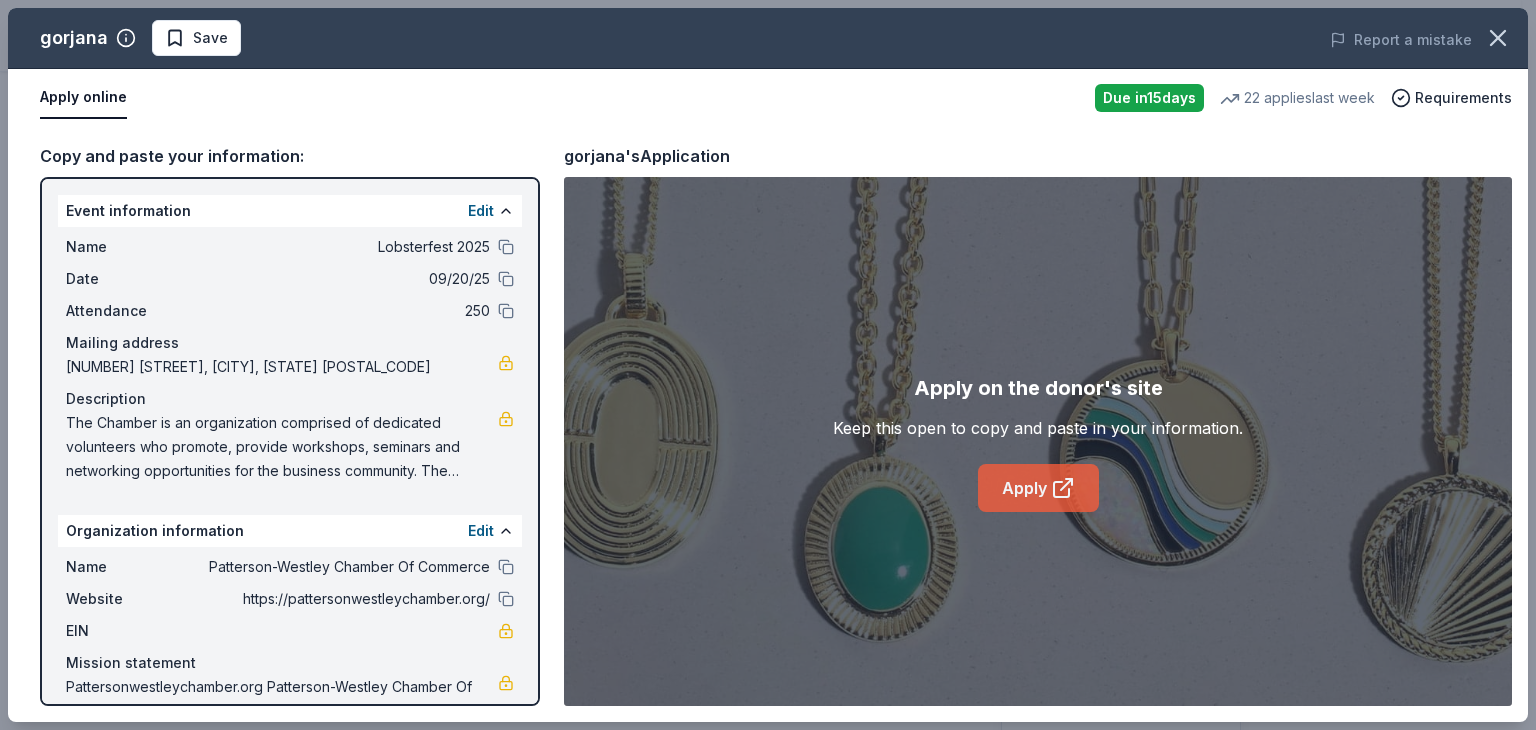 click on "Apply" at bounding box center (1038, 488) 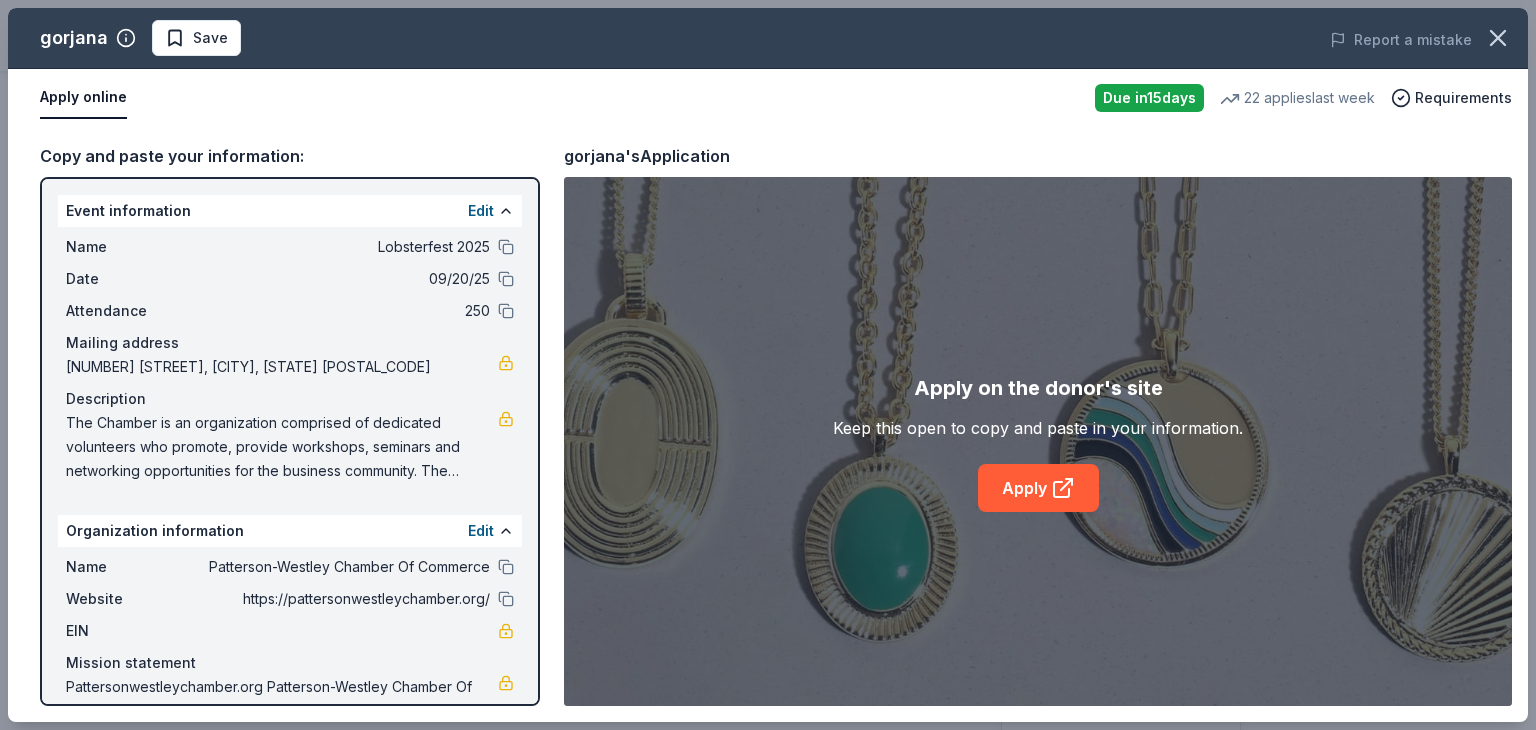 click on "The Chamber is an organization comprised of dedicated volunteers who promote, provide workshops, seminars and networking opportunities for the business community. The chamber gives to the high school in the form of a scholarship every year." at bounding box center [282, 447] 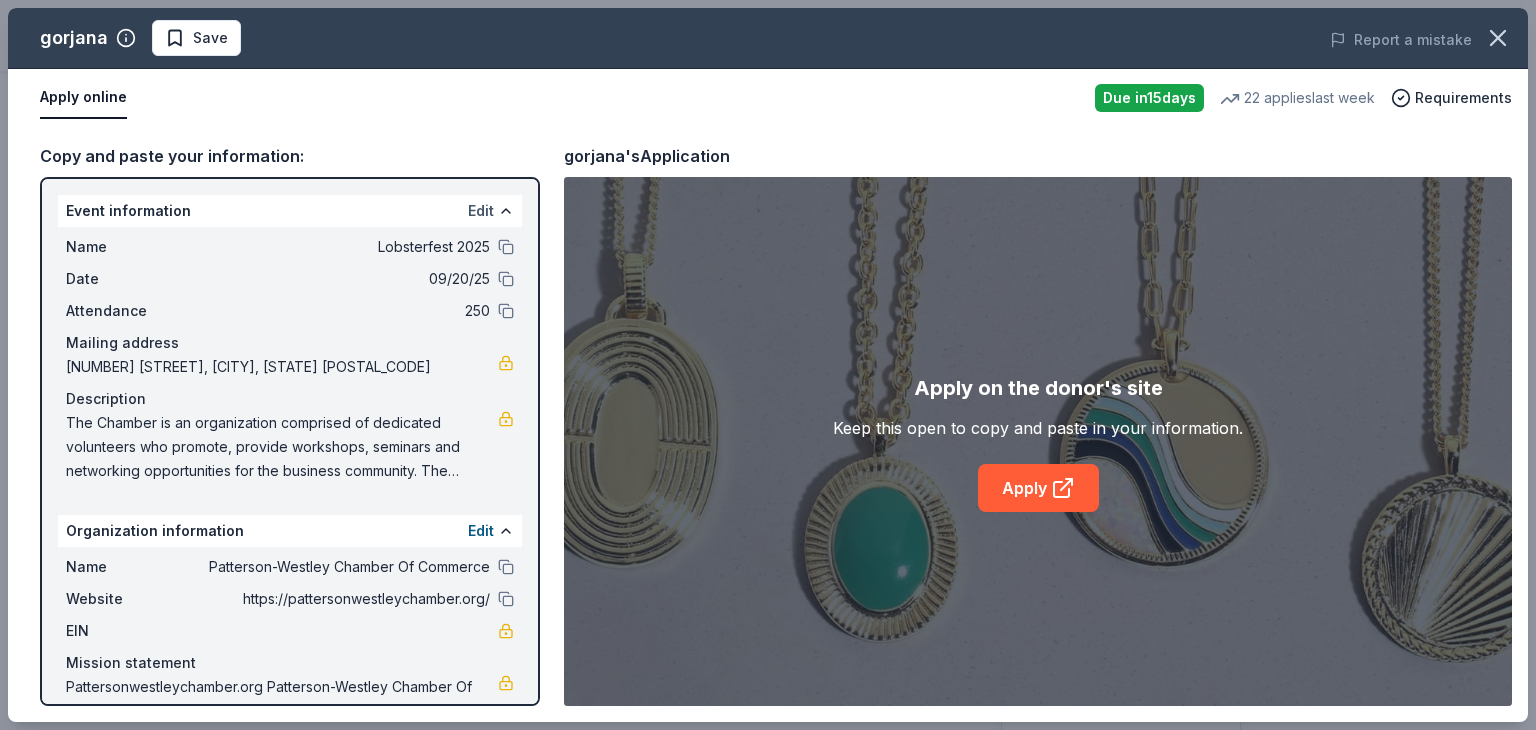 click on "Edit" at bounding box center (481, 211) 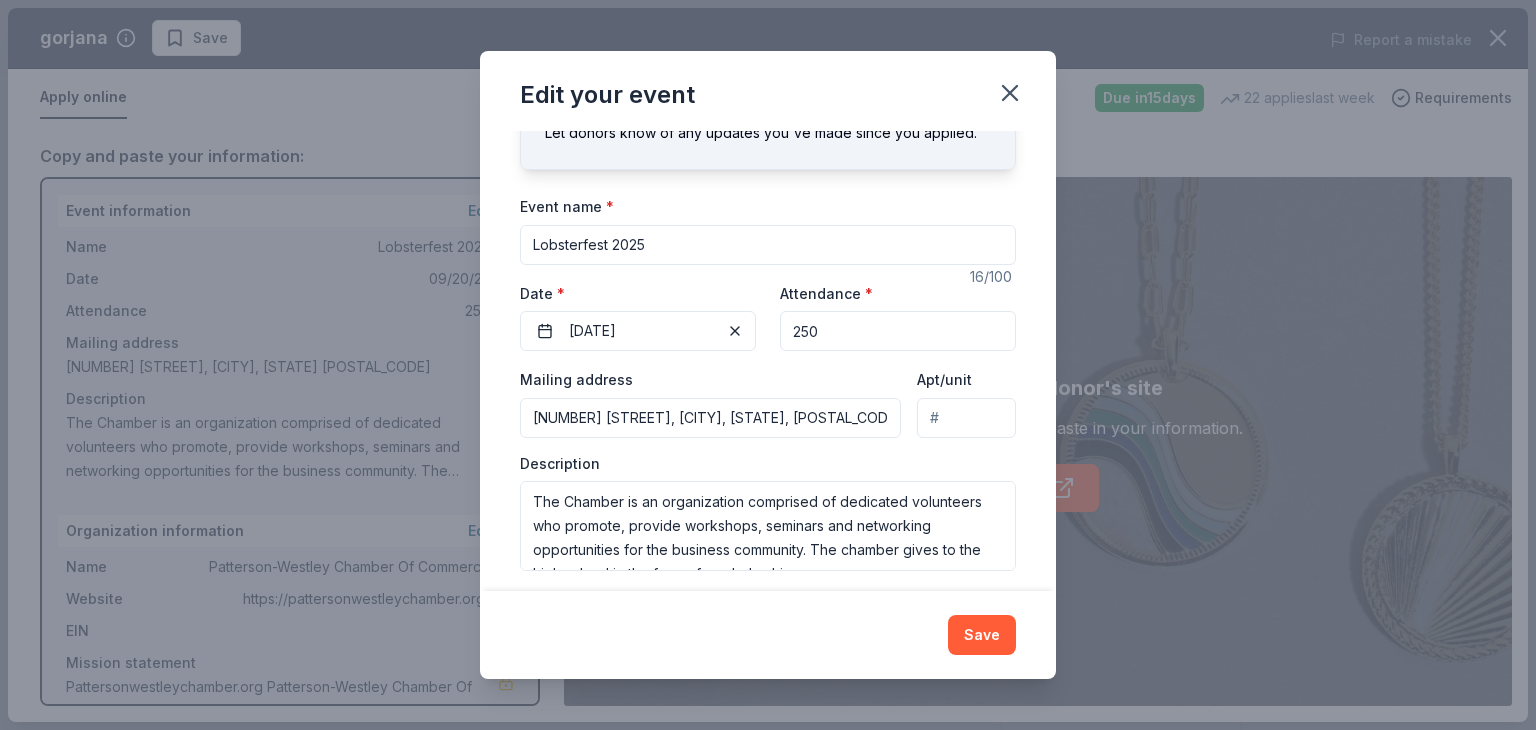scroll, scrollTop: 109, scrollLeft: 0, axis: vertical 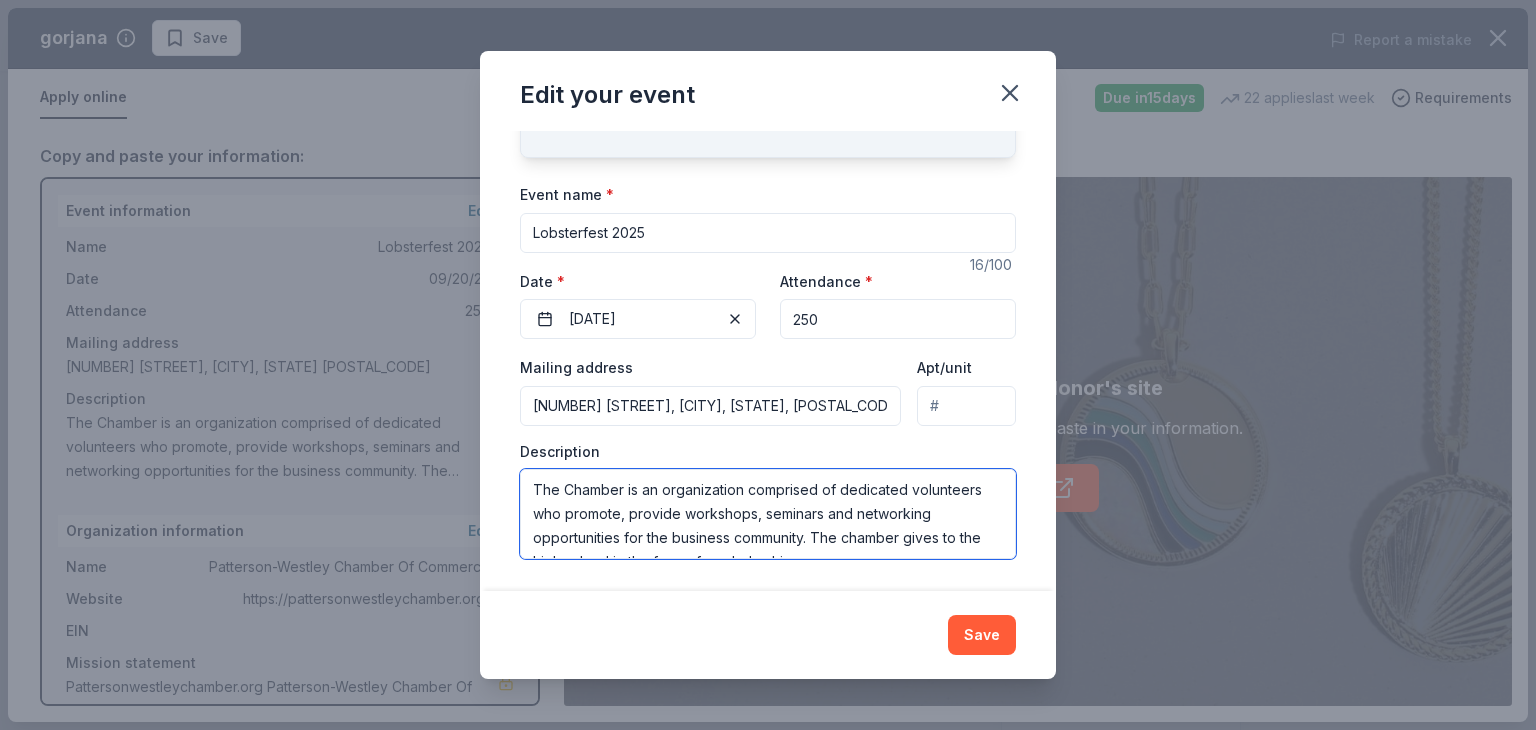 drag, startPoint x: 645, startPoint y: 517, endPoint x: 508, endPoint y: 472, distance: 144.20125 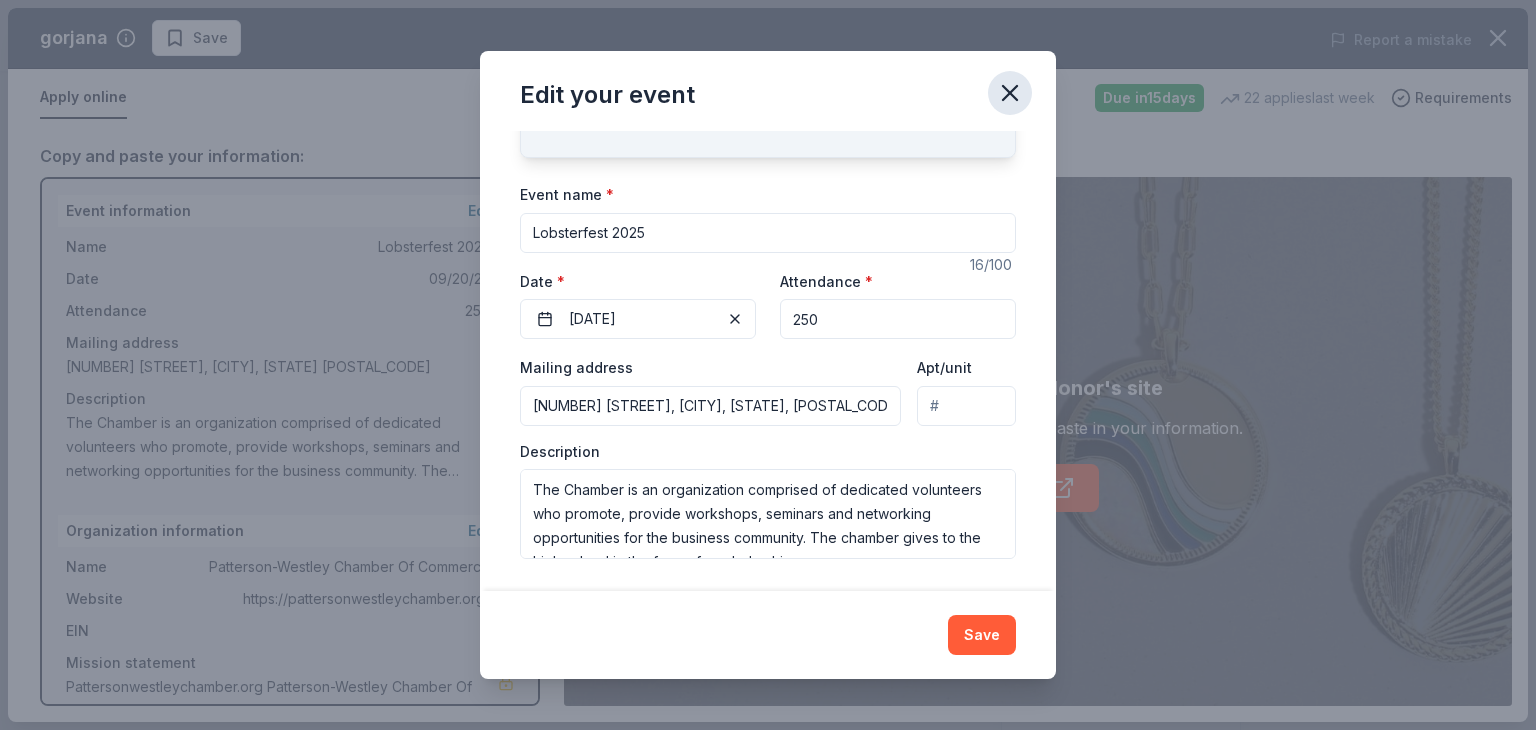 click 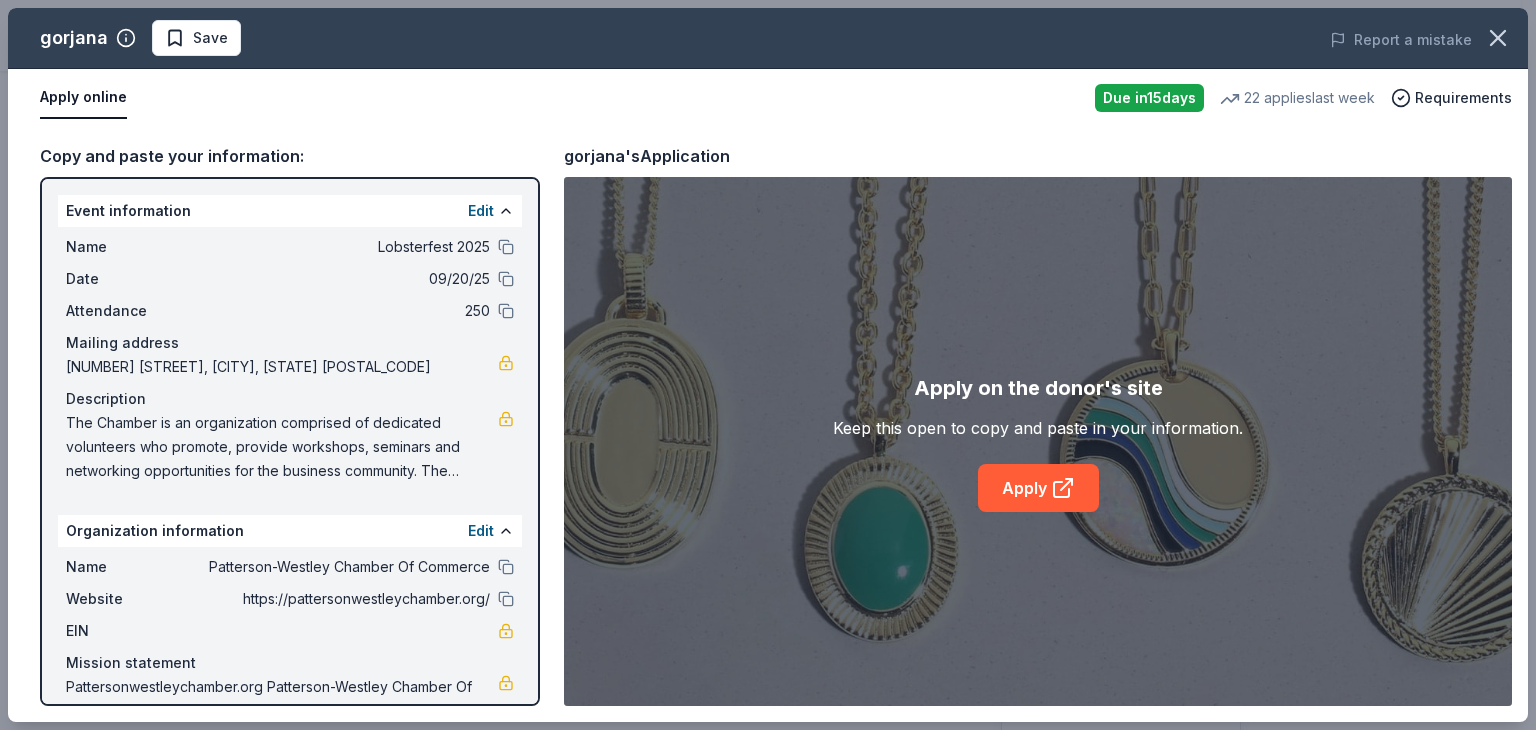 scroll, scrollTop: 66, scrollLeft: 0, axis: vertical 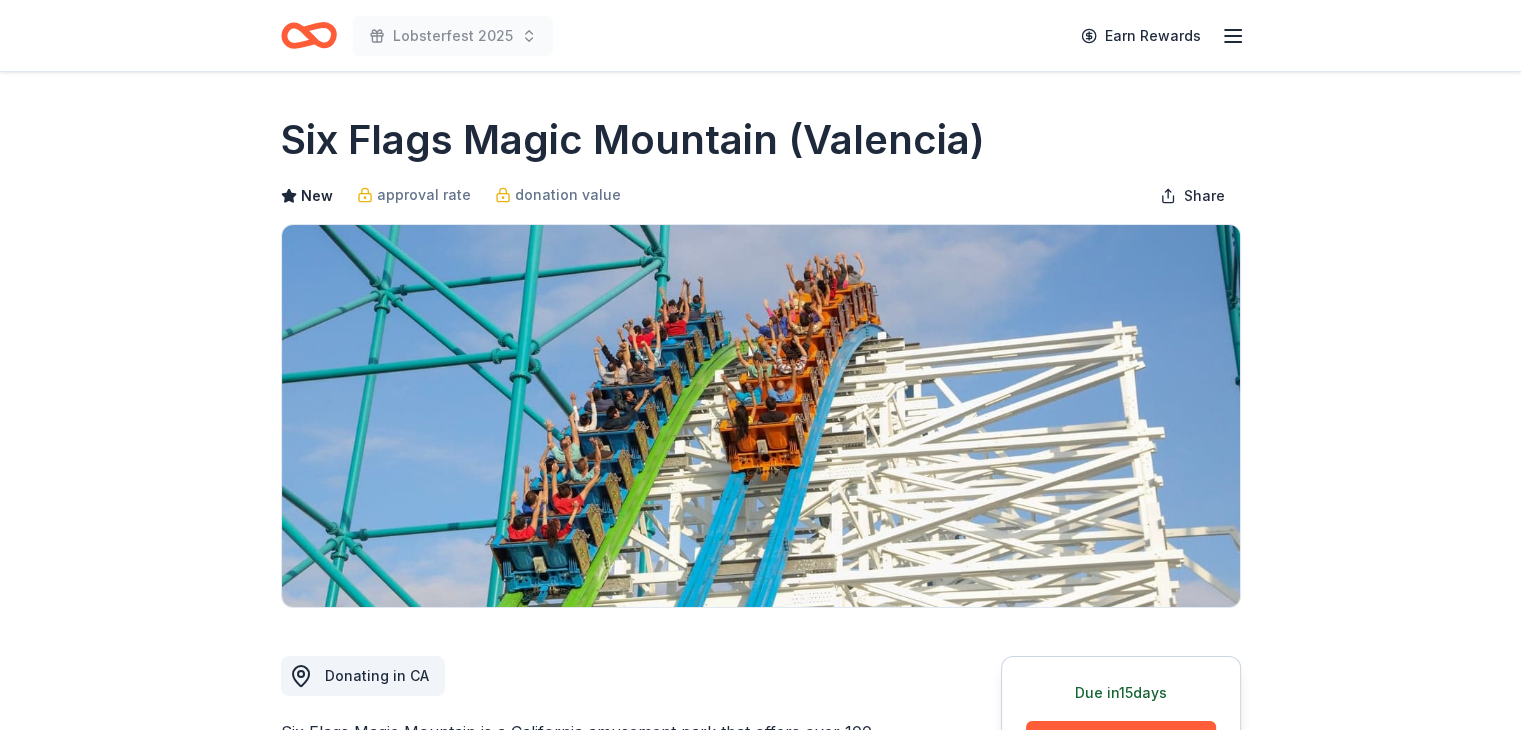 click at bounding box center (761, 416) 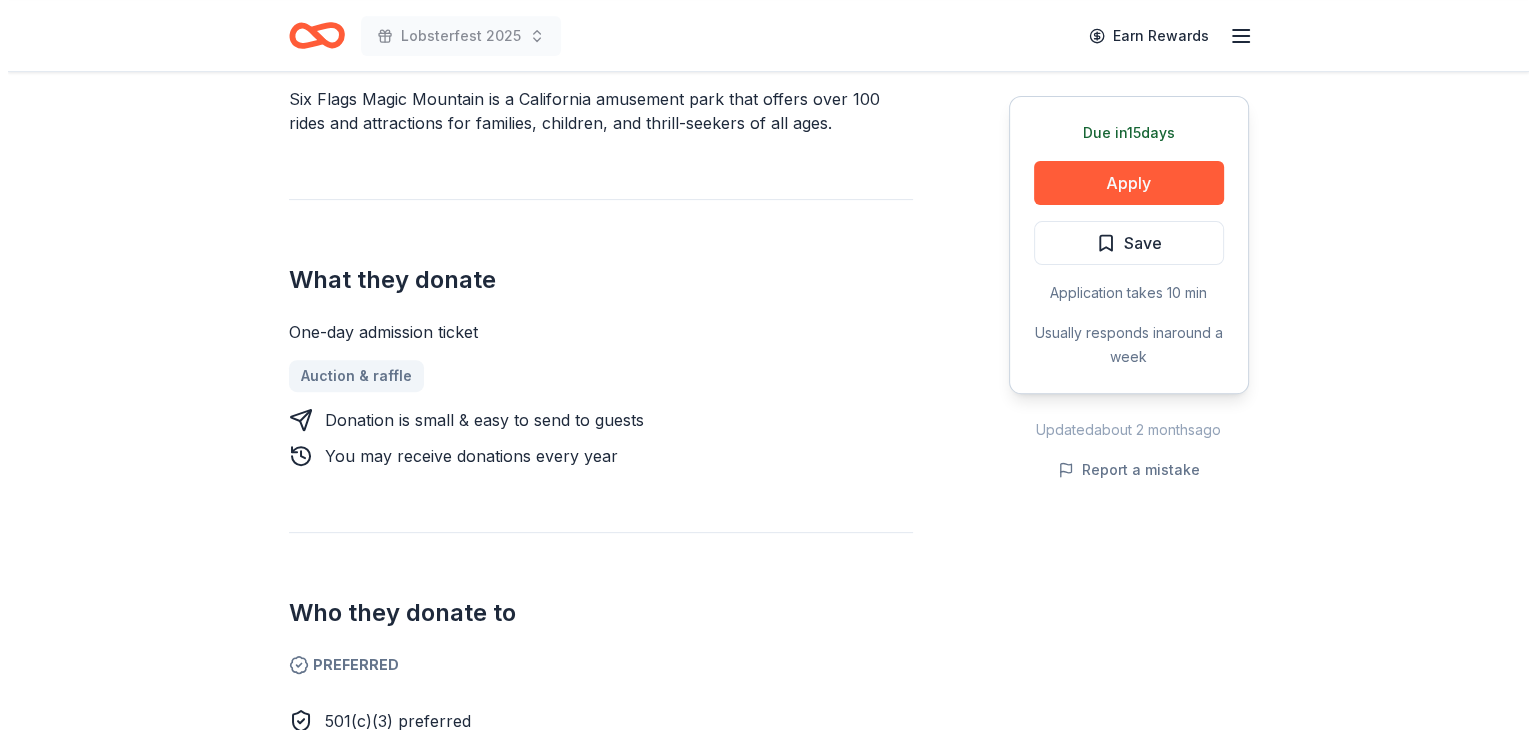 scroll, scrollTop: 634, scrollLeft: 0, axis: vertical 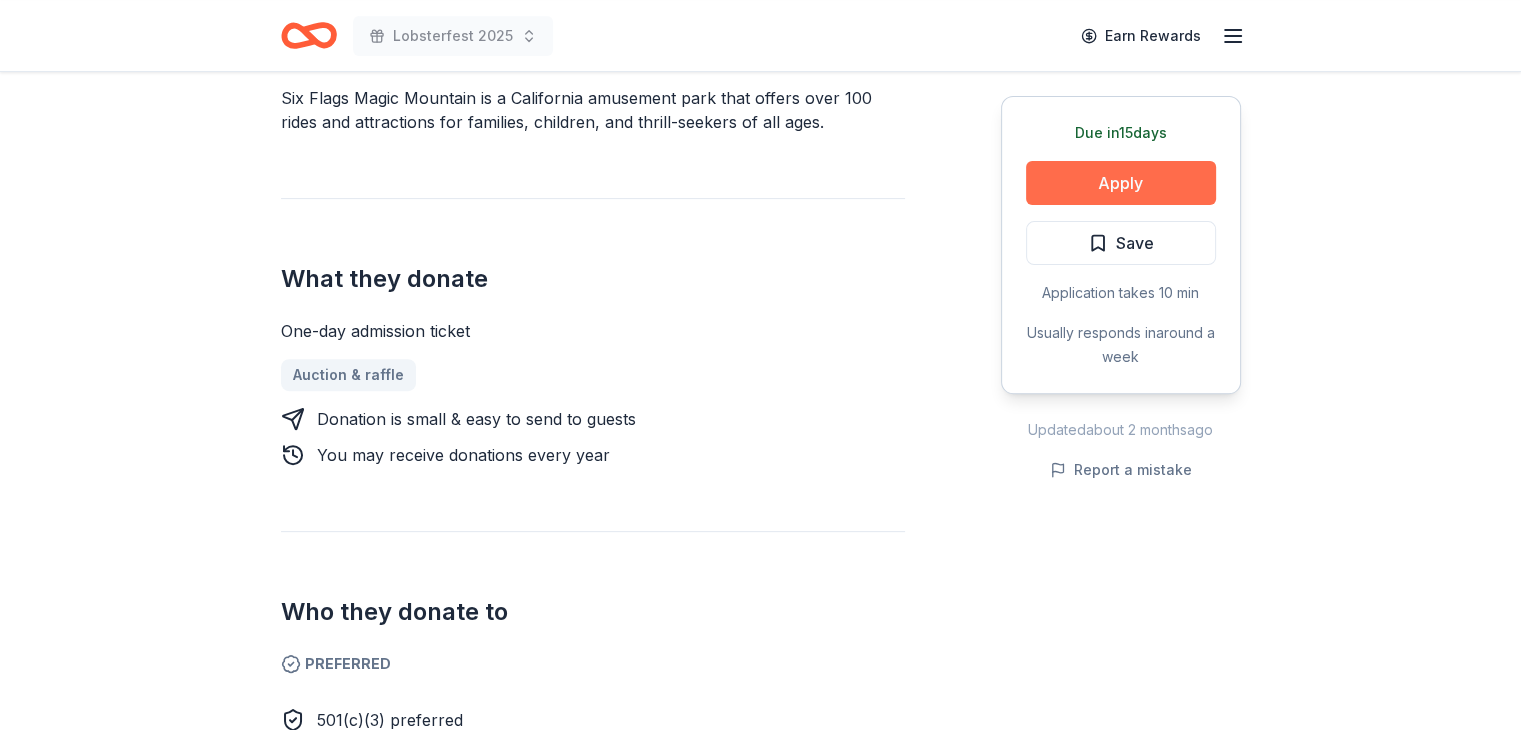 click on "Apply" at bounding box center [1121, 183] 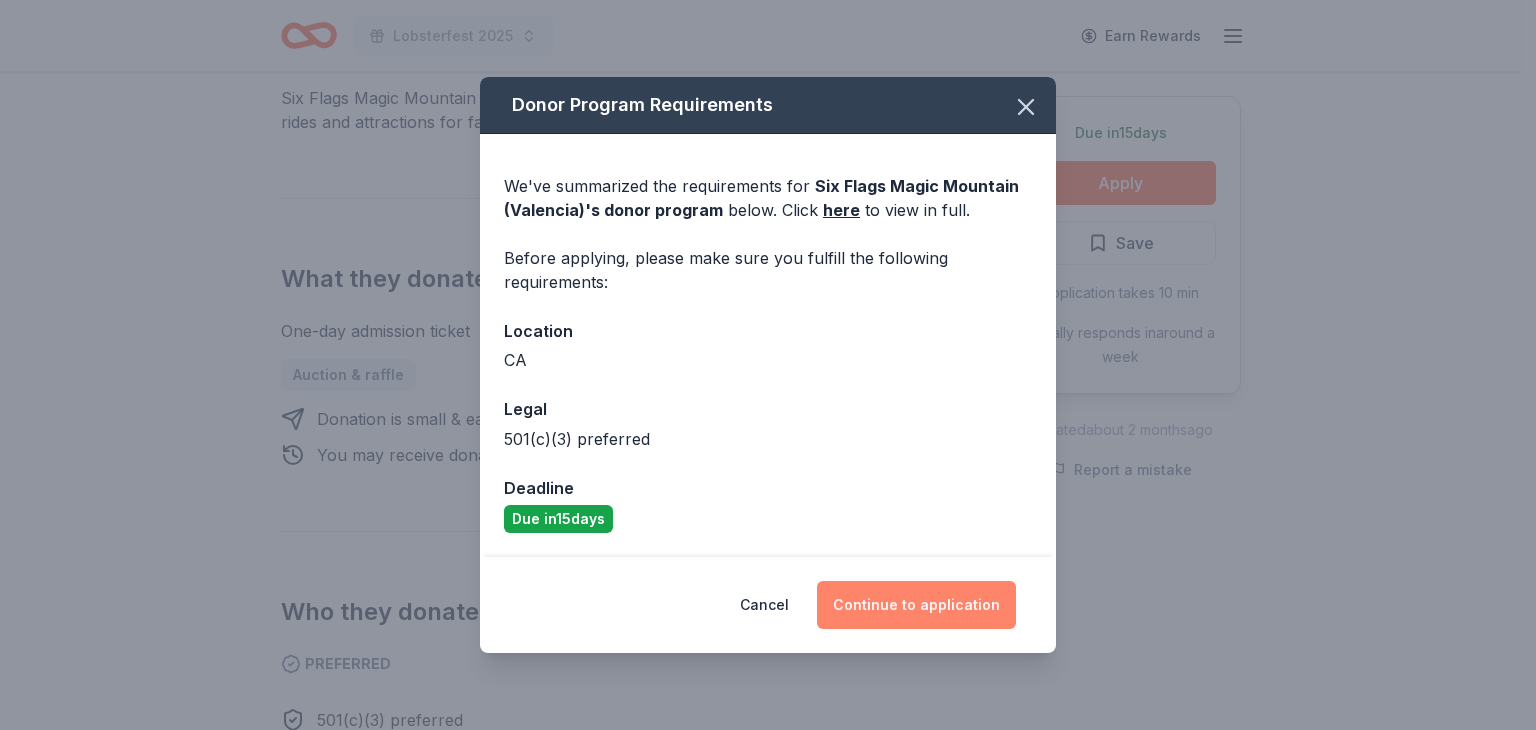 click on "Continue to application" at bounding box center [916, 605] 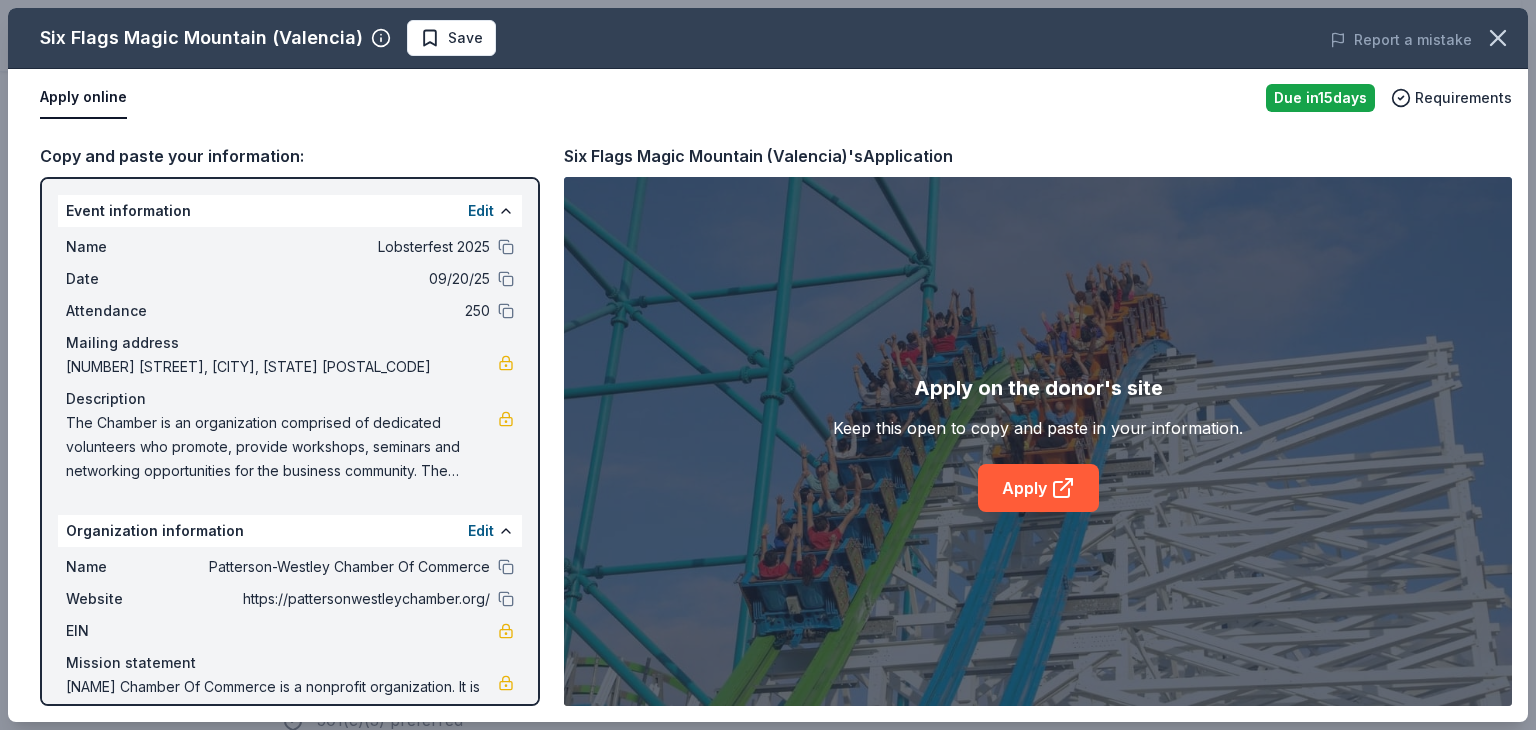scroll, scrollTop: 66, scrollLeft: 0, axis: vertical 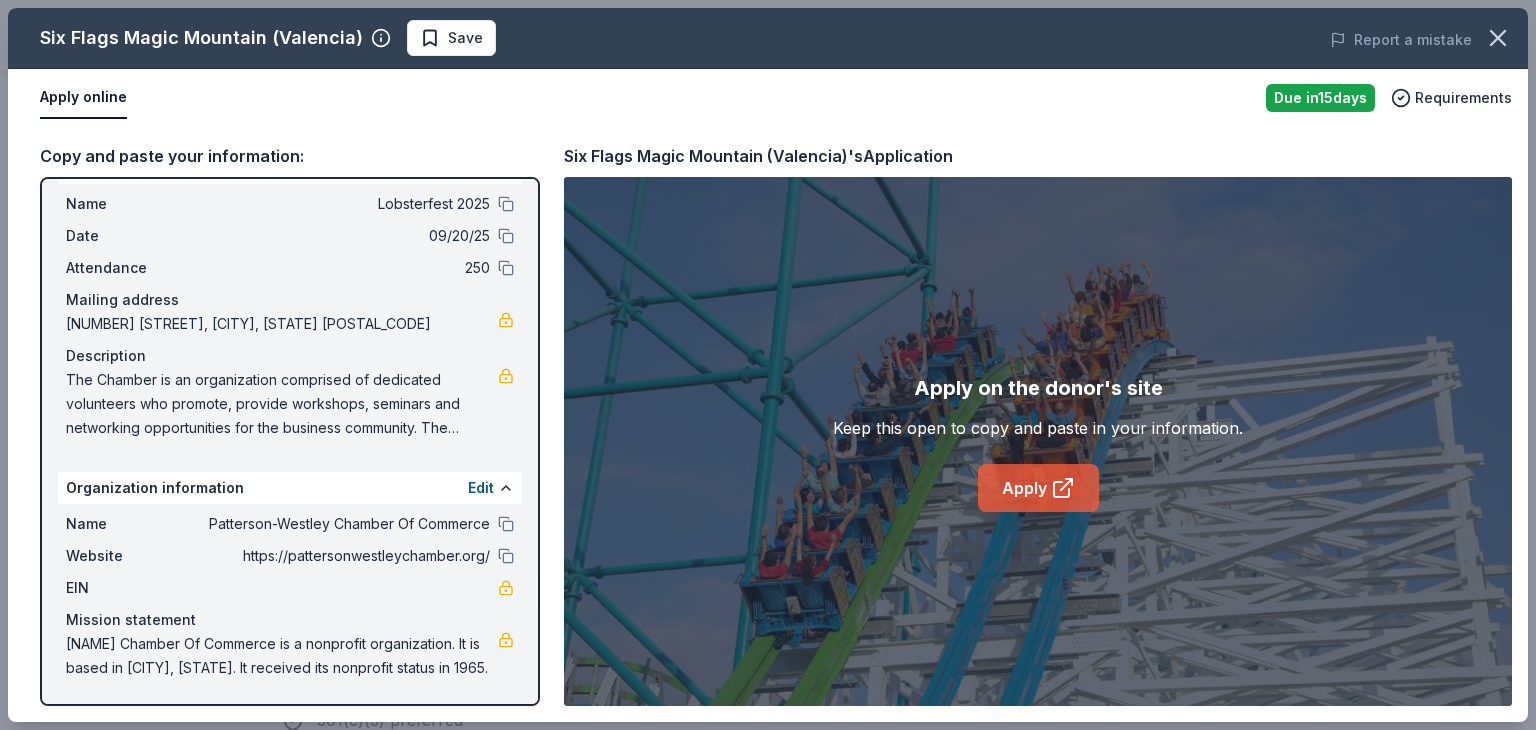 click on "Apply" at bounding box center (1038, 488) 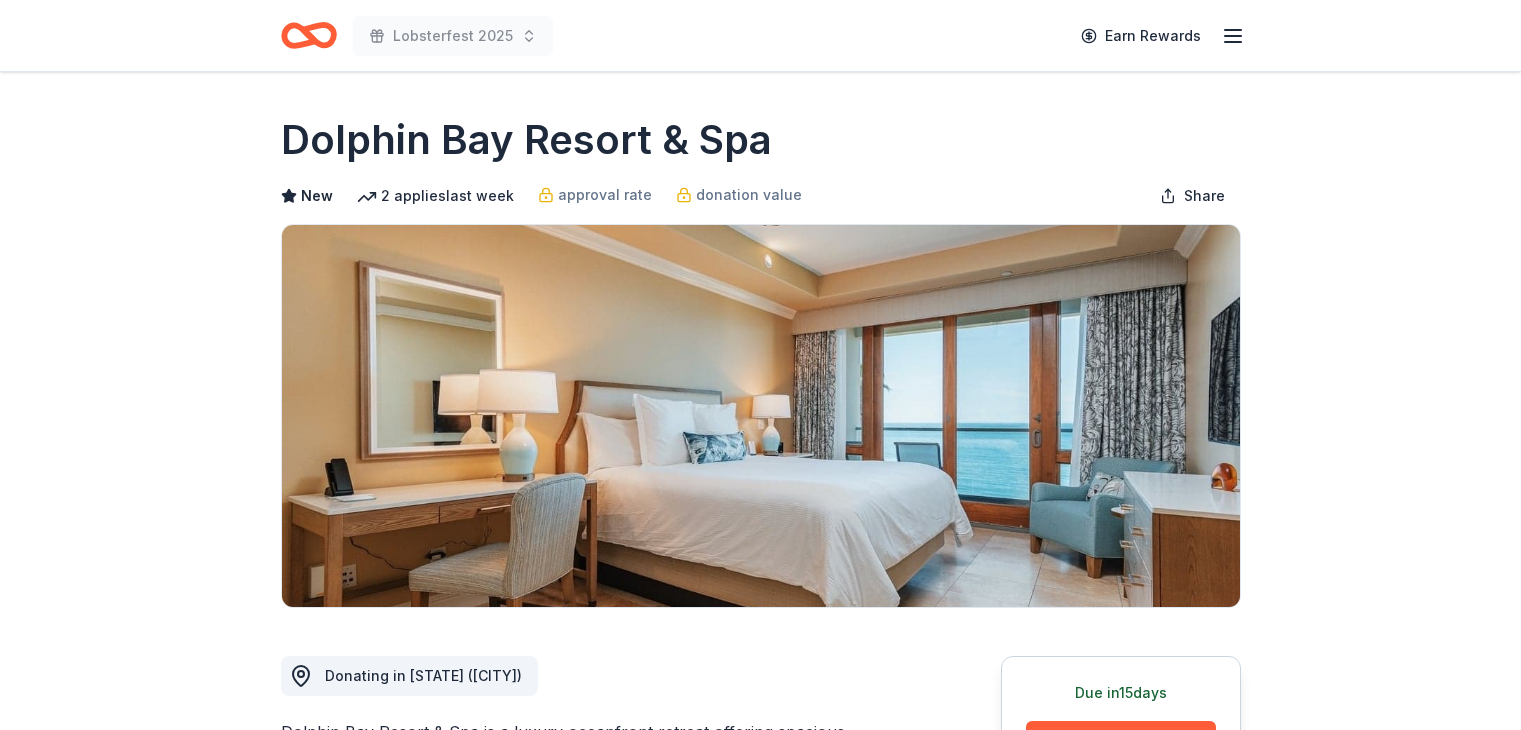 scroll, scrollTop: 0, scrollLeft: 0, axis: both 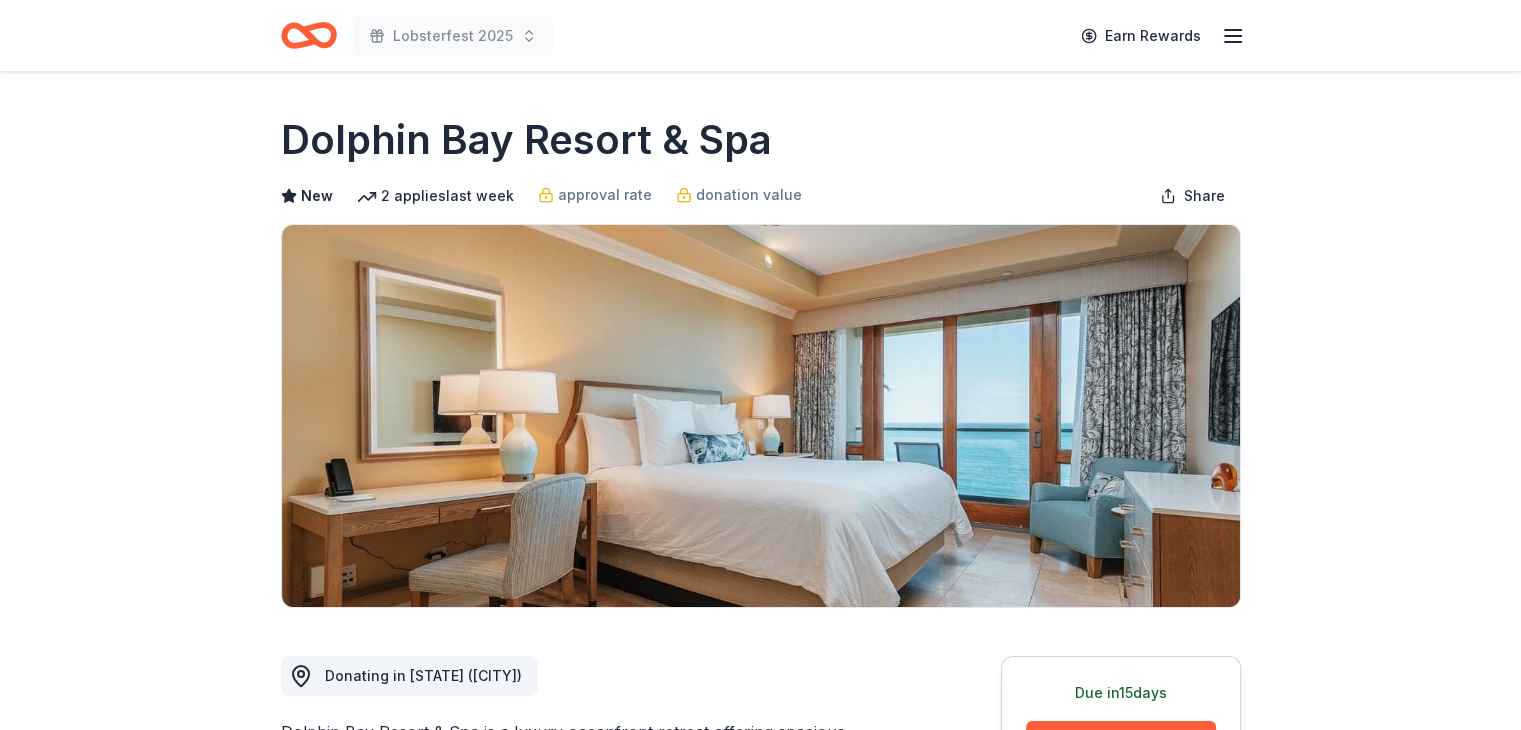 click on "Dolphin Bay Resort & Spa New 2   applies  last week approval rate donation value Share Donating in CA (Pismo Beach) Dolphin Bay Resort & Spa is a luxury oceanfront retreat offering spacious accommodations, fine dining, and personalized spa services. The resort combines elegance with relaxation, providing a tranquil getaway with breathtaking coastal views. What they donate Gift certificate(s), hotel package(s) Meals Auction & raffle Donation is small & easy to send to guests Who they donate to  Preferred 501(c)(3) required Due in  15  days Apply Save Application takes 10 min Usually responds in  a few days Updated  about 2 months  ago Report a mistake approval rate 20 % approved 30 % declined 50 % no response donation value (average) 20% 70% 0% 10% $xx - $xx $xx - $xx $xx - $xx $xx - $xx Upgrade to Pro to view approval rates and average donation values New Be the first to review this company! Leave a review Similar donors 8   applies  last week 15  days left Target 4.3 Local 24 days left Online app New Local 1" at bounding box center [761, 1408] 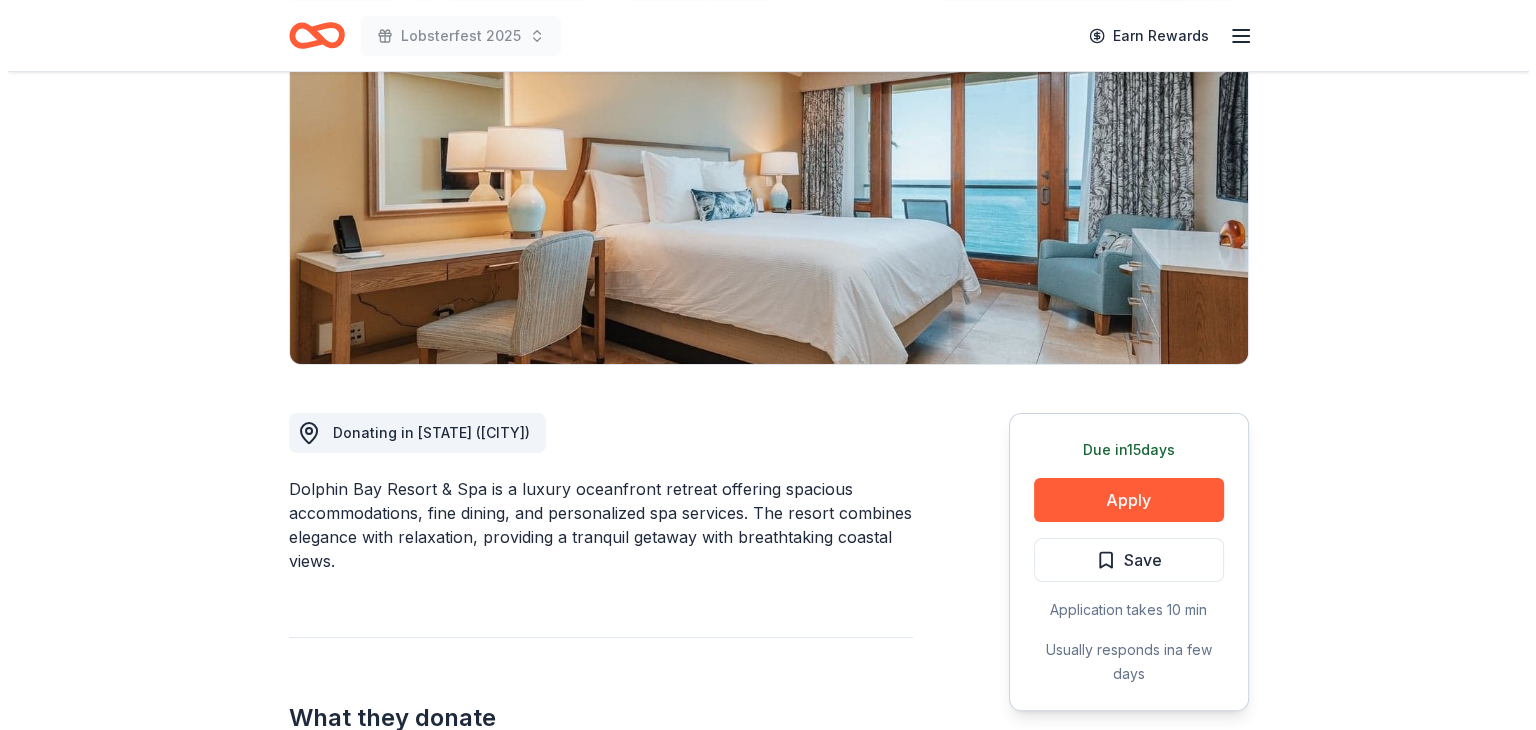 scroll, scrollTop: 244, scrollLeft: 0, axis: vertical 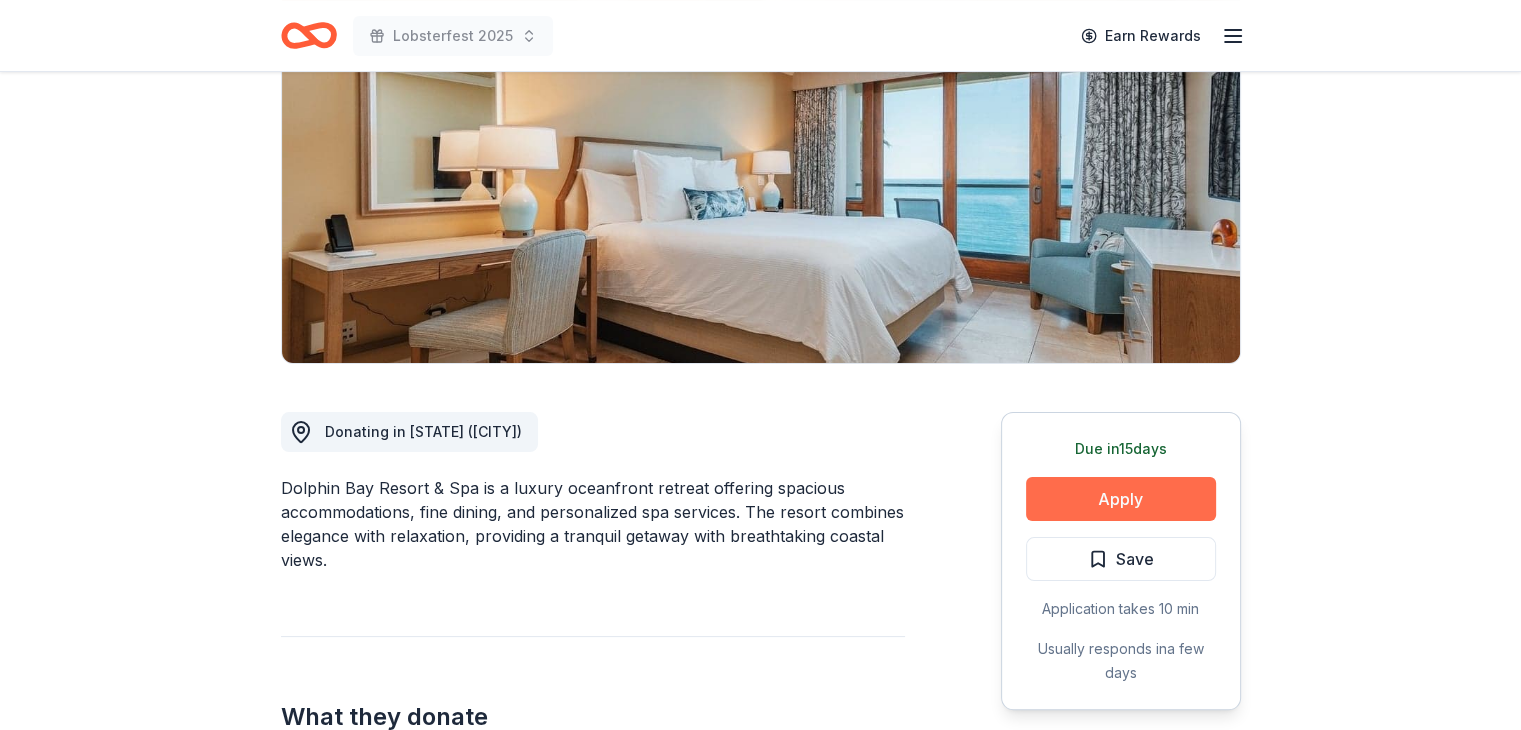 click on "Apply" at bounding box center [1121, 499] 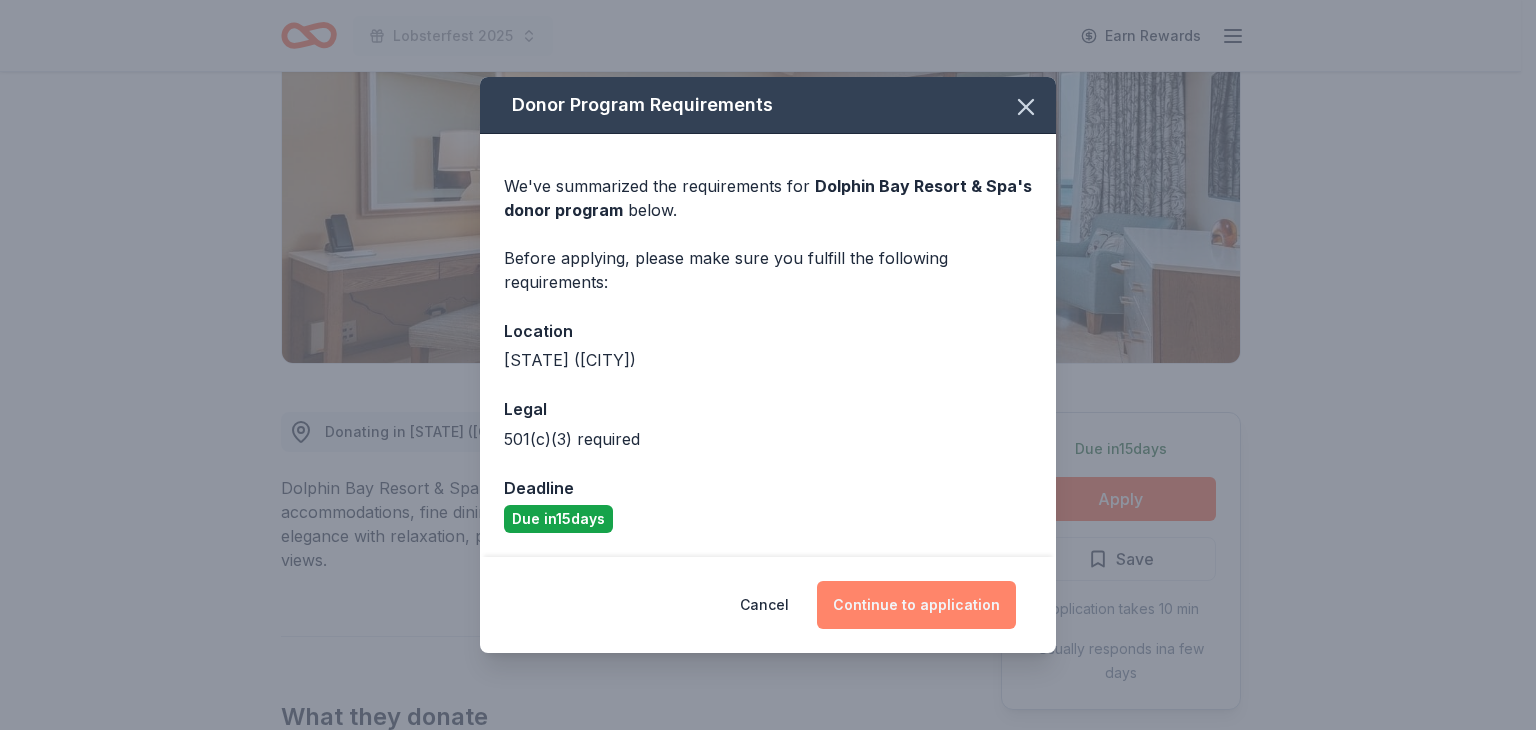 click on "Continue to application" at bounding box center [916, 605] 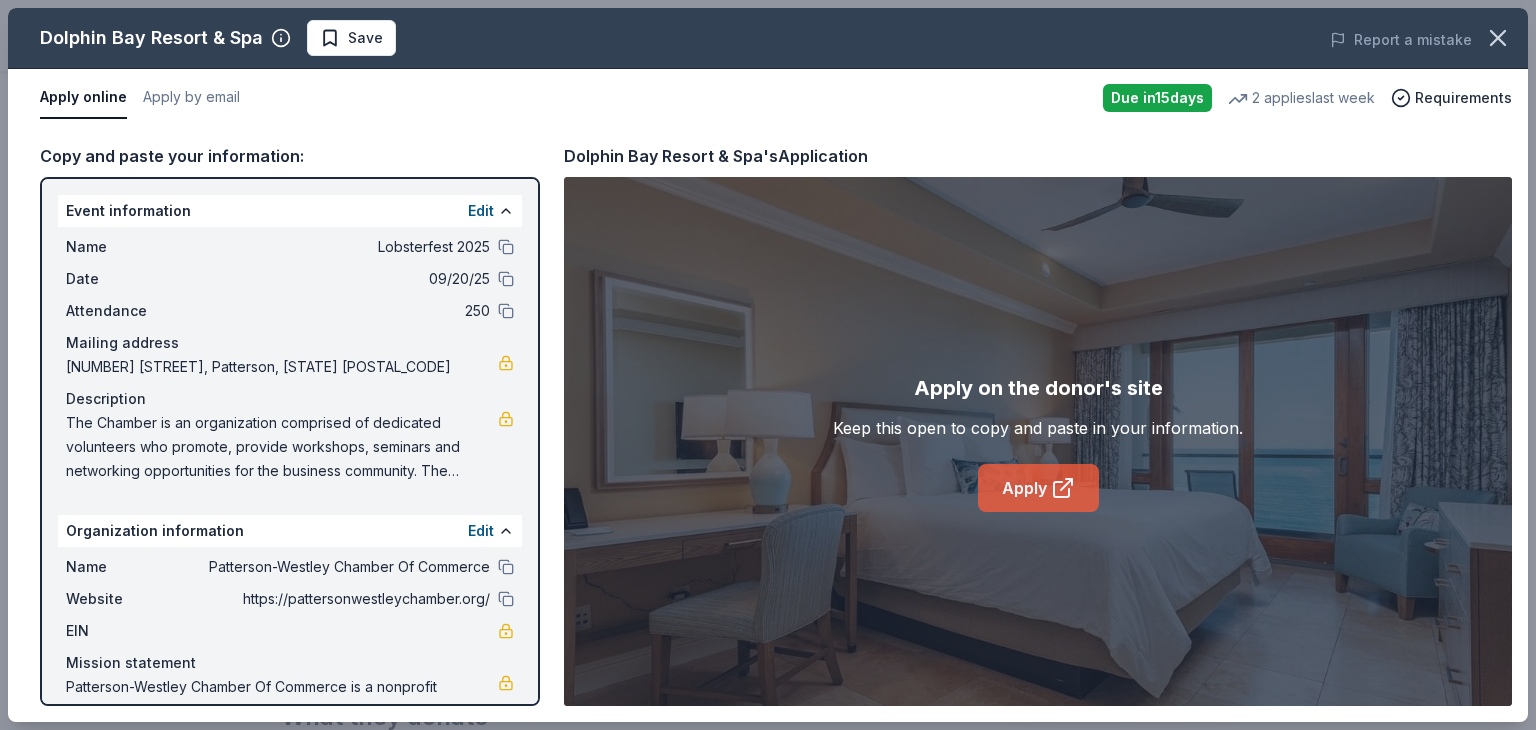 click 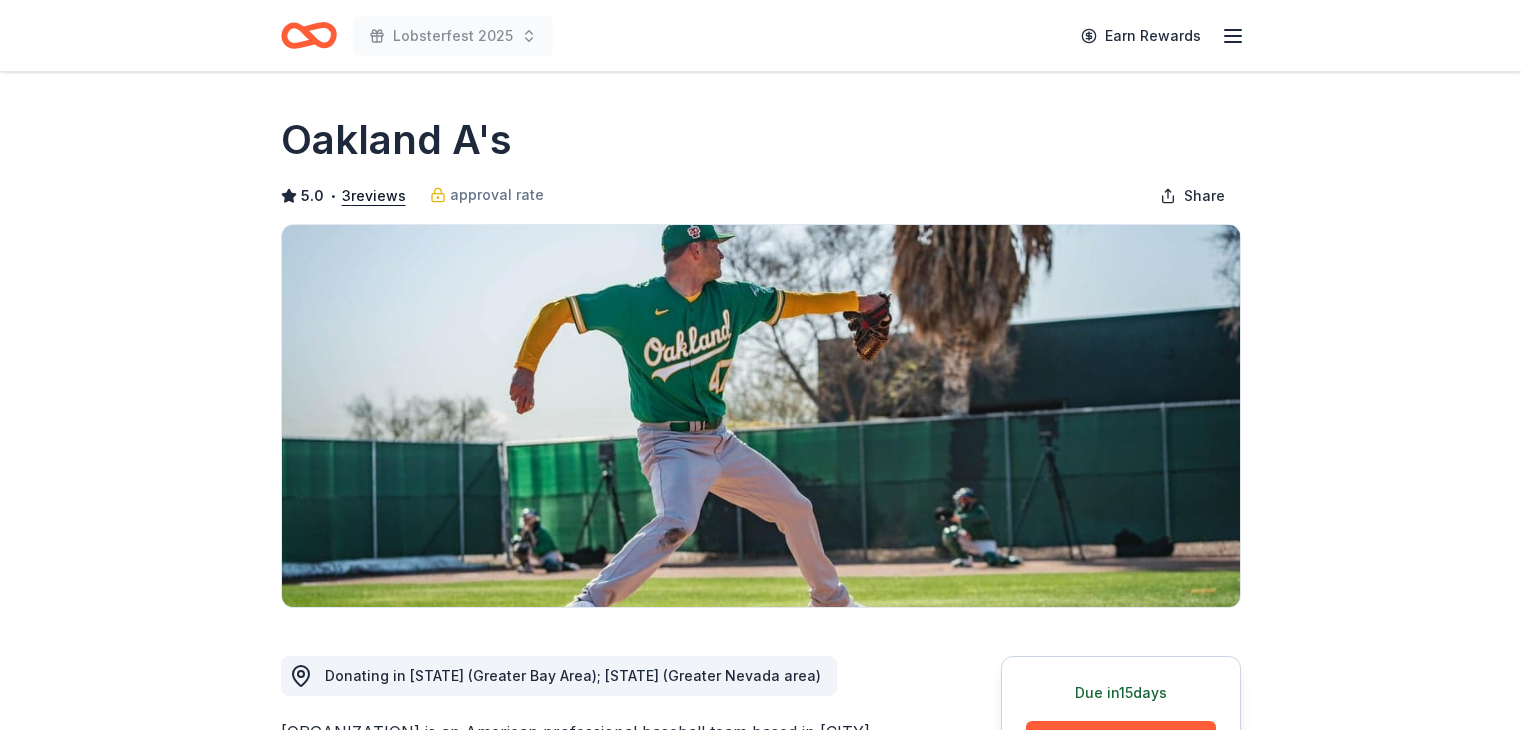 scroll, scrollTop: 0, scrollLeft: 0, axis: both 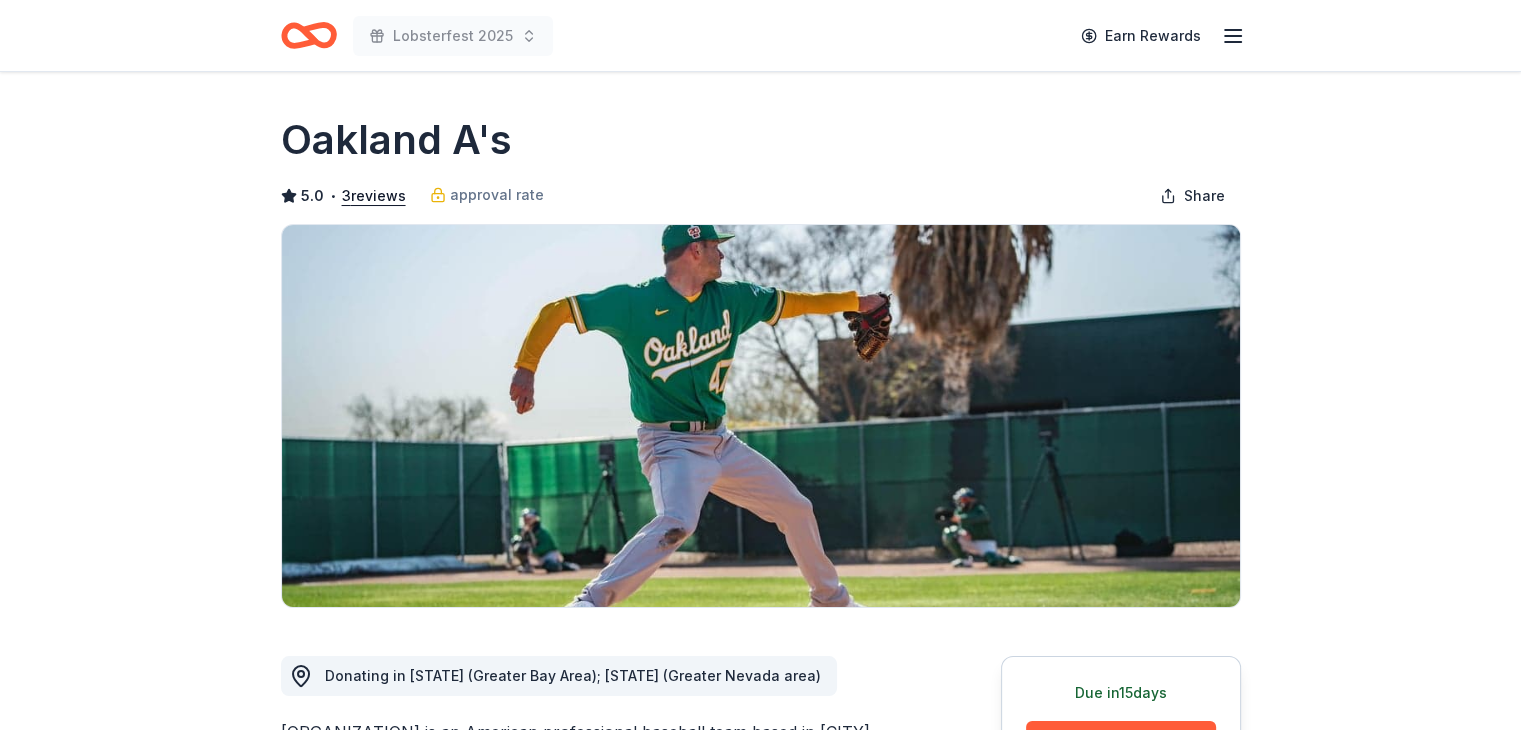 click at bounding box center (761, 416) 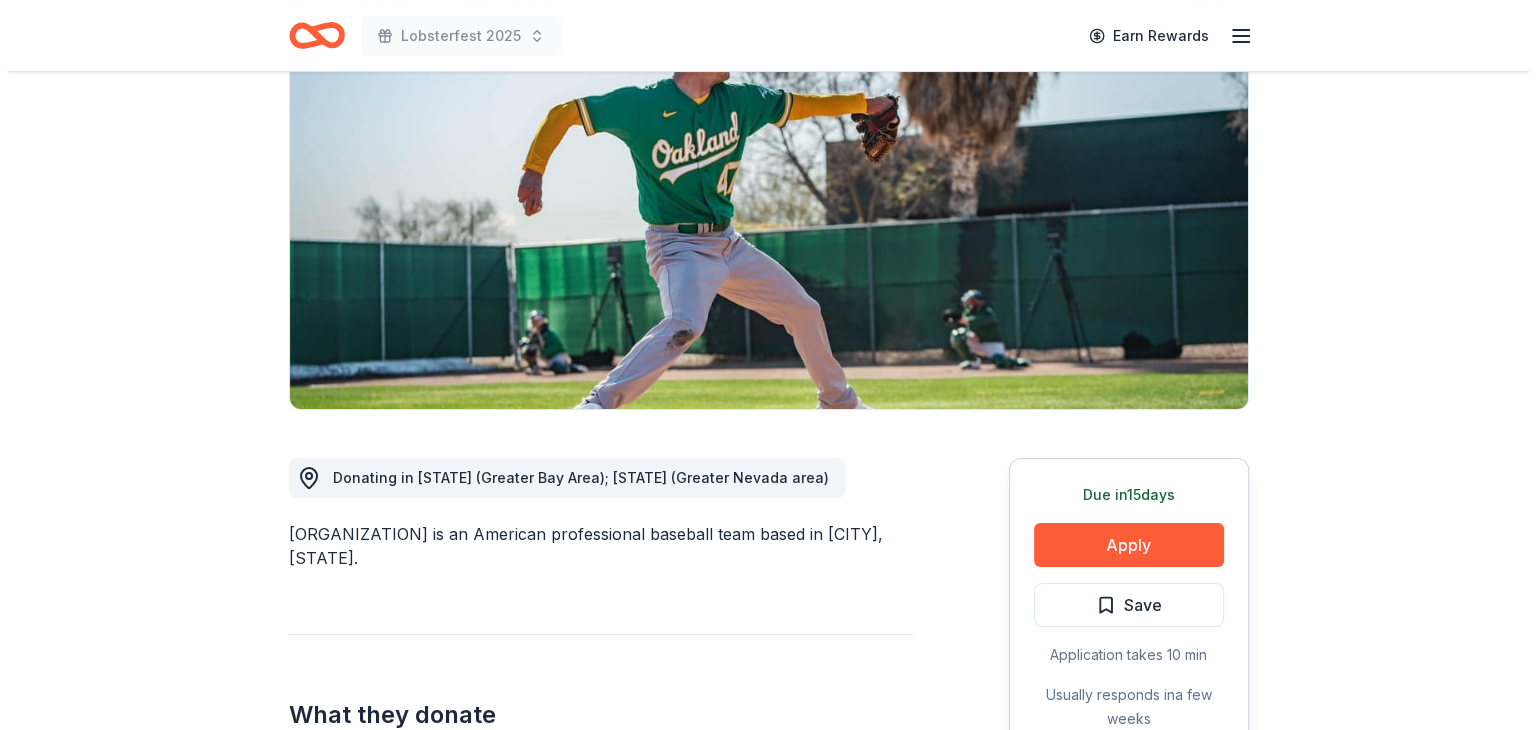 scroll, scrollTop: 208, scrollLeft: 0, axis: vertical 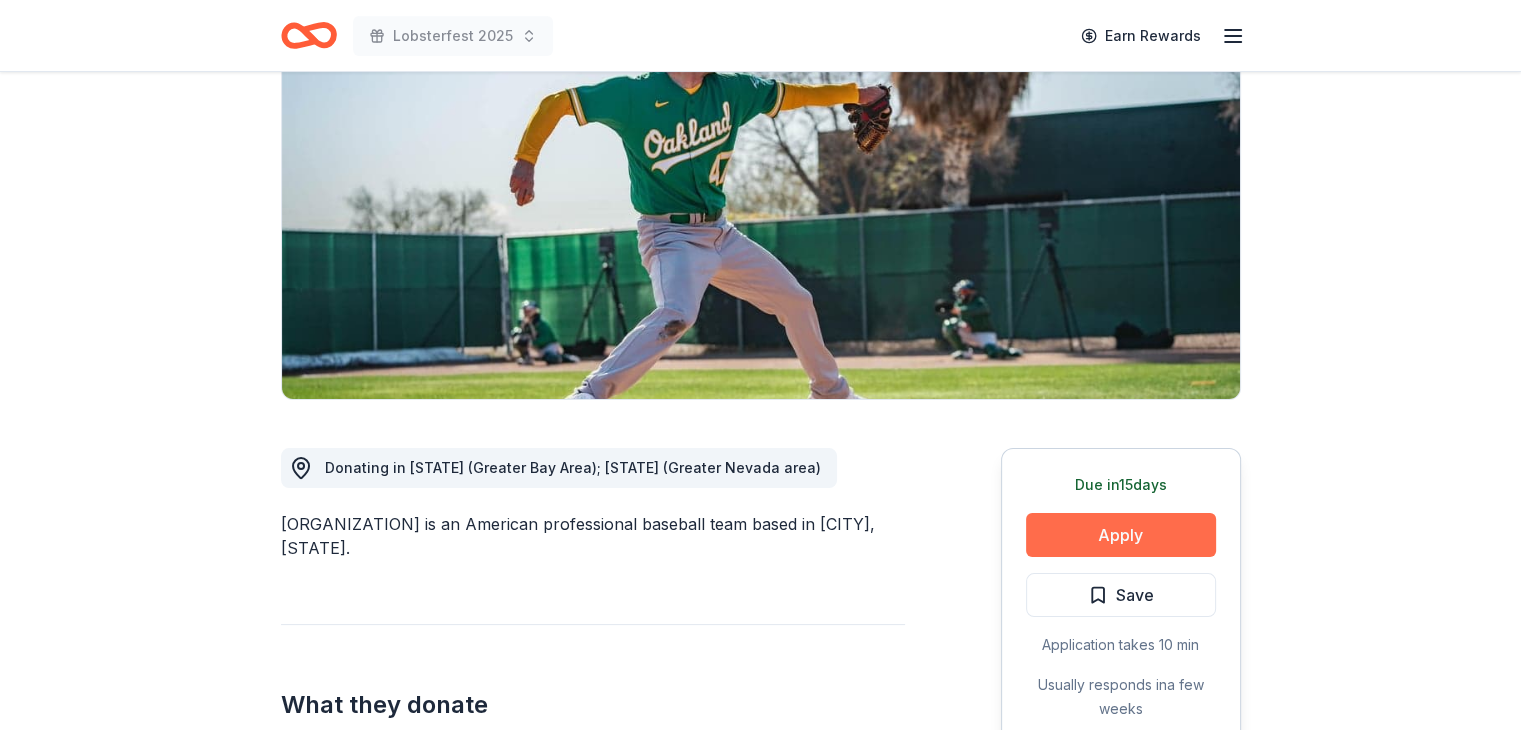 click on "Apply" at bounding box center [1121, 535] 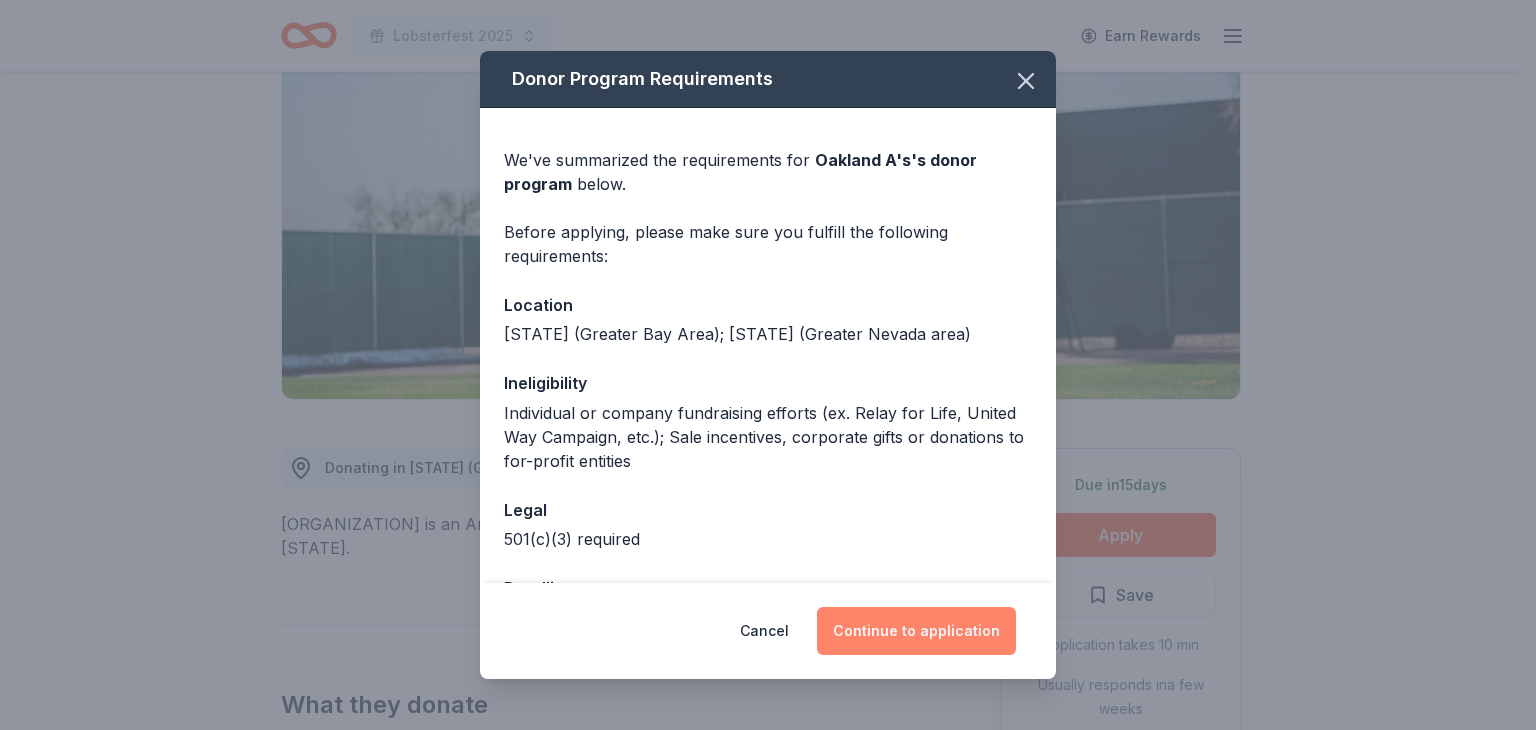 click on "Continue to application" at bounding box center (916, 631) 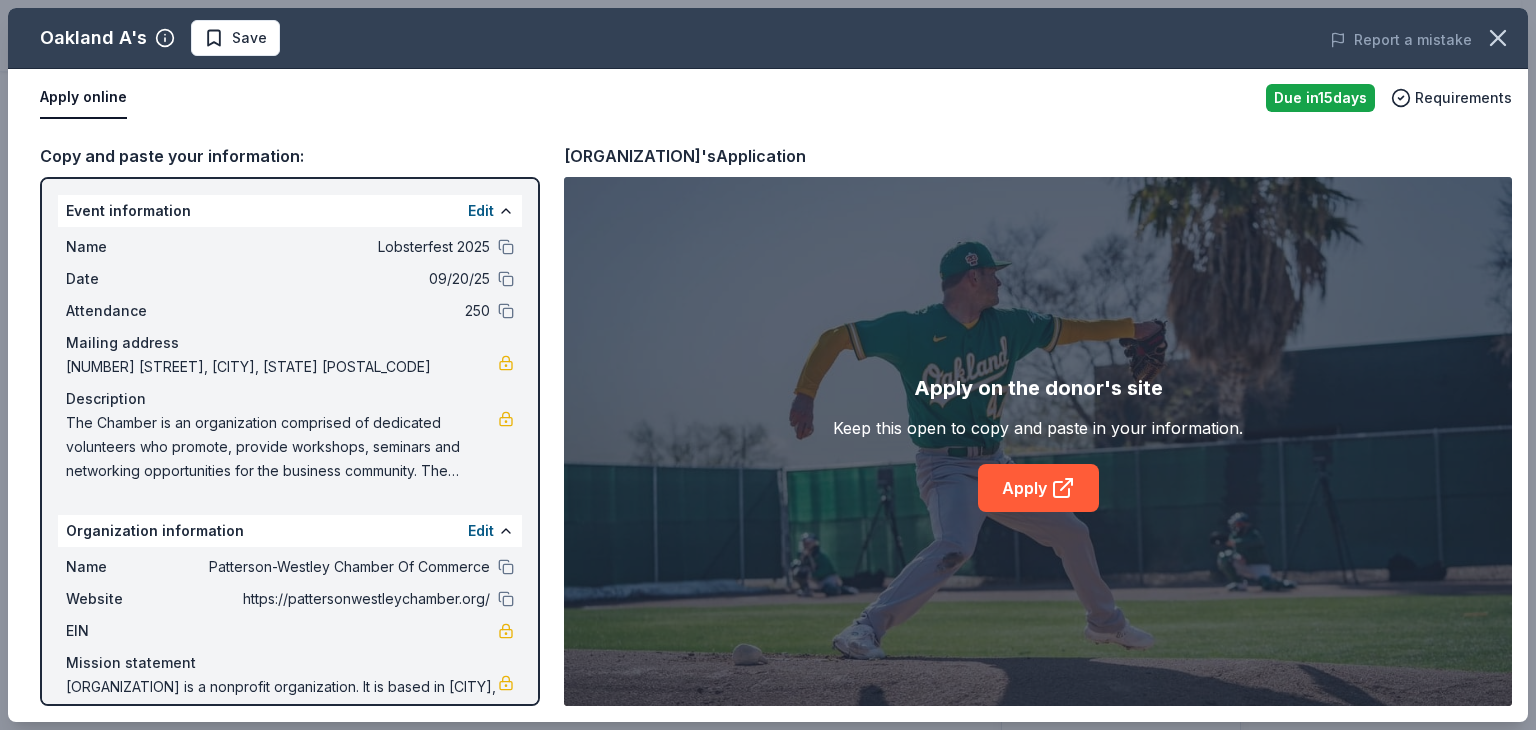 scroll, scrollTop: 66, scrollLeft: 0, axis: vertical 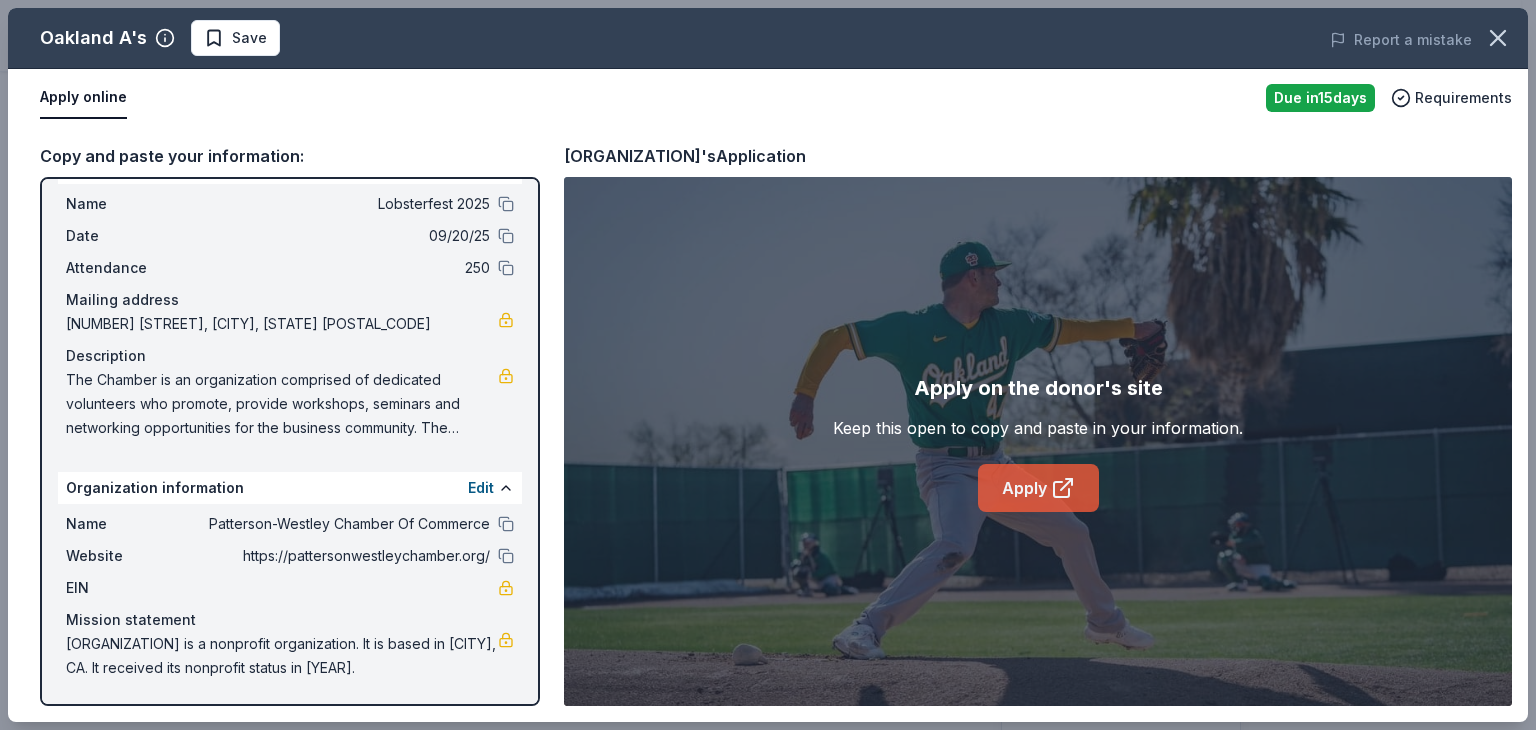 click on "Apply" at bounding box center (1038, 488) 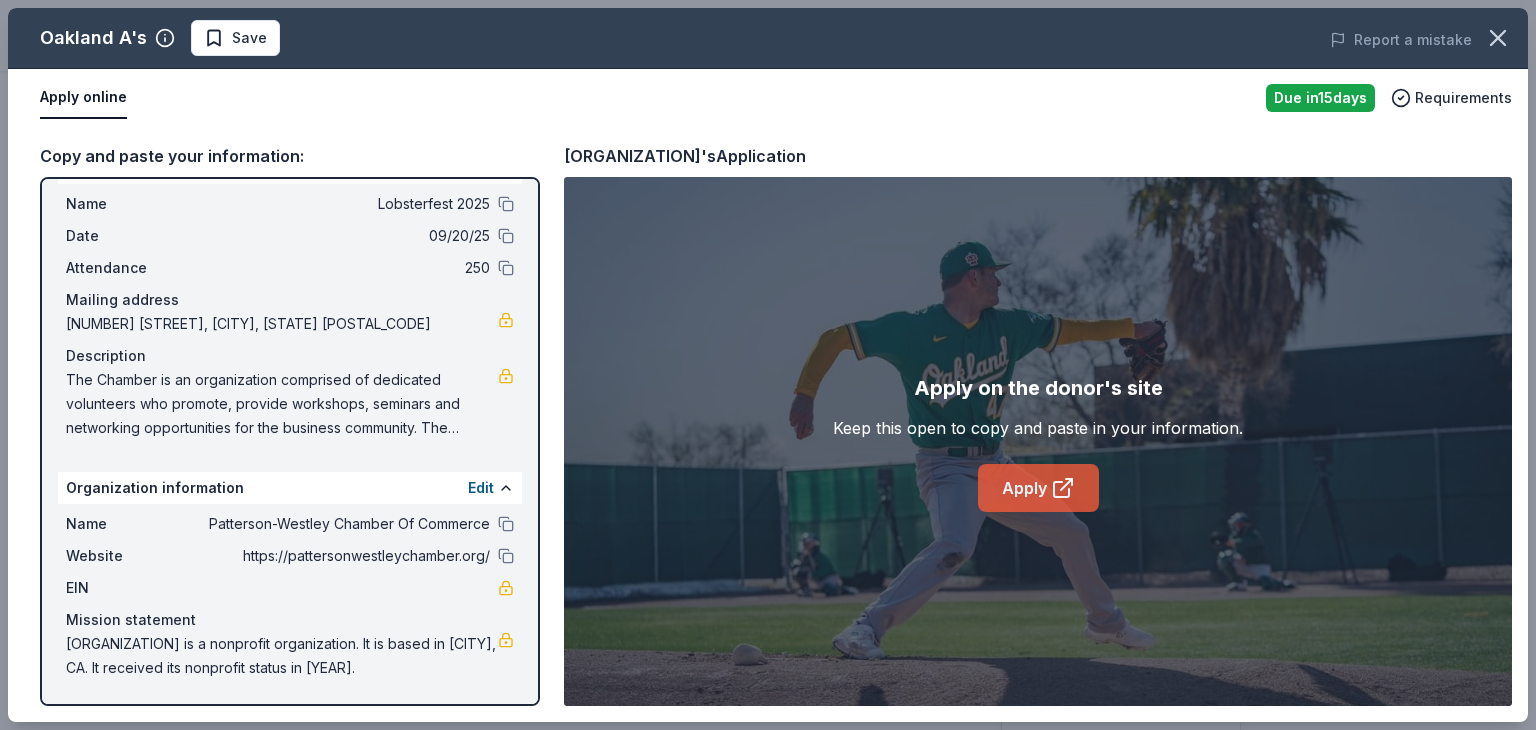 scroll, scrollTop: 66, scrollLeft: 0, axis: vertical 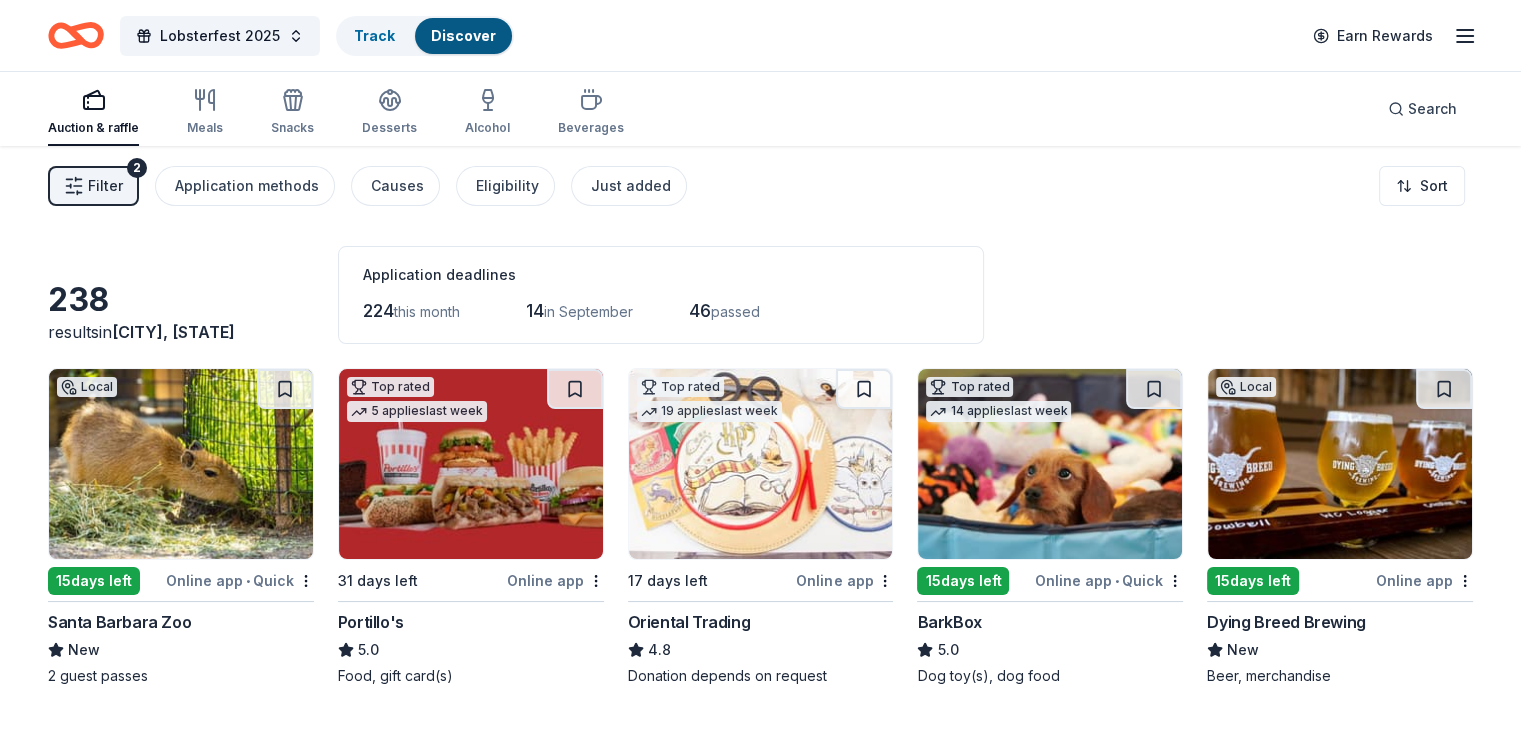 click 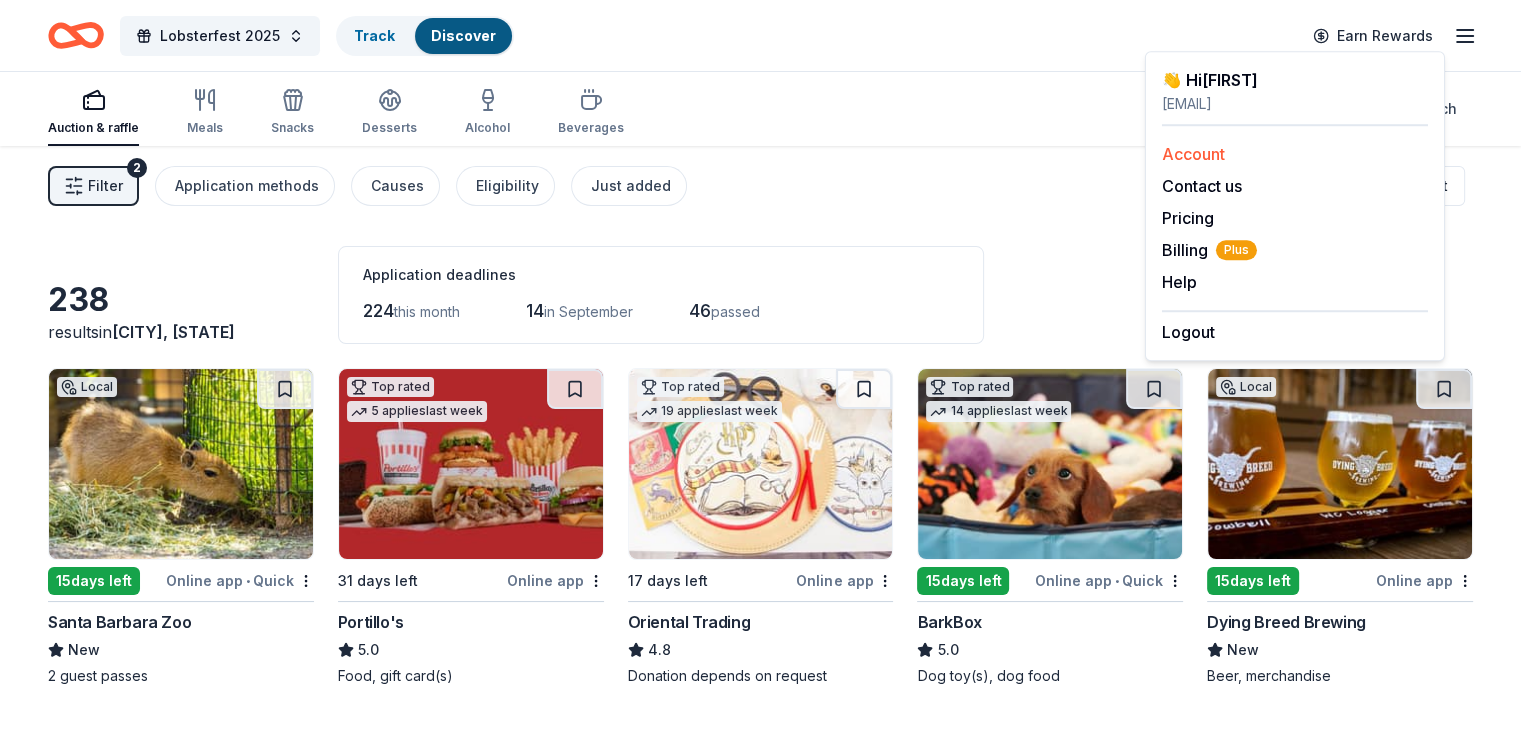 click on "Account" at bounding box center [1193, 154] 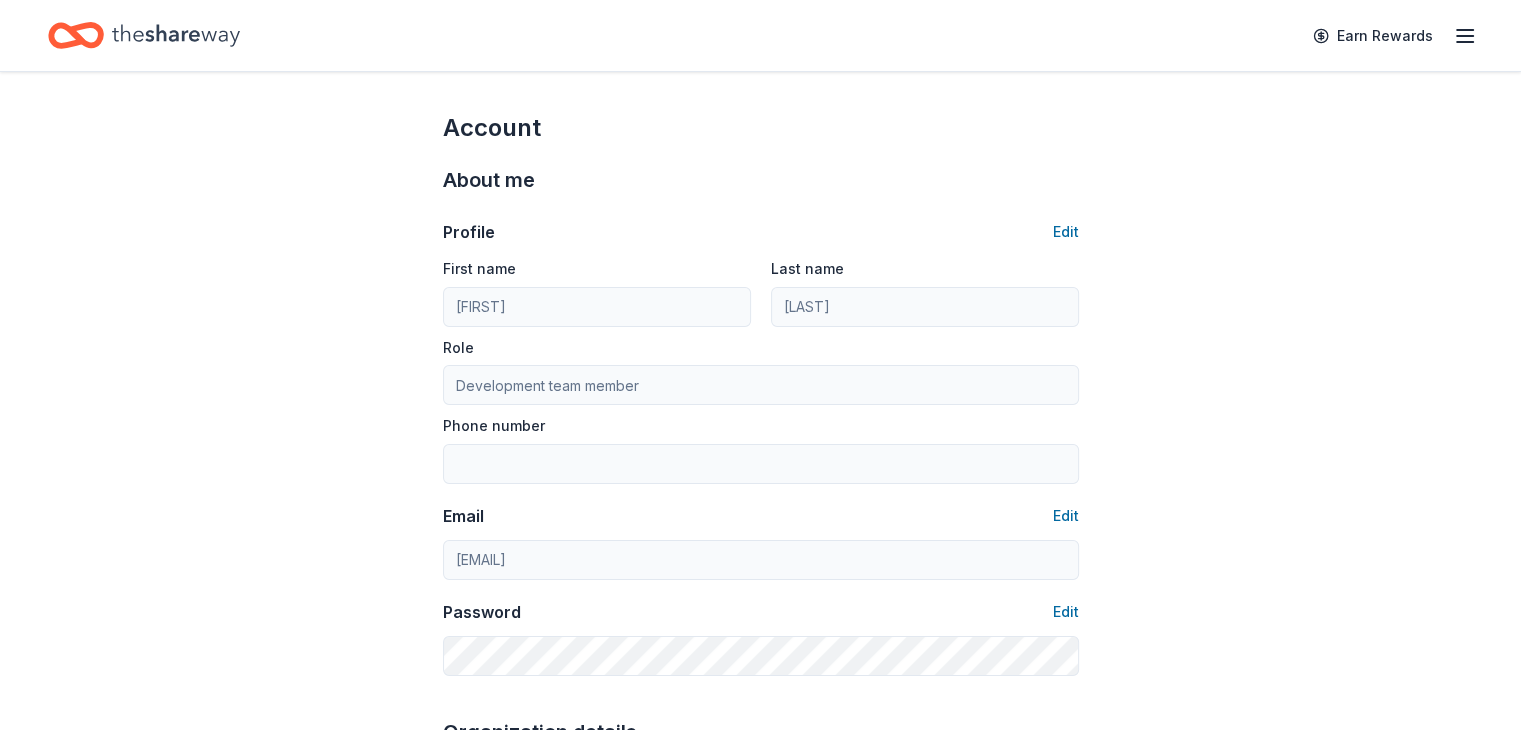 click 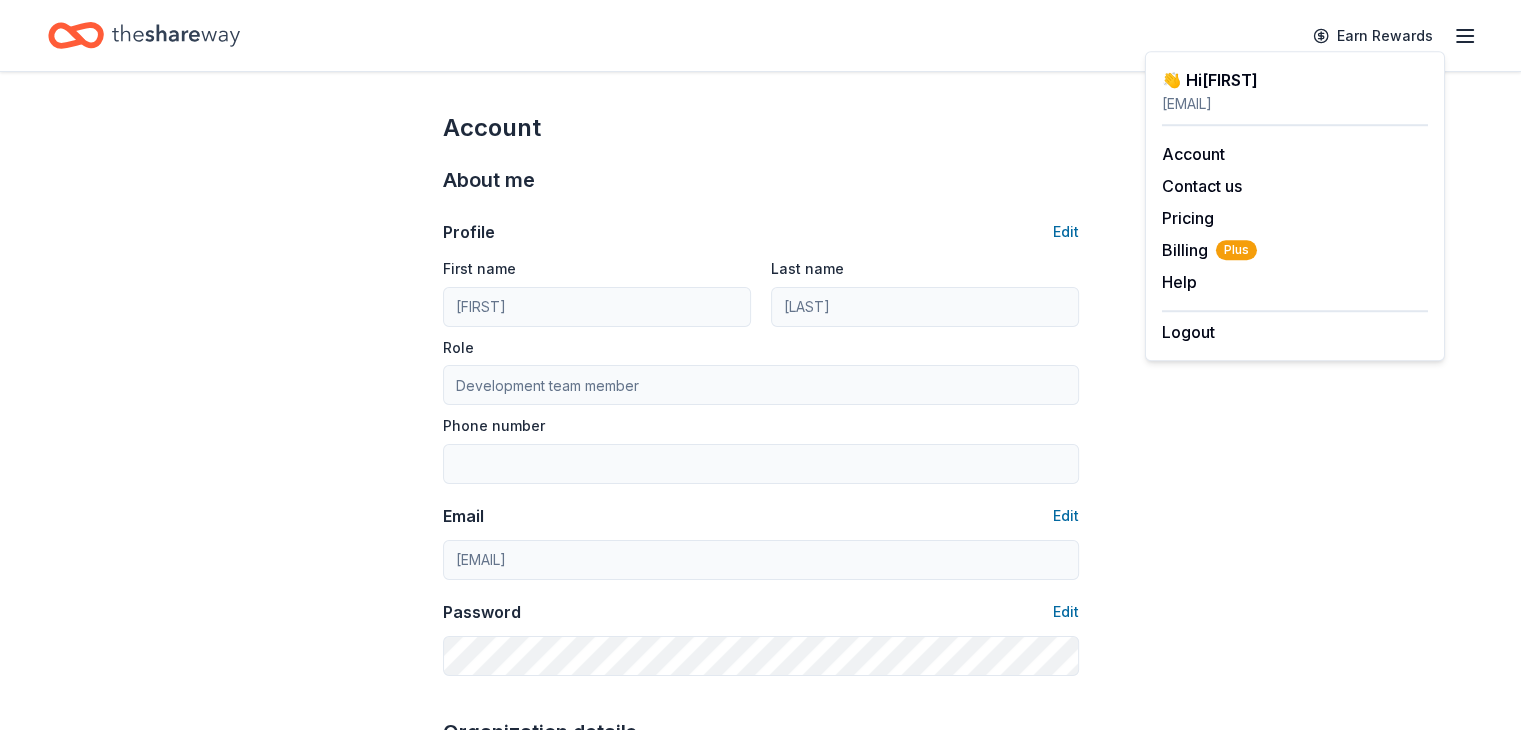 click on "👋 Hi  [FIRST]" at bounding box center (1295, 80) 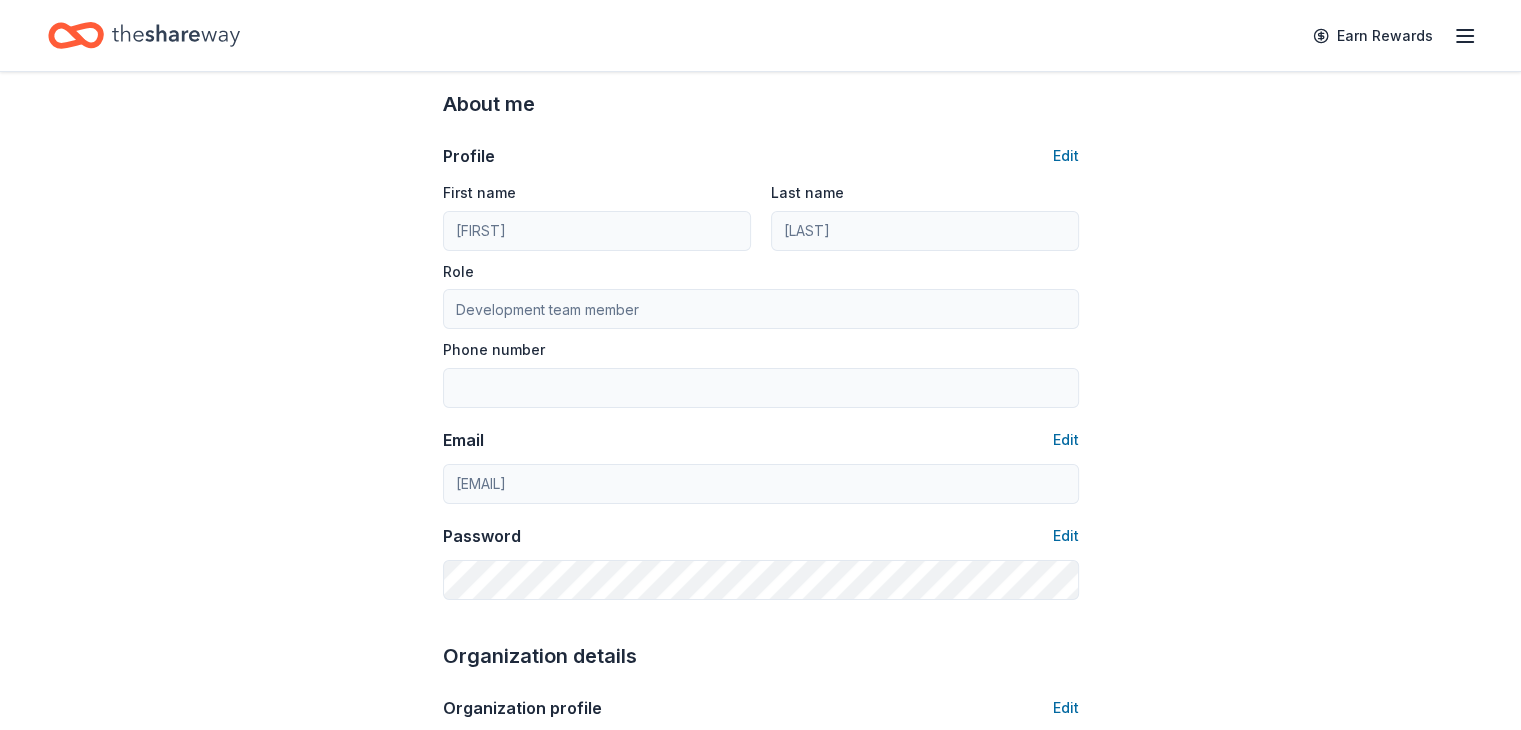 scroll, scrollTop: 0, scrollLeft: 0, axis: both 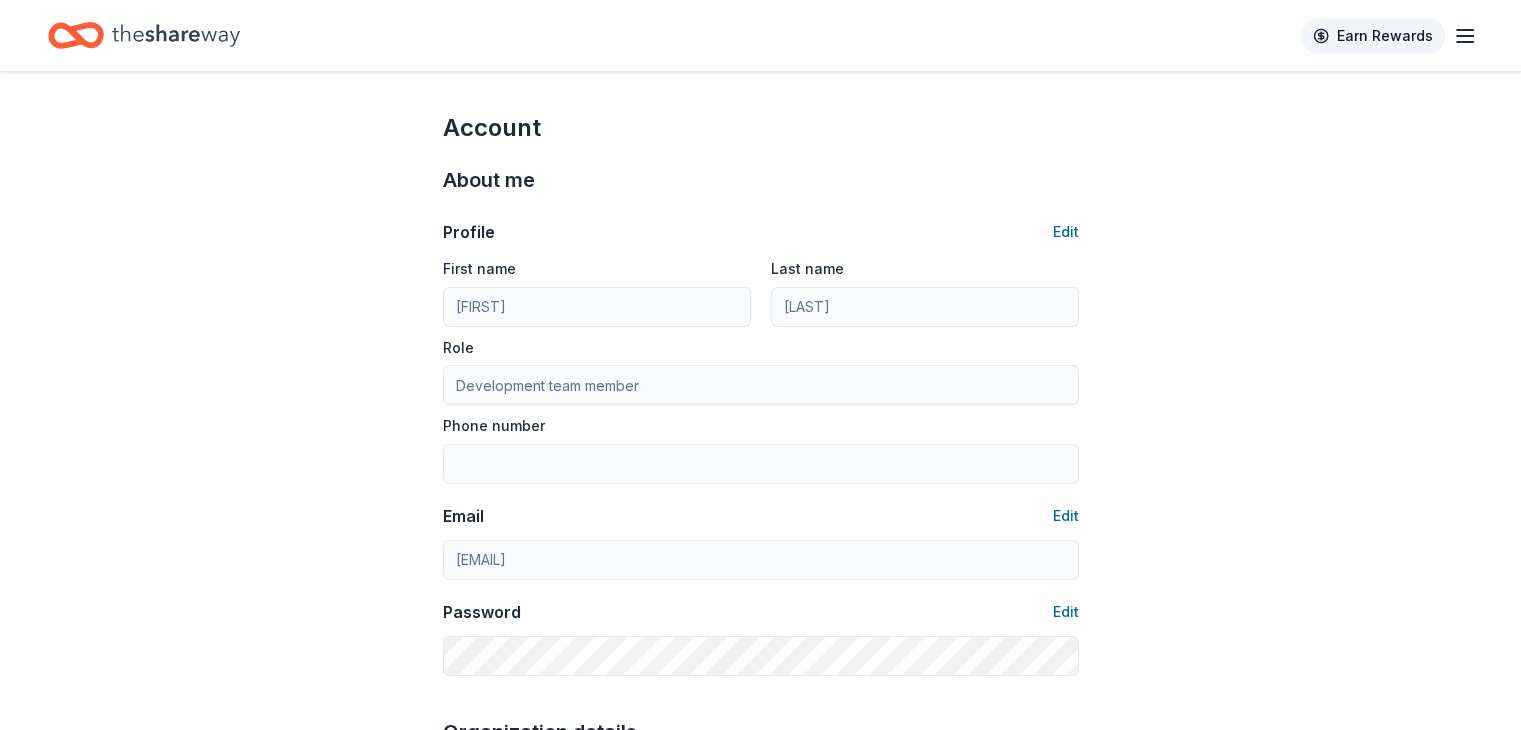 click on "Earn Rewards" at bounding box center [1373, 36] 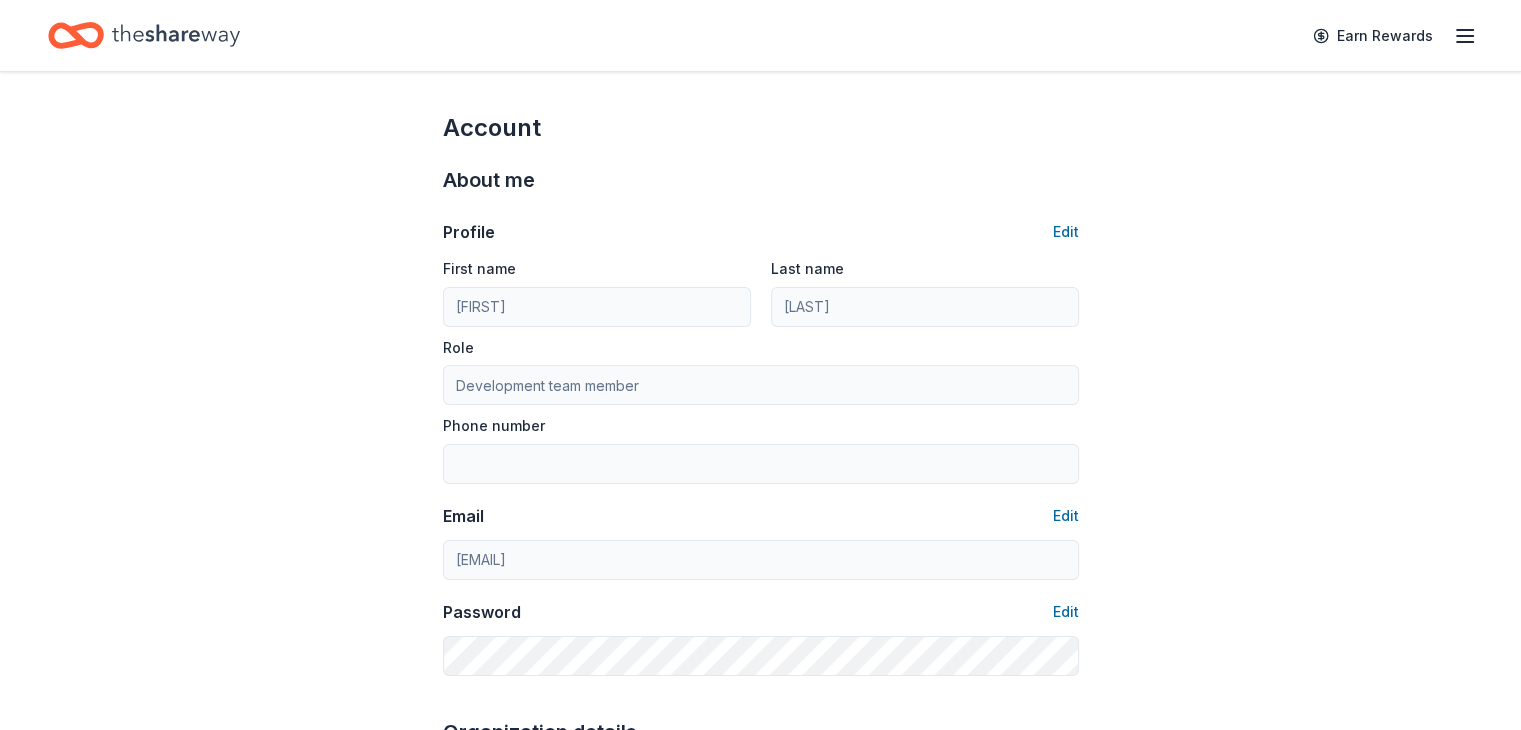 click 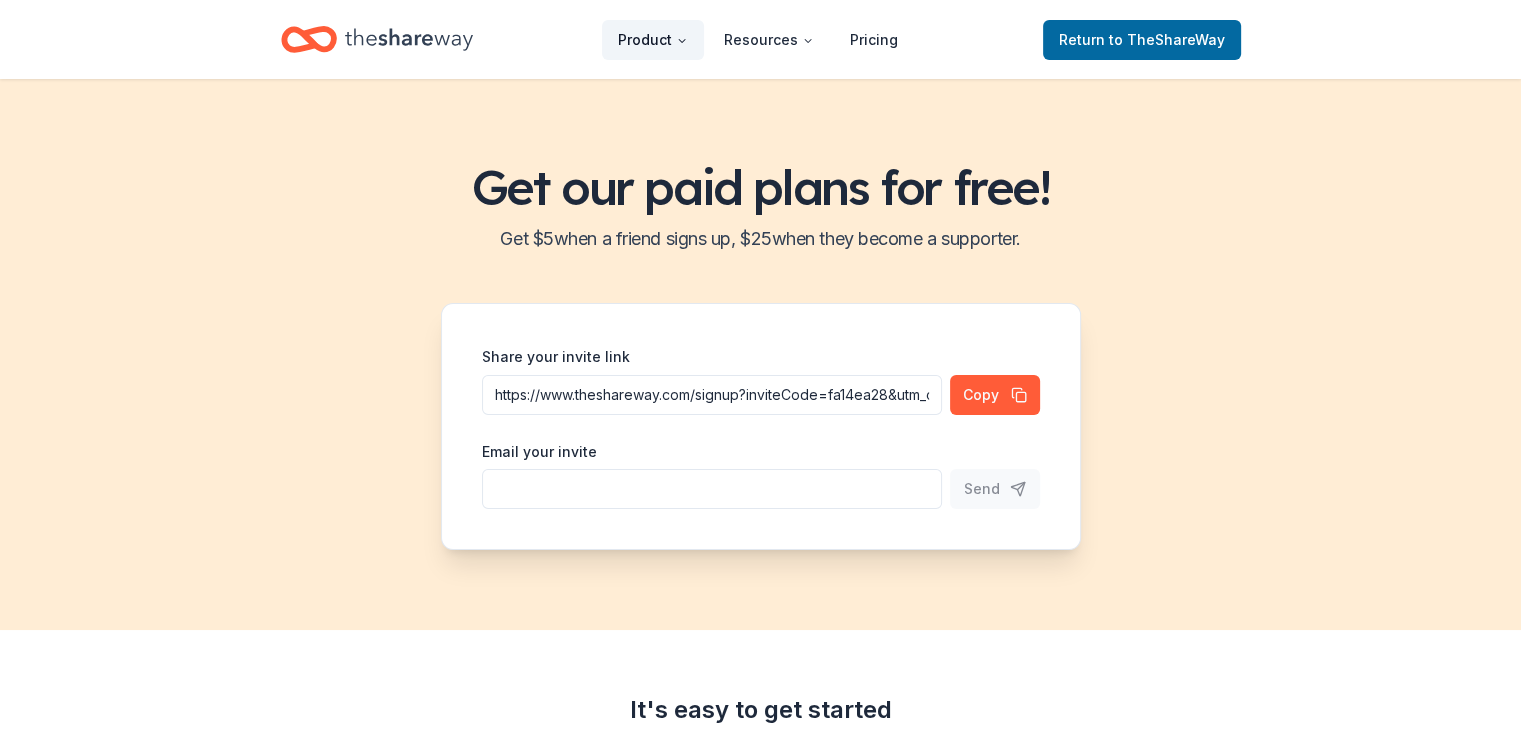 click on "Product" at bounding box center [653, 40] 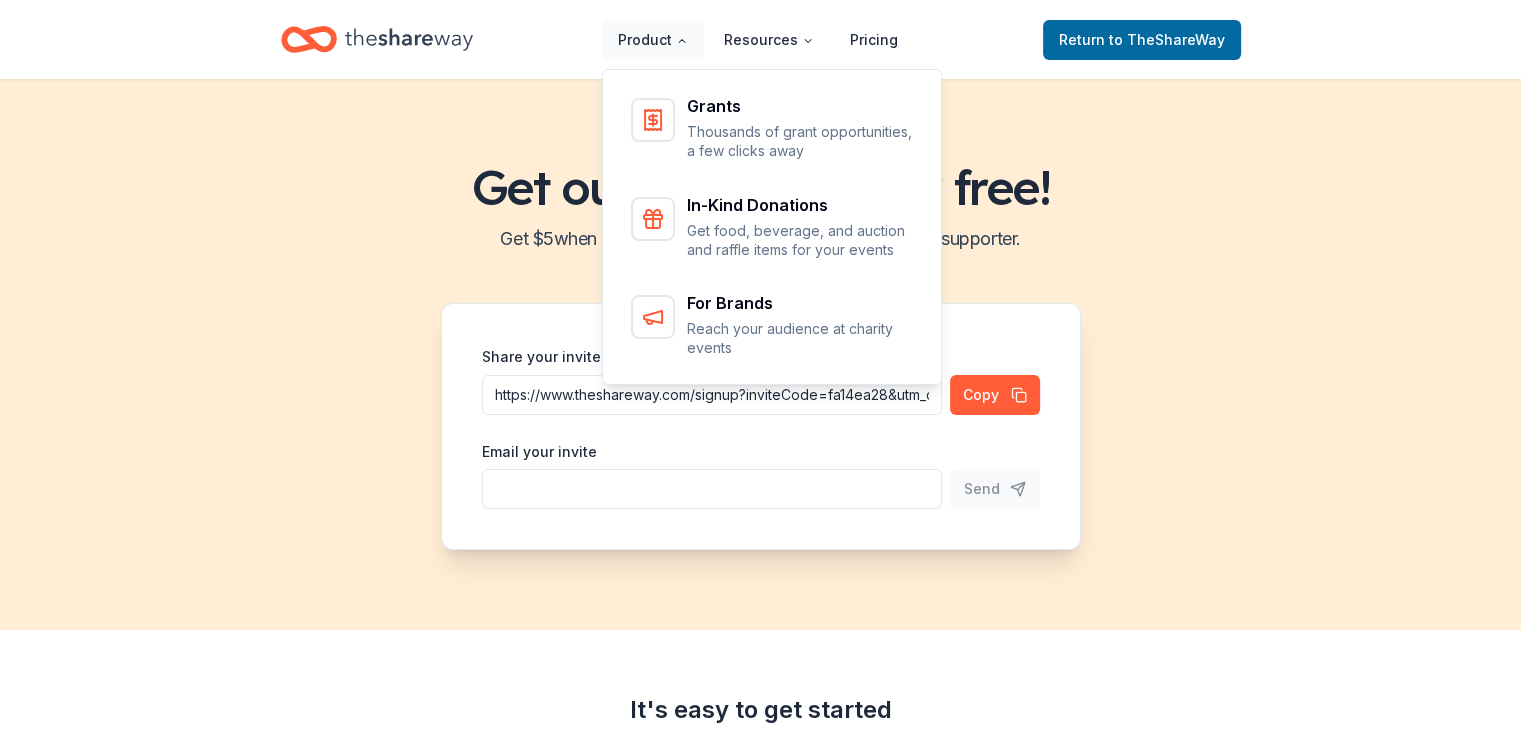 click on "Get $ 5  when a friend signs up, $ 25  when they become a supporter." at bounding box center (760, 239) 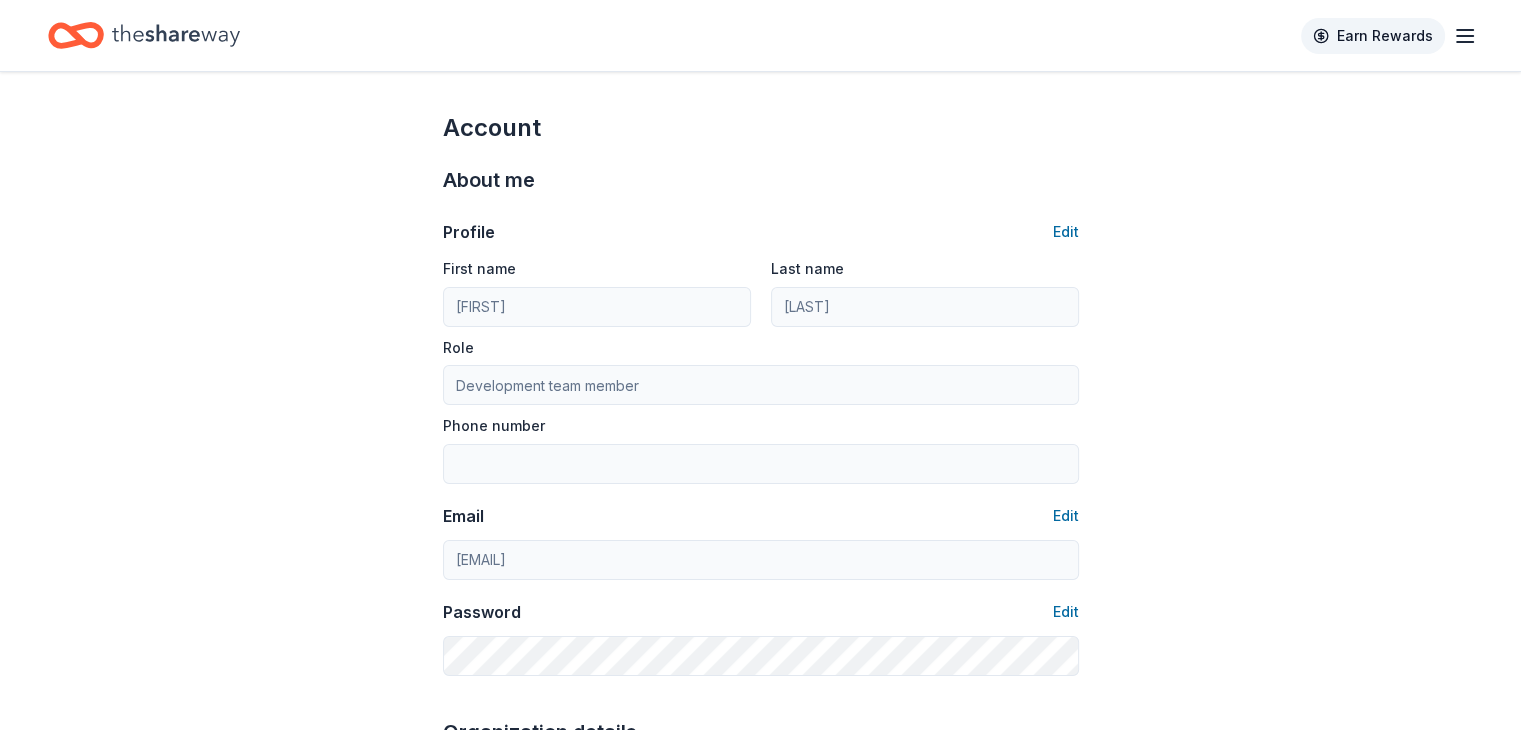 click on "Earn Rewards" at bounding box center (1373, 36) 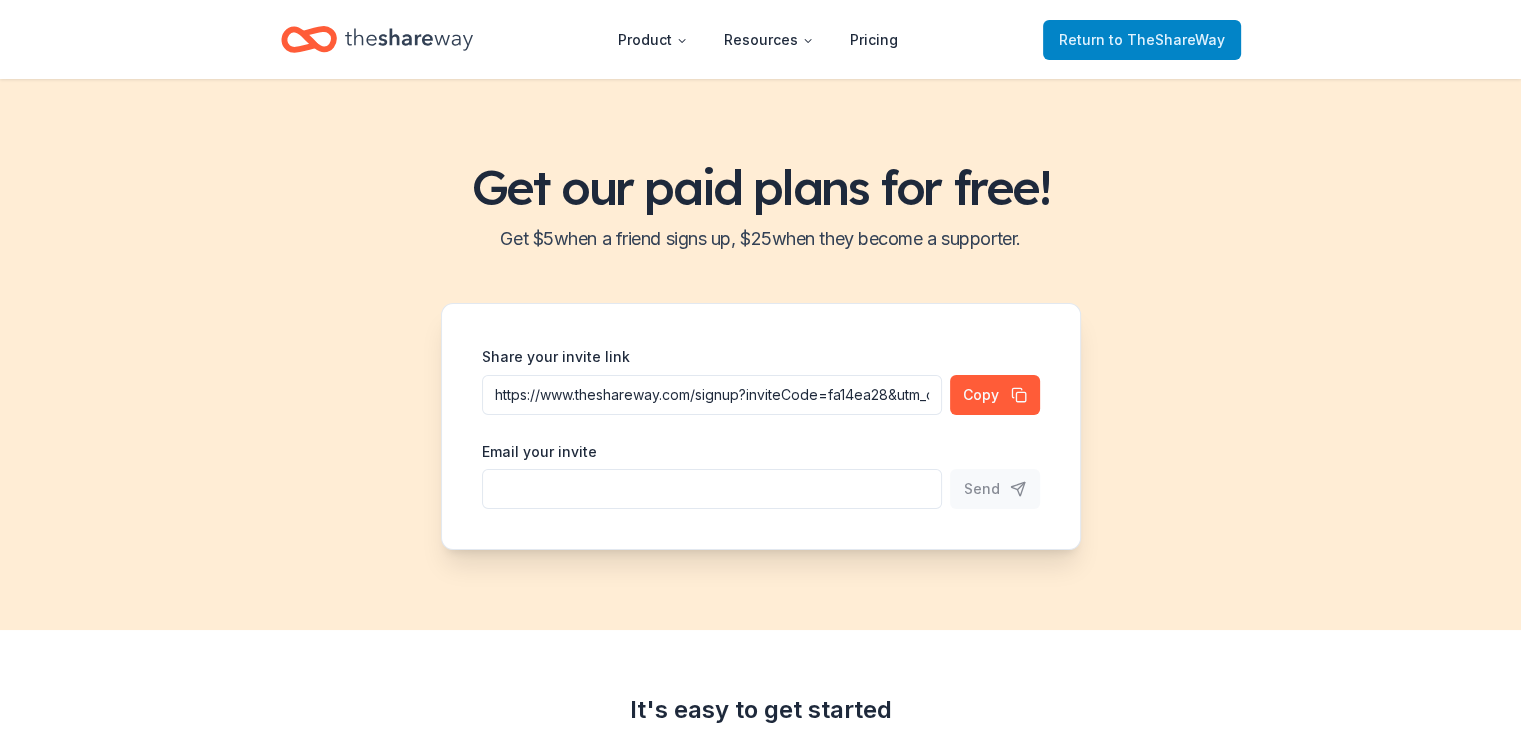 click on "to TheShareWay" at bounding box center (1167, 39) 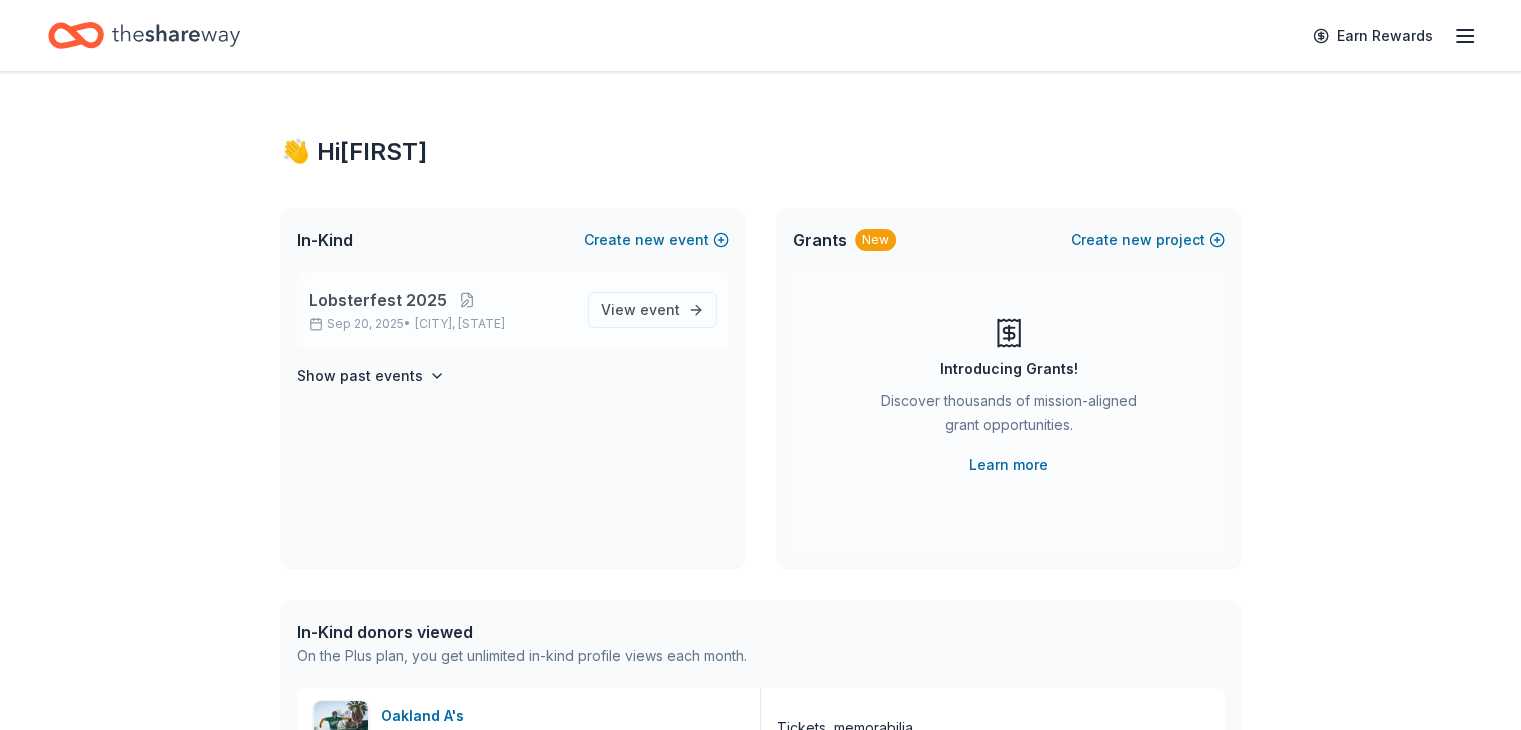 click on "[CITY], [STATE]" at bounding box center [460, 324] 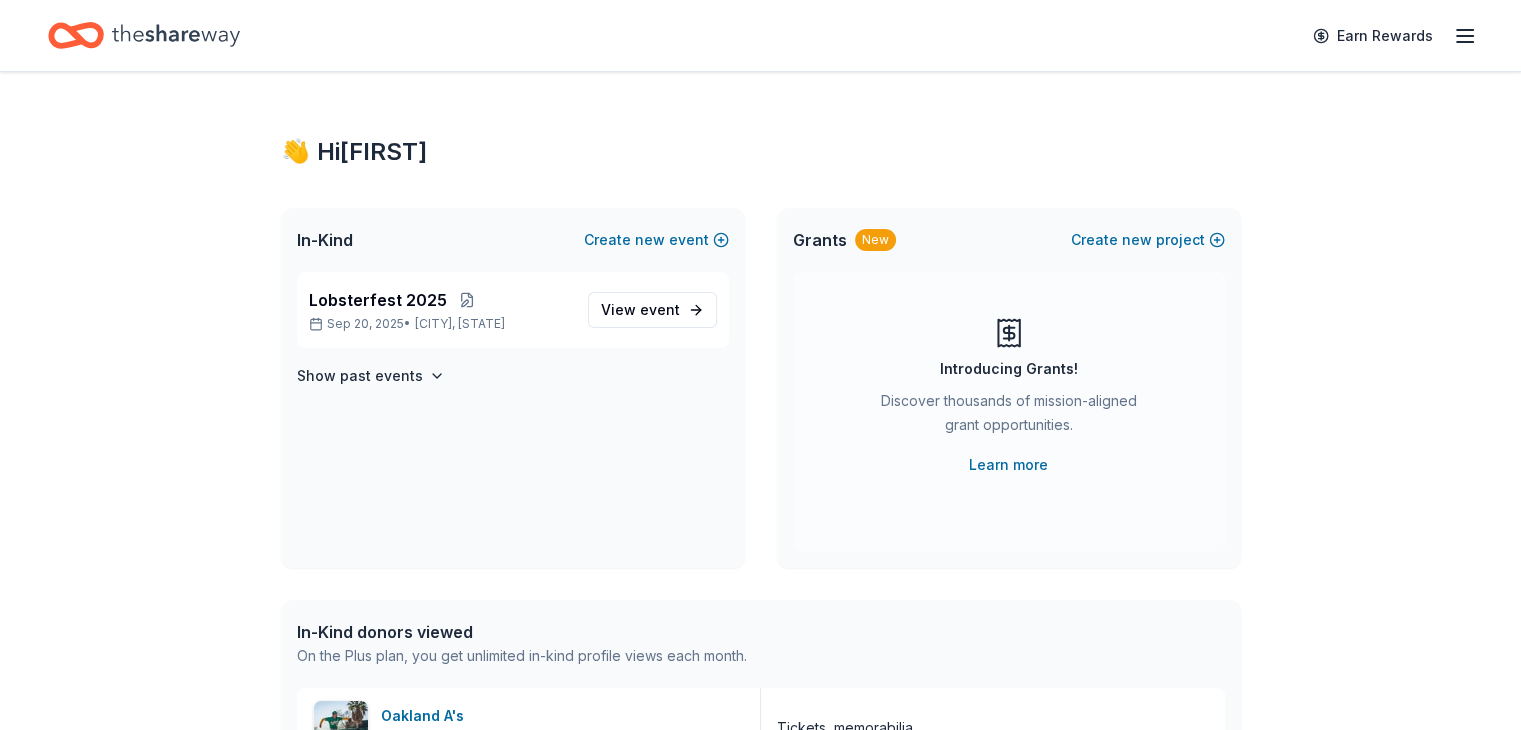 click on "👋 Hi  Cynthia  In-Kind Create  new  event   Lobsterfest 2025 Sep 20, 2025  •  Patterson, CA View   event   Show past events Grants New Create  new  project   Introducing Grants! Discover thousands of mission-aligned grant opportunities. Learn more In-Kind donors viewed On the Plus plan, you get unlimited in-kind profile views each month. Oakland A's 5.0 Tickets, memorabilia Dolphin Bay Resort & Spa New Gift certificate(s), hotel package(s) Six Flags Magic Mountain (Valencia) New One-day admission ticket gorjana 5.0 1 custom jewelry package Hotel San Luis Obispo New Overnight stay, dinner, spa services, gift card(s) Gourmet Gift Baskets 4.5 Gift basket(s) Golden State Valkyries New Tickets, autographed memorabilia Verve Coffee Roasters New coffee, gift card(s) Wondercide New pet control products  In-N-Out 5.0 merchandise, gift certificate(s) Last Call Brewing Company New Beer, gift card(s) Black Bear Diner 4.9 merchandise, certificate(s) Dying Breed Brewing New Beer, merchandise BarkBox 5.0 Grants viewed" at bounding box center (760, 770) 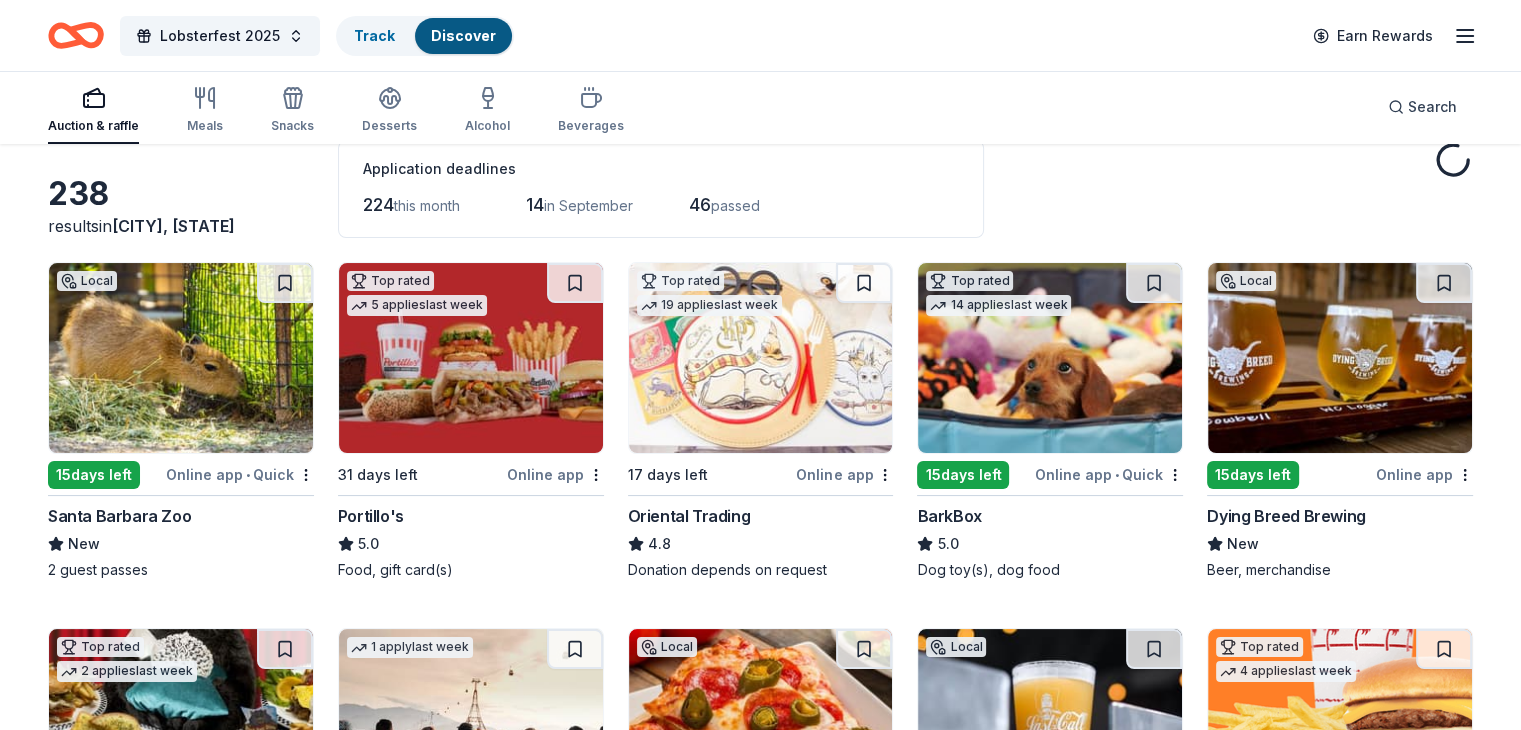 scroll, scrollTop: 110, scrollLeft: 0, axis: vertical 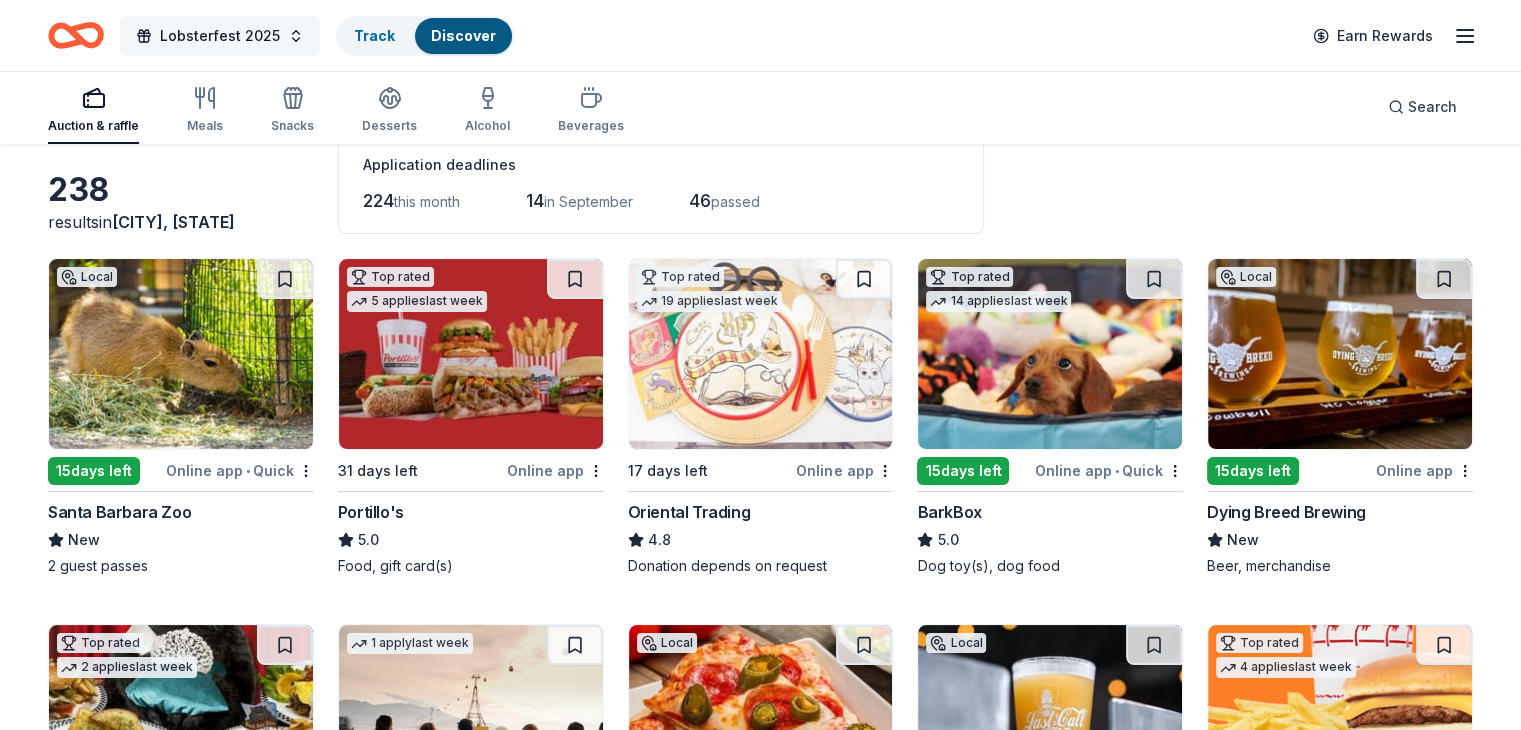 click on "Lobsterfest 2025" at bounding box center [220, 36] 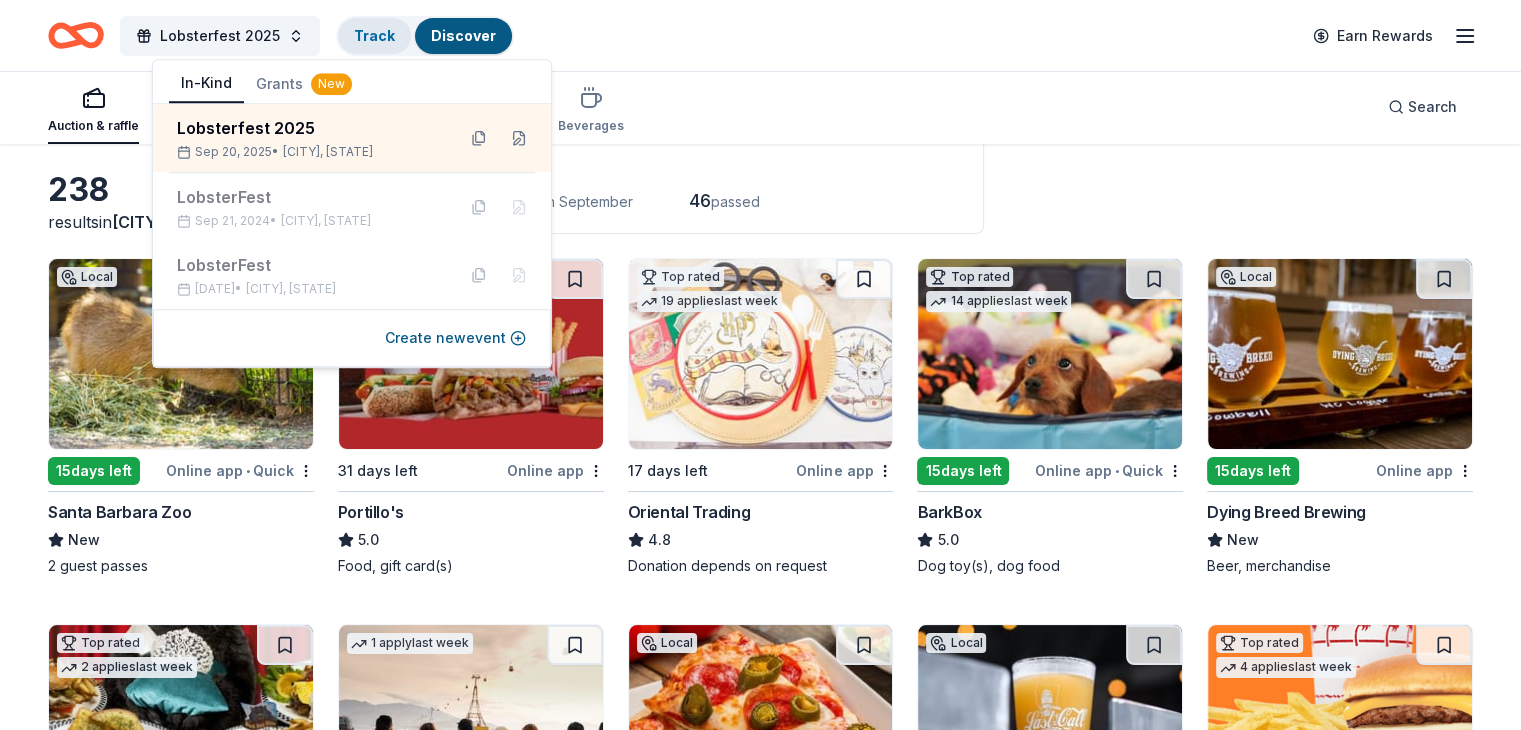 click on "Track" at bounding box center [374, 35] 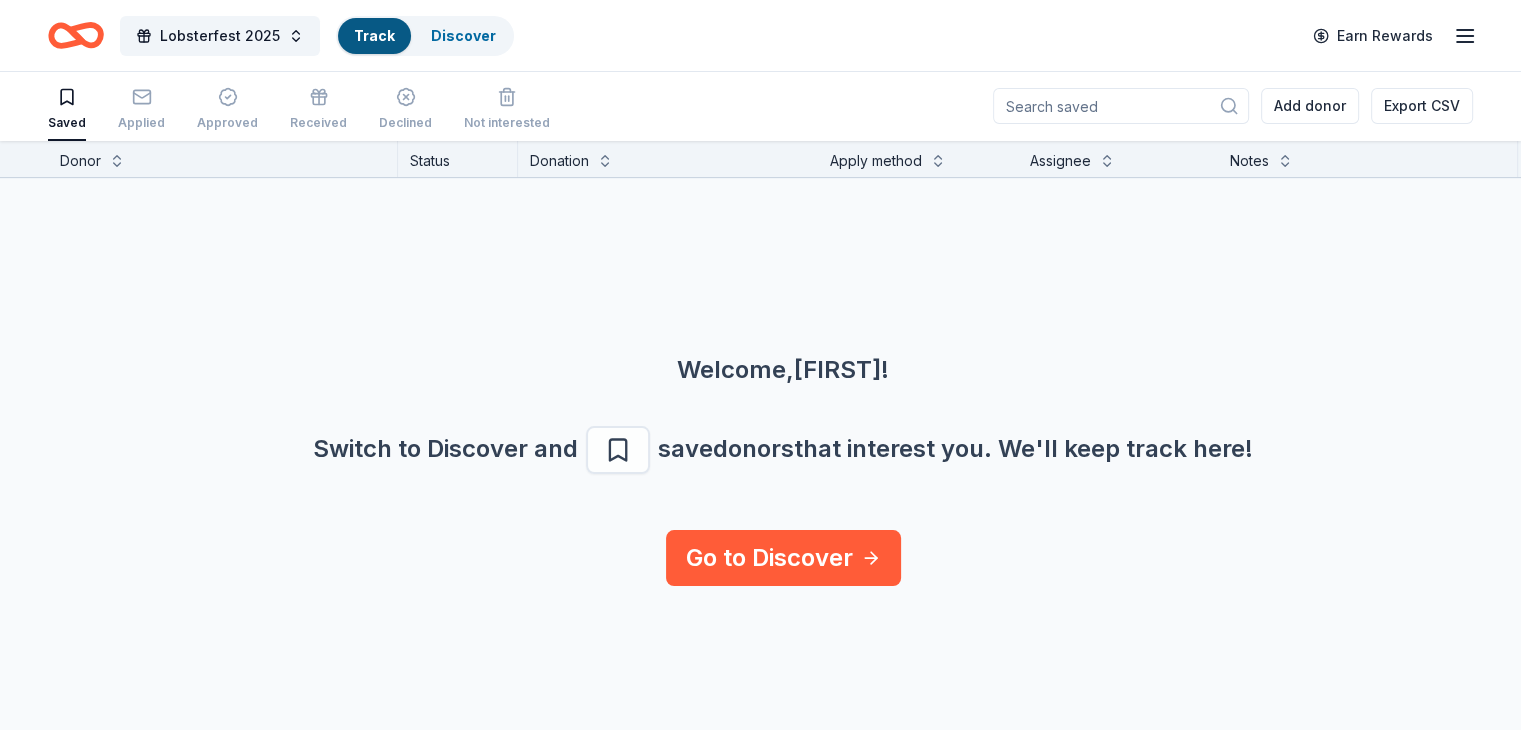scroll, scrollTop: 0, scrollLeft: 0, axis: both 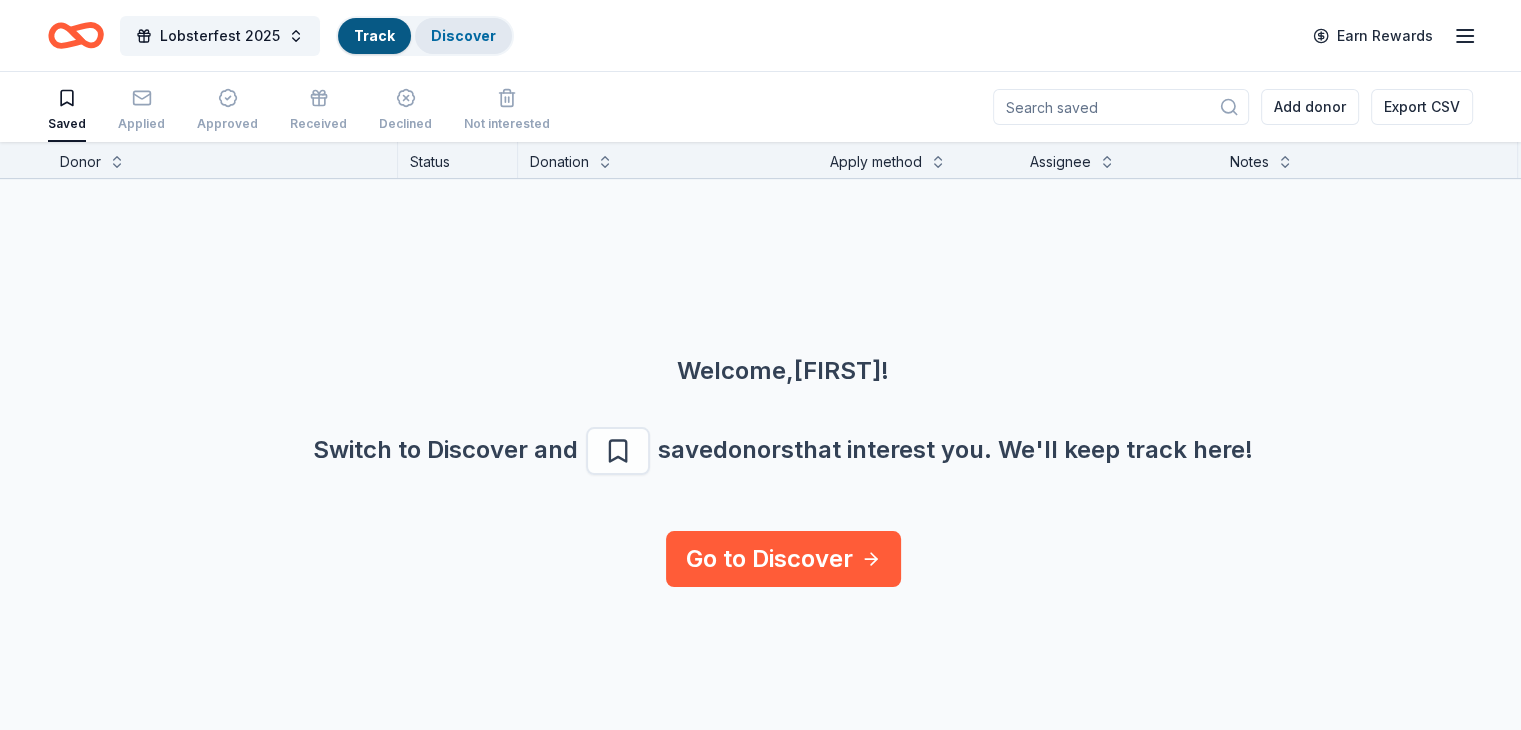 click on "Discover" at bounding box center (463, 35) 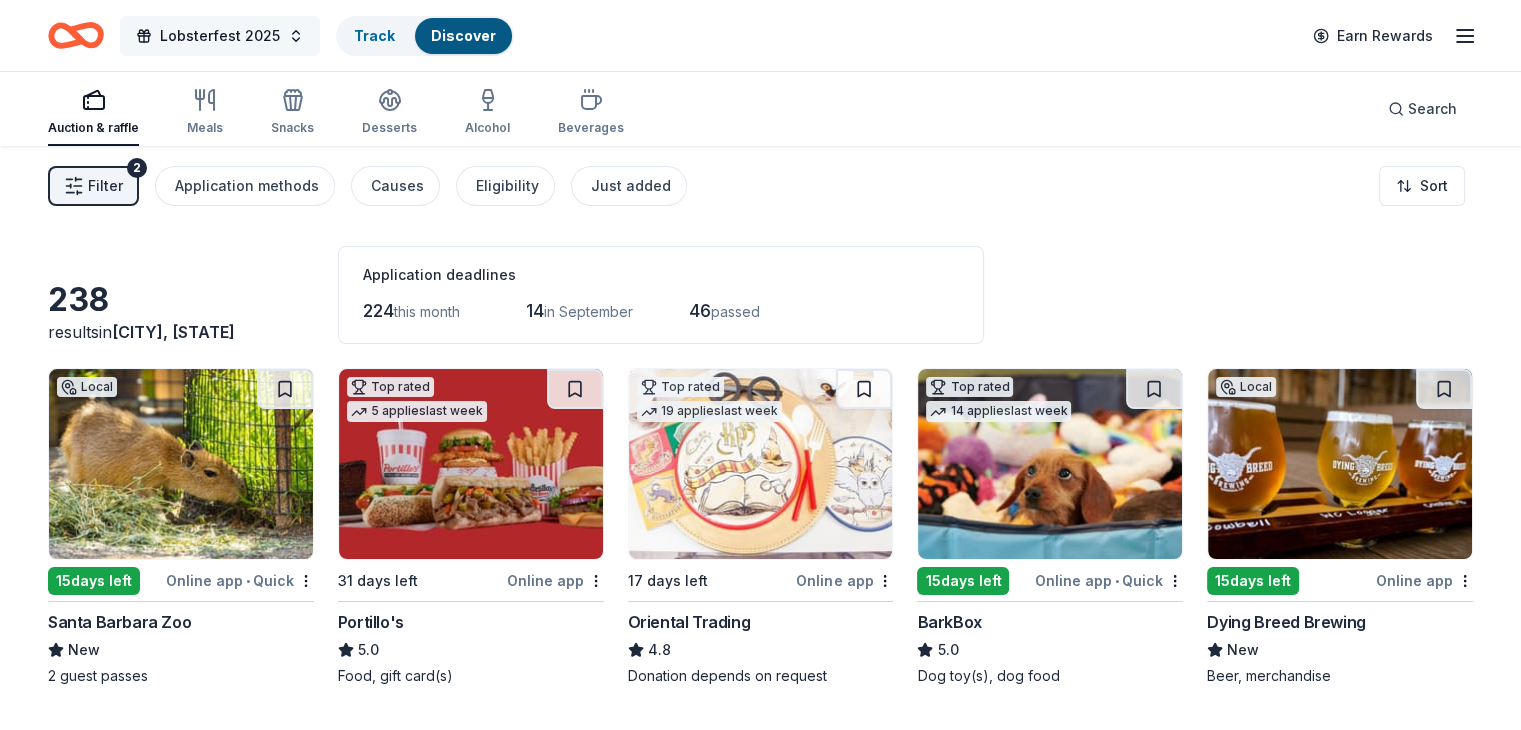 click on "Lobsterfest 2025" at bounding box center (220, 36) 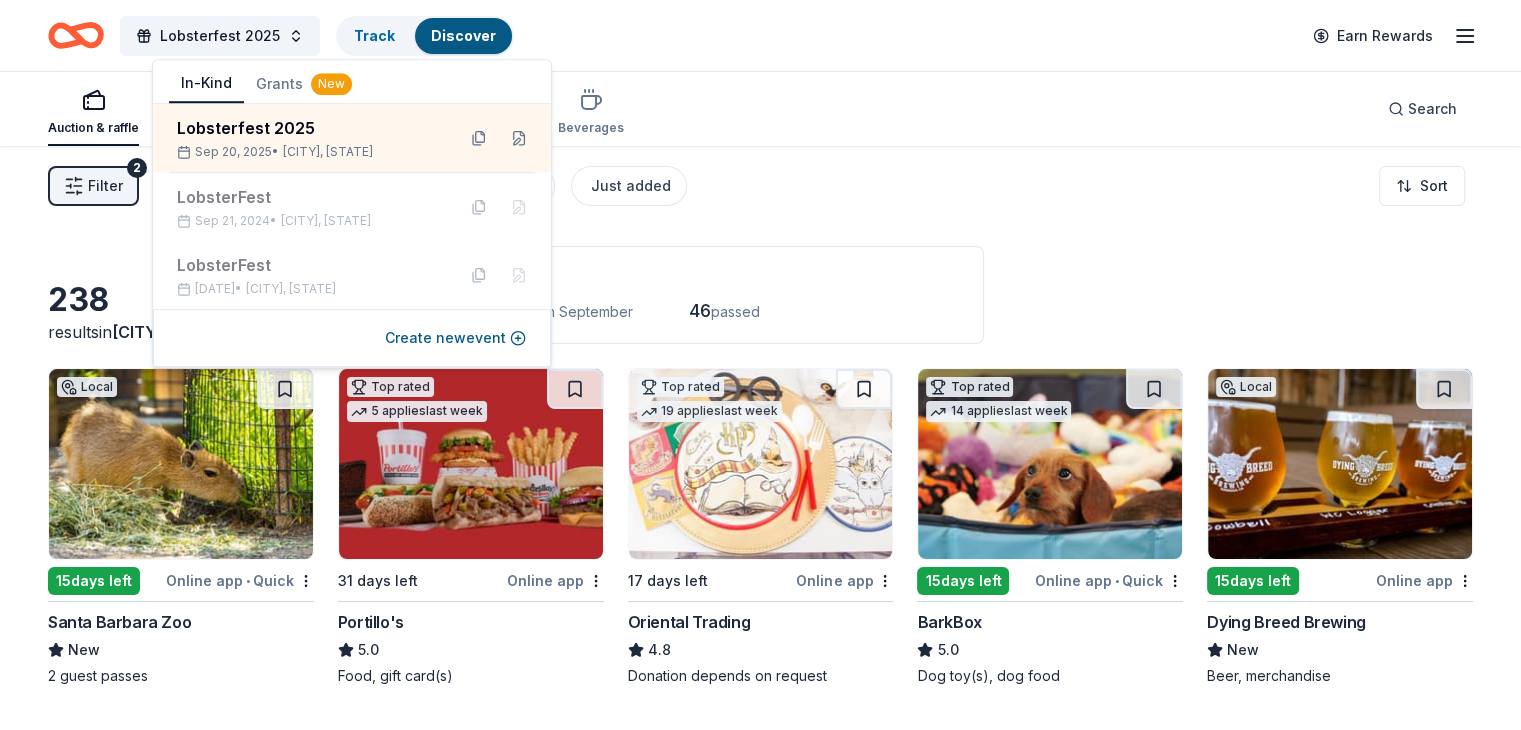 click on "Grants New" at bounding box center [304, 84] 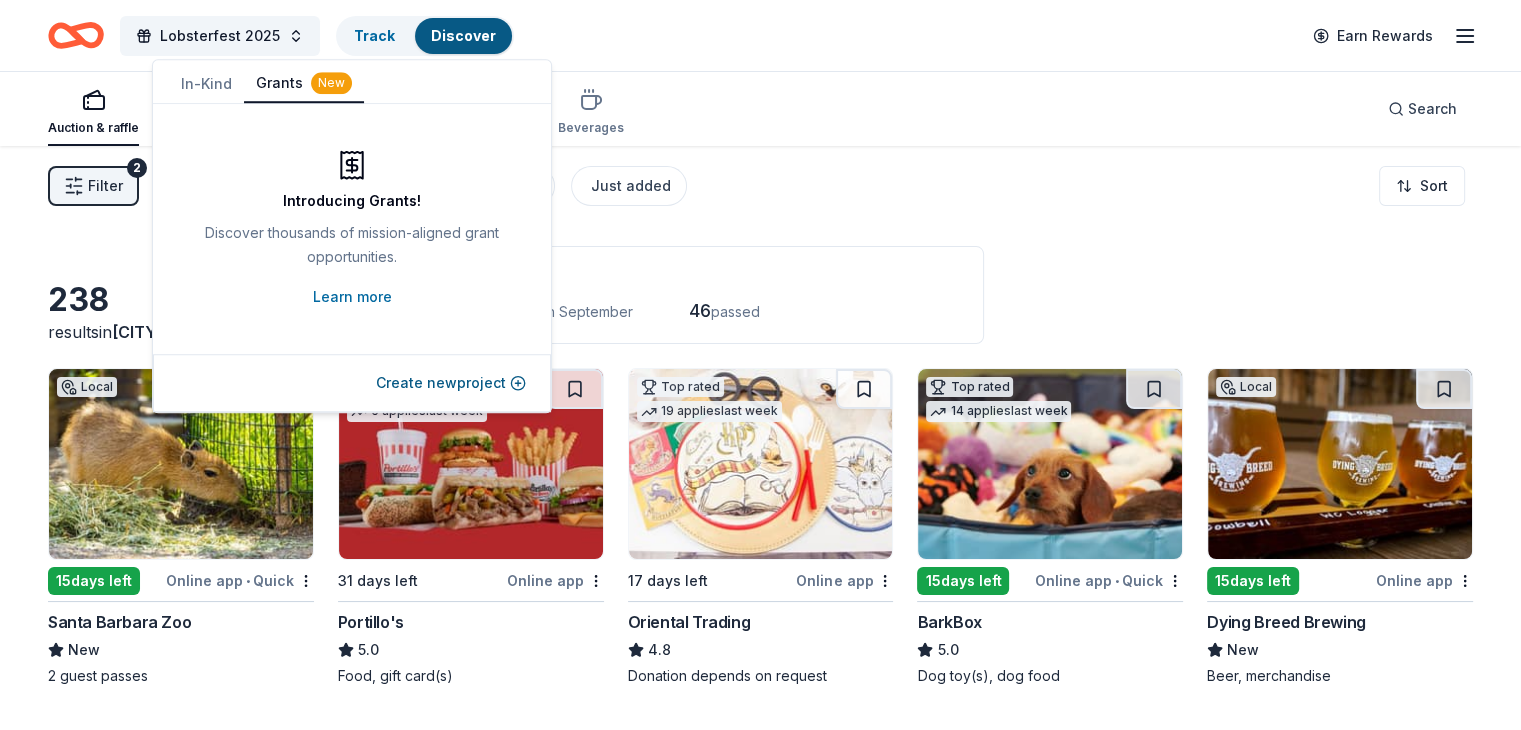 click on "In-Kind" at bounding box center (206, 84) 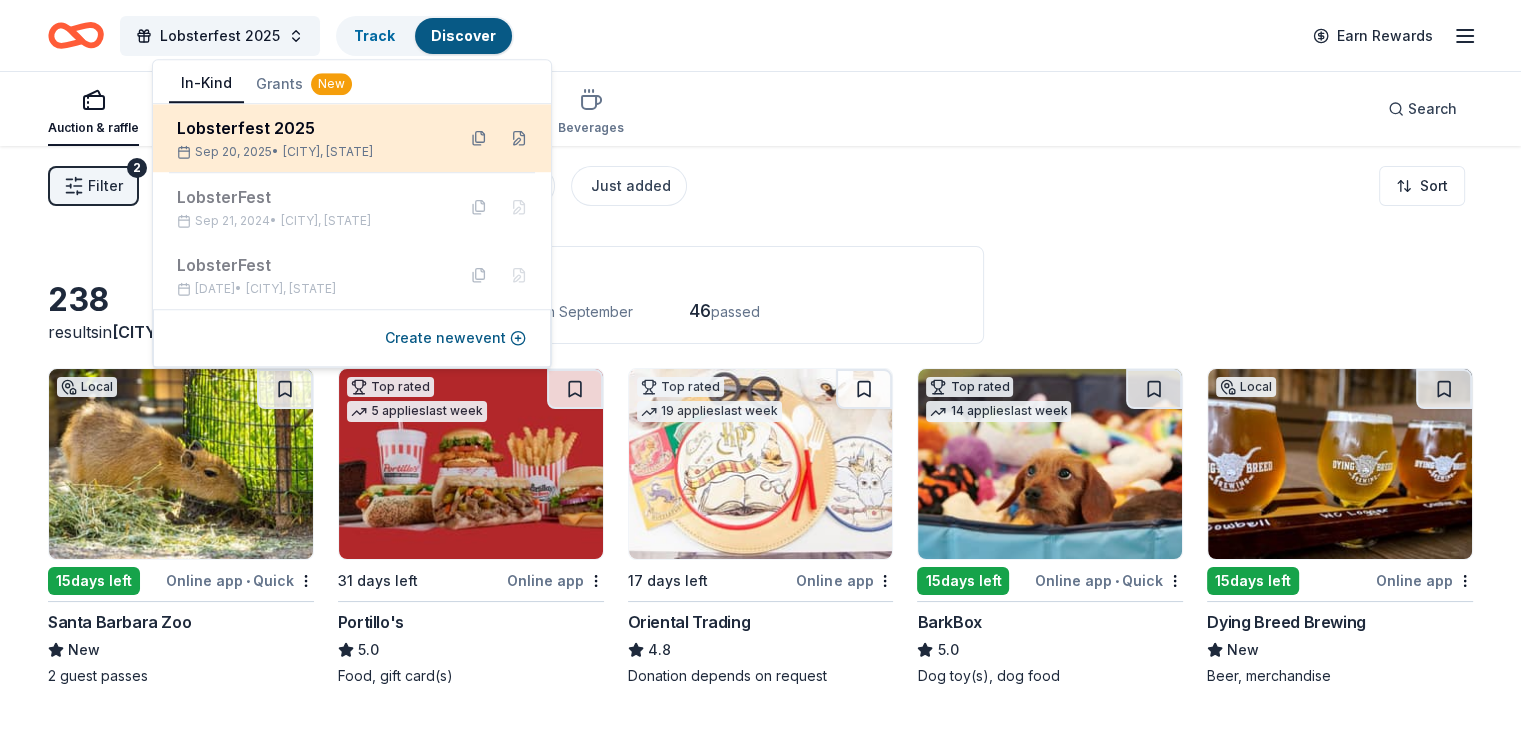 click on "Lobsterfest 2025 Sep 20, 2025  •  Patterson, CA" at bounding box center (308, 138) 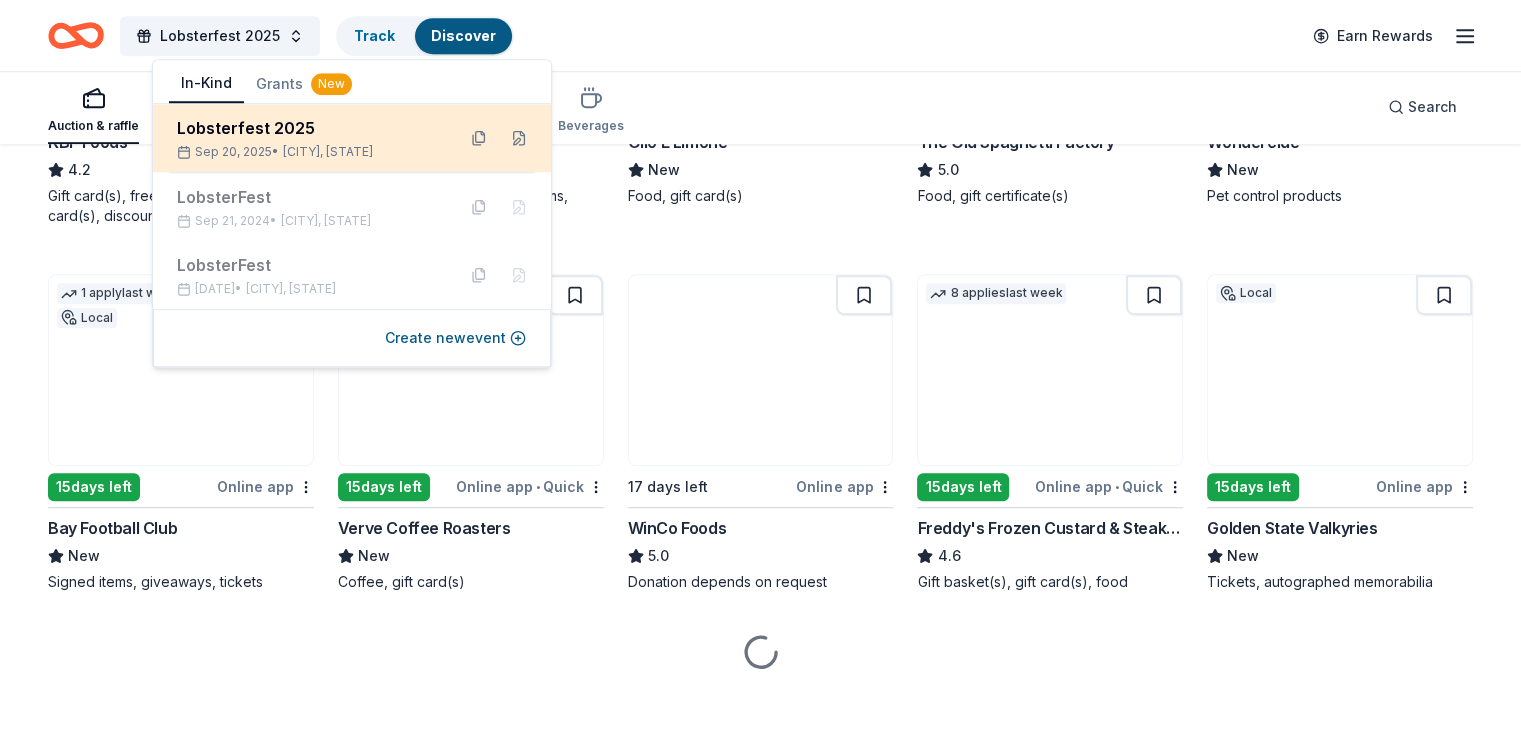 scroll, scrollTop: 1252, scrollLeft: 0, axis: vertical 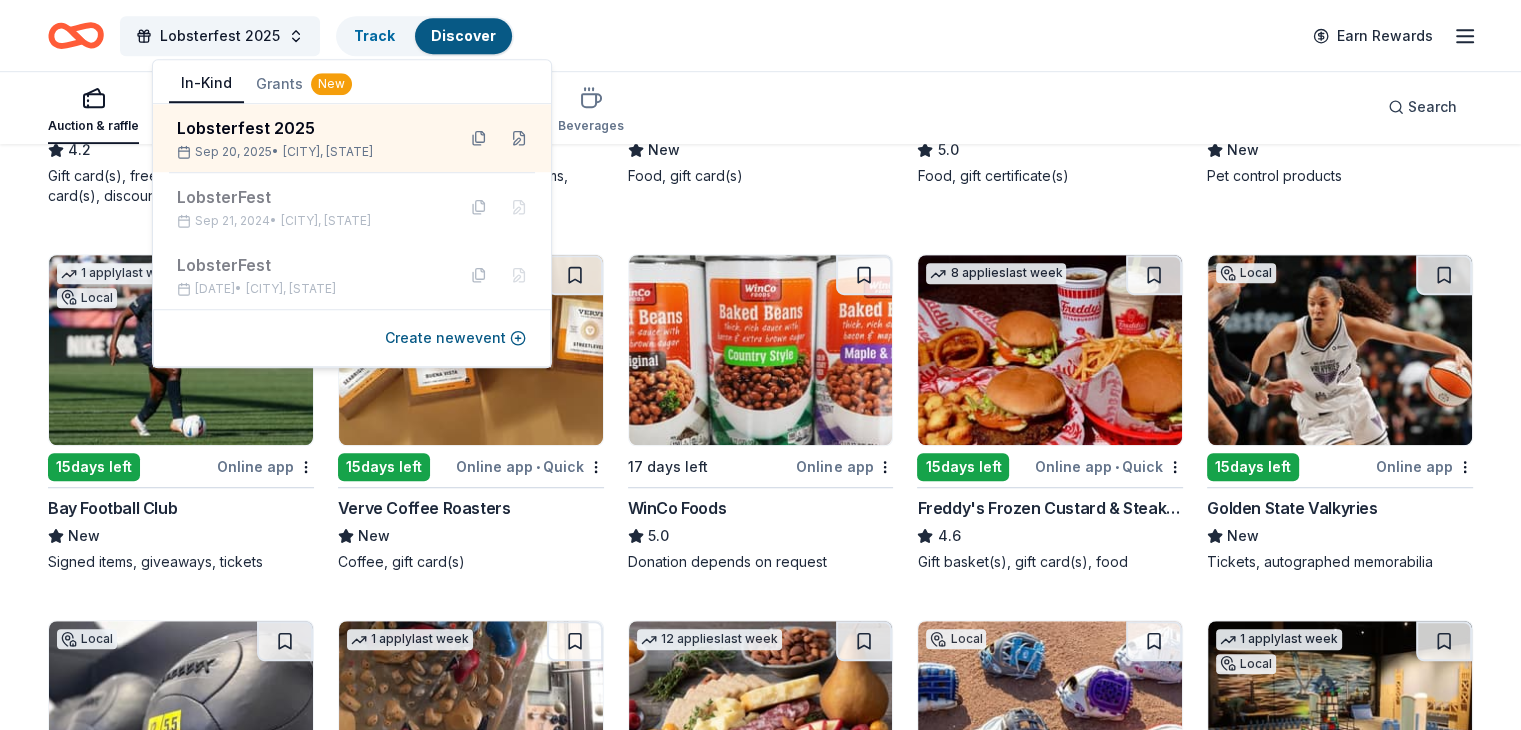 click on "238 results  in  Patterson, CA Application deadlines 224  this month 14  in September 46  passed Local 15  days left Online app • Quick Santa Barbara Zoo New 2 guest passes Top rated 5   applies  last week 31 days left Online app Portillo's 5.0 Food, gift card(s) Top rated 19   applies  last week 17 days left Online app Oriental Trading 4.8 Donation depends on request Top rated 14   applies  last week 15  days left Online app • Quick BarkBox 5.0 Dog toy(s), dog food Local 15  days left Online app Dying Breed Brewing New Beer, merchandise Top rated 2   applies  last week 15  days left Online app Black Bear Diner 4.9 Merchandise, certificate(s) 1   apply  last week 15  days left Online app Let's Roam 4.4 3 Family Scavenger Hunt Six Pack ($270 Value), 2 Date Night Scavenger Hunt Two Pack ($130 Value) Local 35 days left Online app John's Incredible Pizza New Buffet and beverage admission passes Local 15  days left Online app Last Call Brewing Company New Beer, gift card(s) Top rated 4   applies  last week 5.0" at bounding box center [760, 189] 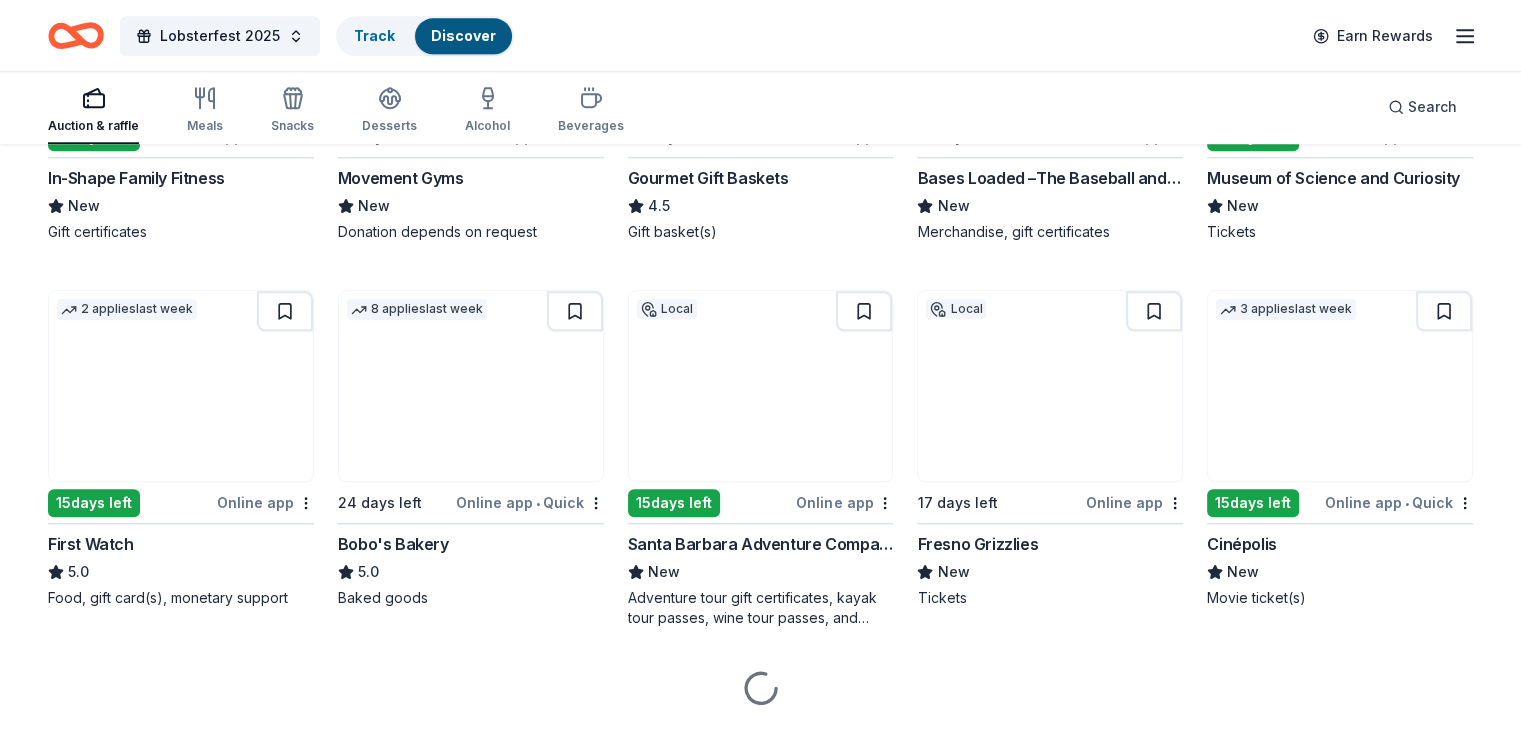 scroll, scrollTop: 2004, scrollLeft: 0, axis: vertical 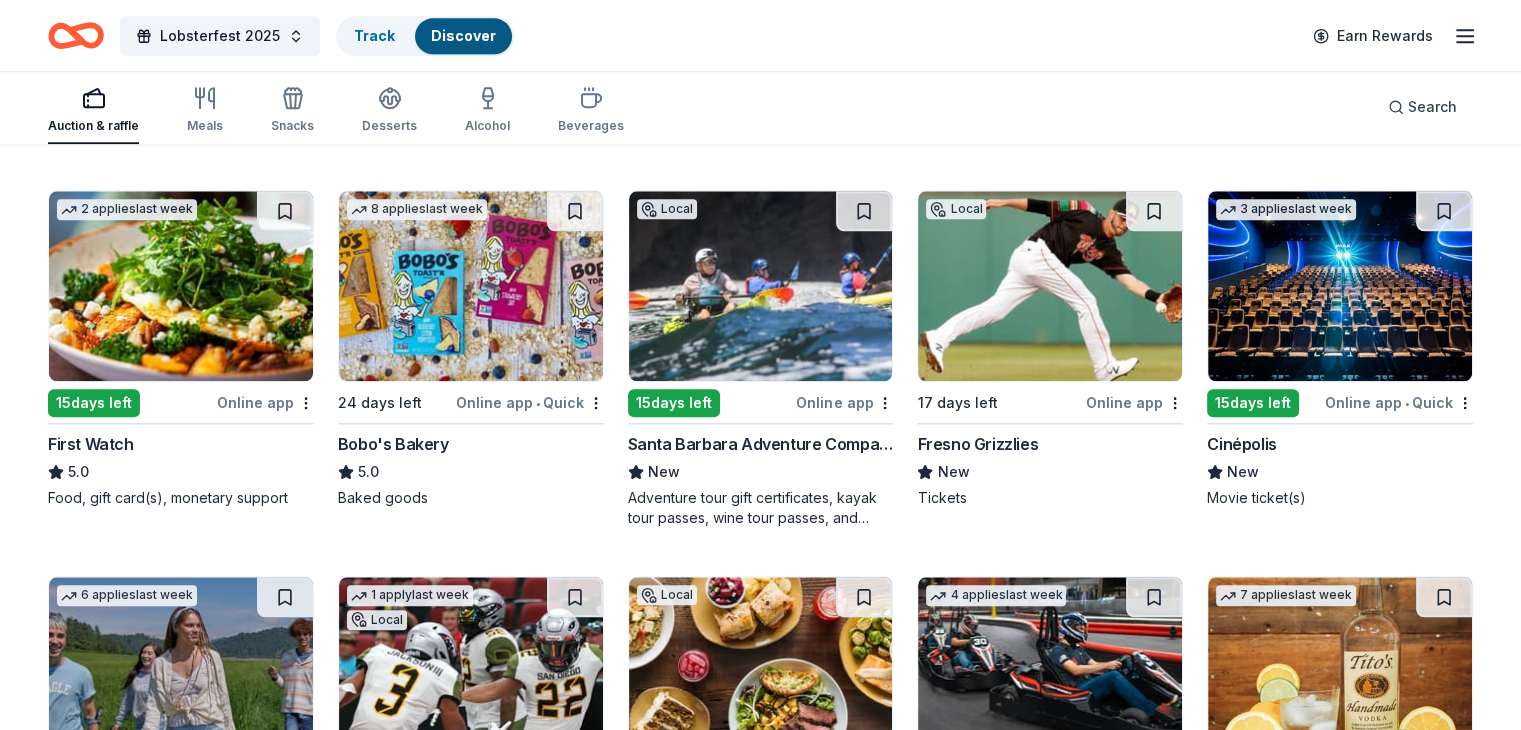 click on "238 results  in  Patterson, CA Application deadlines 224  this month 14  in September 46  passed Local 15  days left Online app • Quick Santa Barbara Zoo New 2 guest passes Top rated 5   applies  last week 31 days left Online app Portillo's 5.0 Food, gift card(s) Top rated 19   applies  last week 17 days left Online app Oriental Trading 4.8 Donation depends on request Top rated 14   applies  last week 15  days left Online app • Quick BarkBox 5.0 Dog toy(s), dog food Local 15  days left Online app Dying Breed Brewing New Beer, merchandise Top rated 2   applies  last week 15  days left Online app Black Bear Diner 4.9 Merchandise, certificate(s) 1   apply  last week 15  days left Online app Let's Roam 4.4 3 Family Scavenger Hunt Six Pack ($270 Value), 2 Date Night Scavenger Hunt Two Pack ($130 Value) Local 35 days left Online app John's Incredible Pizza New Buffet and beverage admission passes Local 15  days left Online app Last Call Brewing Company New Beer, gift card(s) Top rated 4   applies  last week 5.0" at bounding box center (760, -231) 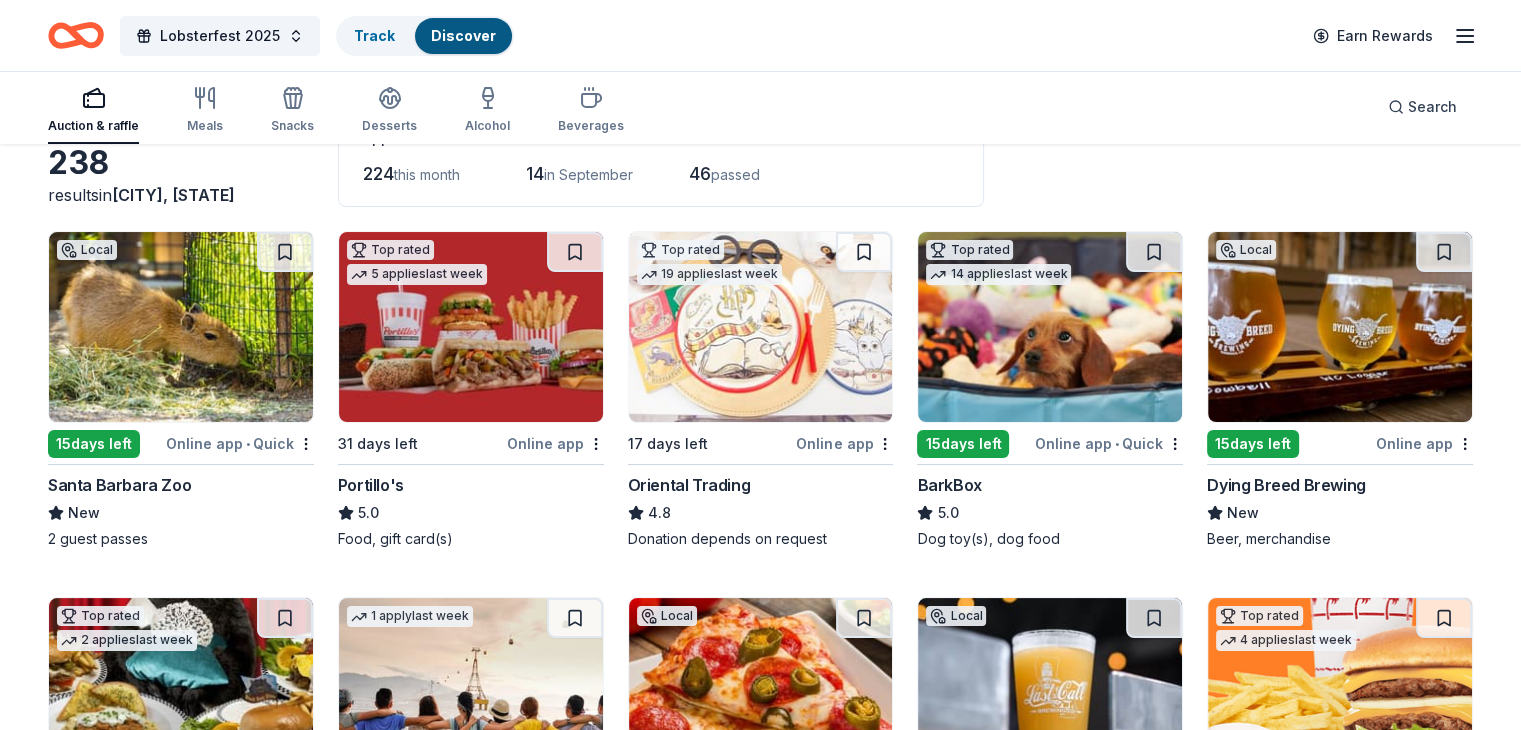 scroll, scrollTop: 0, scrollLeft: 0, axis: both 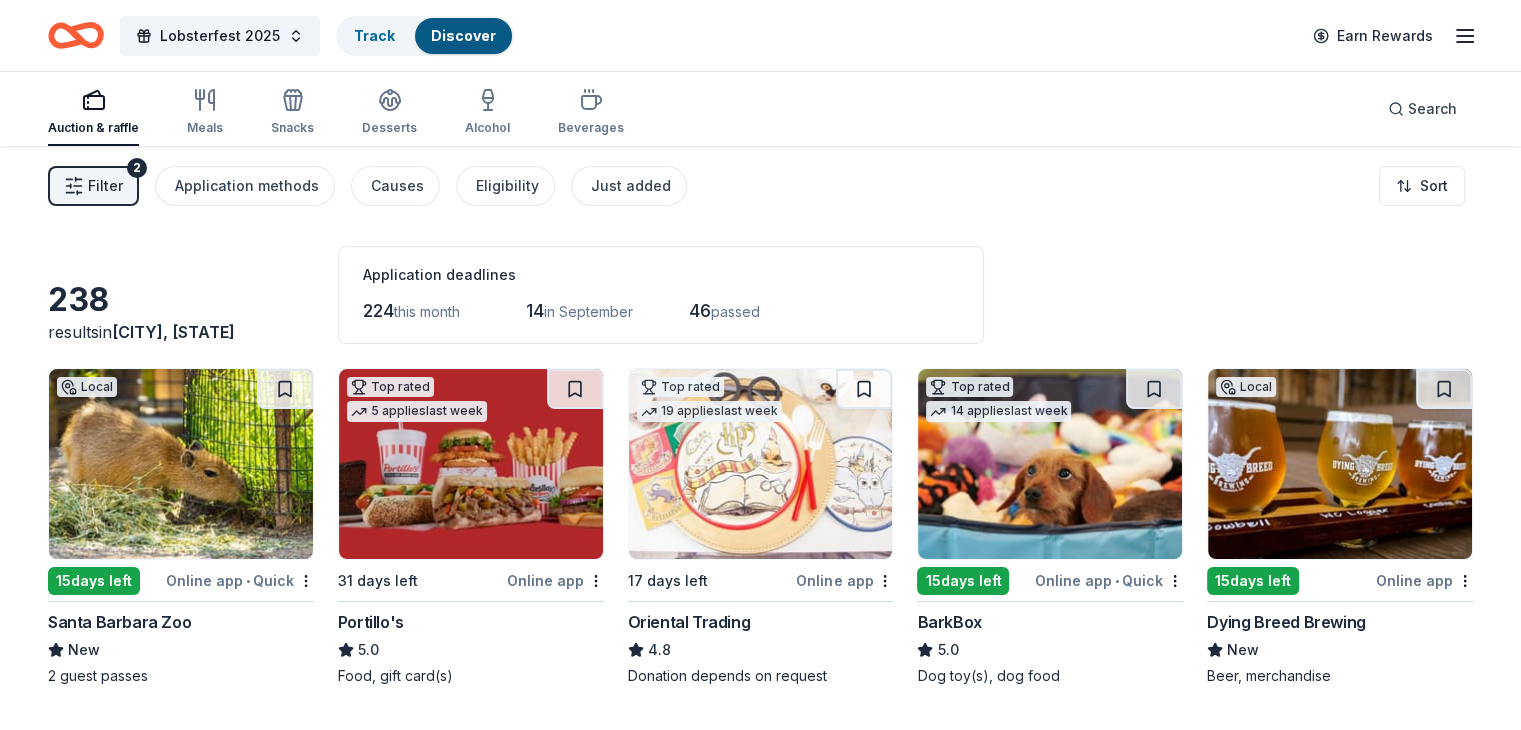 click 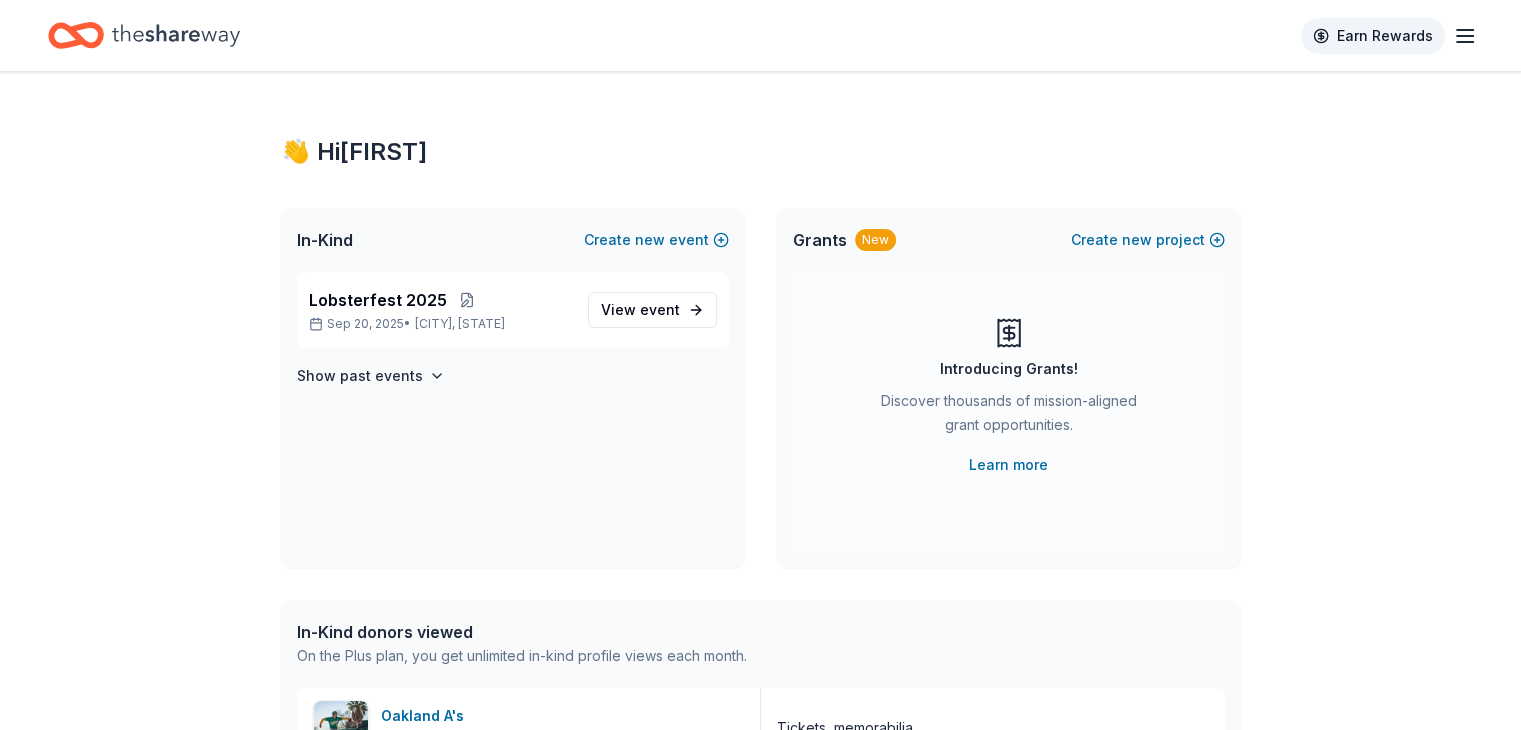 click on "Earn Rewards" at bounding box center [1373, 36] 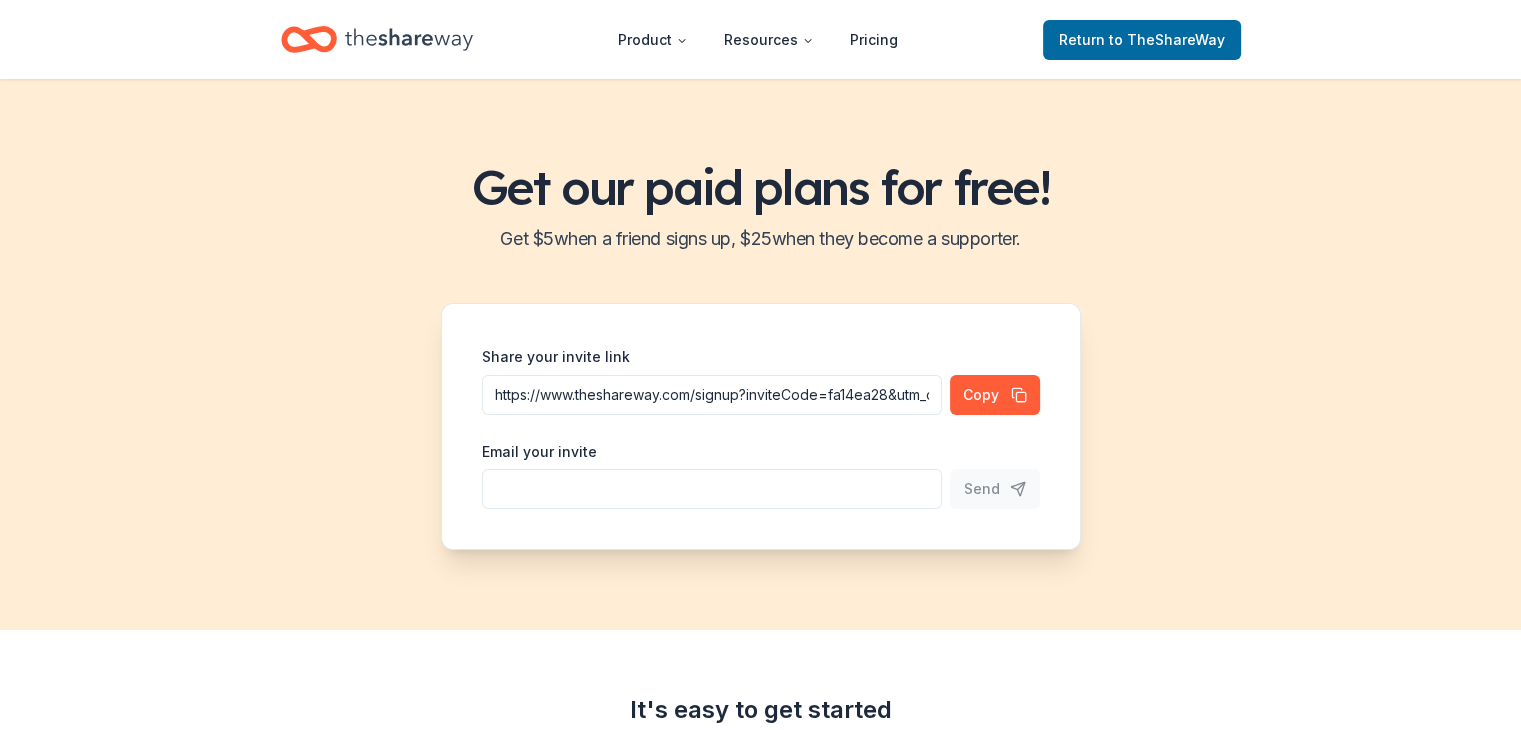 click on "Get our paid plans for free! Get $ 5  when a friend signs up, $ 25  when they become a supporter. Share your invite link https://www.theshareway.com/signup?inviteCode=fa14ea28&utm_campaign=referral_link Copy Email your invite Send" at bounding box center (760, 354) 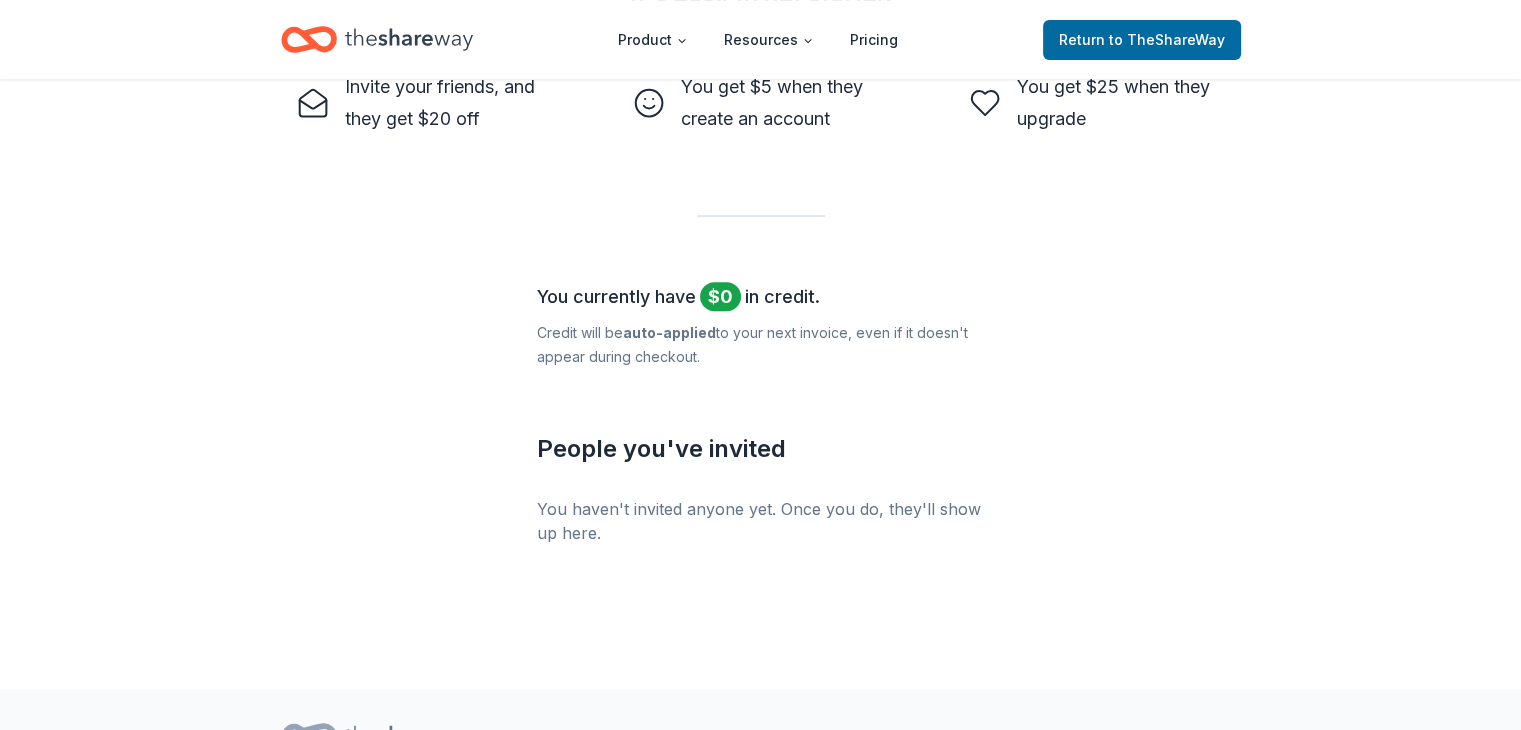scroll, scrollTop: 0, scrollLeft: 0, axis: both 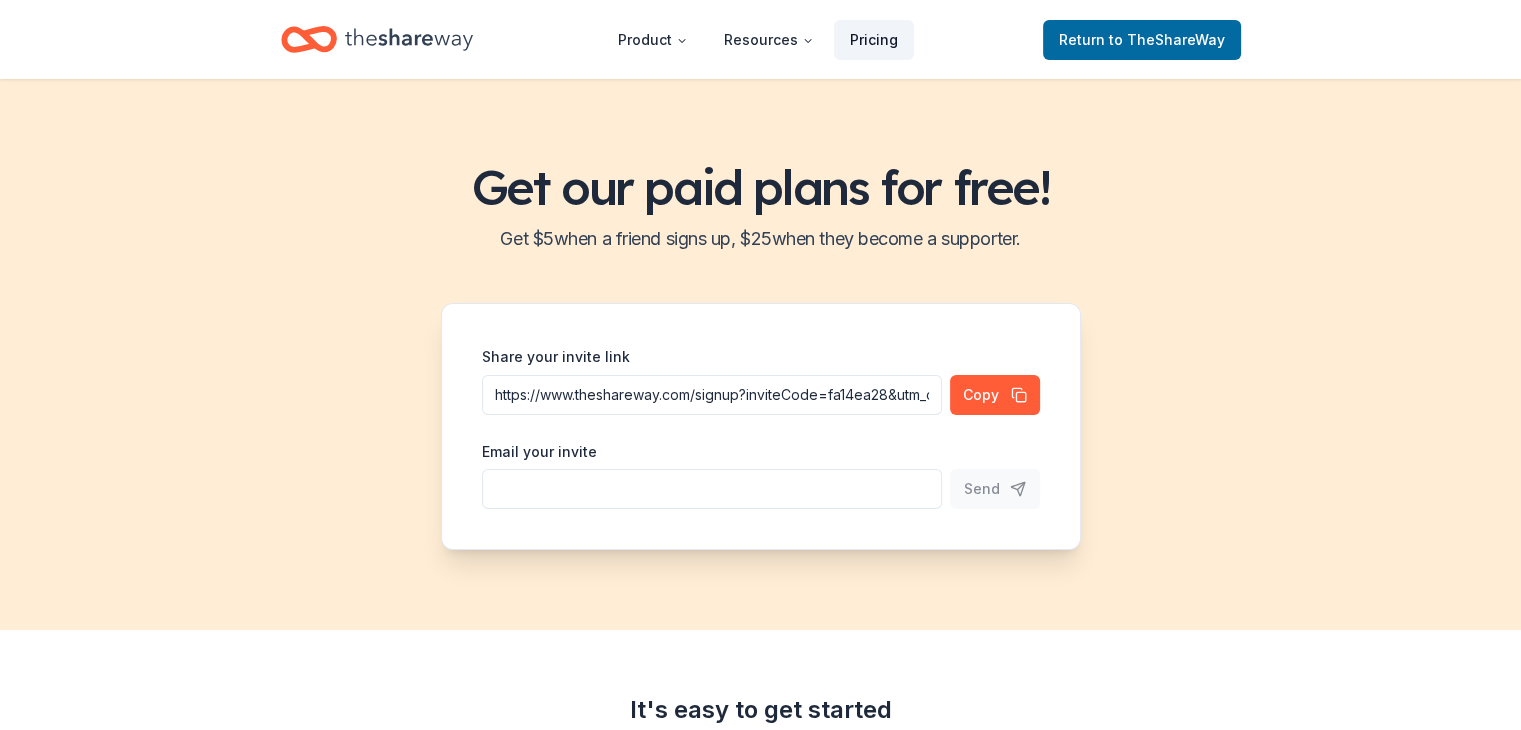 click on "Pricing" at bounding box center (874, 40) 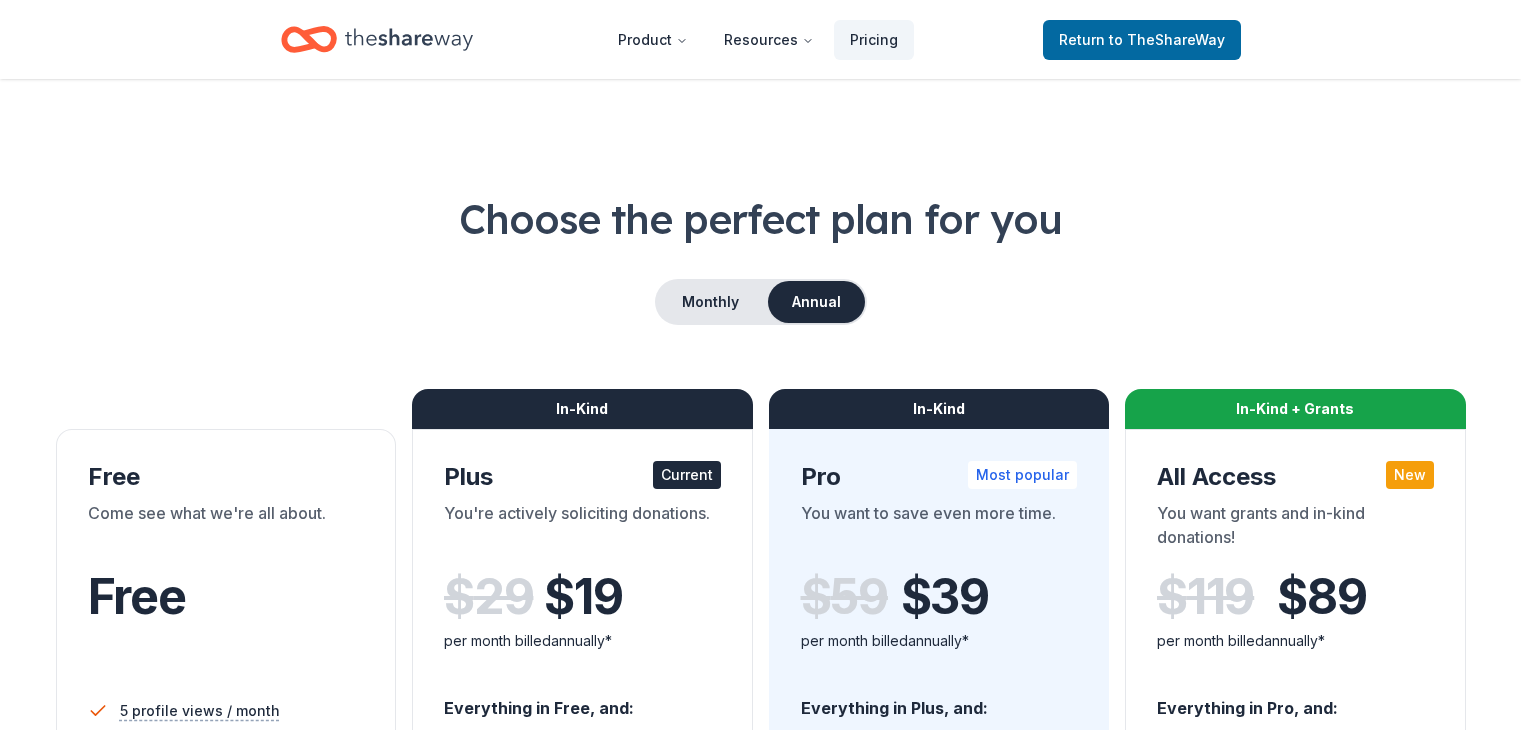scroll, scrollTop: 0, scrollLeft: 0, axis: both 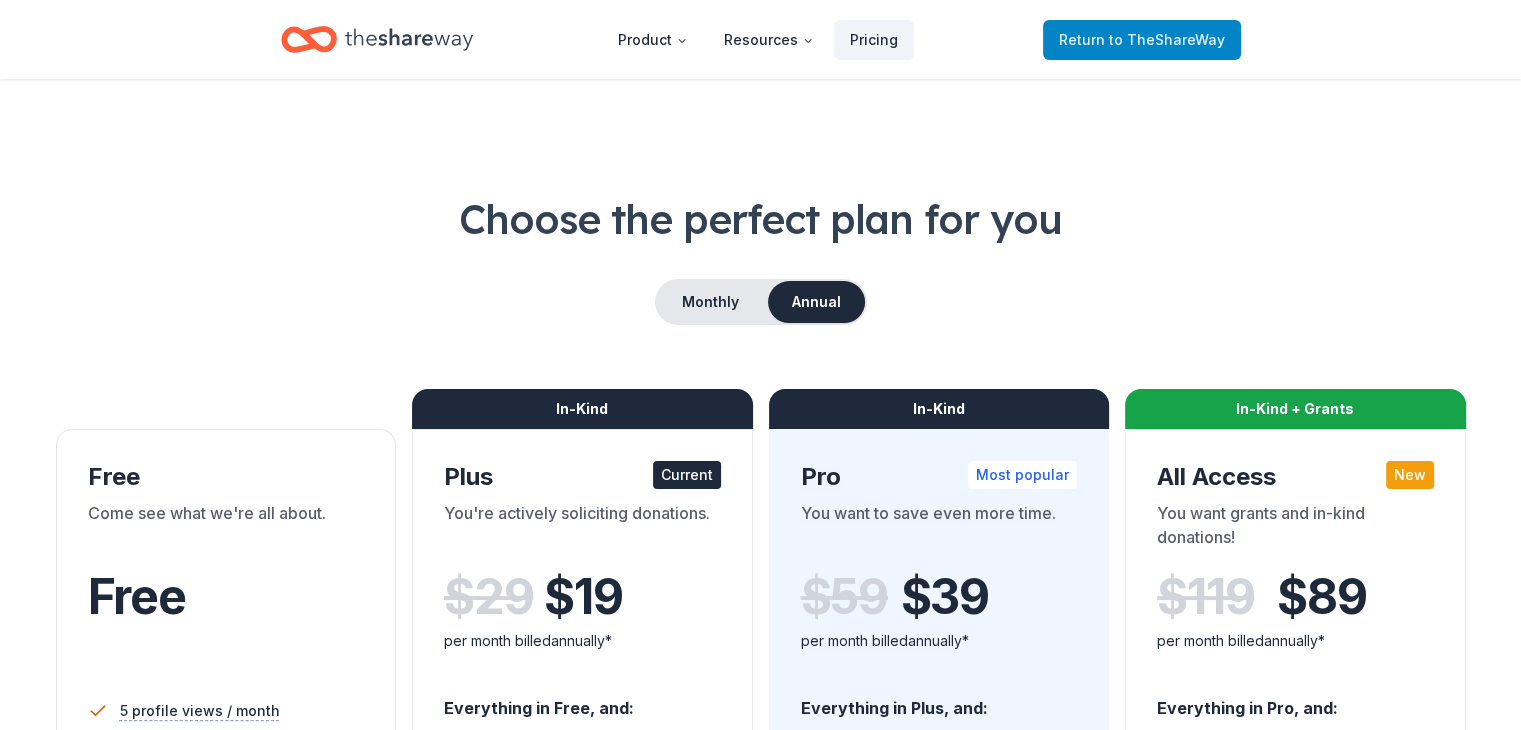 click on "Return to TheShareWay" at bounding box center [1142, 40] 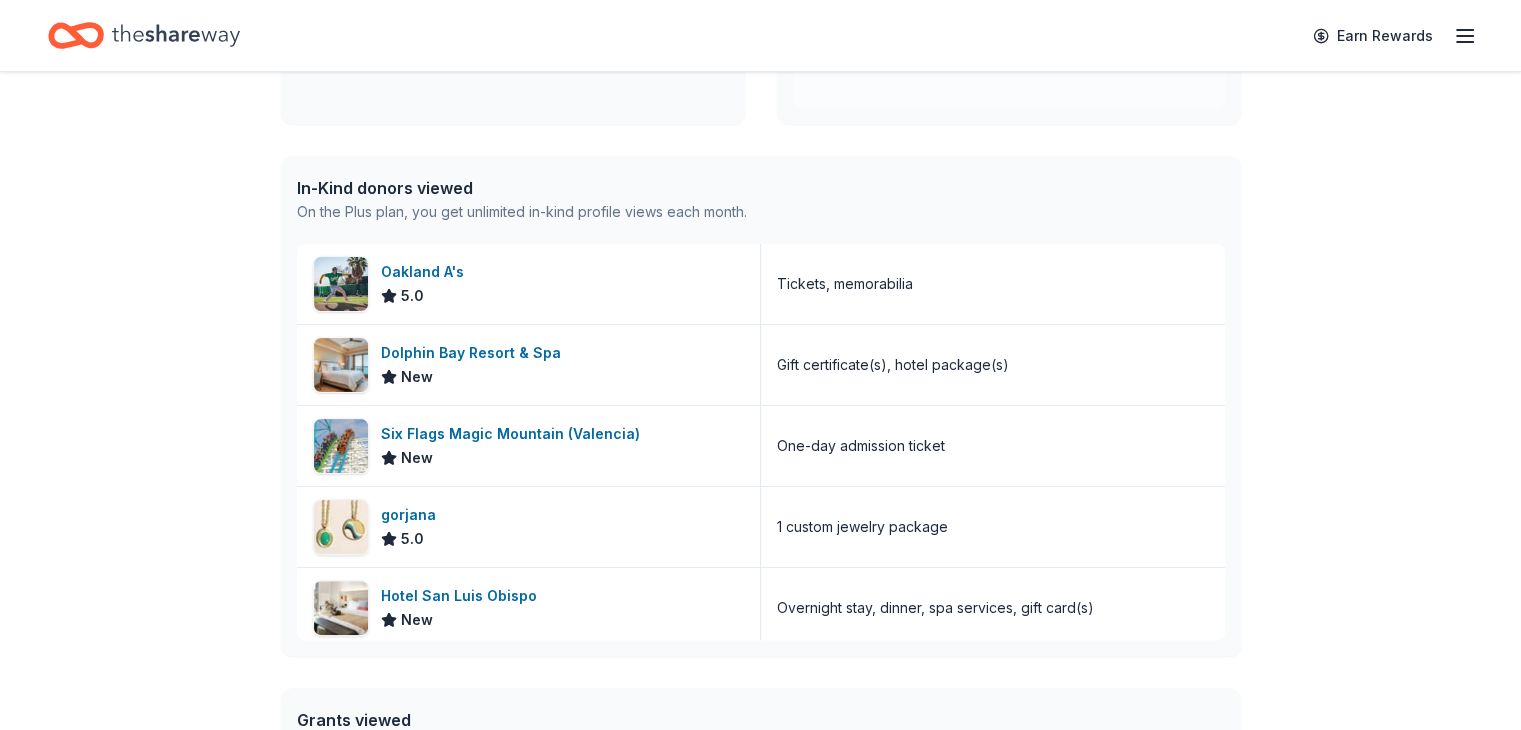 scroll, scrollTop: 443, scrollLeft: 0, axis: vertical 